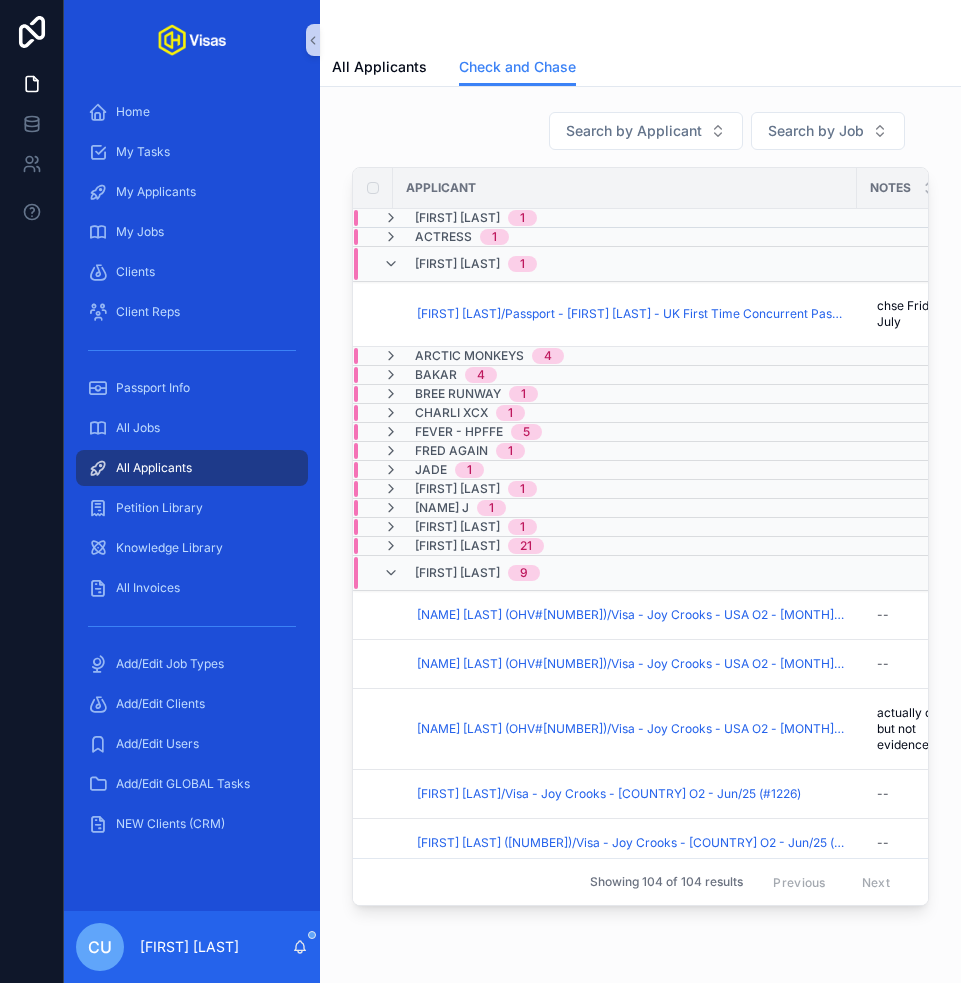 scroll, scrollTop: 0, scrollLeft: 0, axis: both 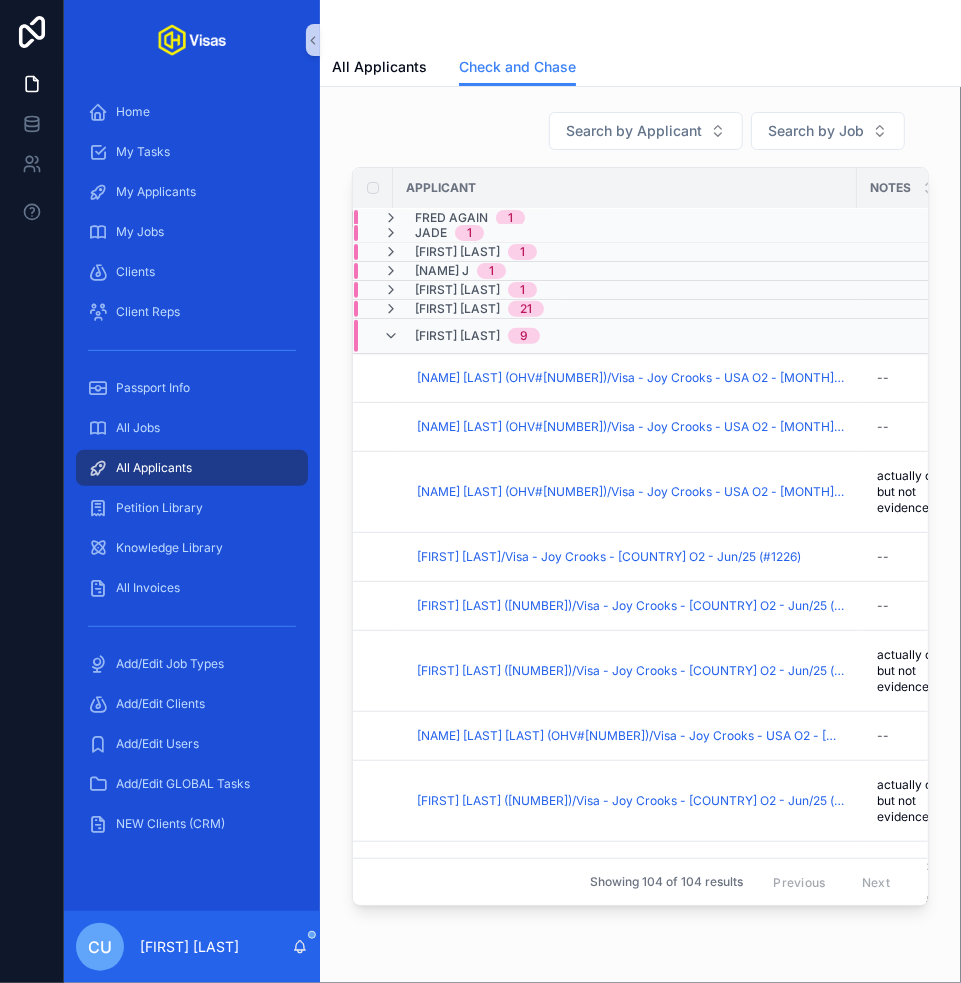 click at bounding box center [32, 491] 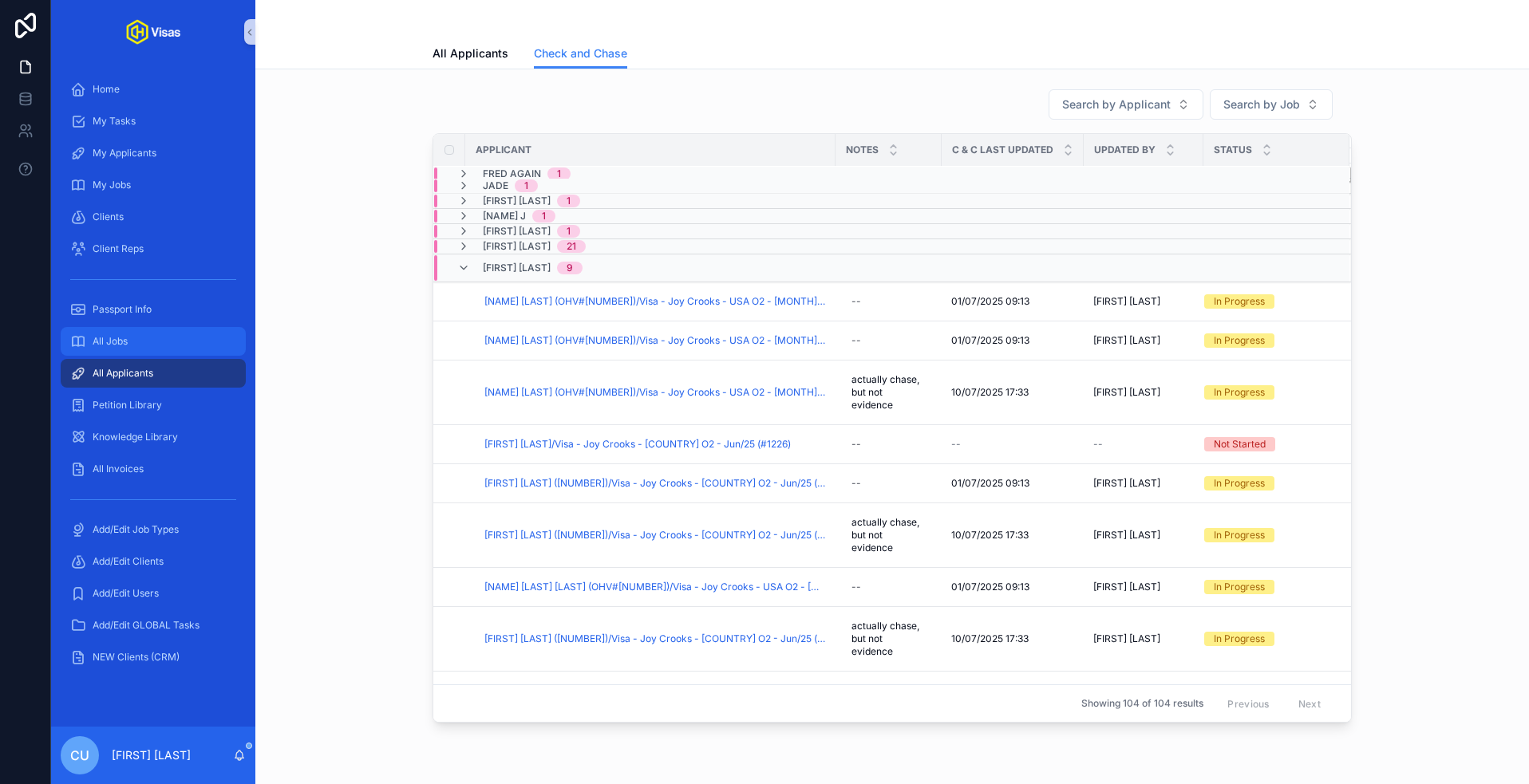 click on "All Jobs" at bounding box center [153, 341] 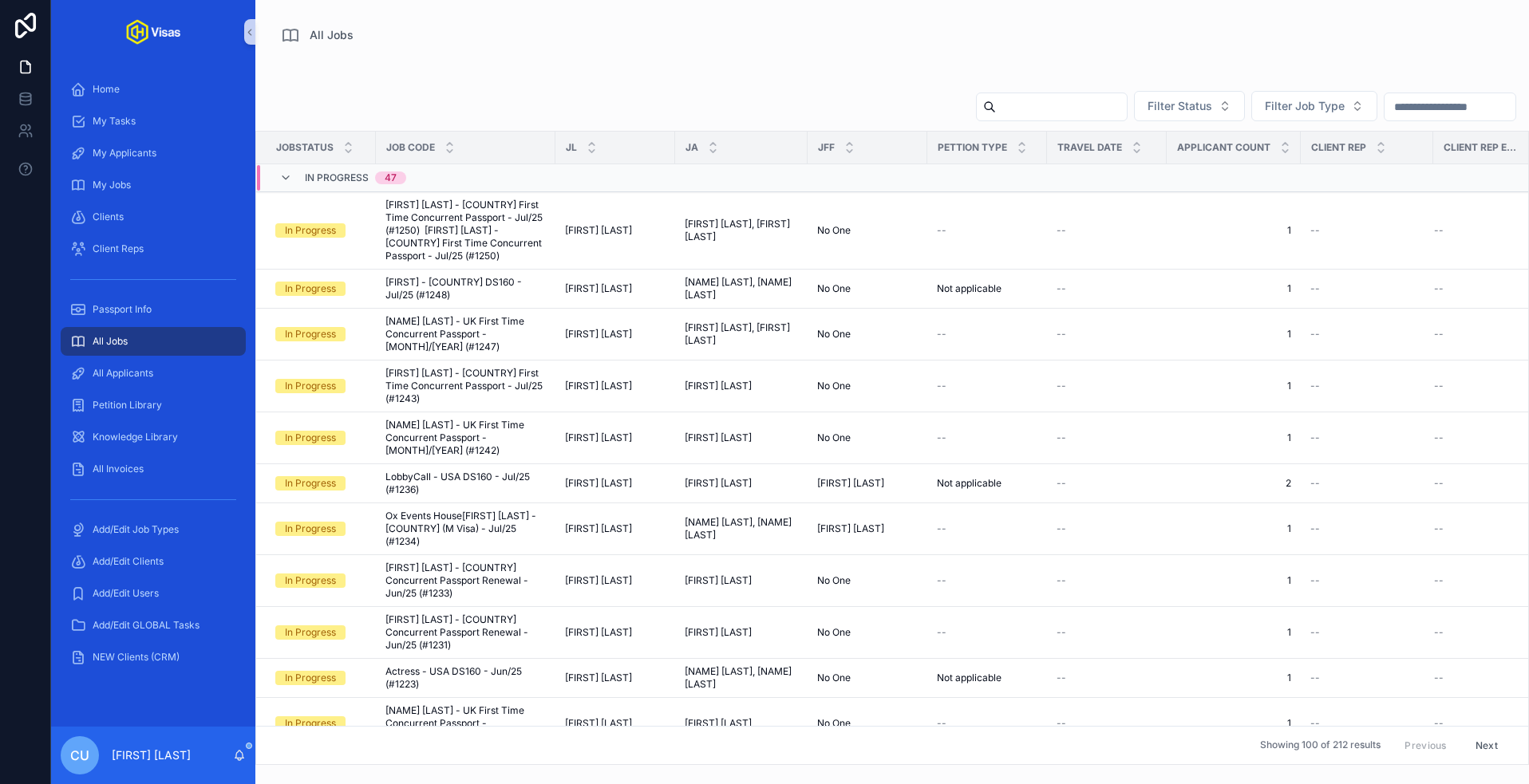 click at bounding box center (1061, 107) 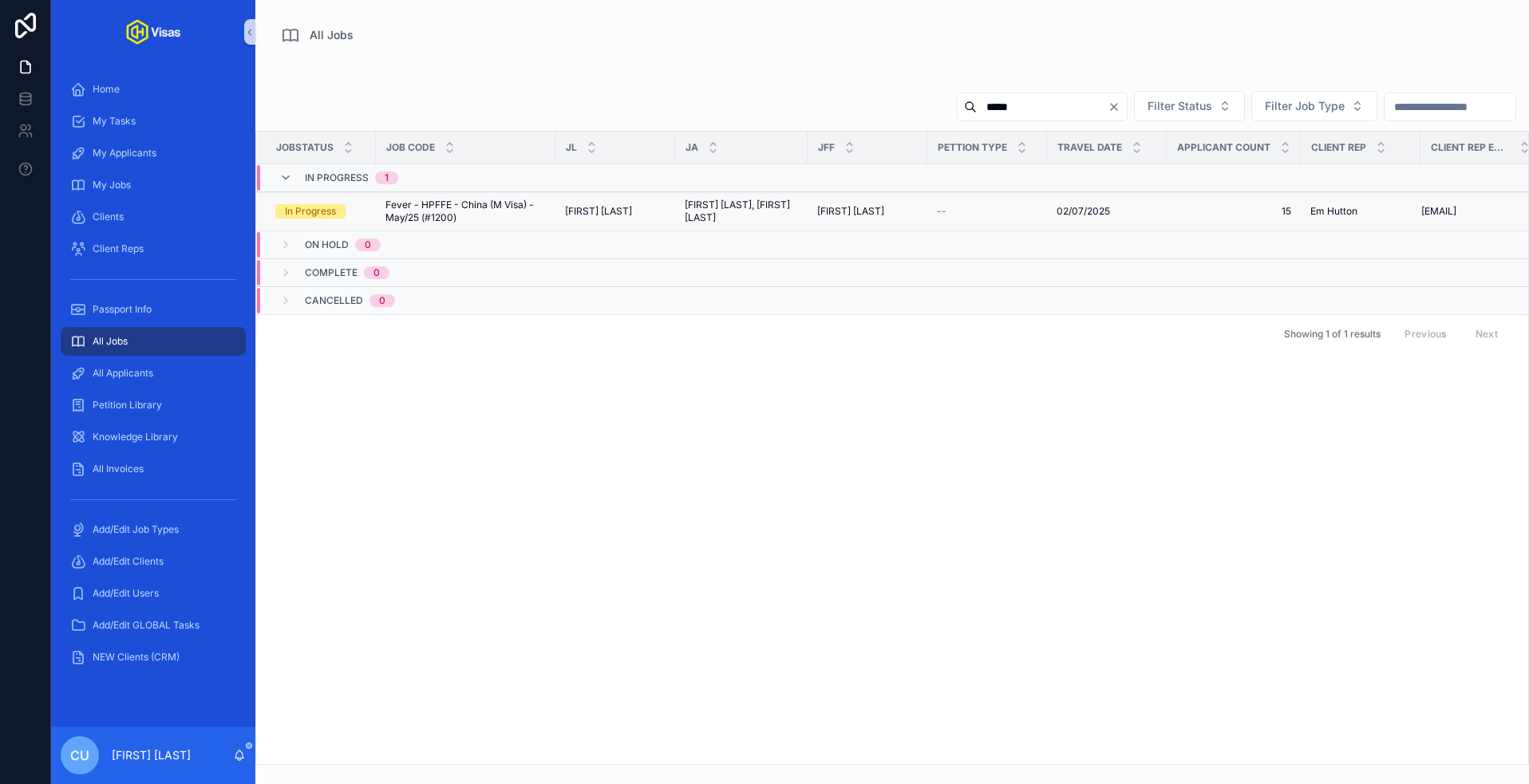 type on "*****" 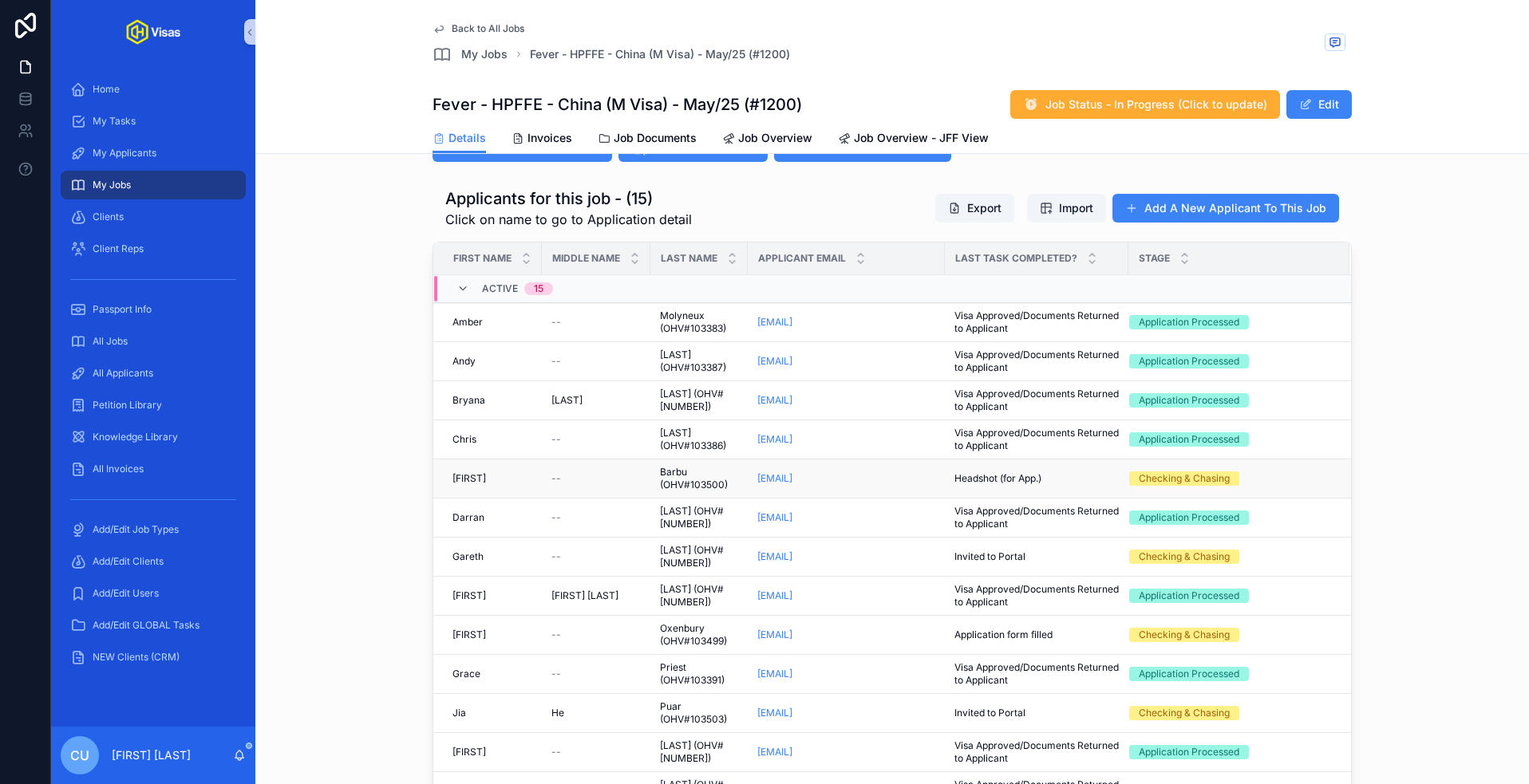 scroll, scrollTop: 492, scrollLeft: 0, axis: vertical 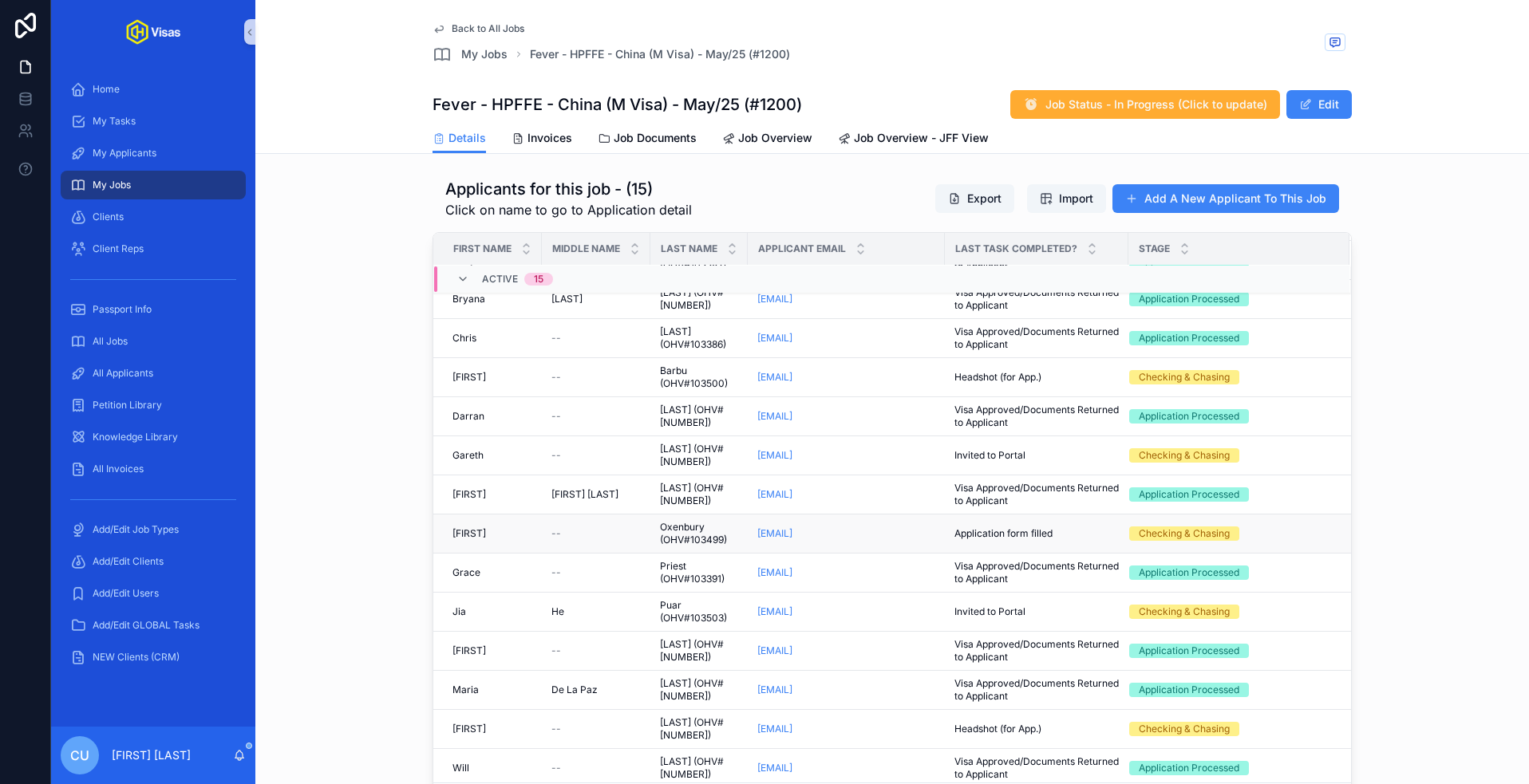 click on "[FIRST] [FIRST]" at bounding box center [492, 534] 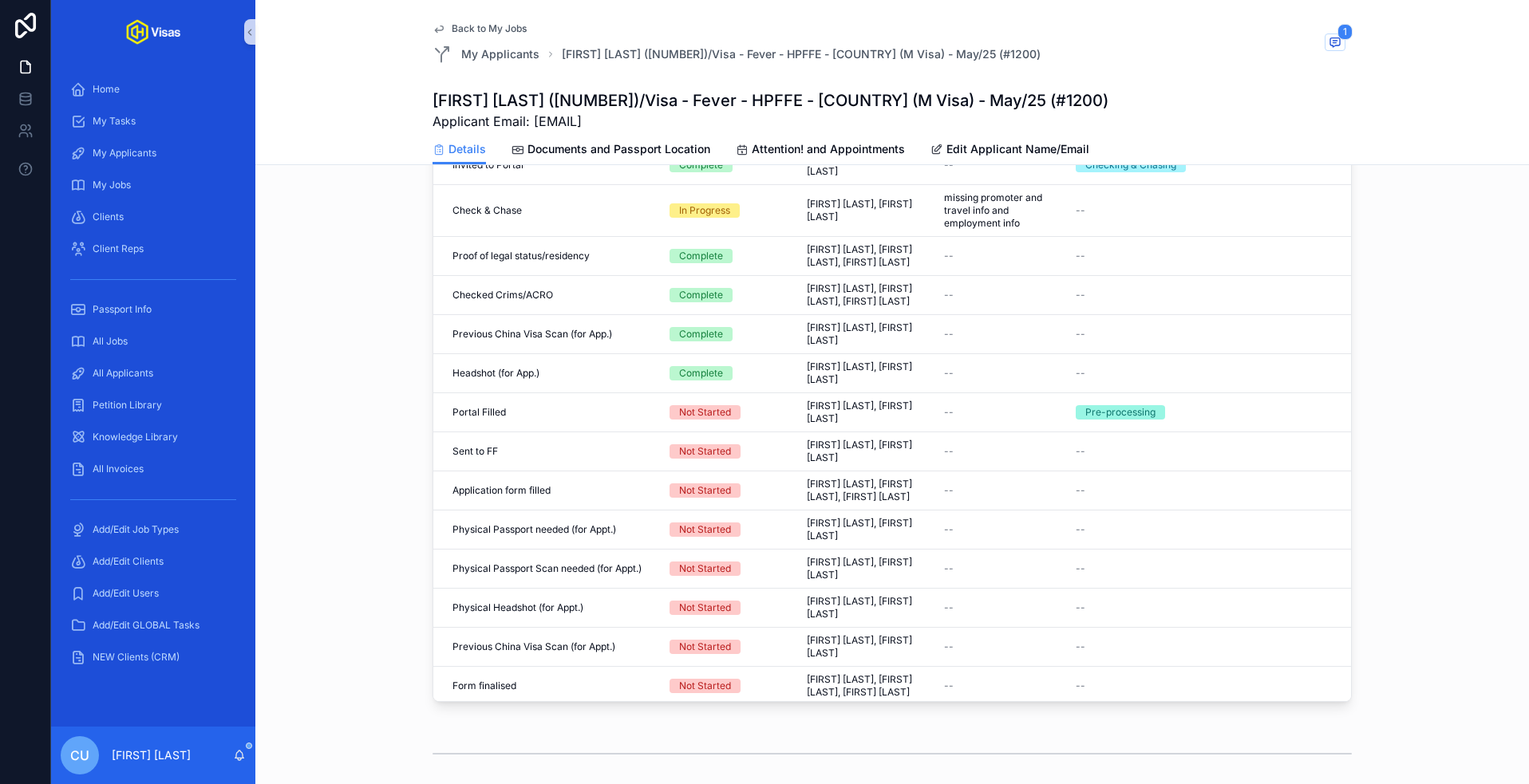 scroll, scrollTop: 0, scrollLeft: 0, axis: both 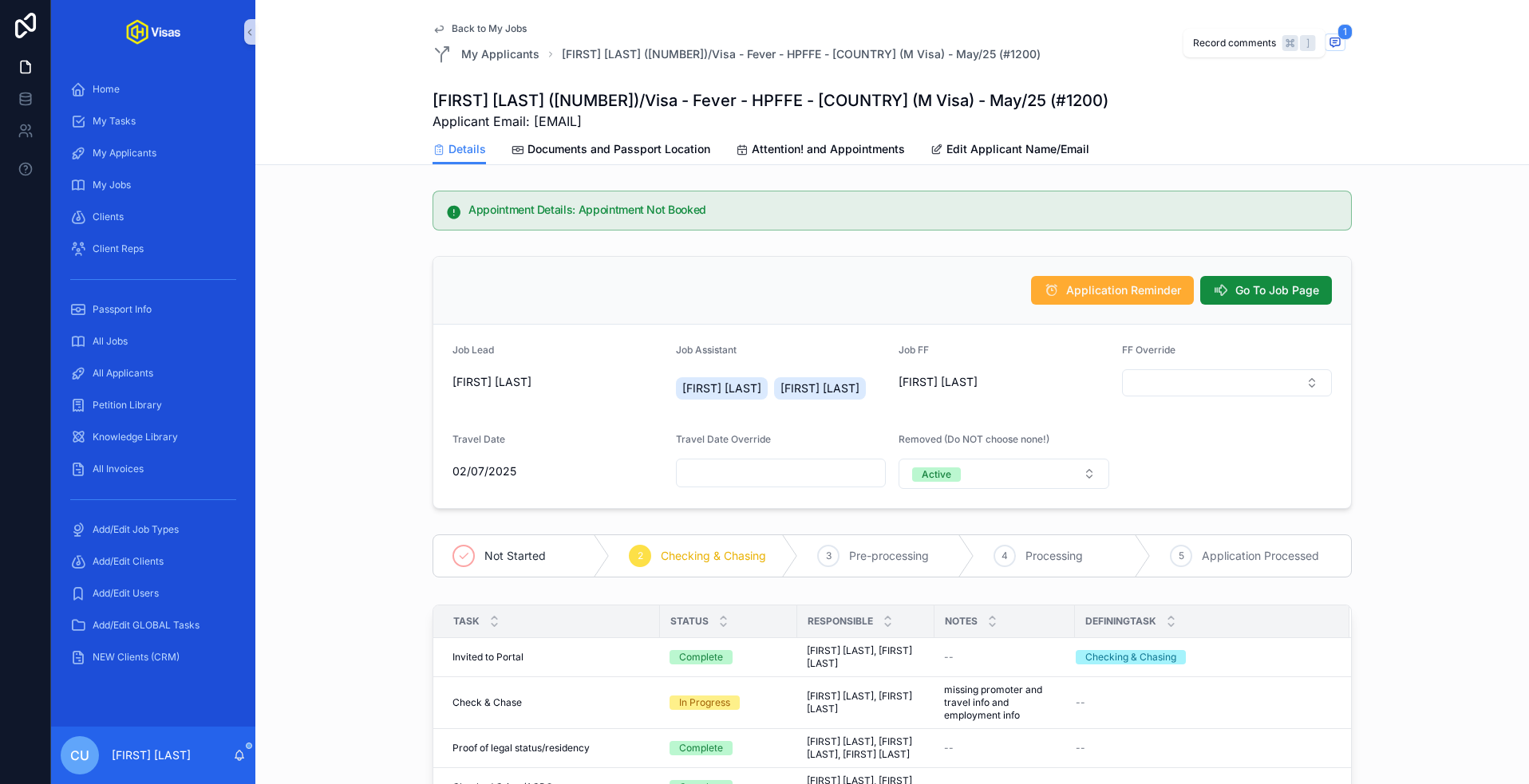 click 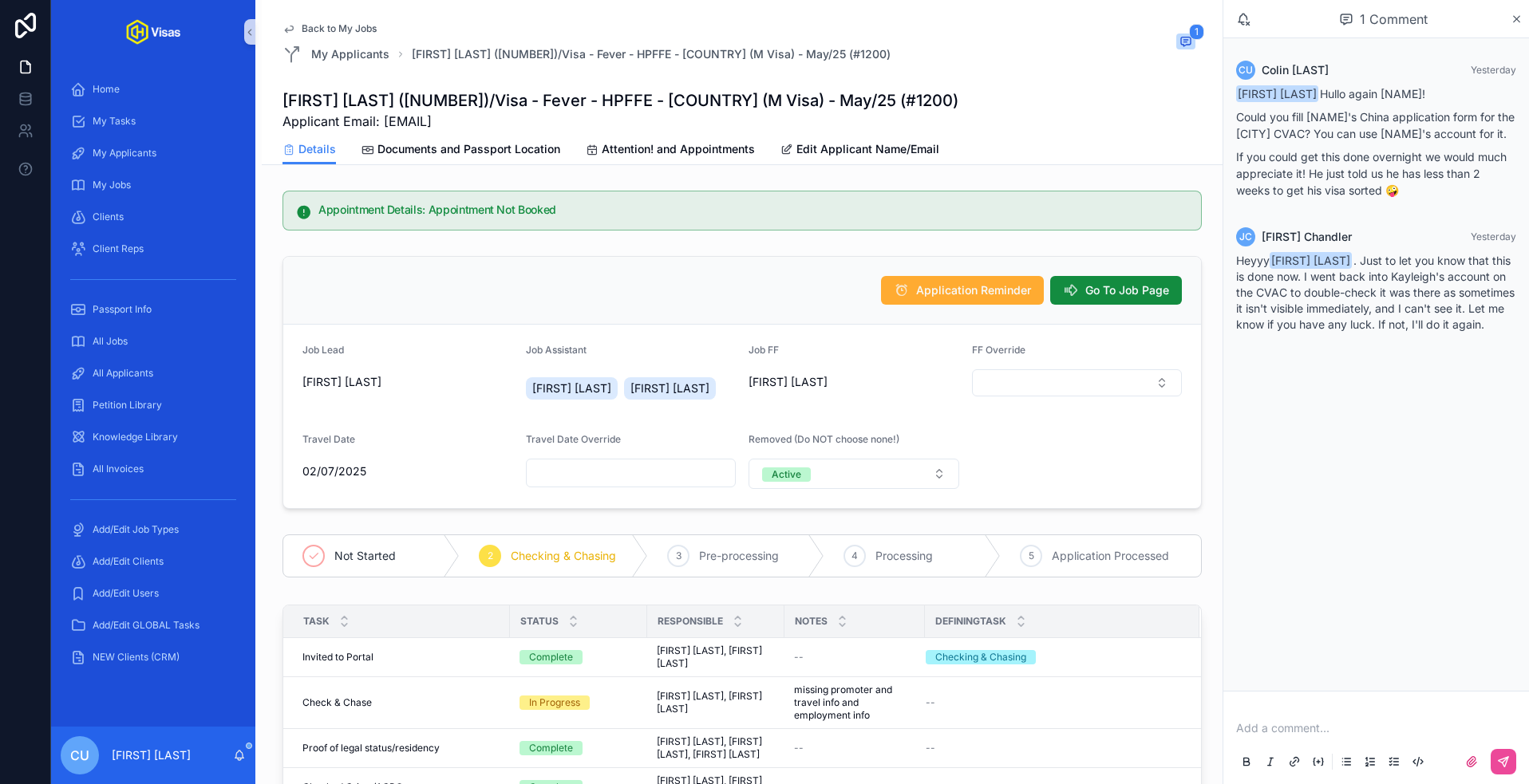 click at bounding box center [1379, 728] 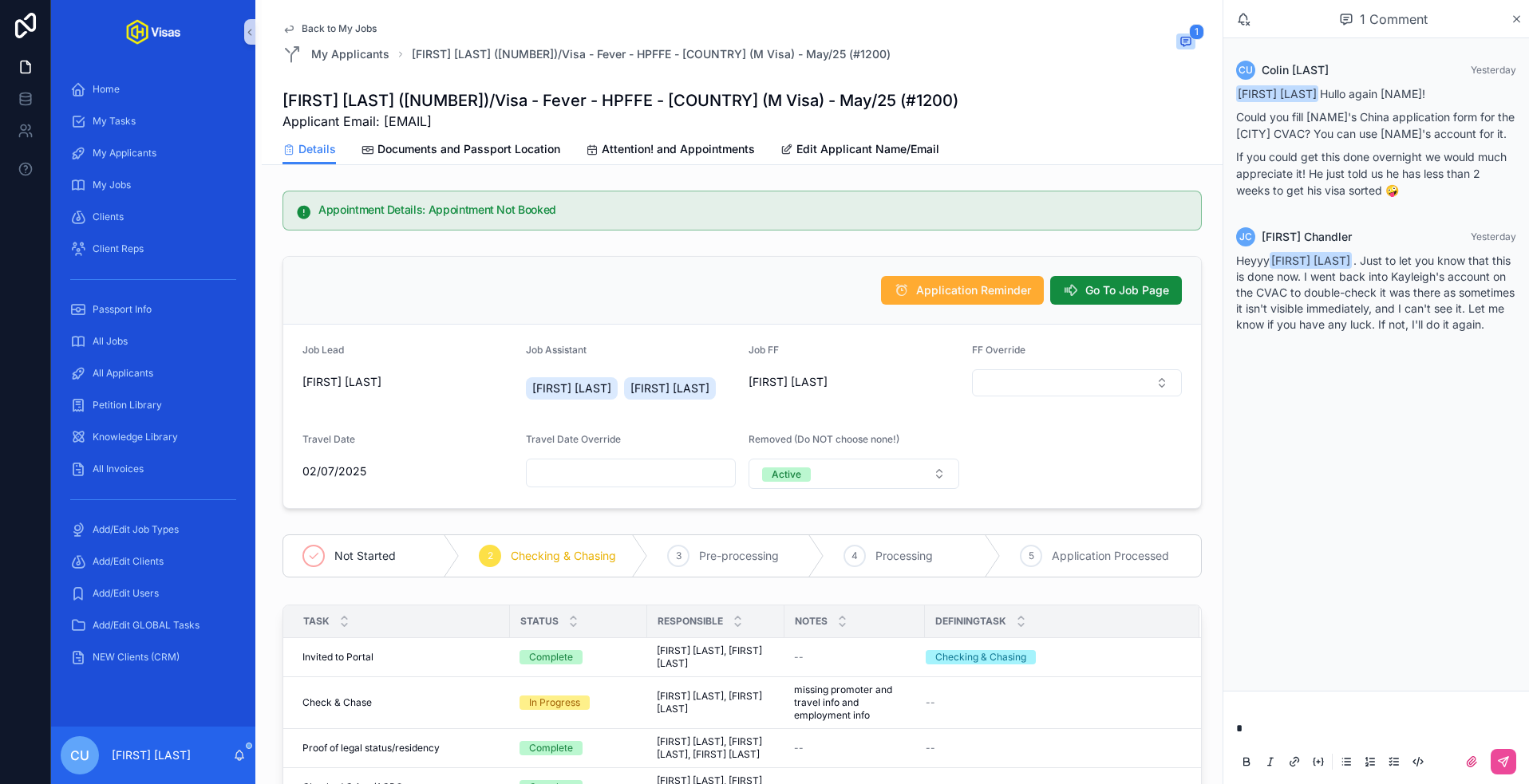 type 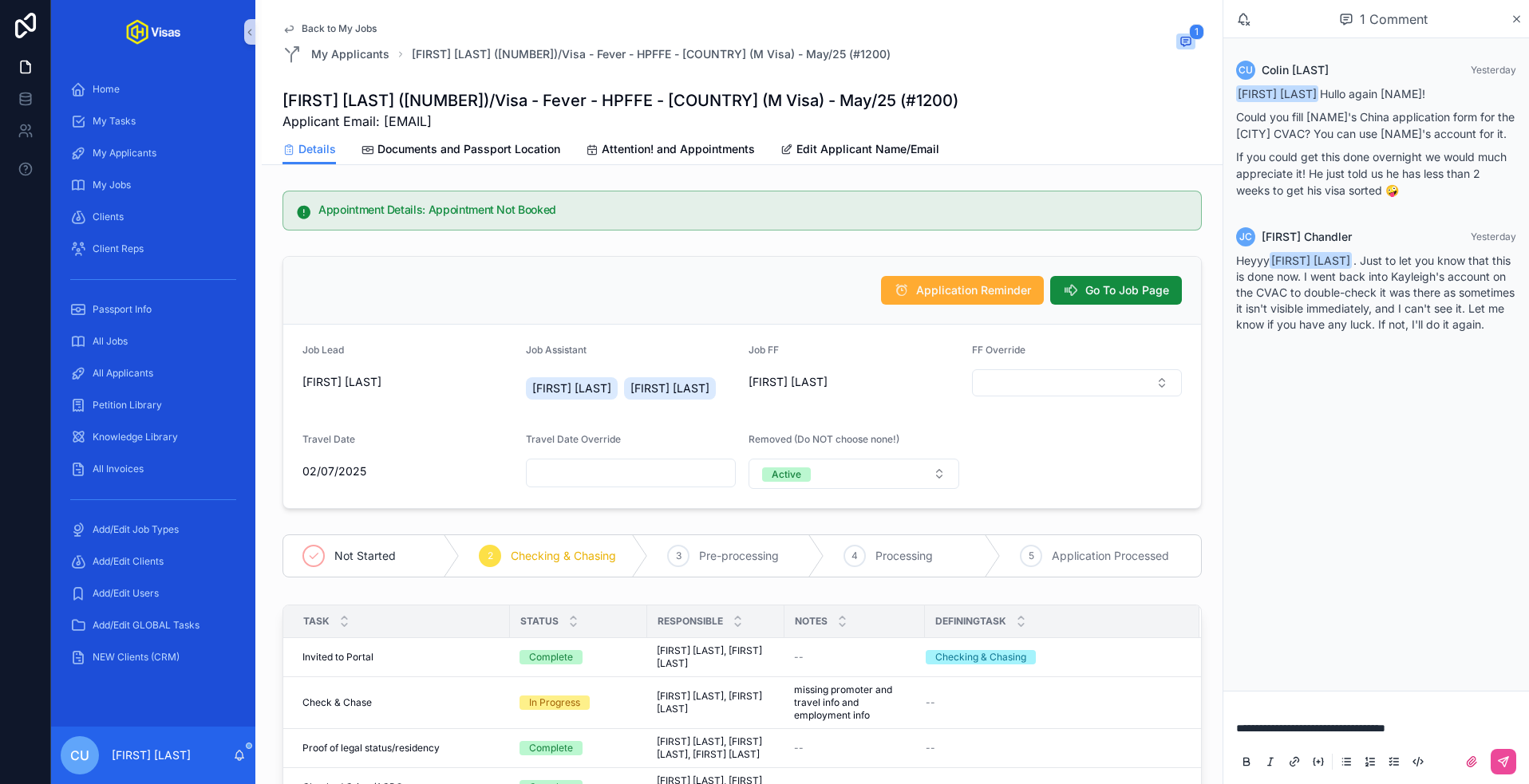 click on "**********" at bounding box center [1310, 728] 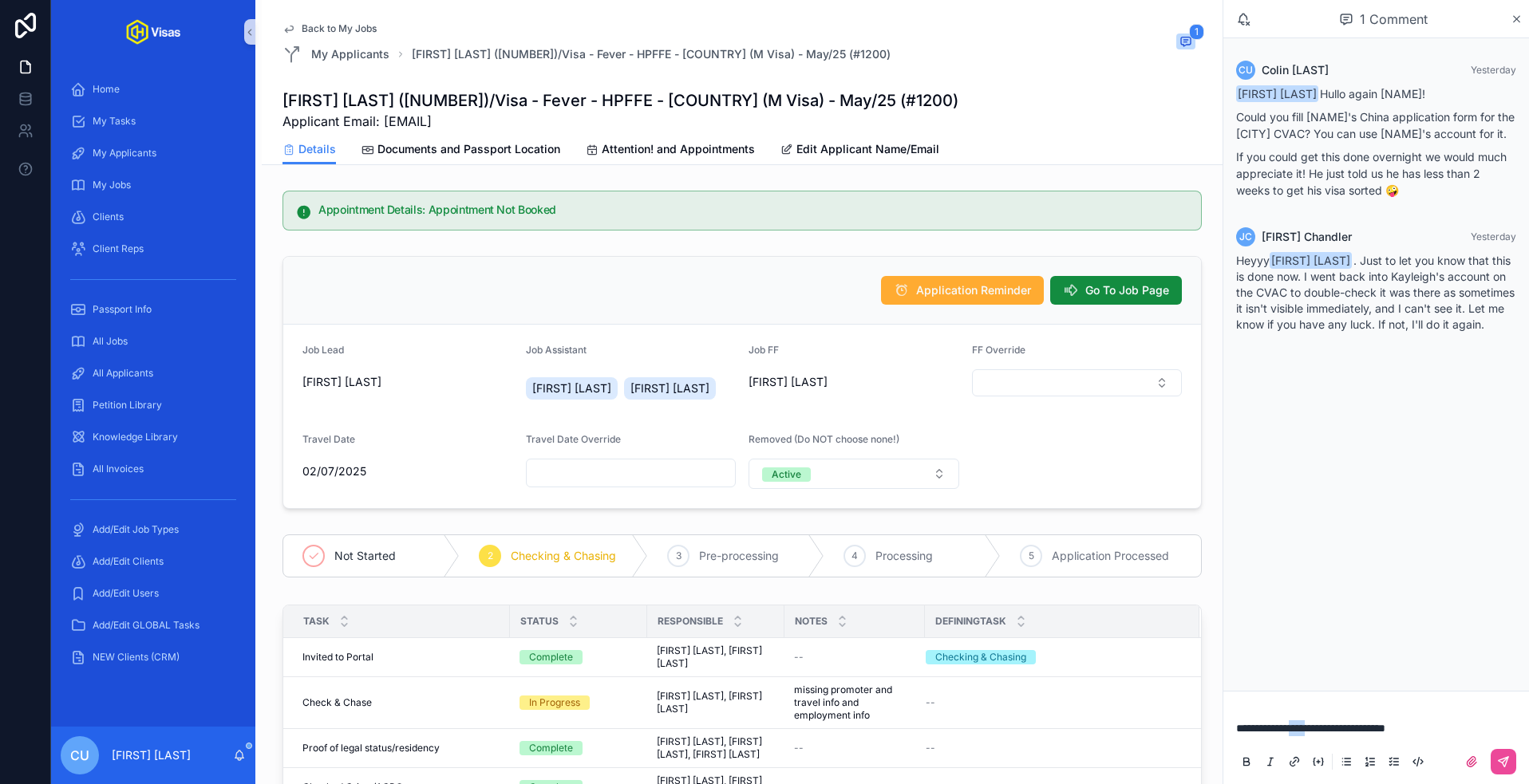 click on "**********" at bounding box center (1310, 728) 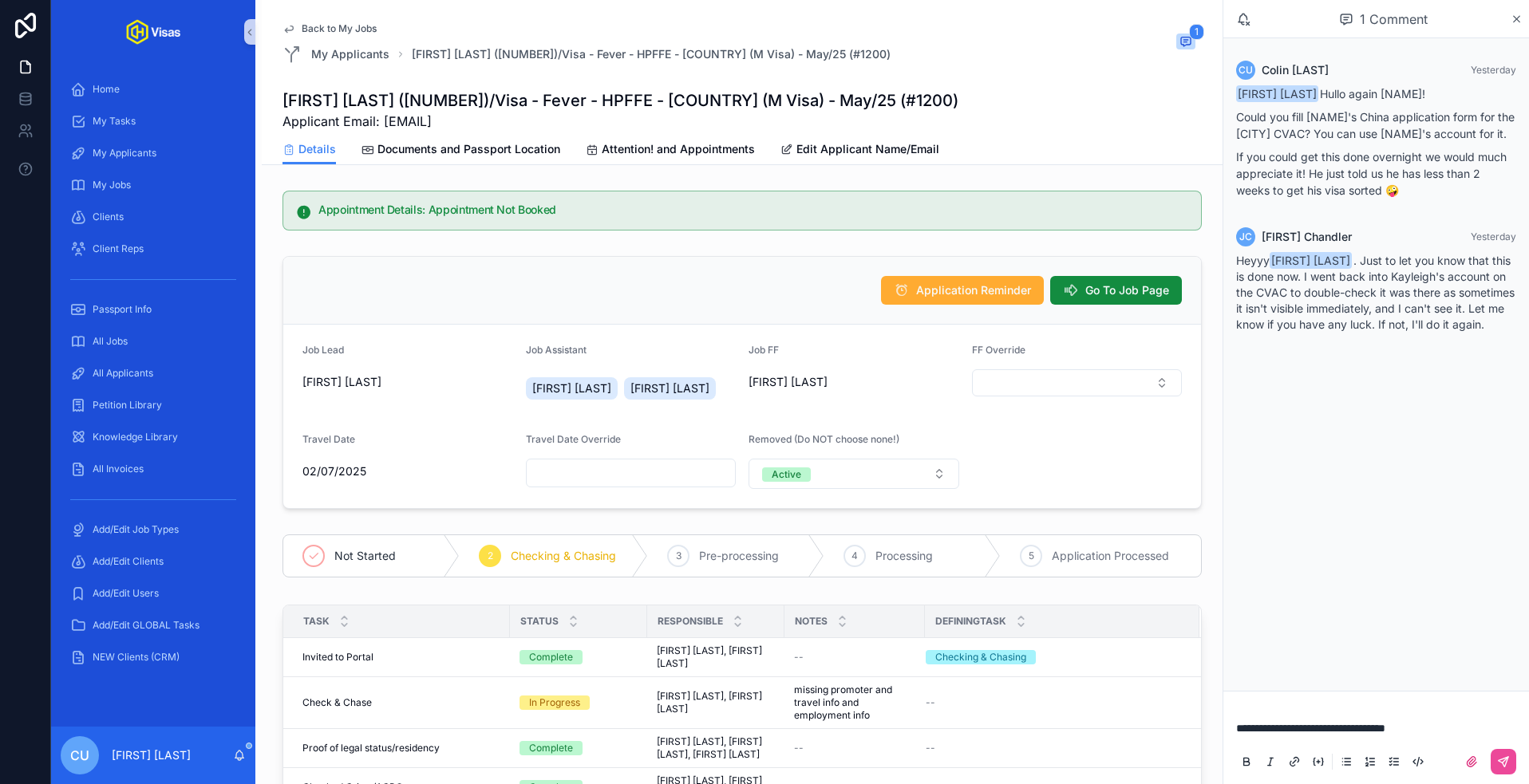 click on "**********" at bounding box center (1379, 728) 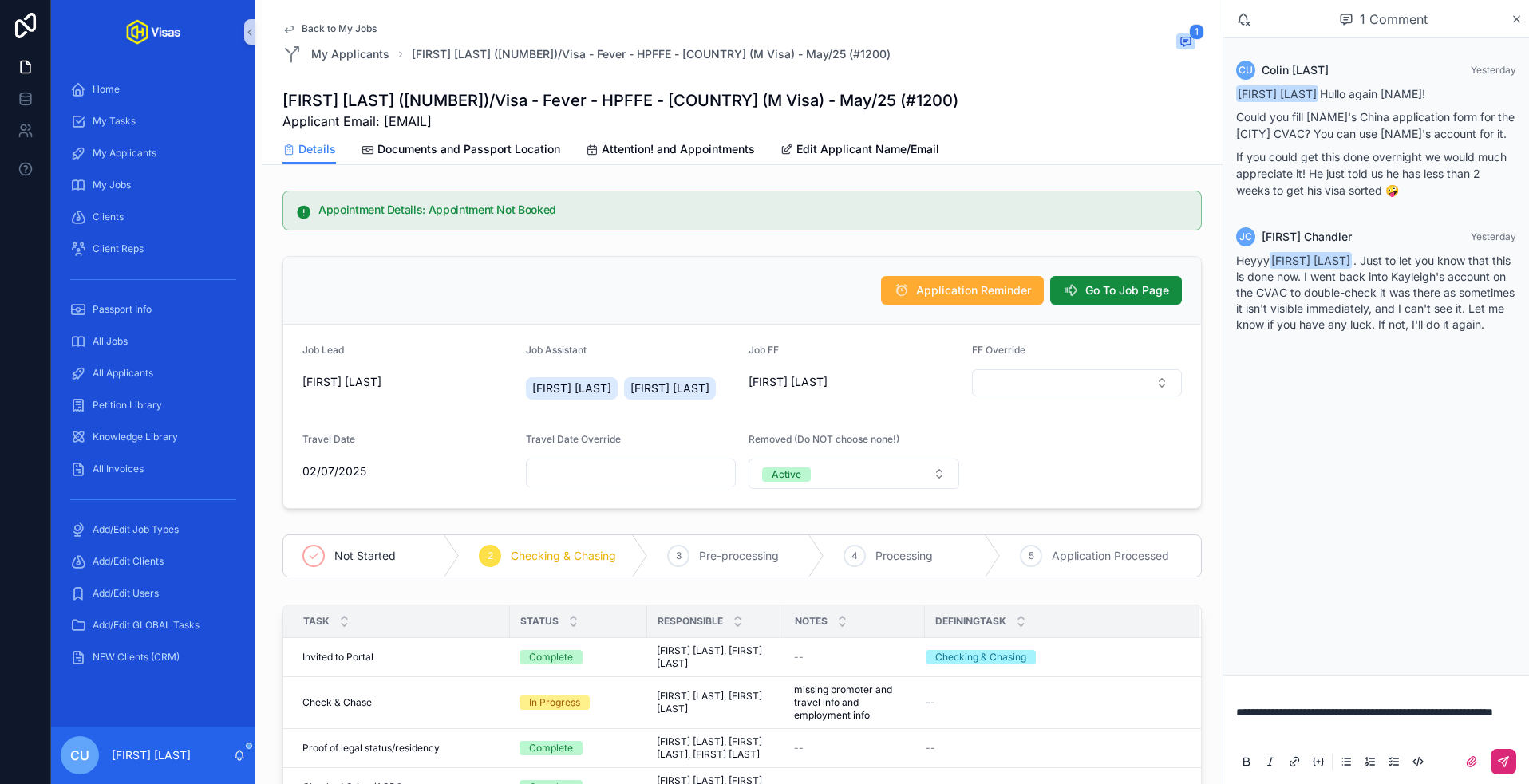 click 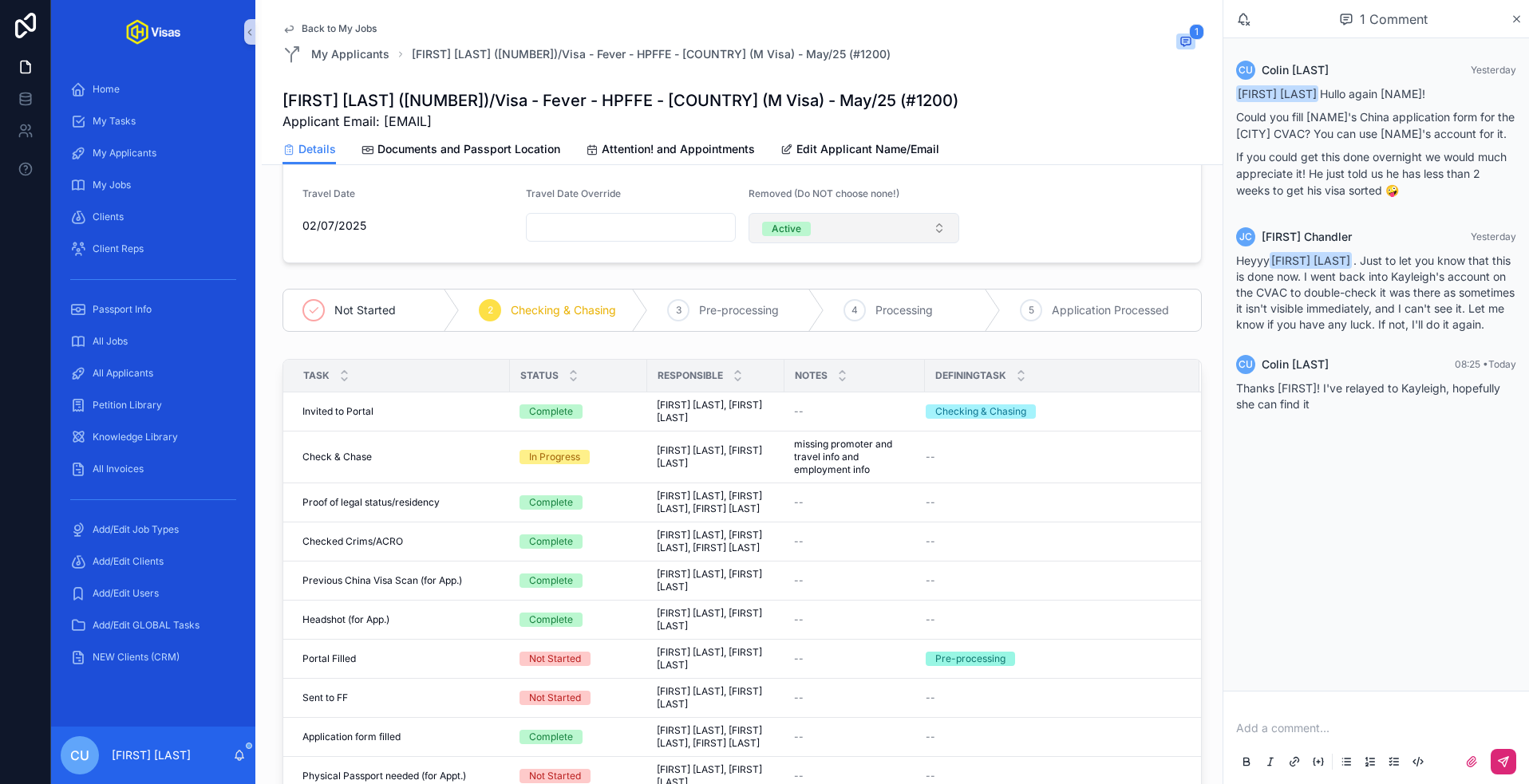scroll, scrollTop: 256, scrollLeft: 0, axis: vertical 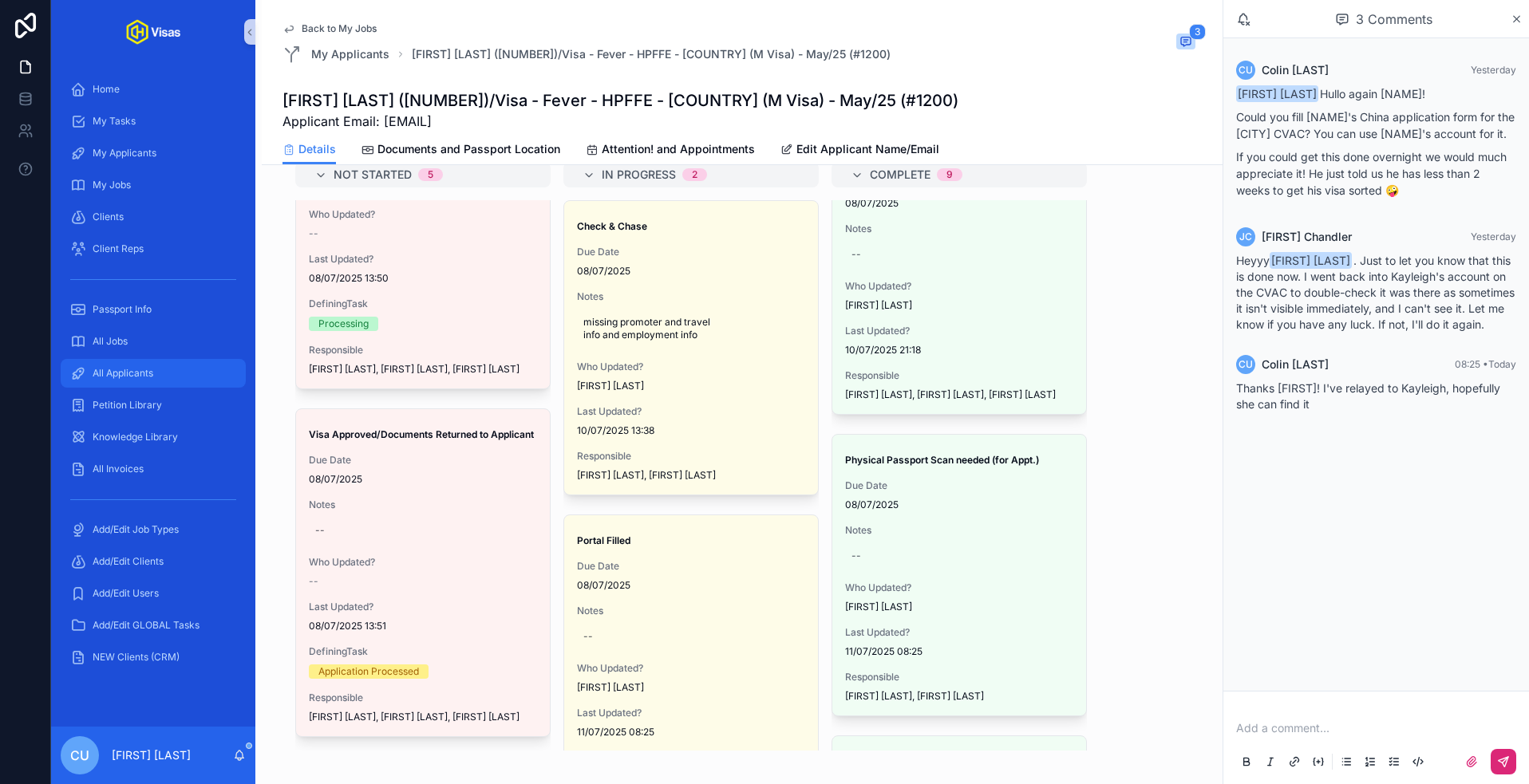 click on "All Applicants" at bounding box center (123, 373) 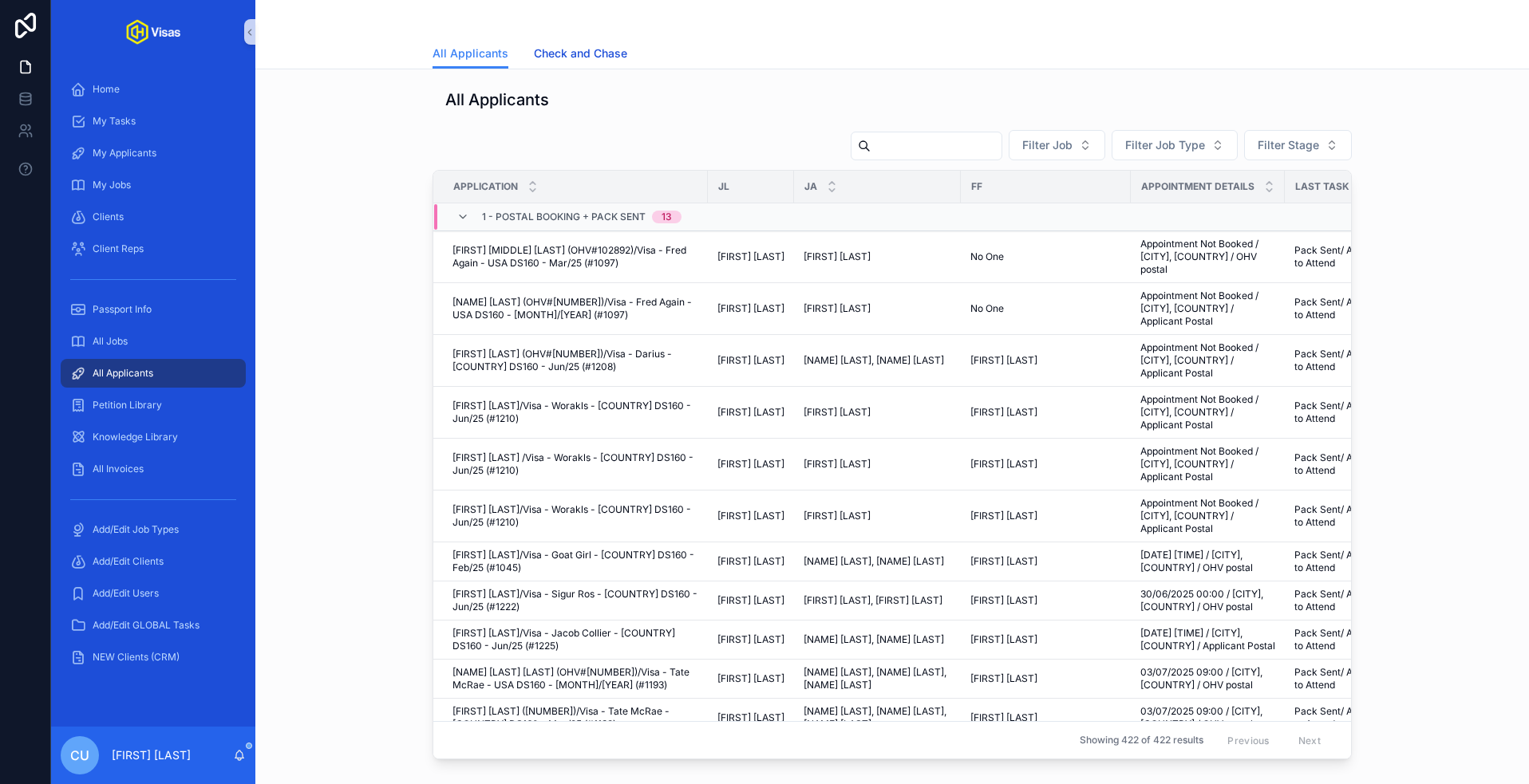 click on "Check and Chase" at bounding box center (580, 53) 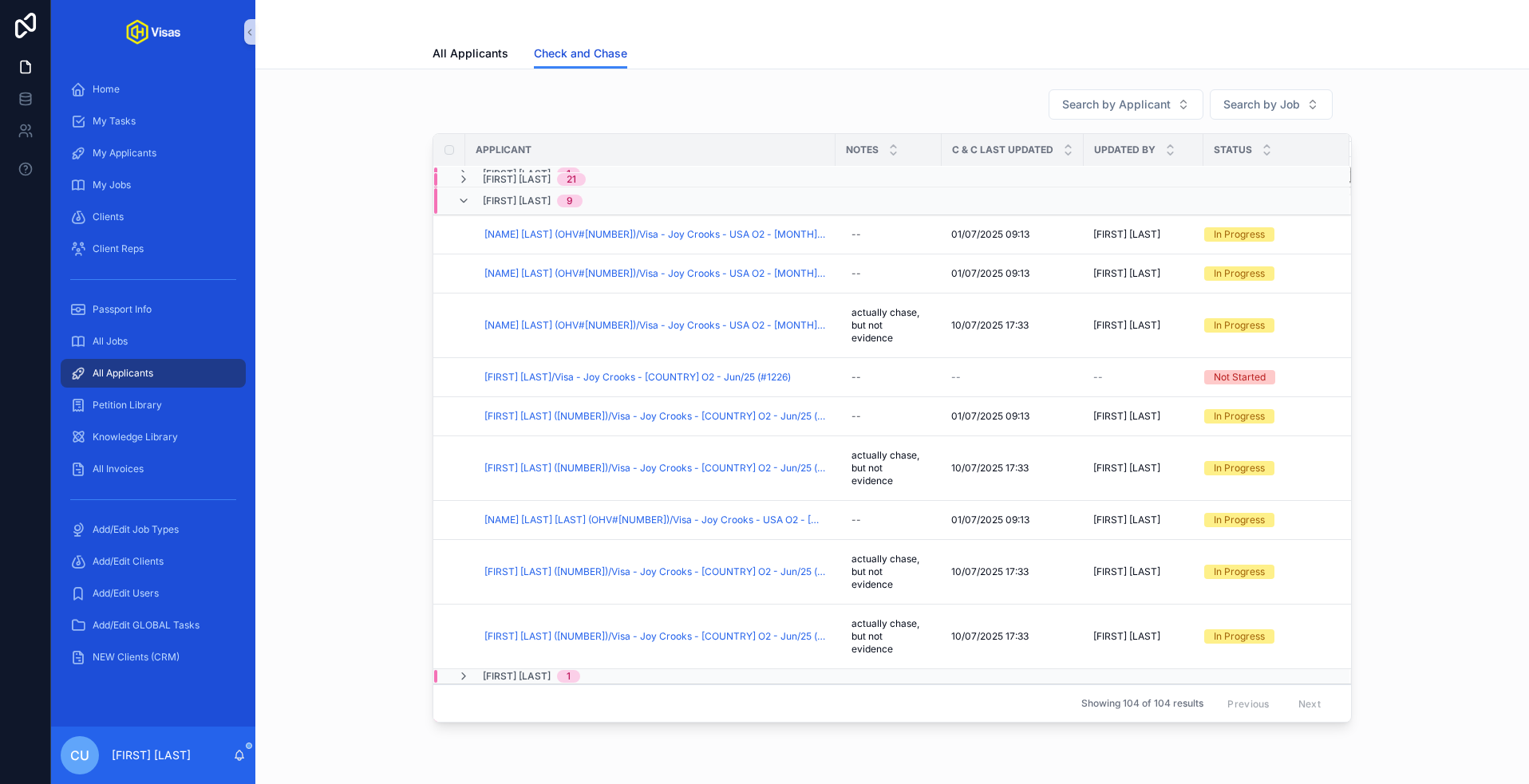 scroll, scrollTop: 0, scrollLeft: 0, axis: both 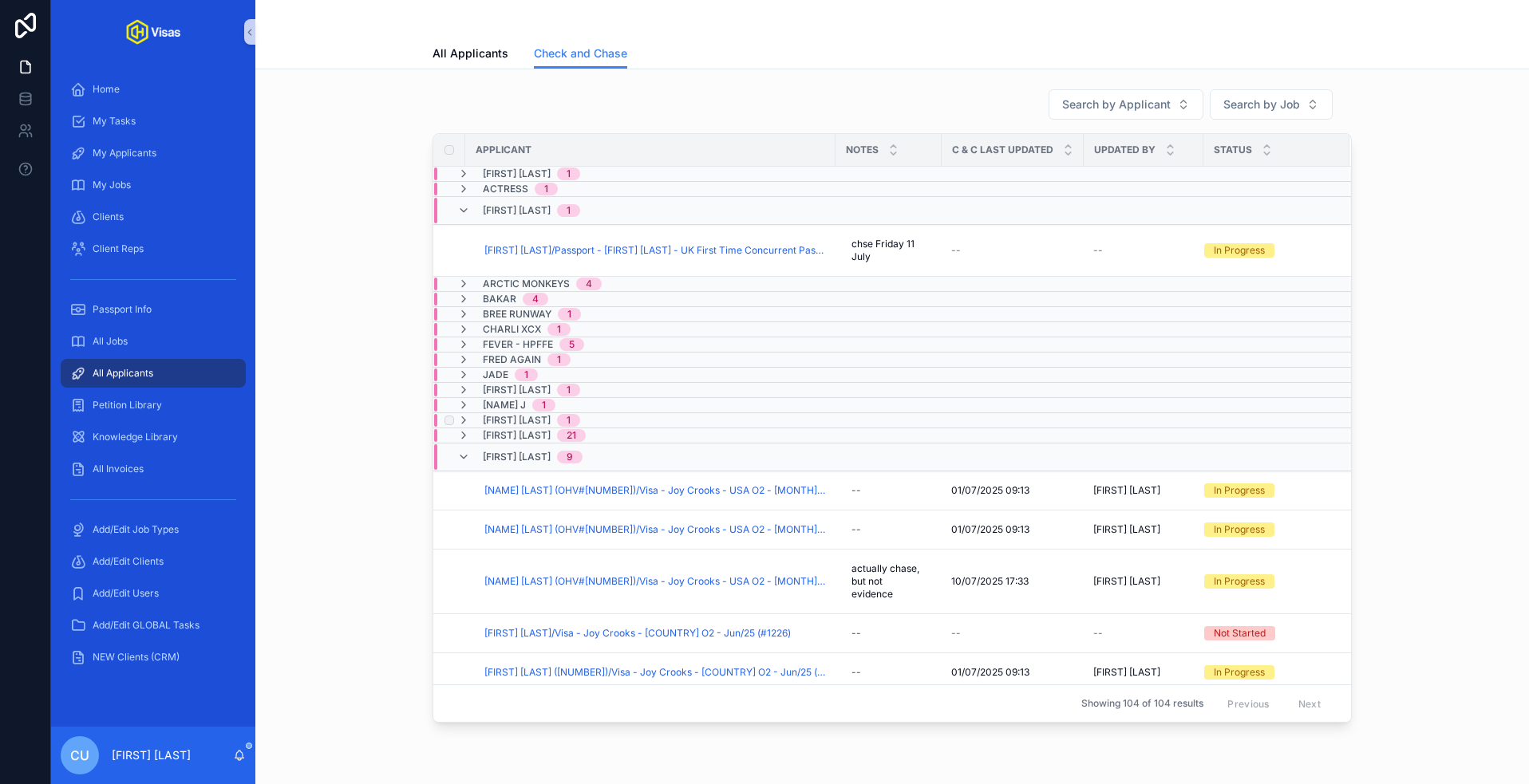click on "[FIRST] [LAST]" at bounding box center (516, 420) 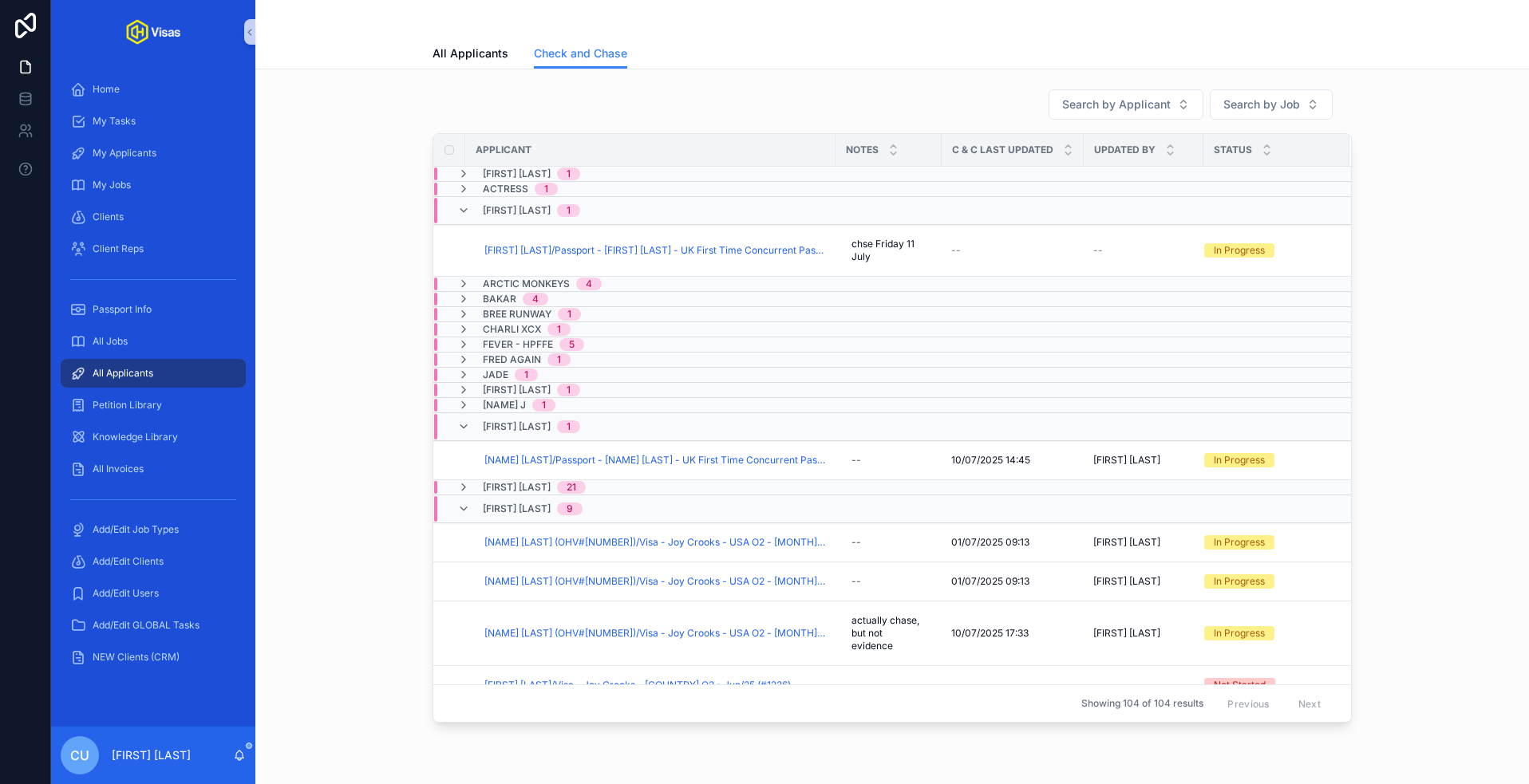 click on "Home My Tasks My Applicants My Jobs Clients Client Reps Passport Info All Jobs All Applicants Petition Library Knowledge Library All Invoices Add/Edit Job Types Add/Edit Clients Add/Edit Users  Add/Edit GLOBAL Tasks NEW Clients (CRM) CU [NAME] [LAST] All Jobs Filter Status Filter Job Type JobStatus Job Code JL JA JFF Pettion Type Travel Date Applicant count Client Rep Client Rep Email In Progress 48 In Progress [NAME] [LAST] - UK First Time Concurrent Passport - [MONTH]/[YEAR] (#1242)  chse [DAY] [MONTH]
chse [DAY] [MONTH]
-- -- In Progress Checked And Chased Arctic Monkeys 4 Bakar 4 Bree Runway 1 Charli XCX 1 Fever - HPFFE 5 Fred Again 1 Jade 1 [NAME] [LAST] 1 [NAME] J 1 [NAME] [LAST] [LAST] 1 [NAME] [LAST]/Passport - [NAME] [LAST] - UK First Time Concurrent Passport - [MONTH]/[YEAR] (#1250)  -- [DATE] [TIME] [DATE] [TIME] [NAME] [LAST] [NAME] [LAST] In Progress Checked And Chased [NAME] [LAST] 21 Joy Crooks 9 [NAME]  [LAST] (OHV#[NUMBER])/Visa - Joy Crooks - USA O2 - [MONTH]/[YEAR] (#1226)  -- [DATE] [TIME] [DATE] [TIME] [NAME] [LAST] [NAME] [LAST] In Progress Checked And Chased [NAME]  [LAST] (OHV#[NUMBER])/Visa - Joy Crooks - USA O2 - [MONTH]/[YEAR] (#1226)  -- [DATE] [TIME] [DATE] [TIME] [NAME] [LAST] [NAME] [LAST] In Progress Checked And Chased -- -- -- 1" at bounding box center [892, 408] 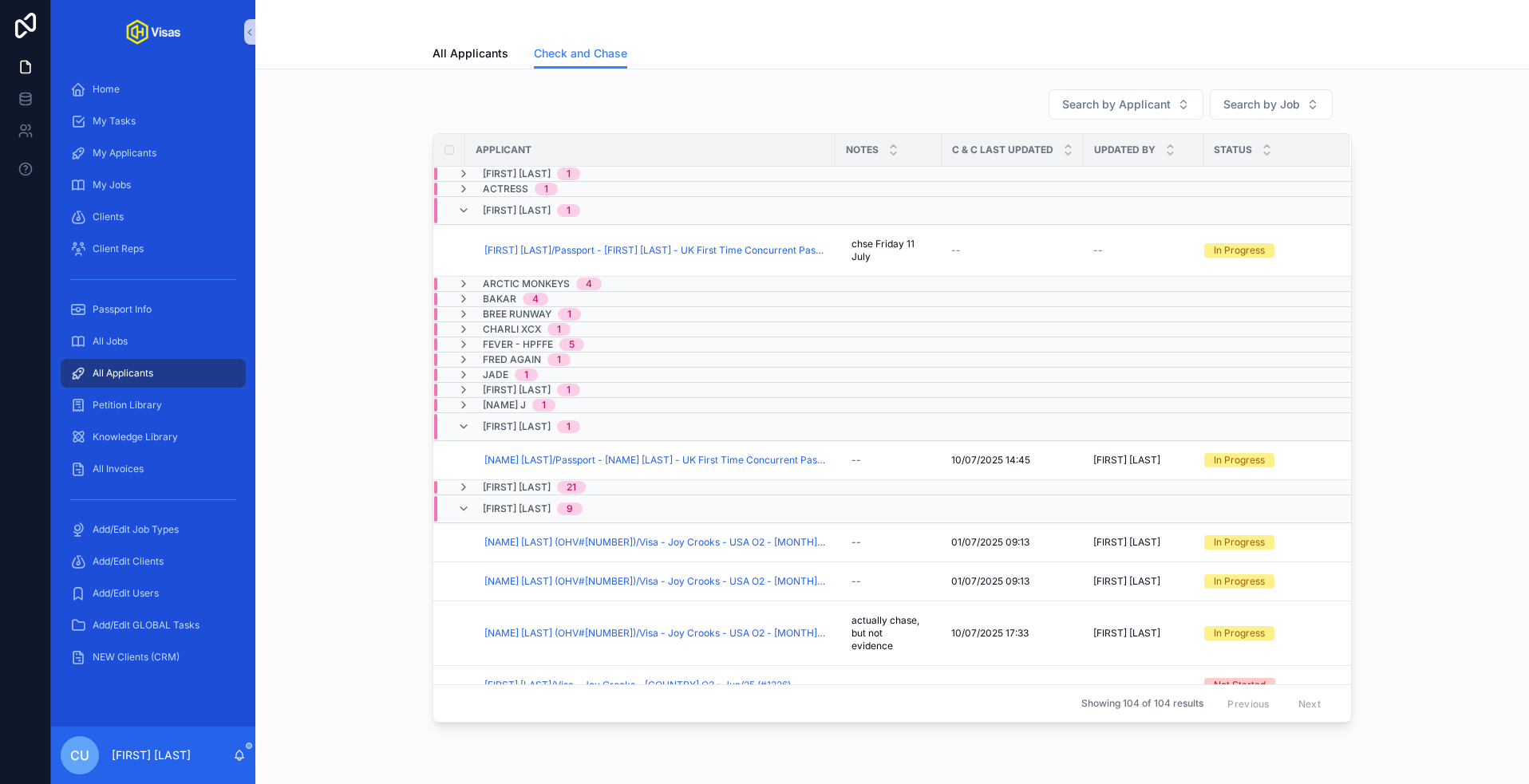 scroll, scrollTop: 78, scrollLeft: 0, axis: vertical 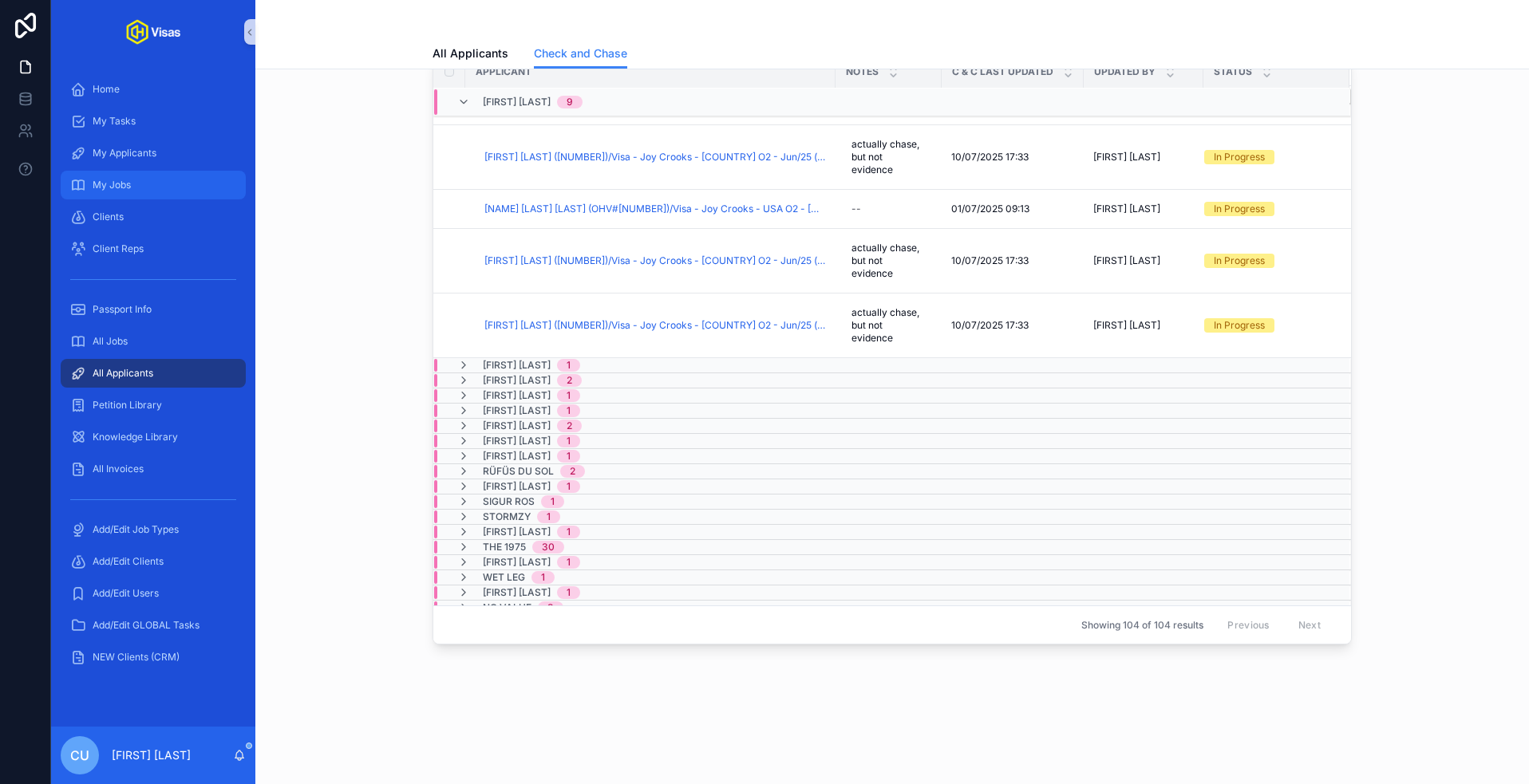 click on "My Jobs" at bounding box center (153, 185) 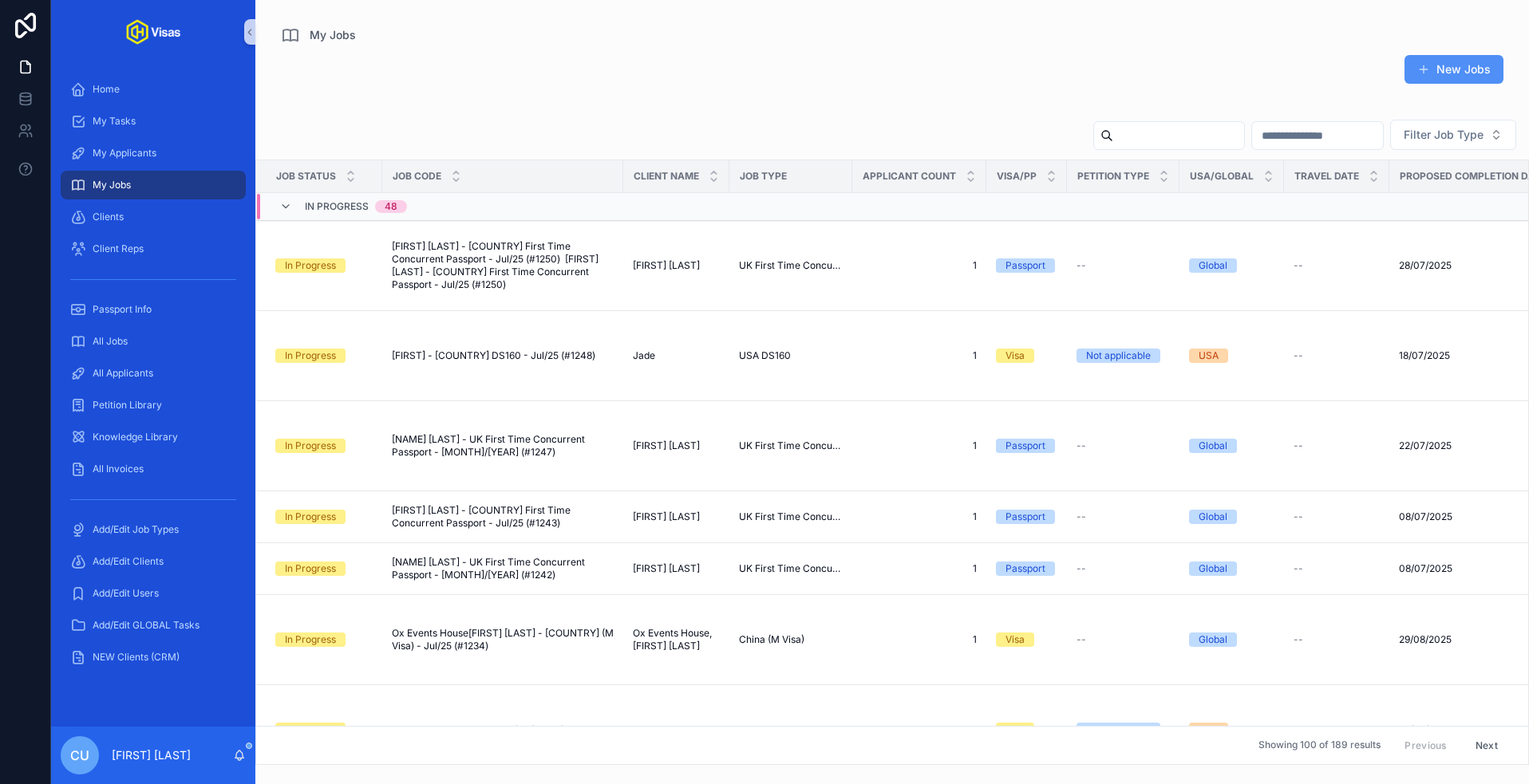 click at bounding box center (1424, 69) 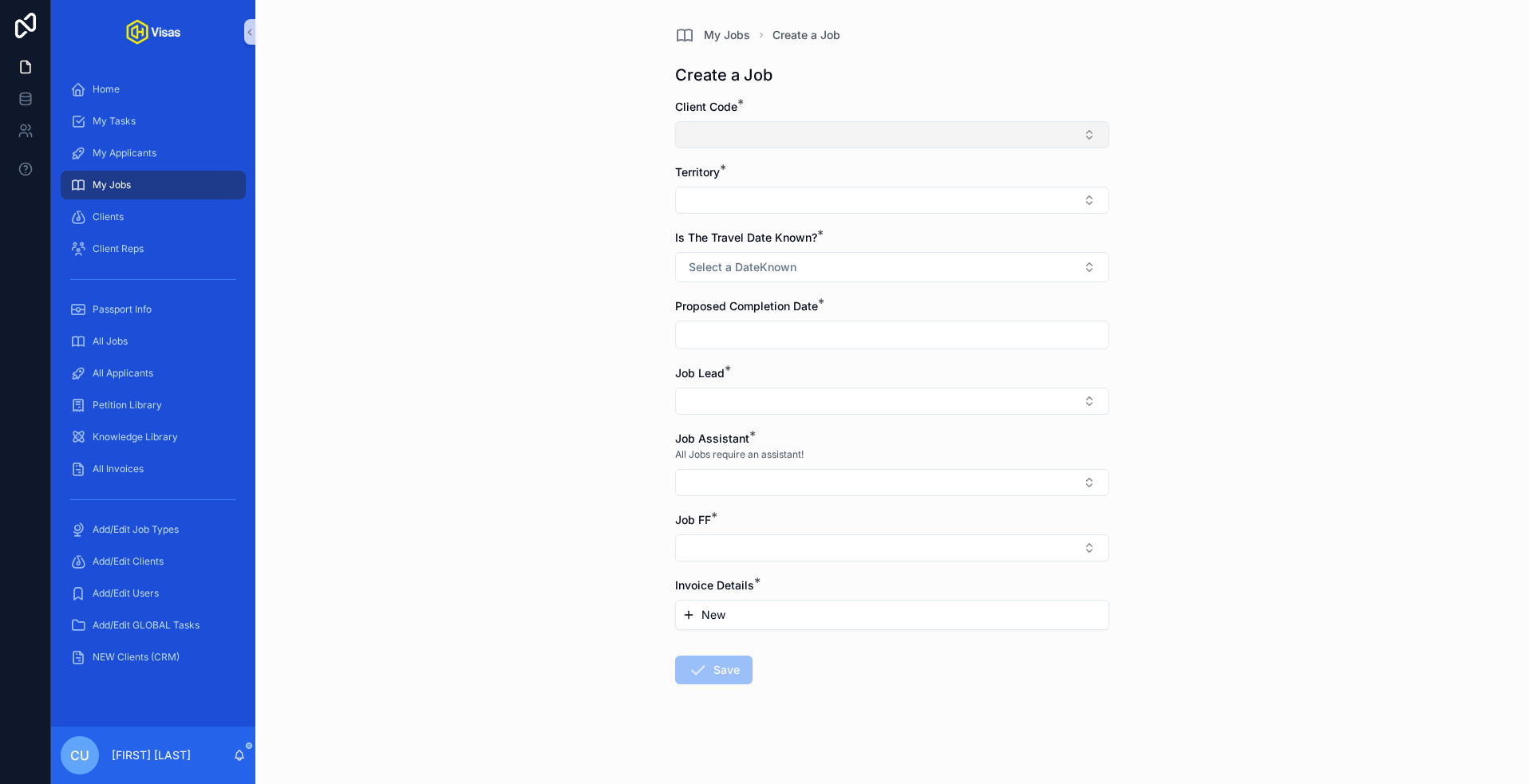 click at bounding box center (892, 135) 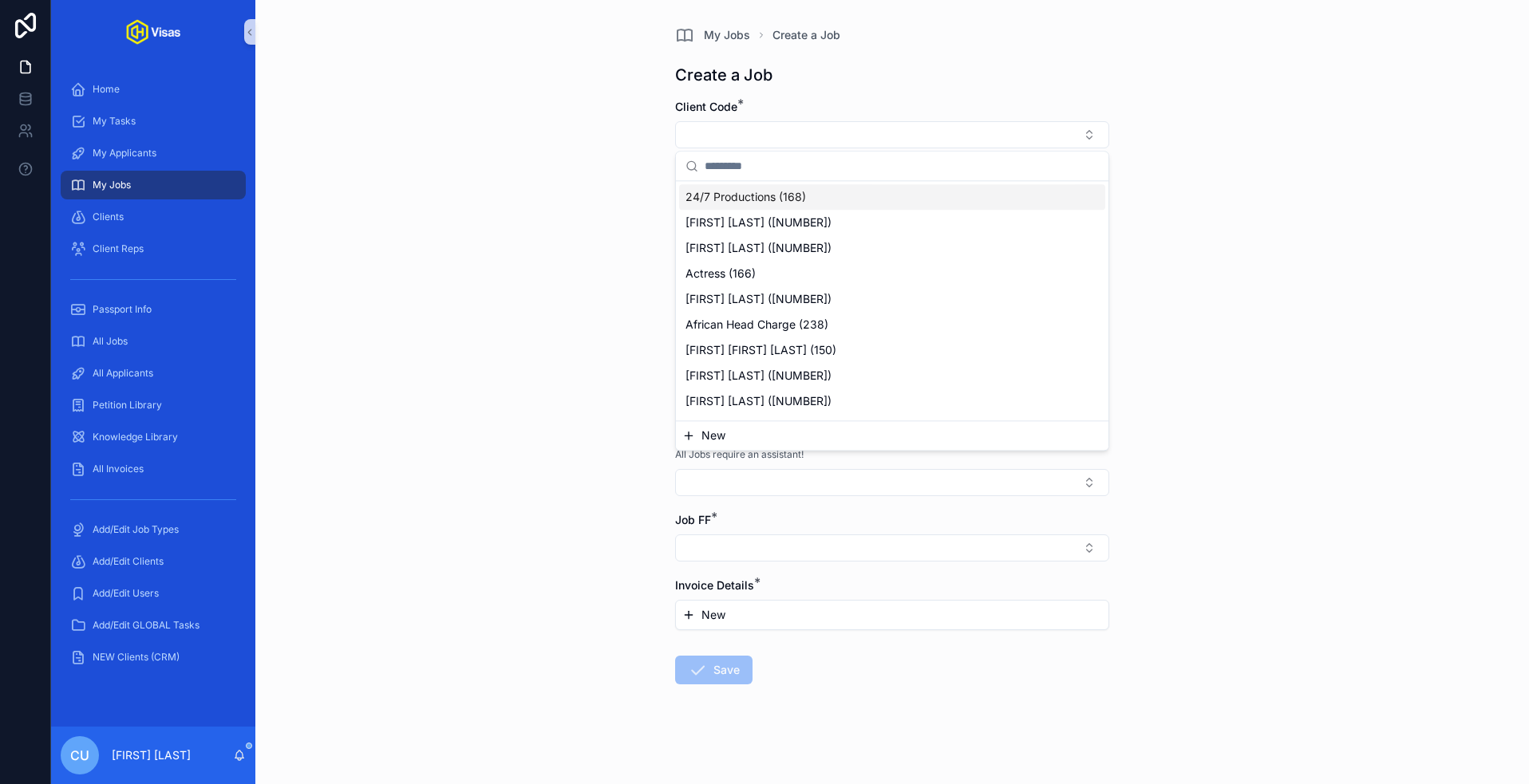 type on "*" 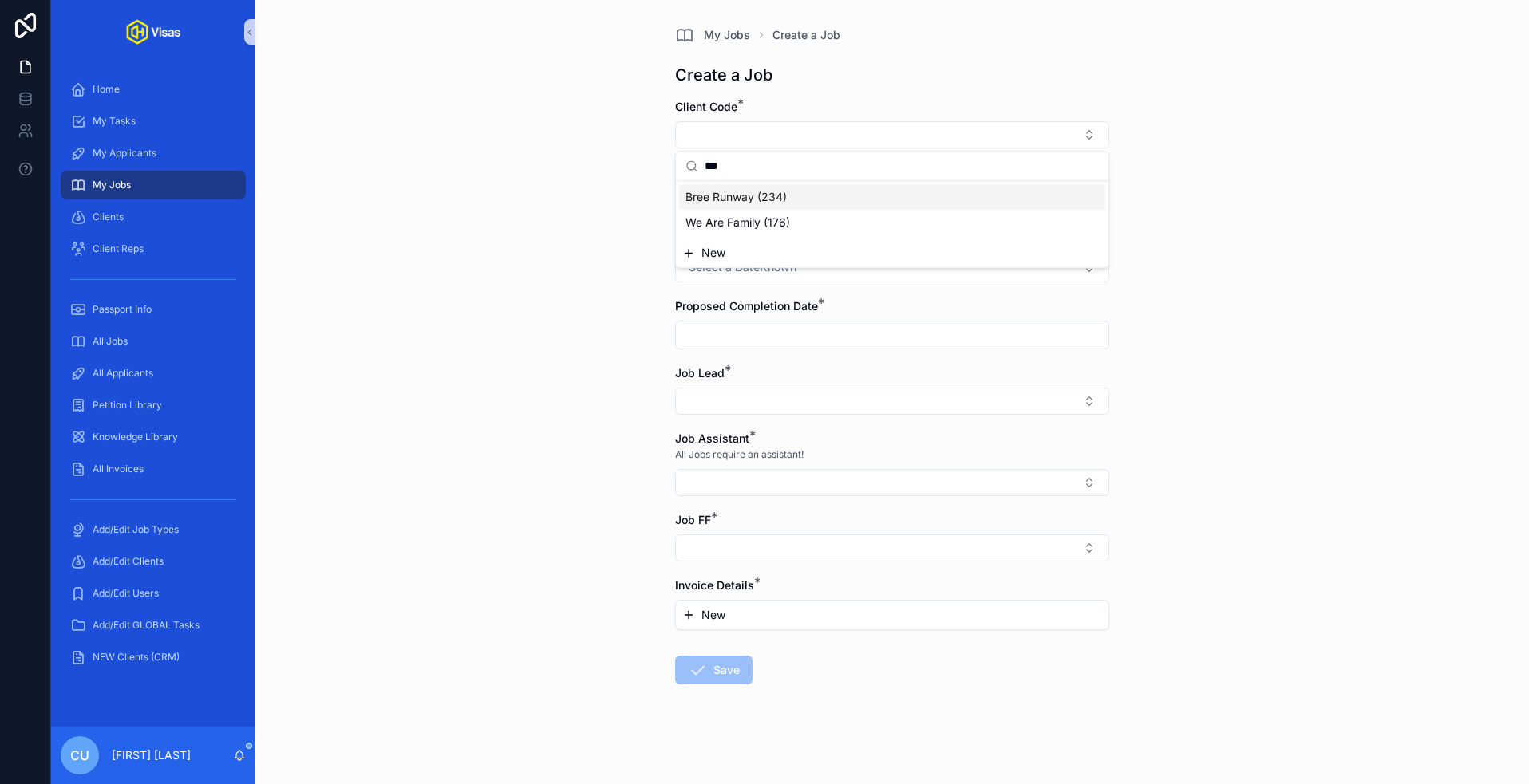 type on "****" 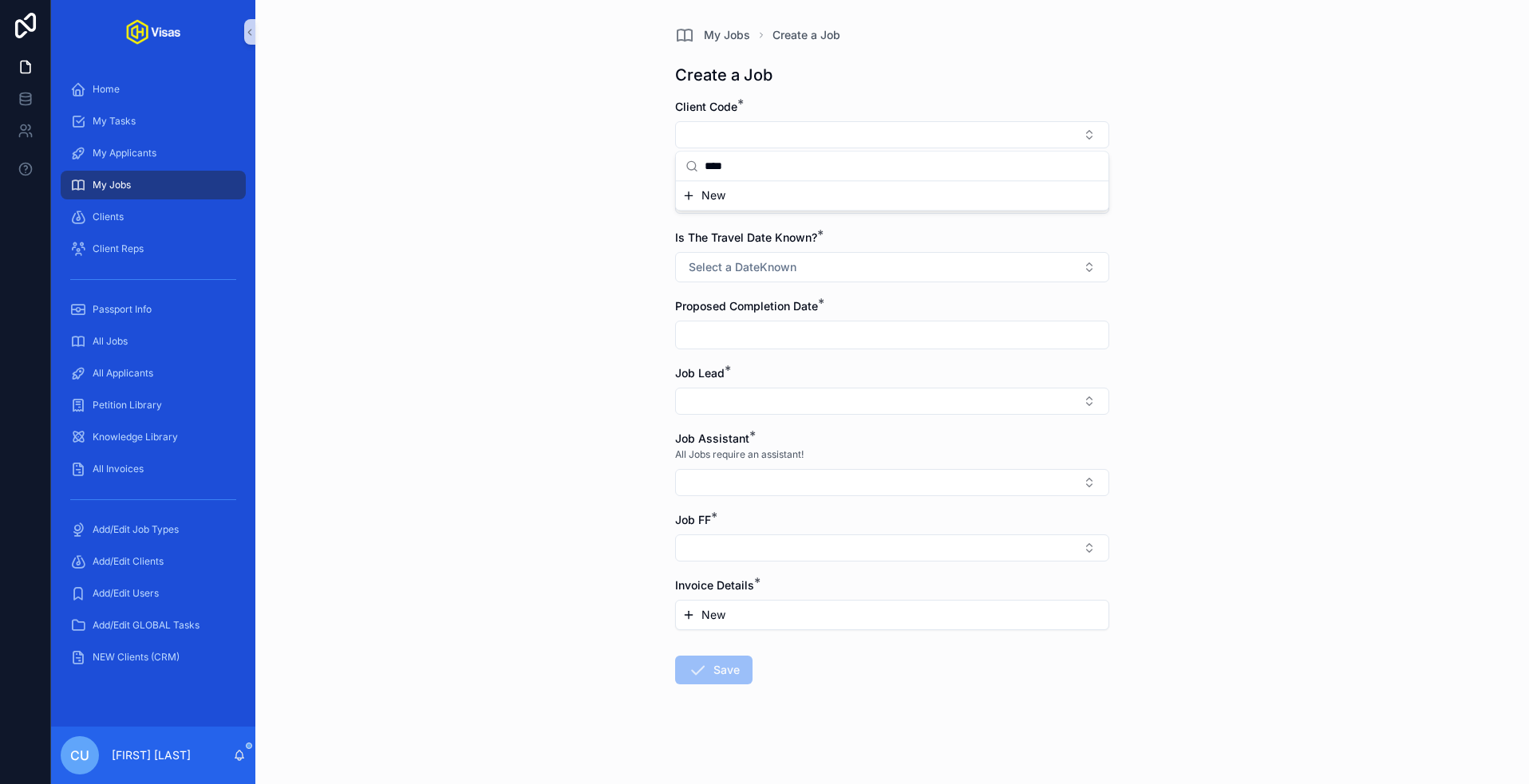 type 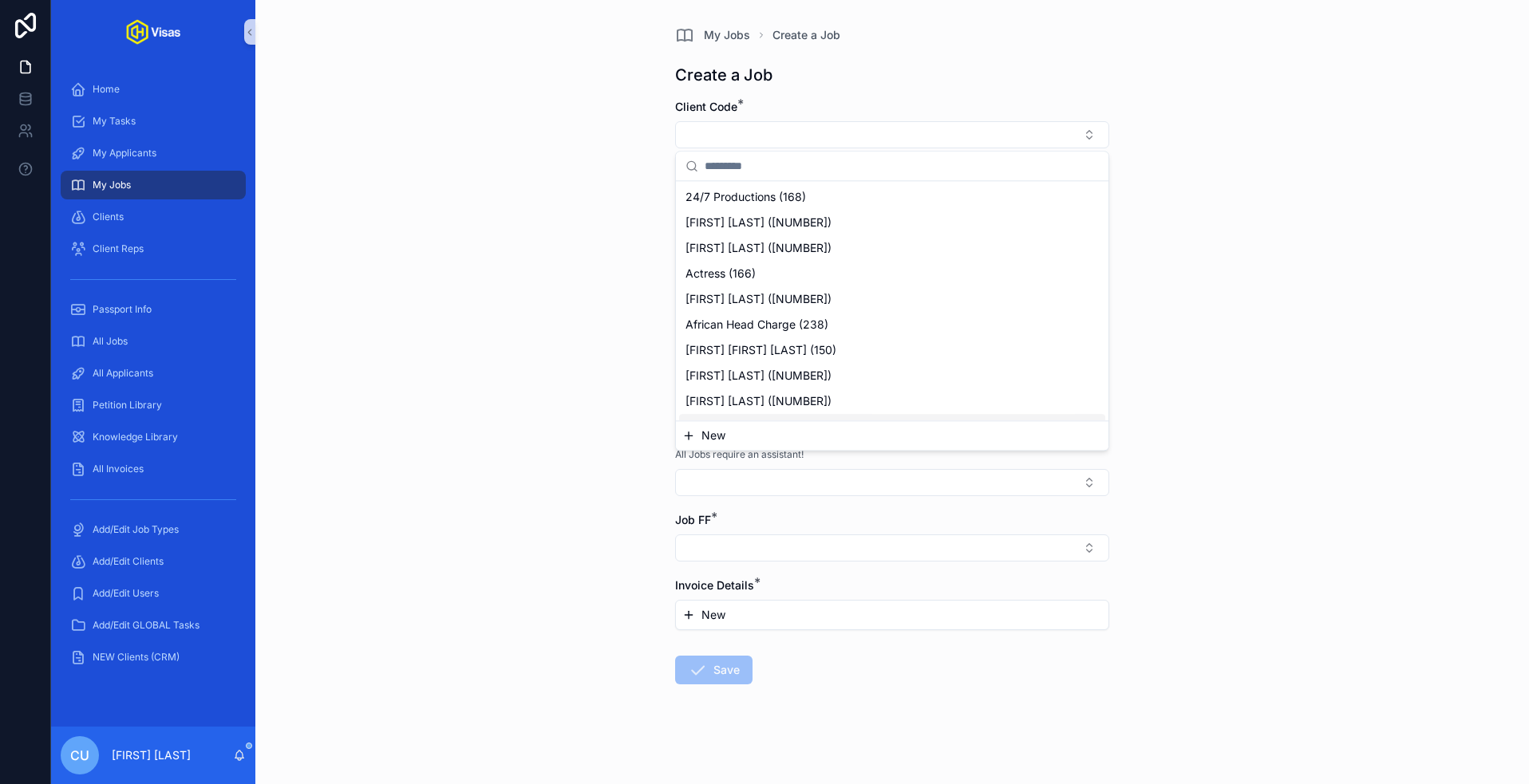 click on "New" at bounding box center (713, 435) 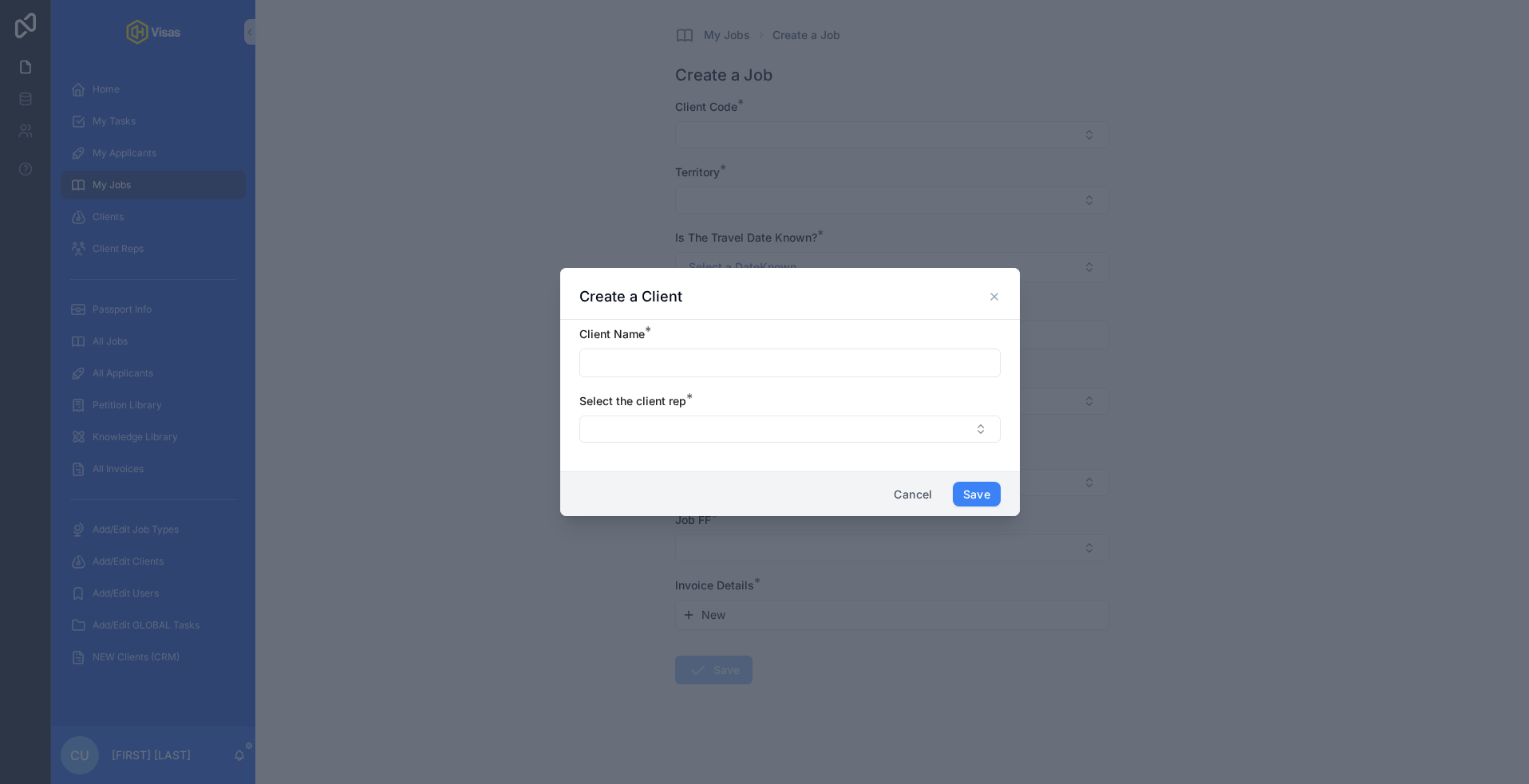 click at bounding box center (790, 363) 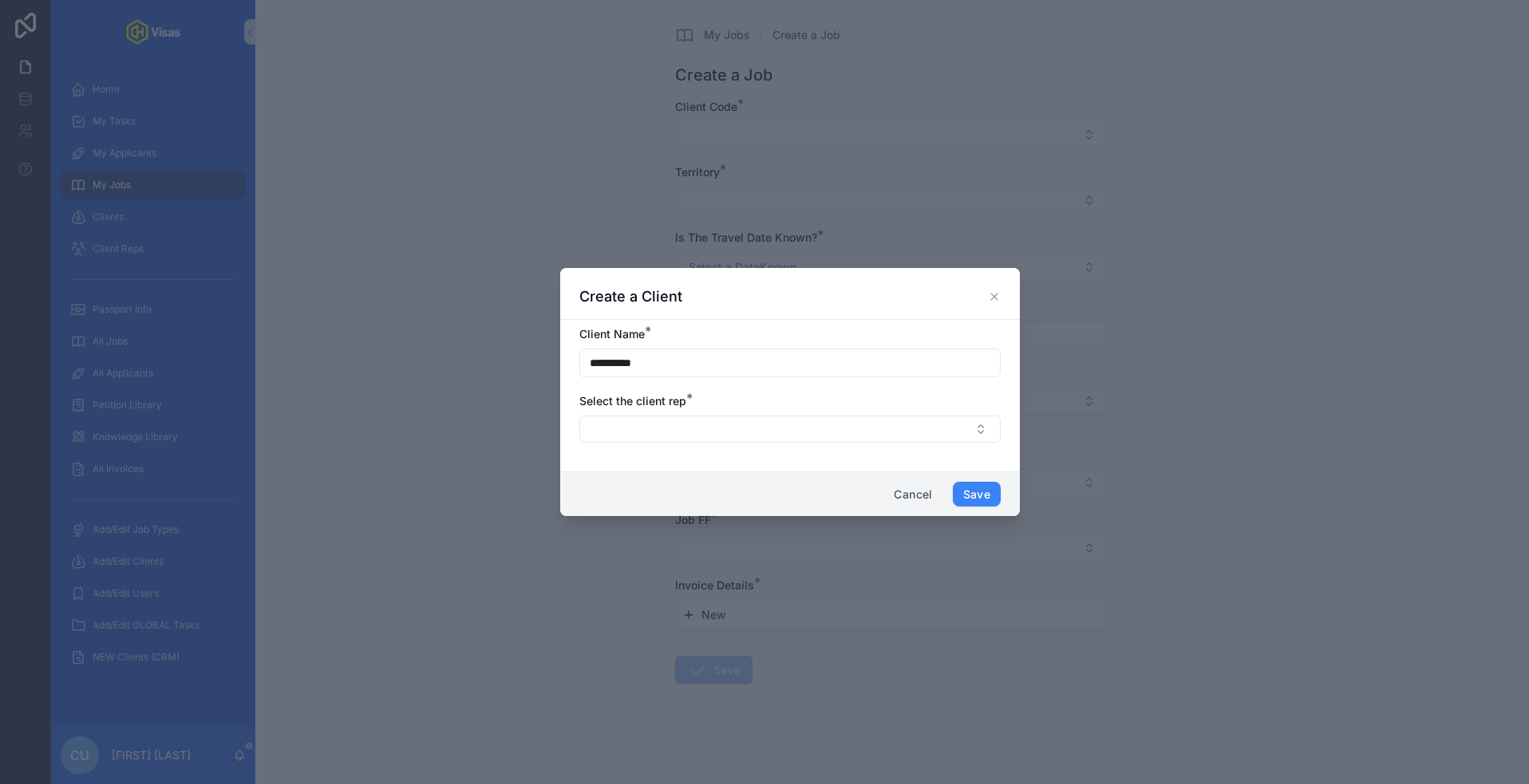 type on "**********" 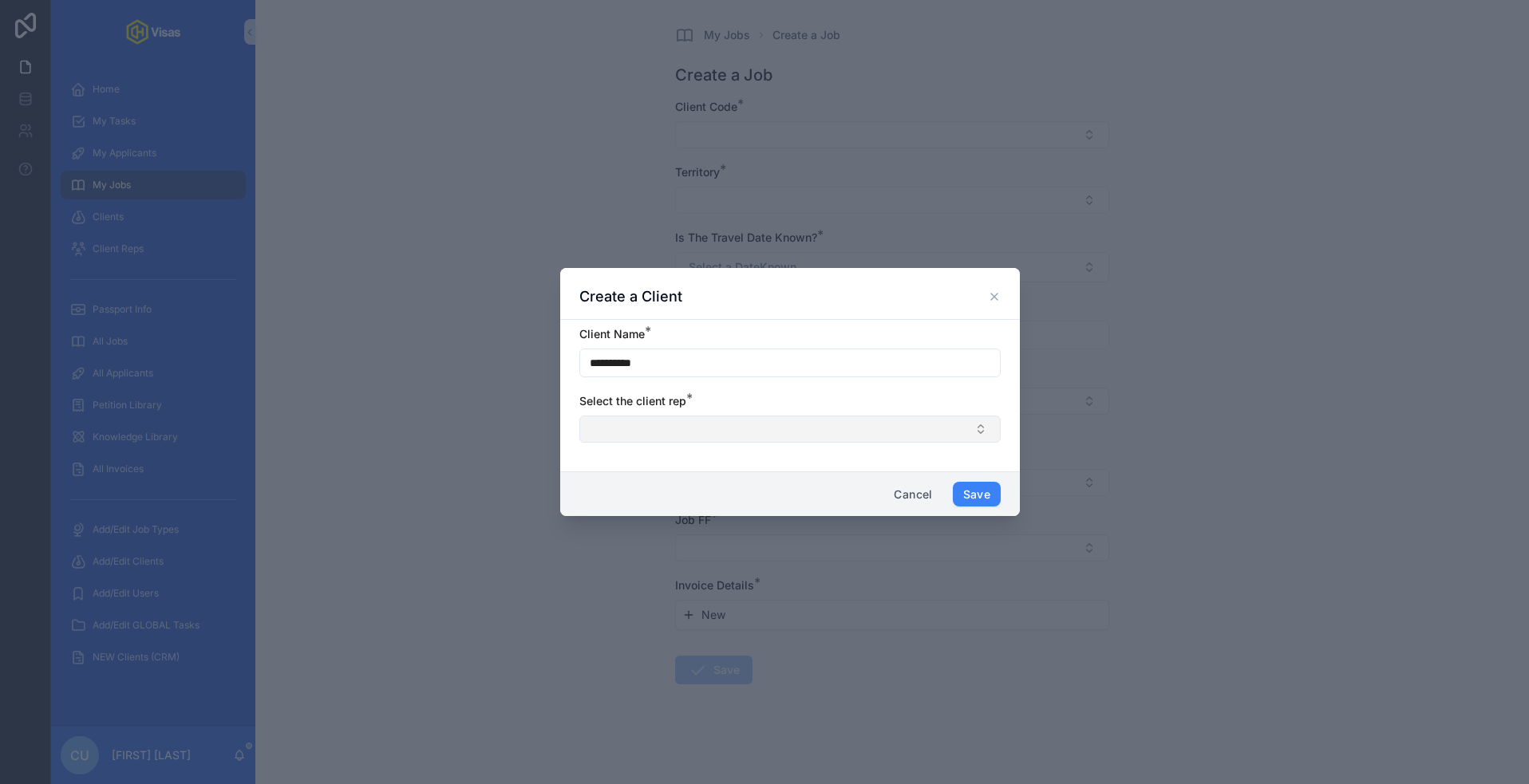 click at bounding box center (790, 429) 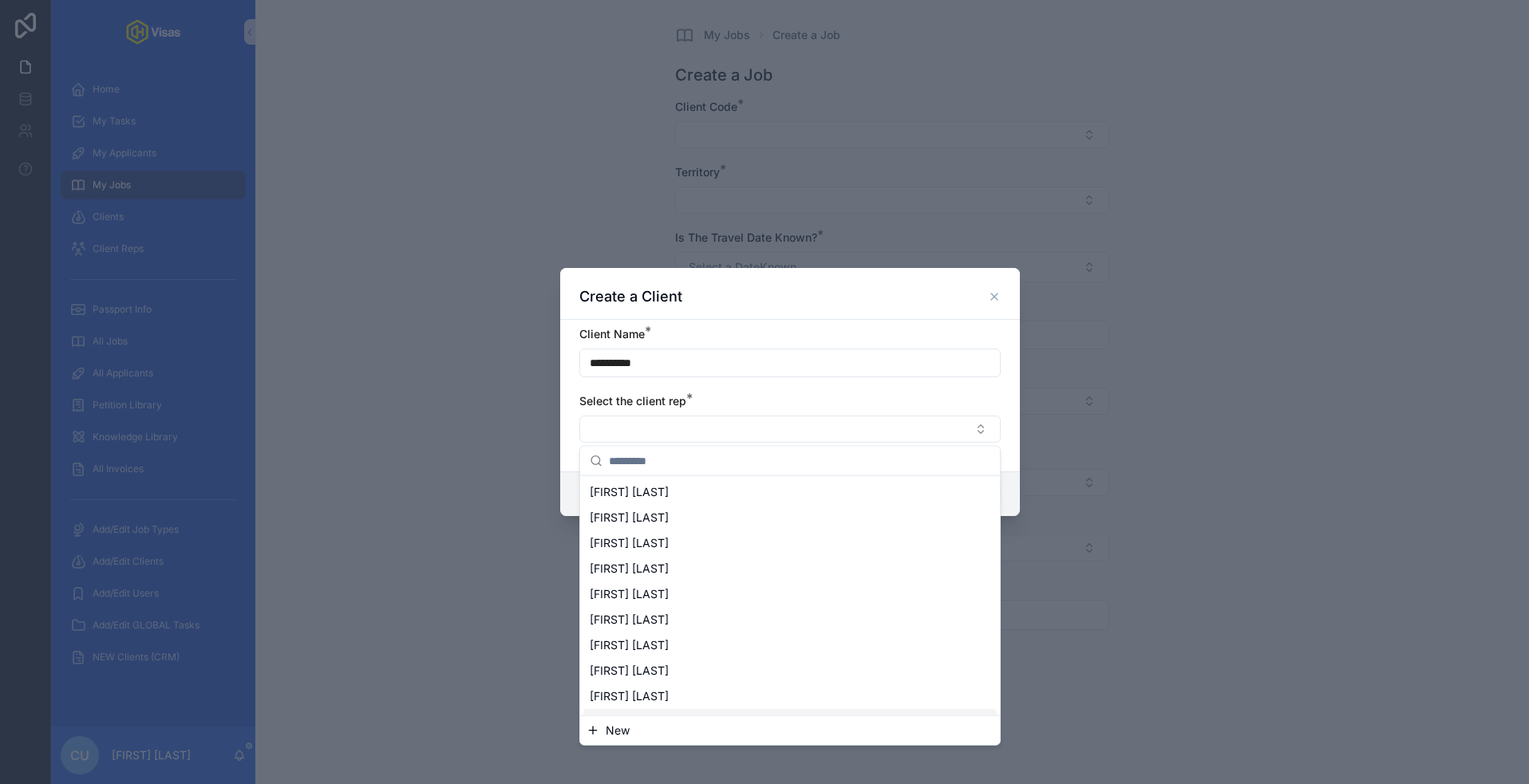 click on "New" at bounding box center (618, 731) 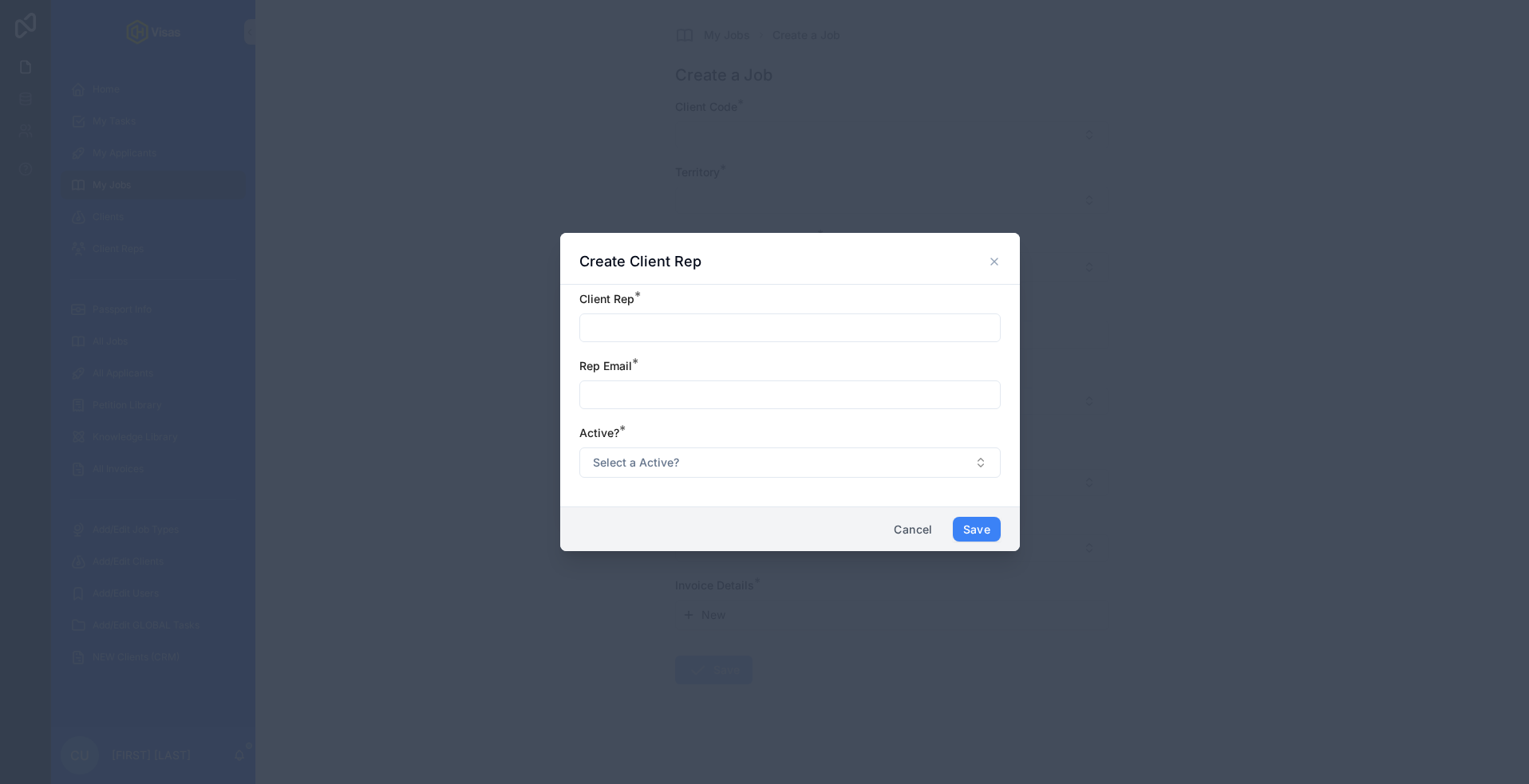 click at bounding box center [790, 328] 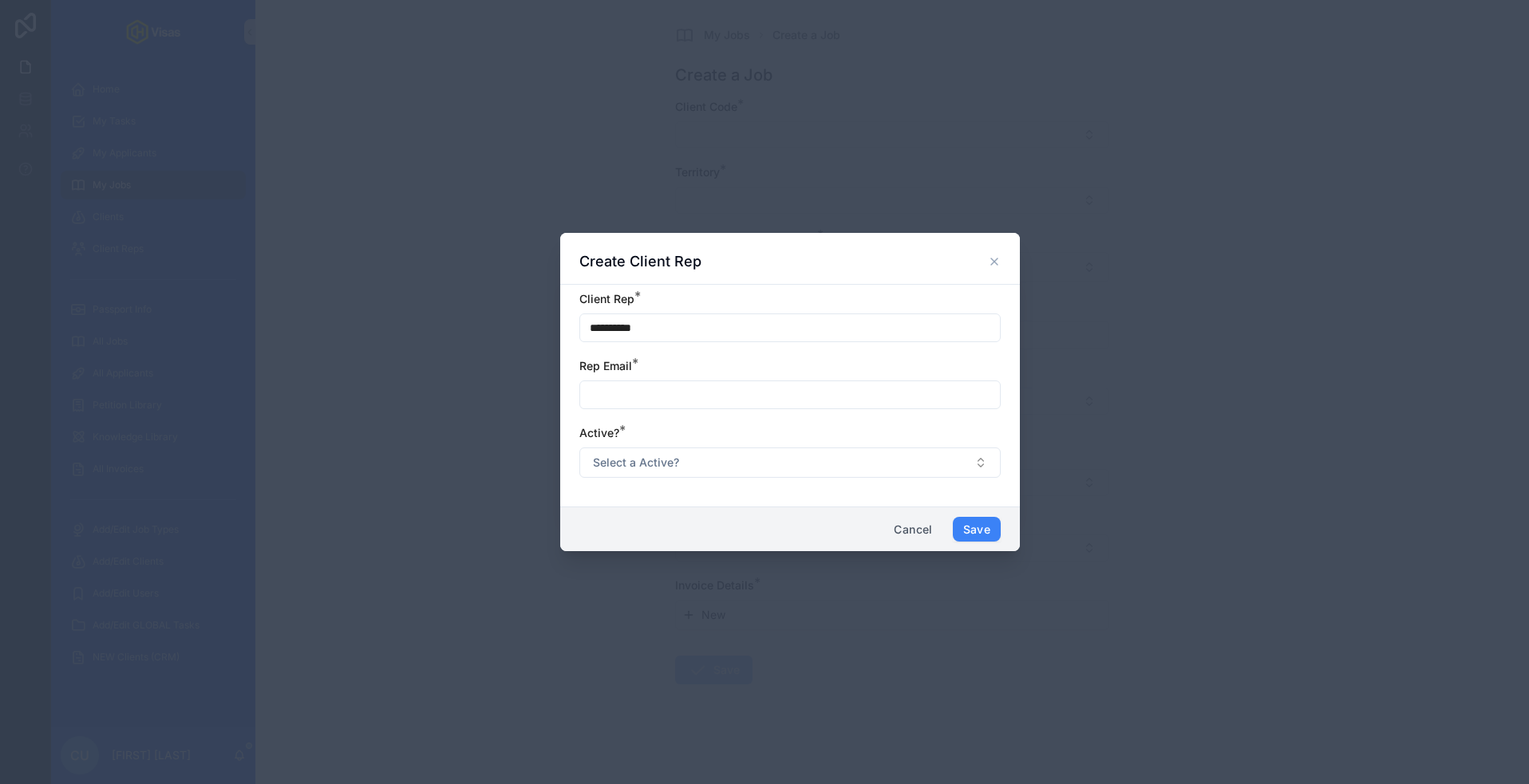 type on "**********" 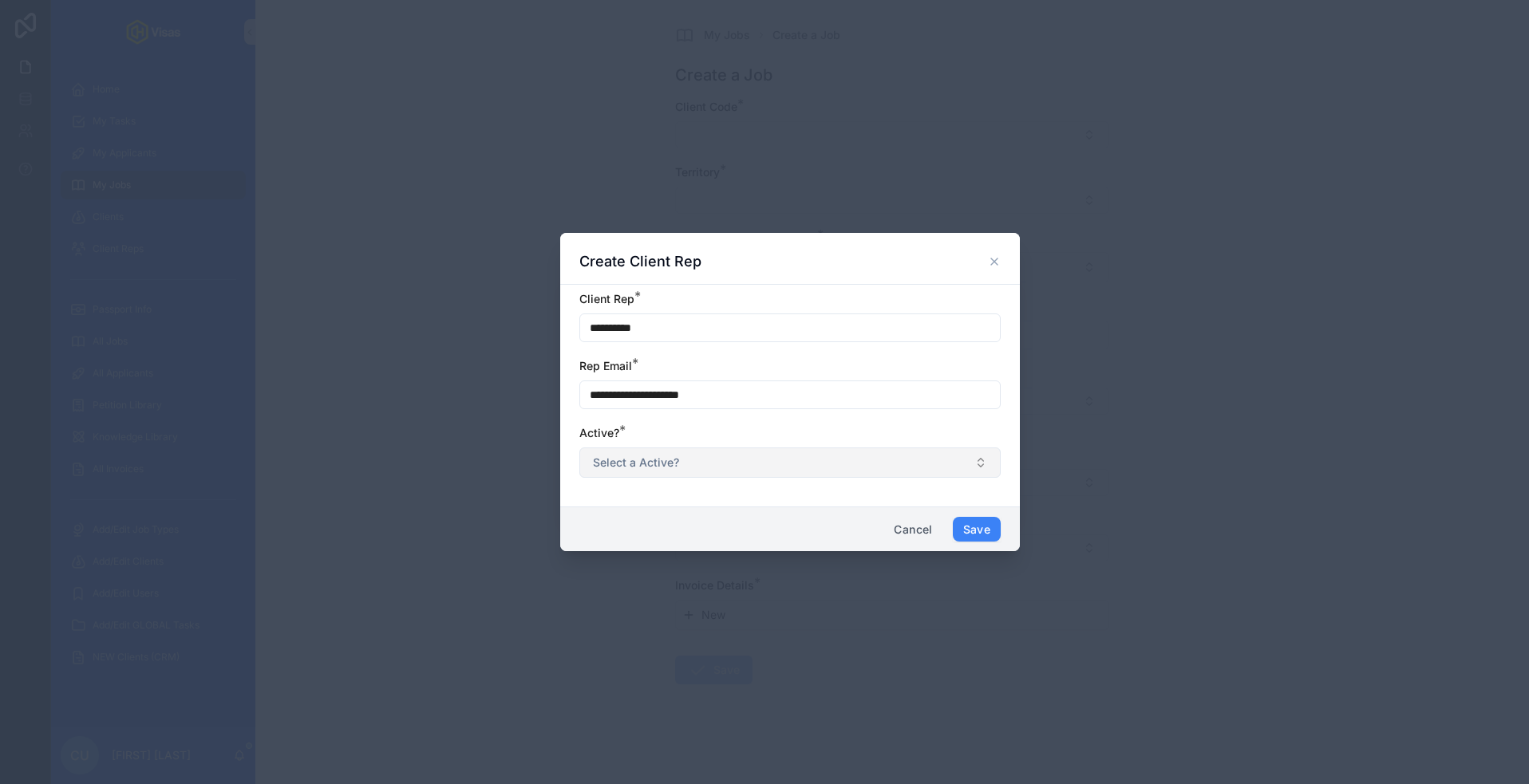 type on "**********" 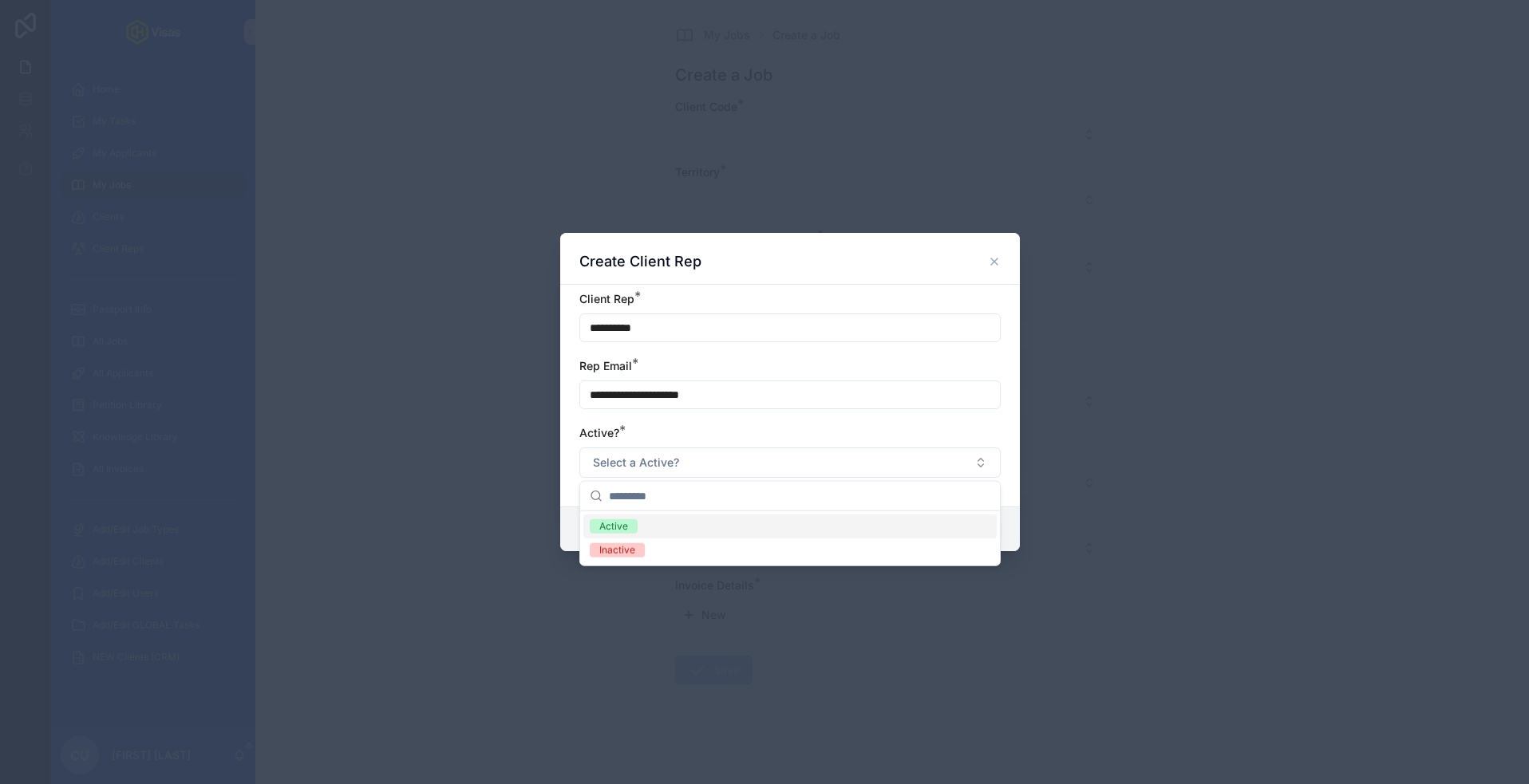 click on "Active" at bounding box center [790, 526] 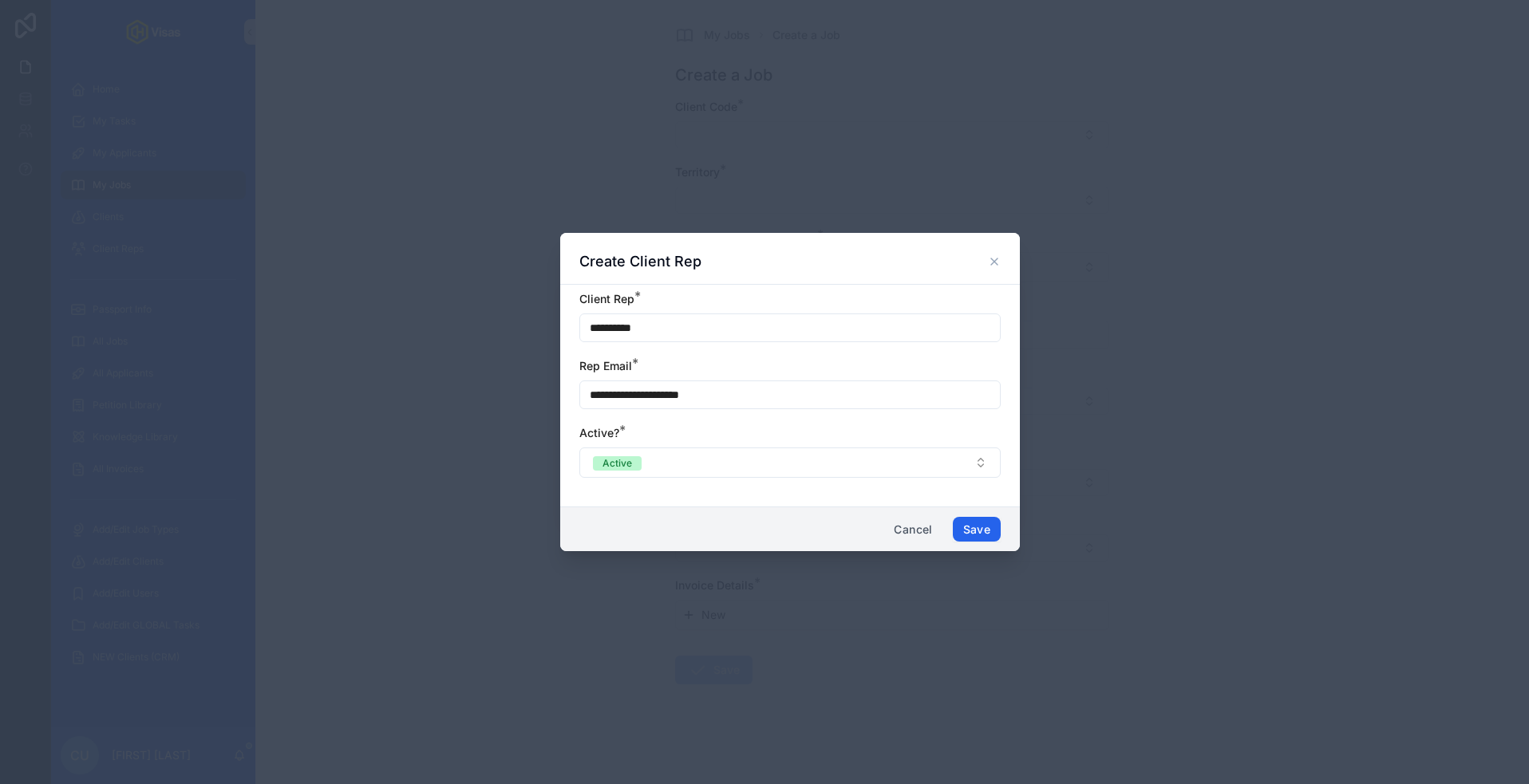 click on "Save" at bounding box center (977, 530) 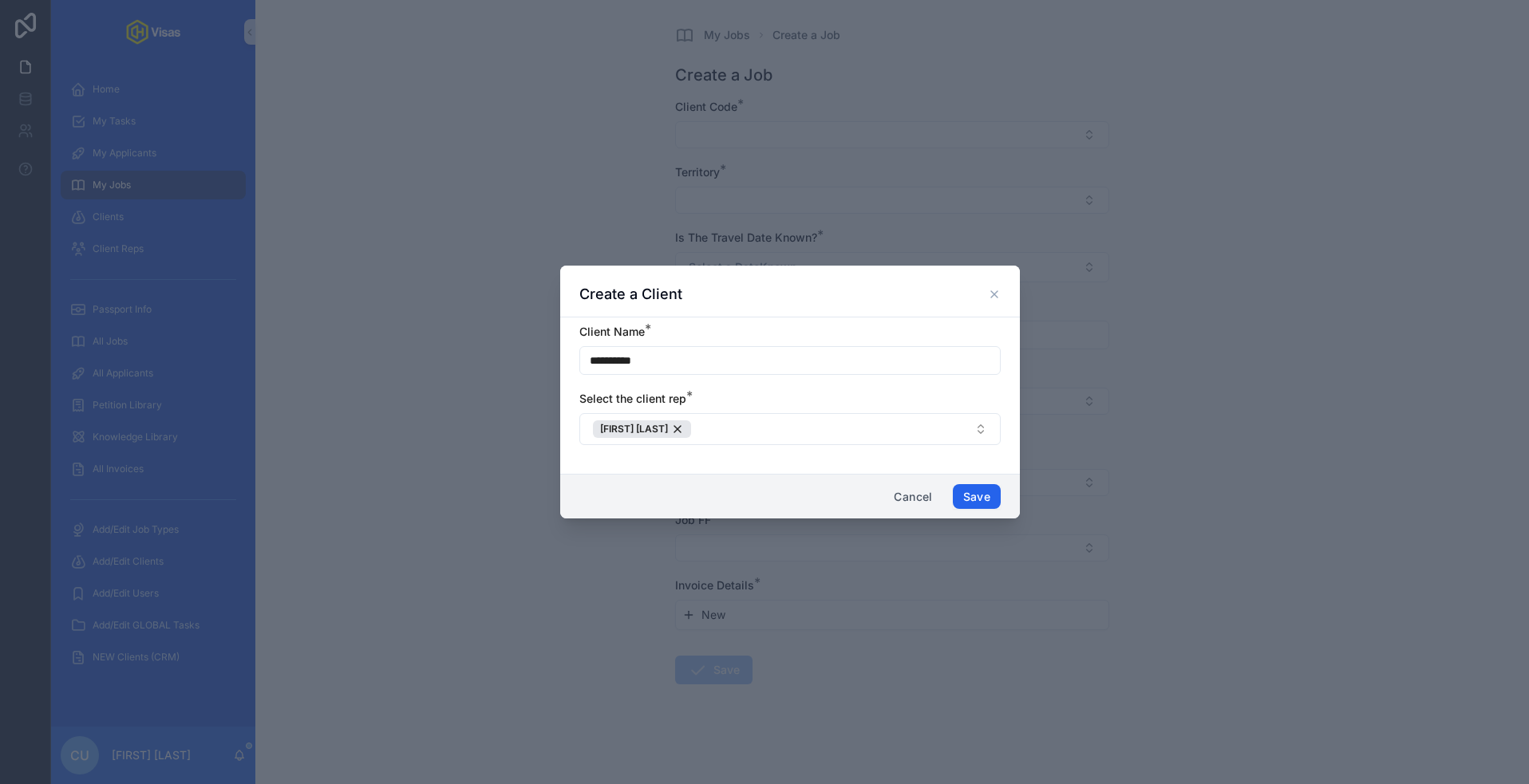 click on "Save" at bounding box center (977, 497) 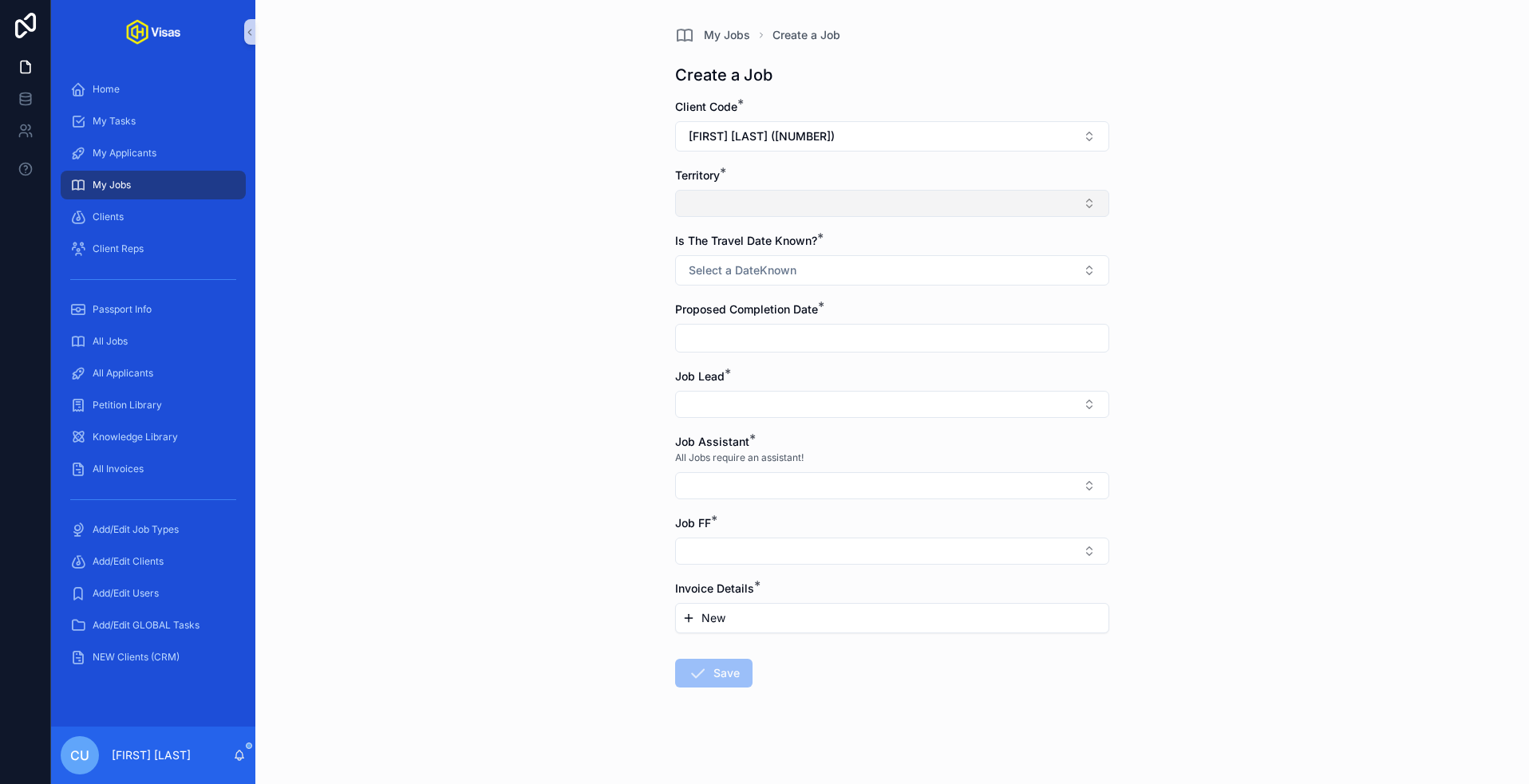 click at bounding box center (892, 203) 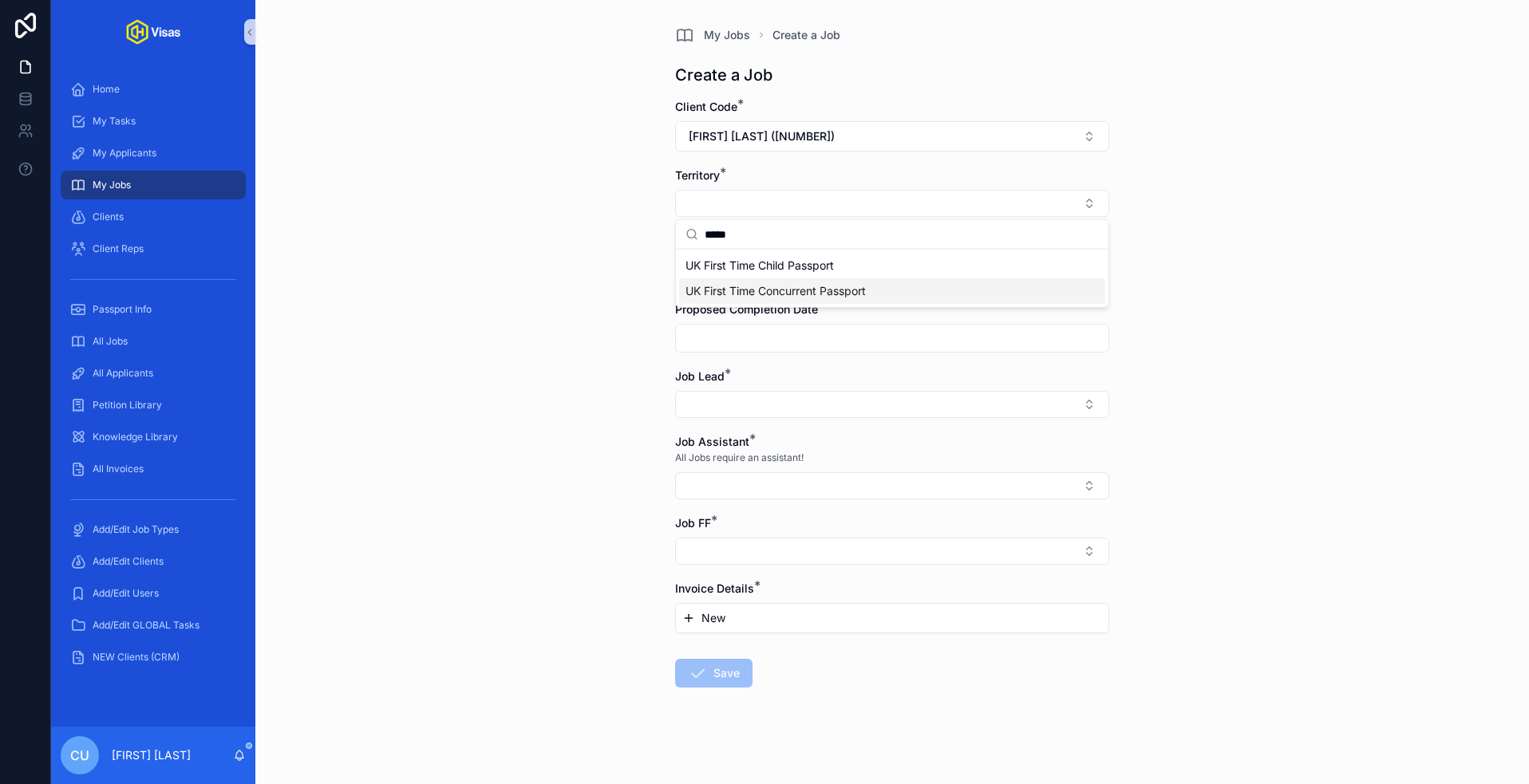 type on "*****" 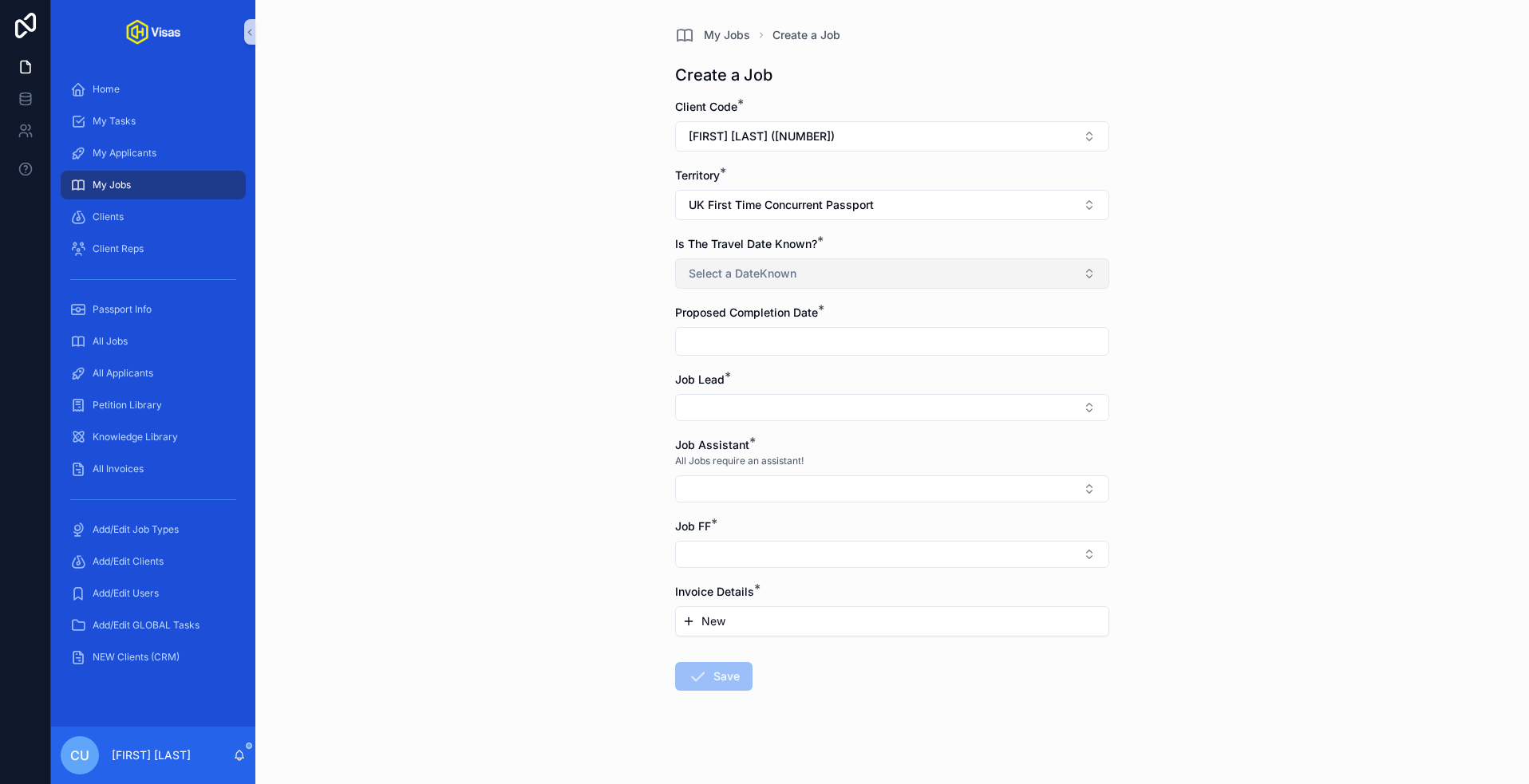 click on "Select a DateKnown" at bounding box center (892, 274) 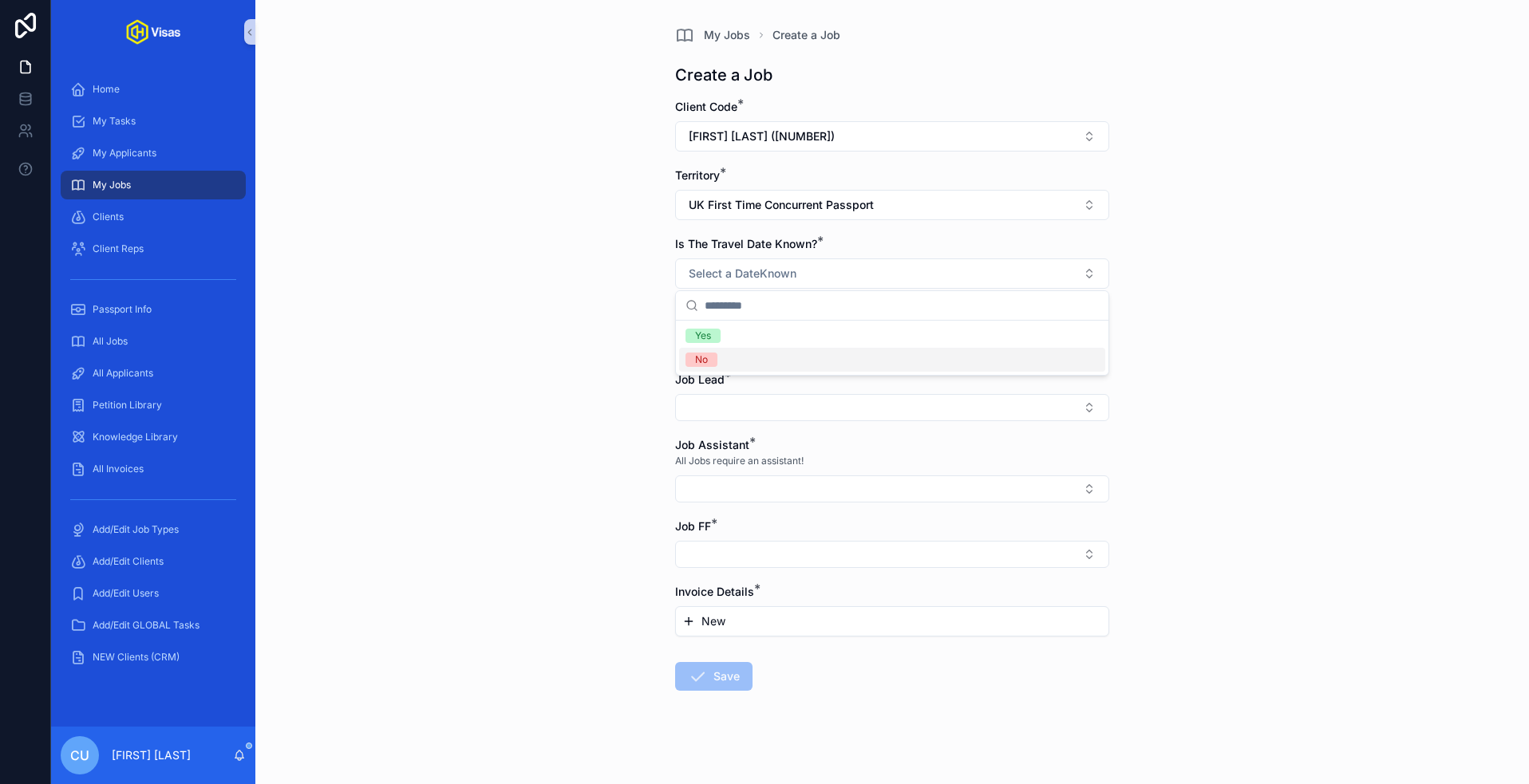 click on "No" at bounding box center [892, 360] 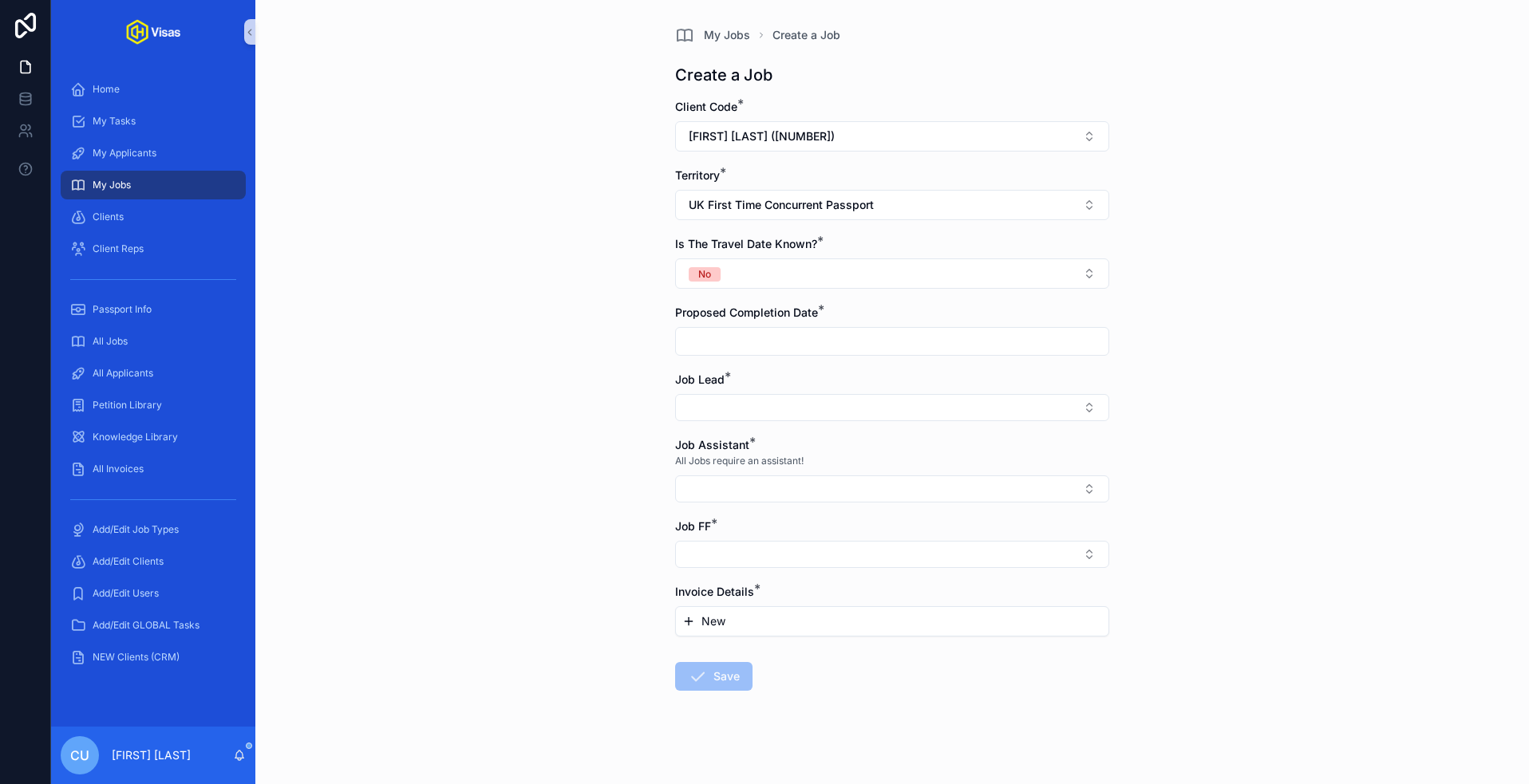 click at bounding box center (892, 341) 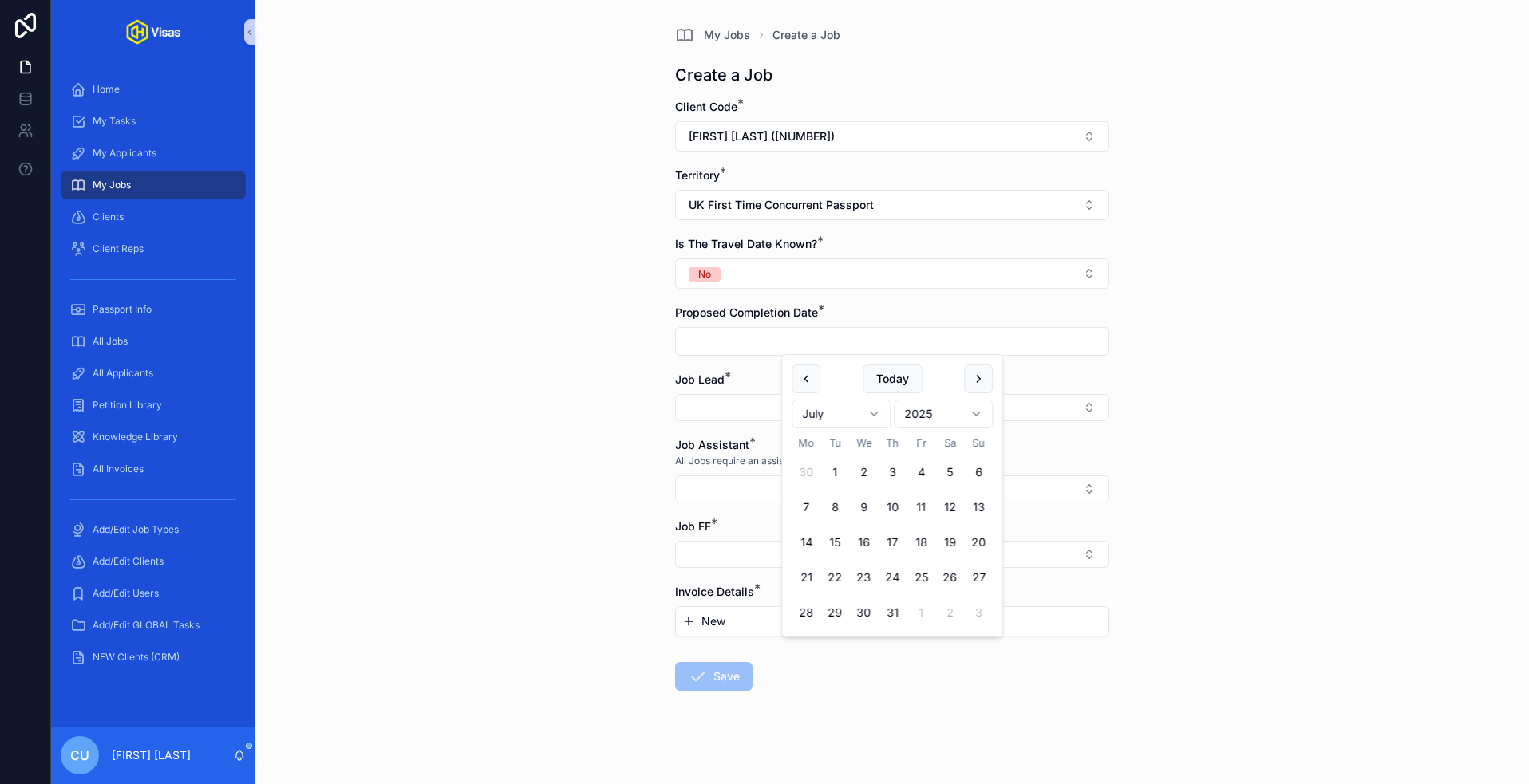 click on "24" at bounding box center [892, 577] 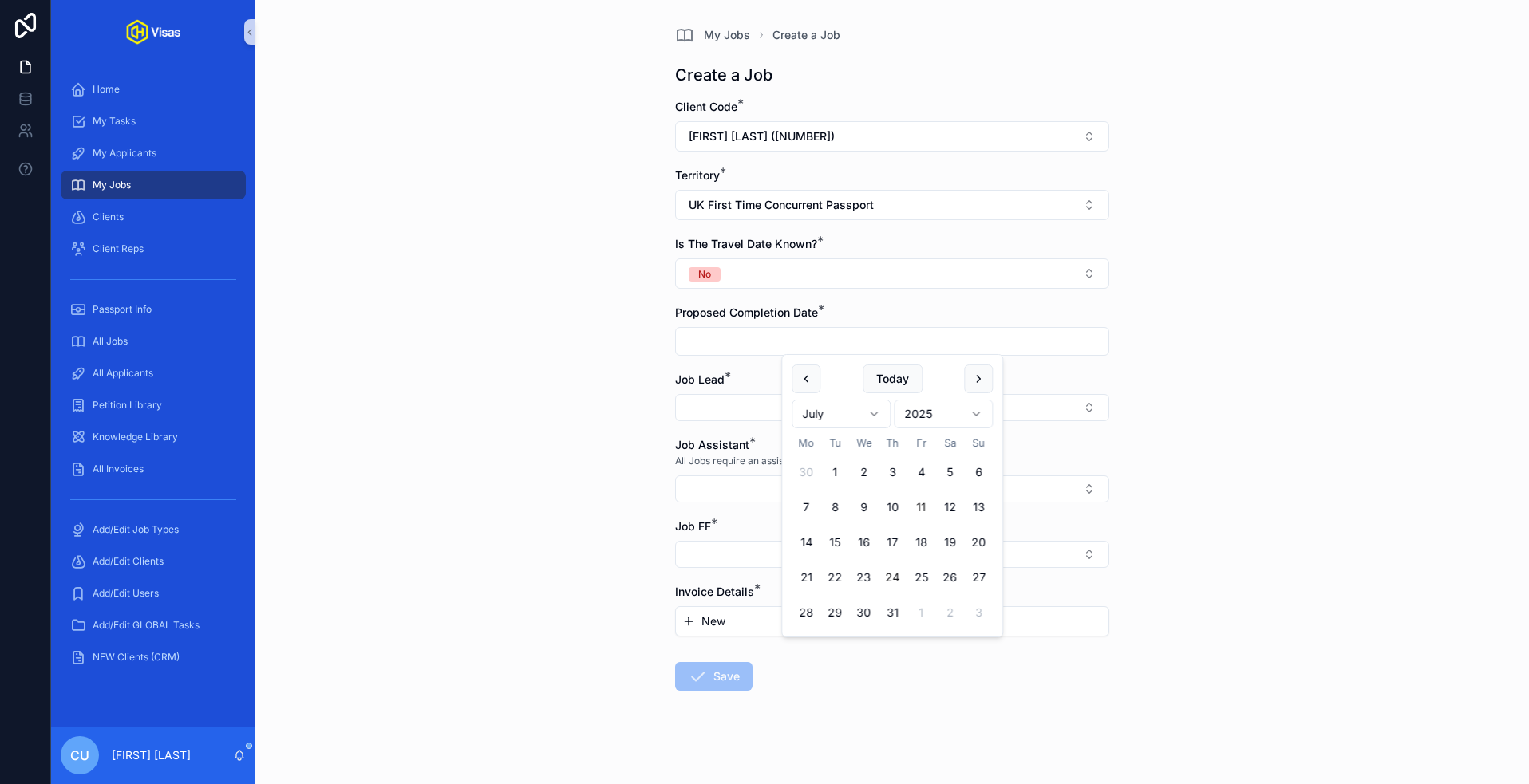 type on "**********" 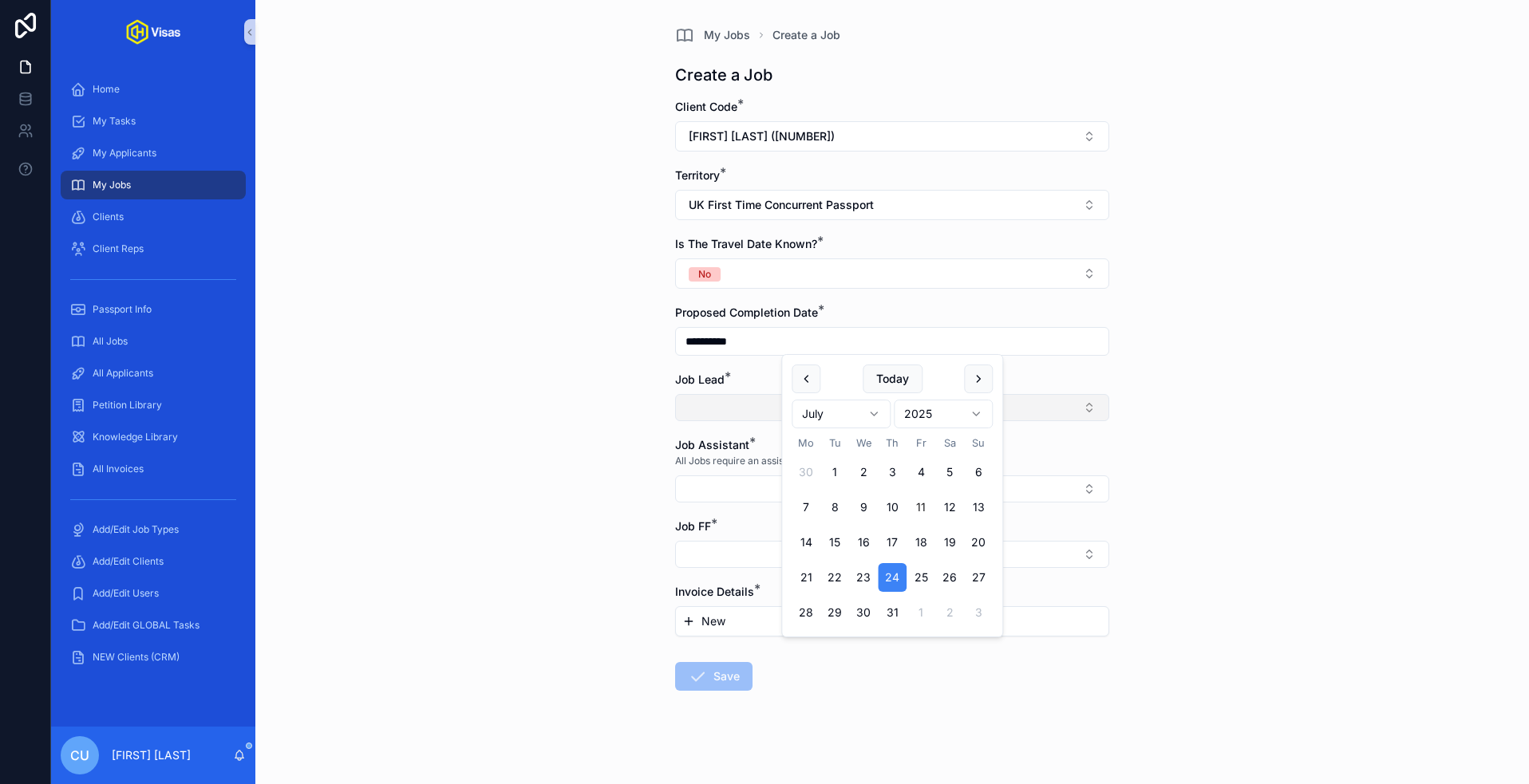 click at bounding box center (892, 408) 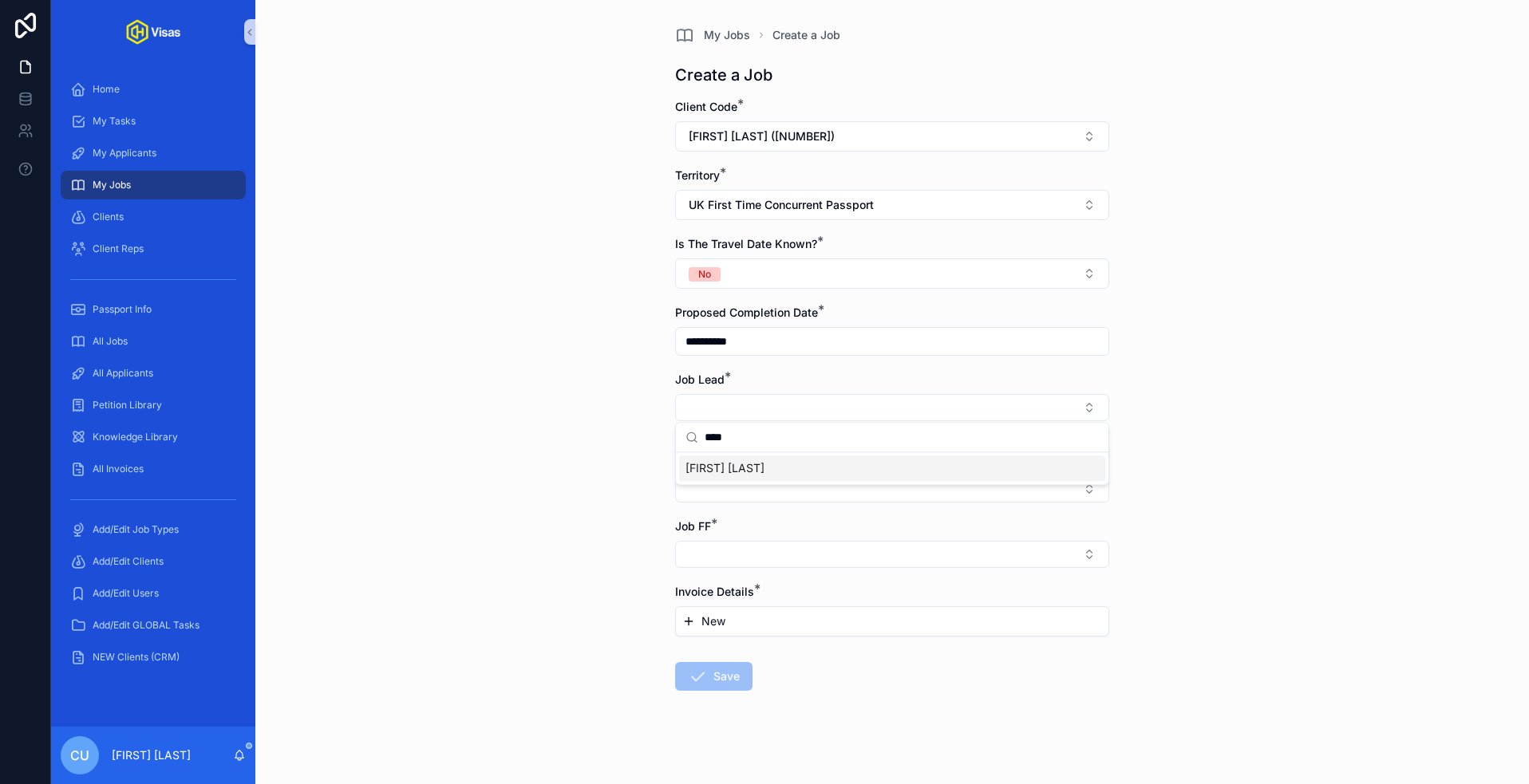 type on "****" 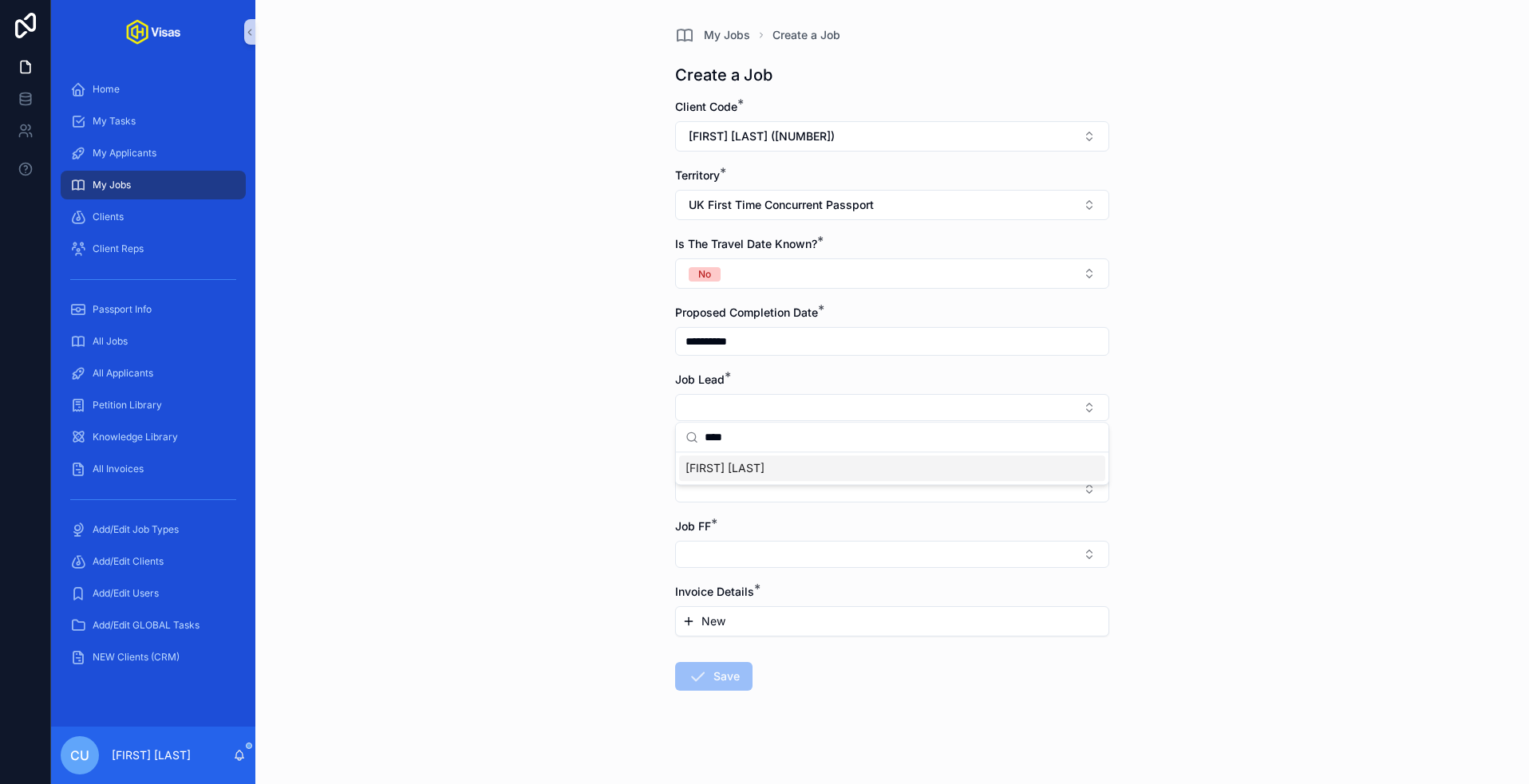 click on "[FIRST] [LAST]" at bounding box center (725, 468) 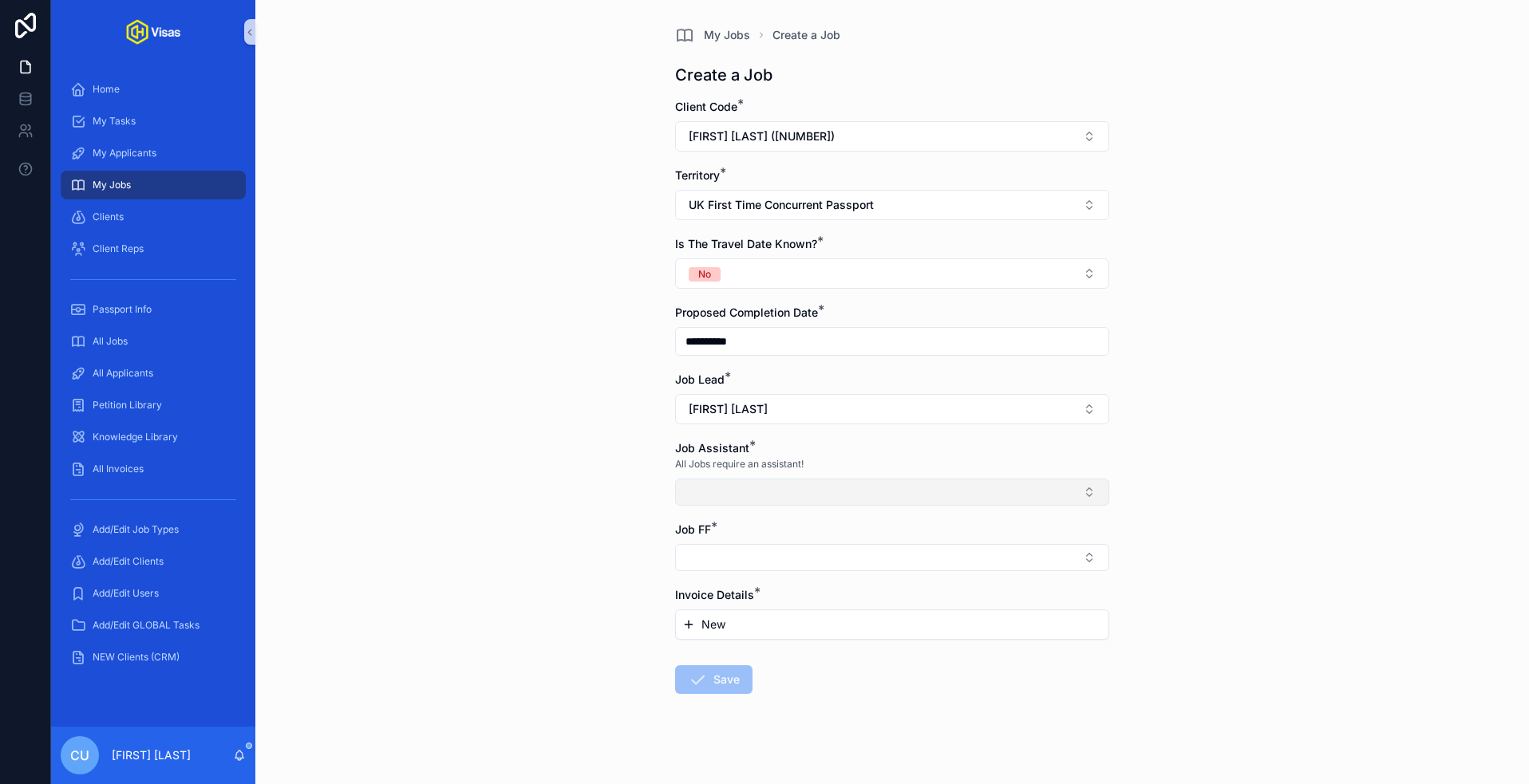click at bounding box center (892, 492) 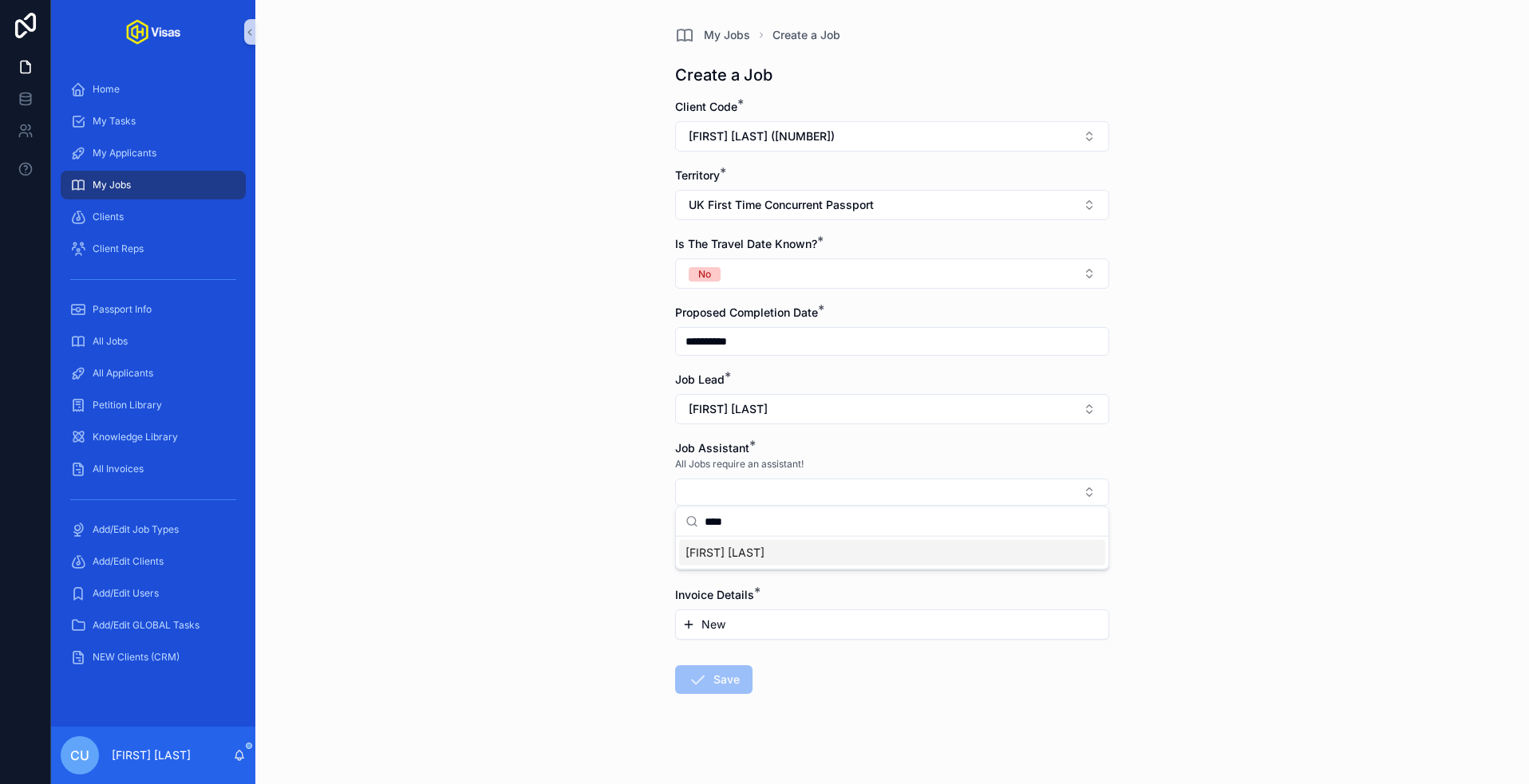 type on "****" 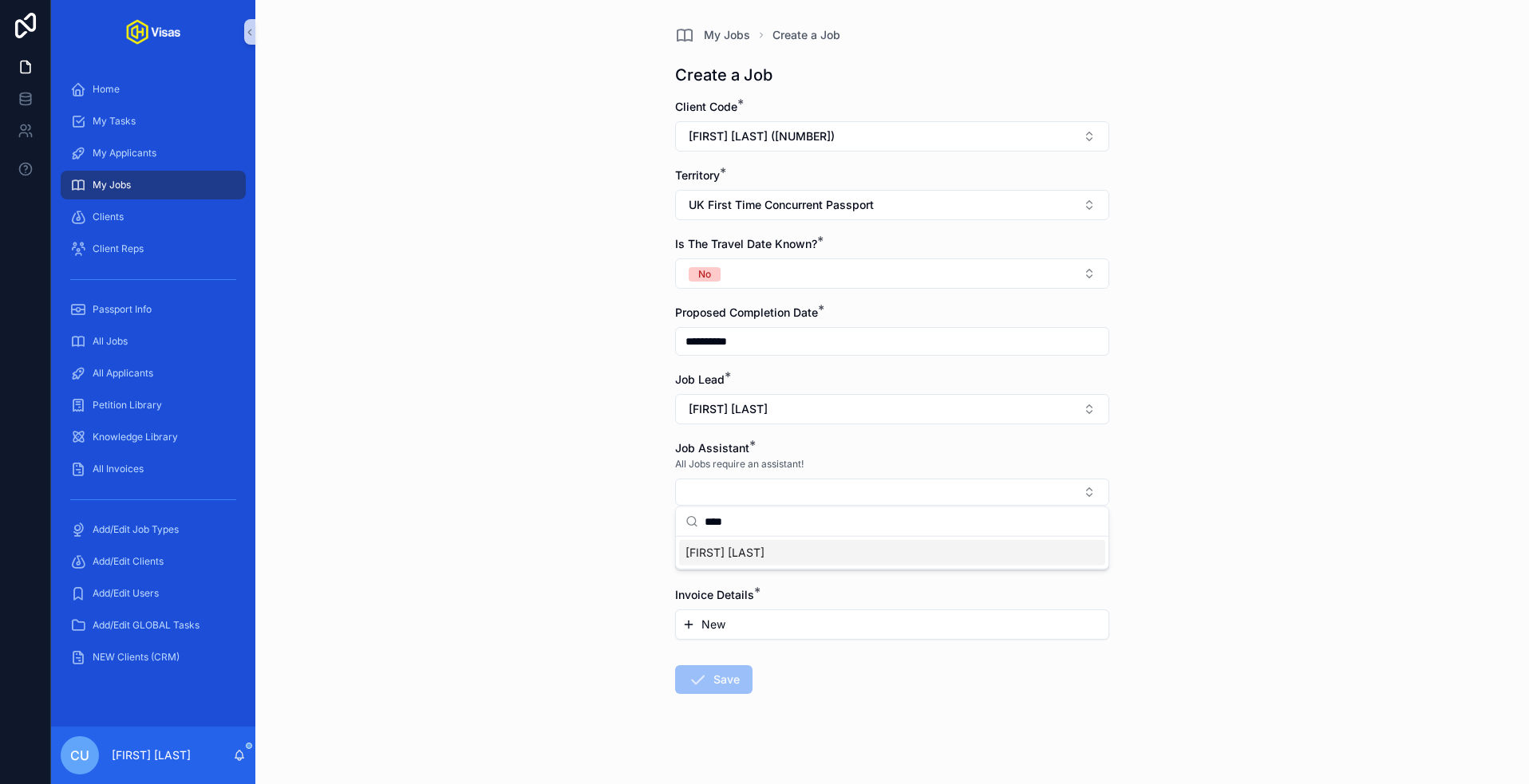 click on "[FIRST] [LAST]" at bounding box center (725, 553) 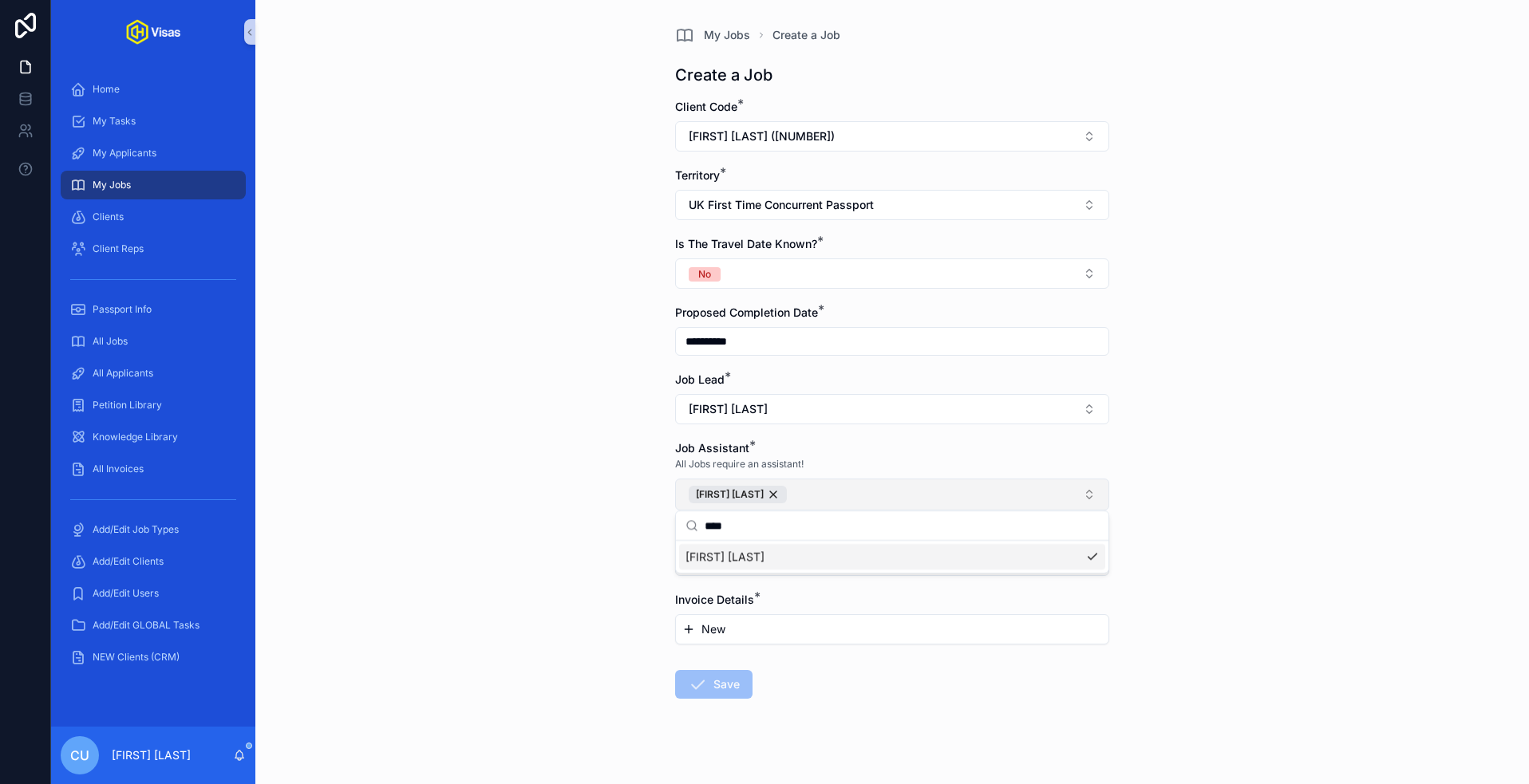 click on "[FIRST] [LAST]" at bounding box center (892, 494) 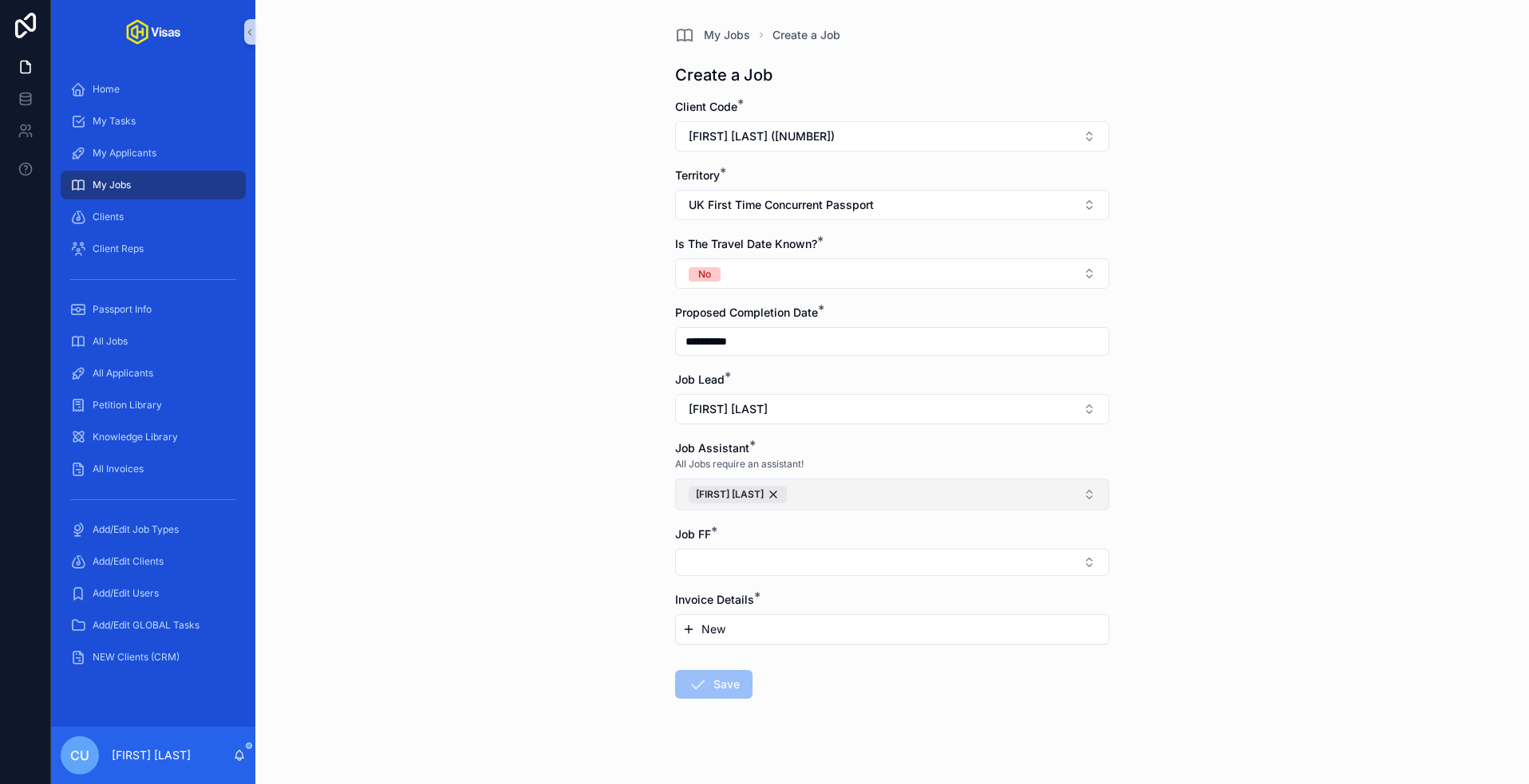 click on "[FIRST] [LAST]" at bounding box center (892, 494) 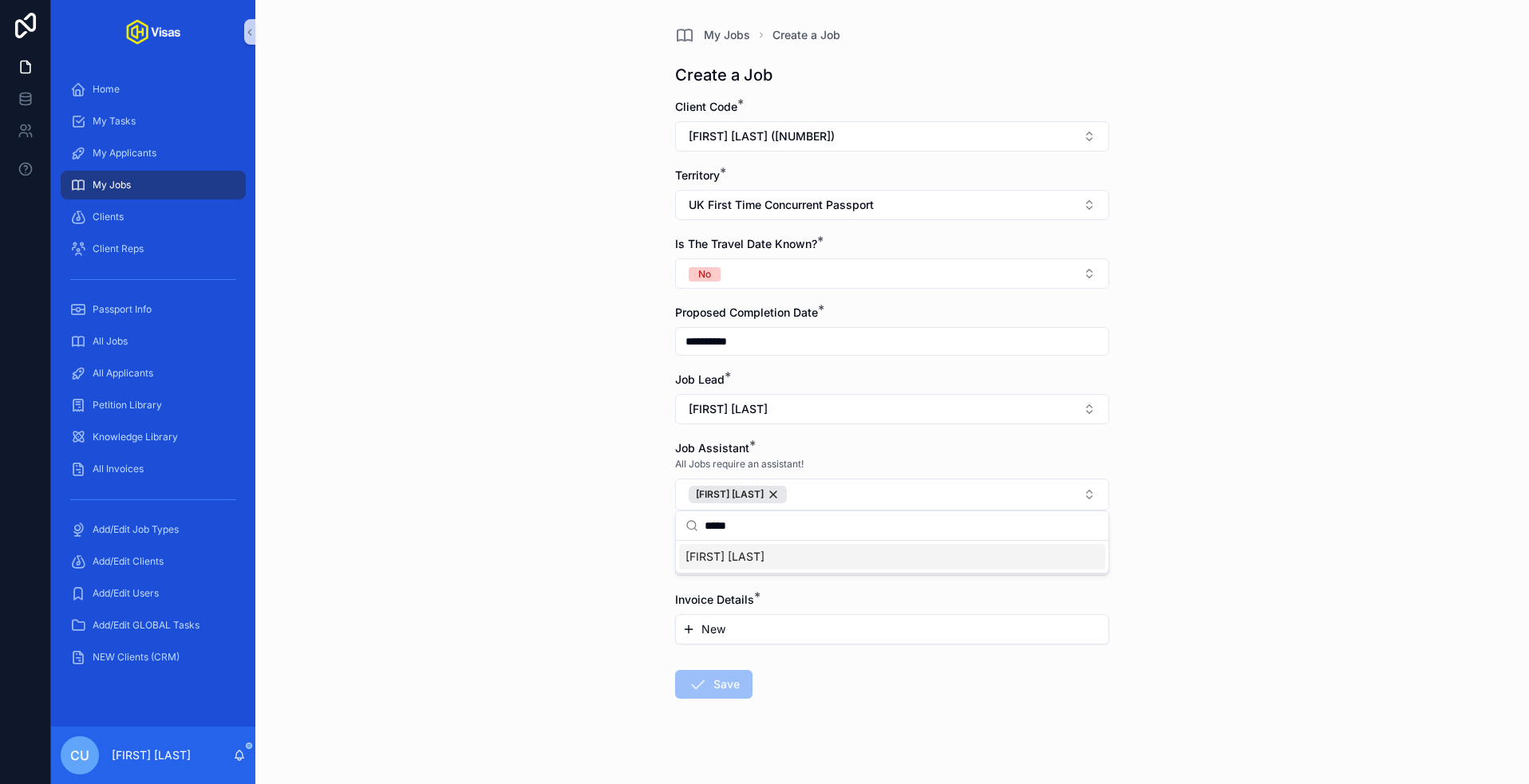 type on "*****" 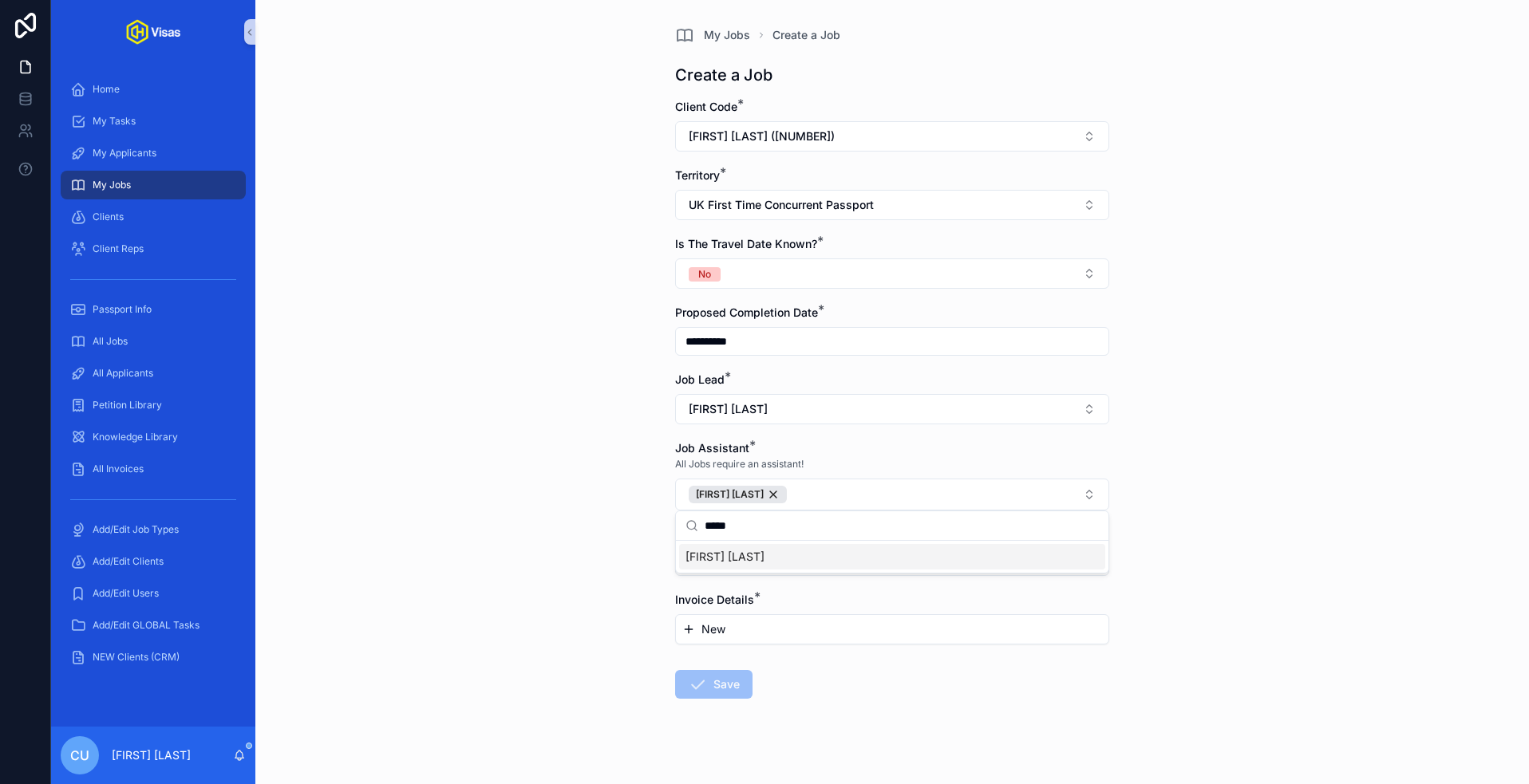 click on "[FIRST] [LAST]" at bounding box center [892, 557] 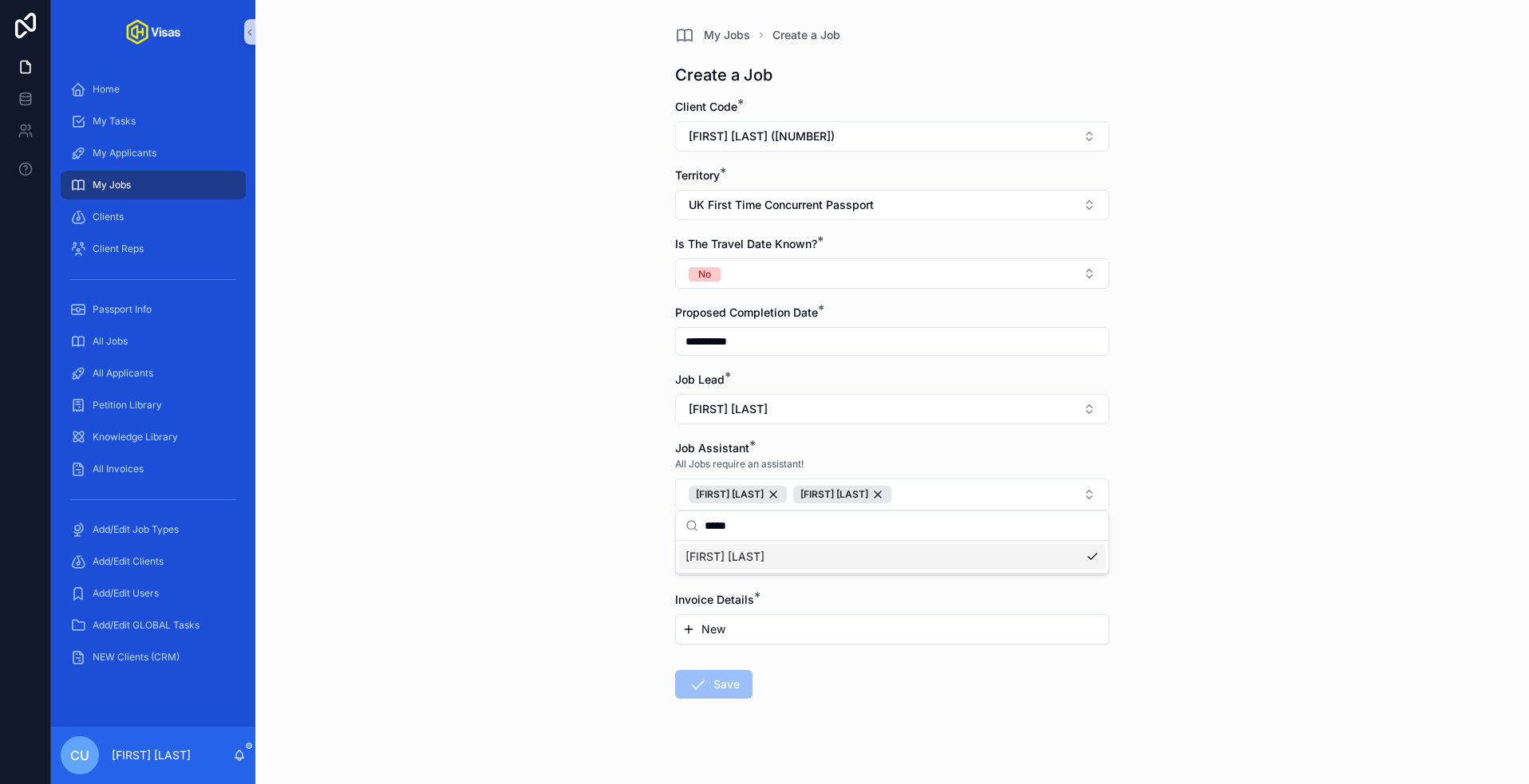 click on "**********" at bounding box center [892, 392] 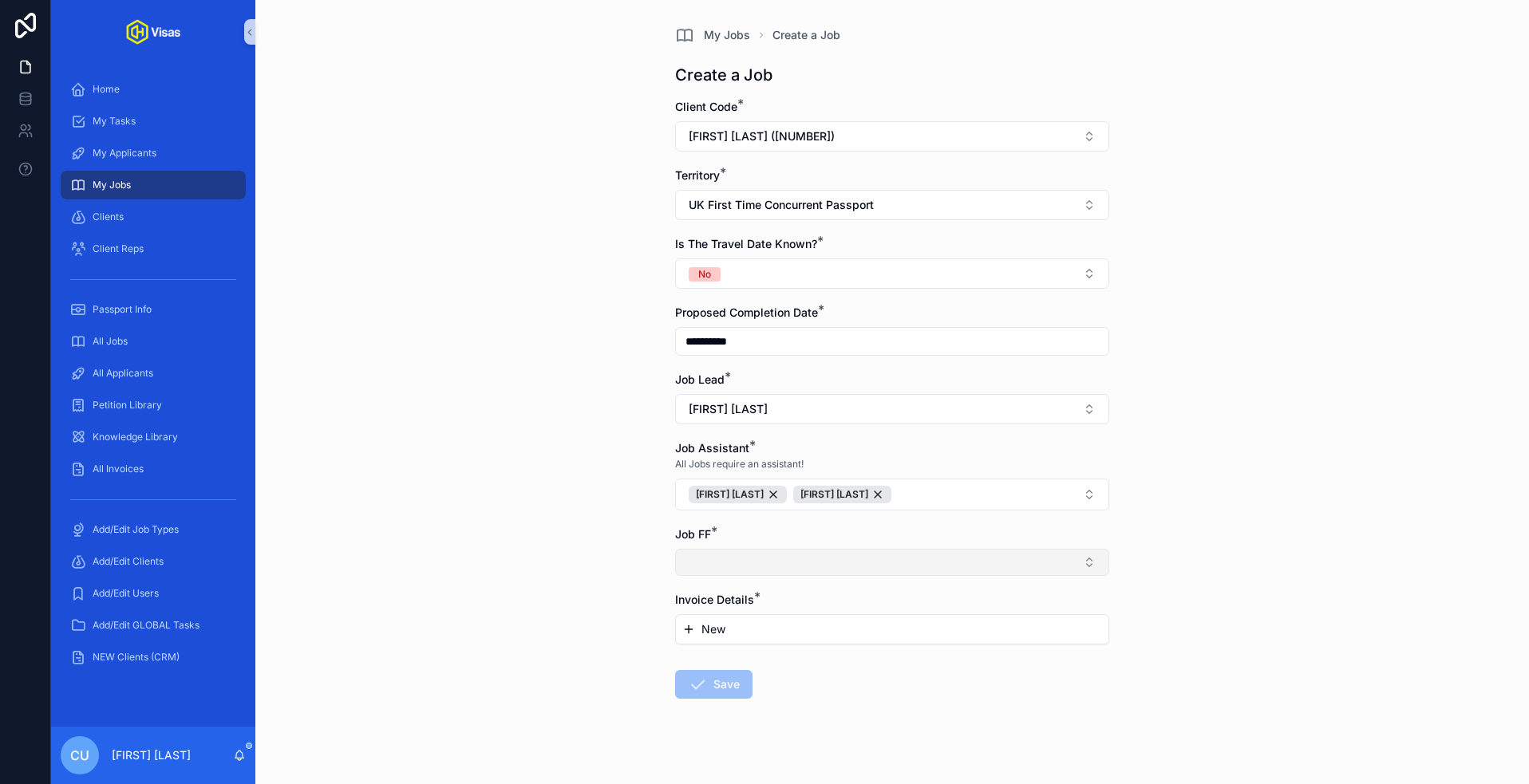 click at bounding box center [892, 562] 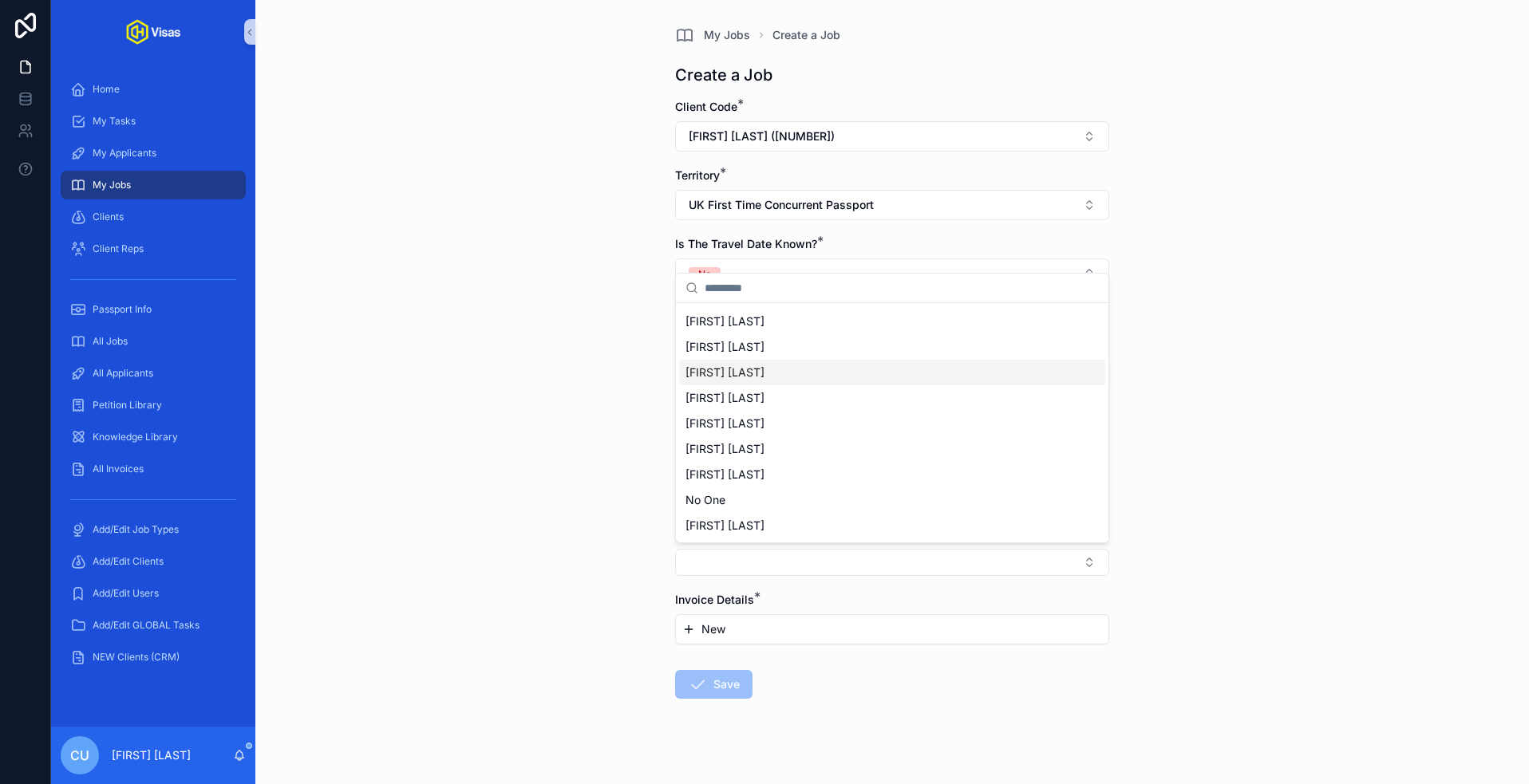 scroll, scrollTop: 73, scrollLeft: 0, axis: vertical 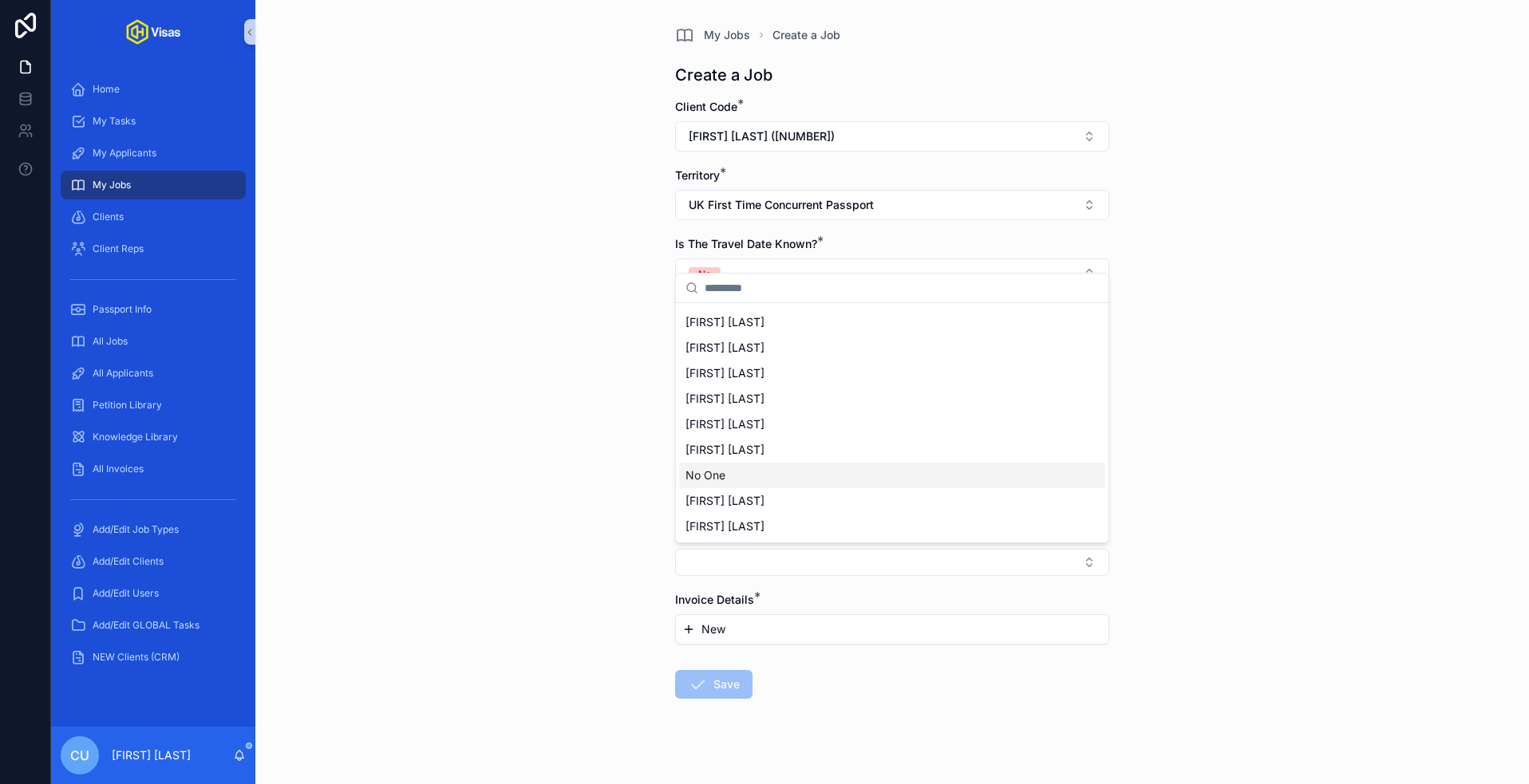 click on "No One" at bounding box center [892, 475] 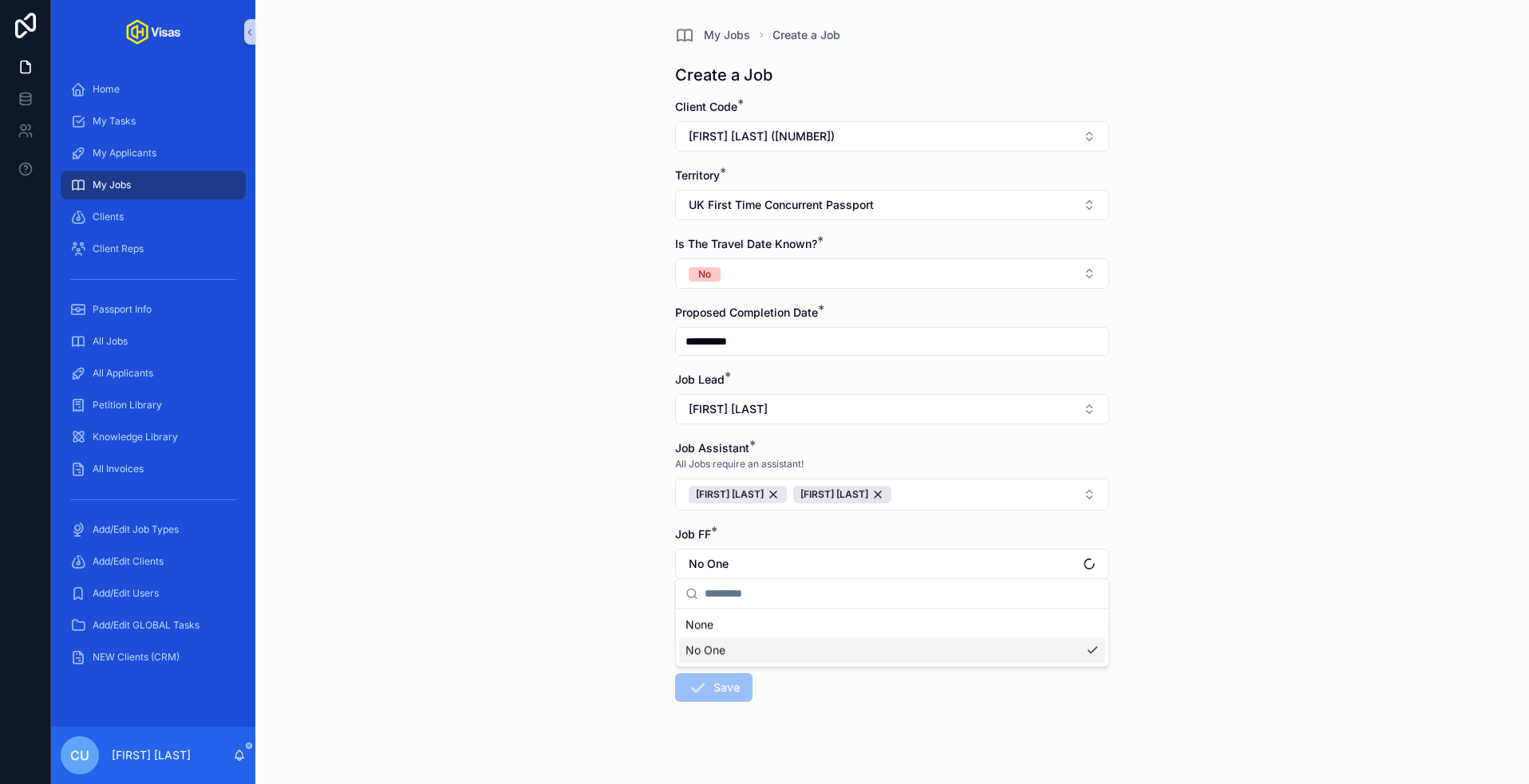 scroll, scrollTop: 0, scrollLeft: 0, axis: both 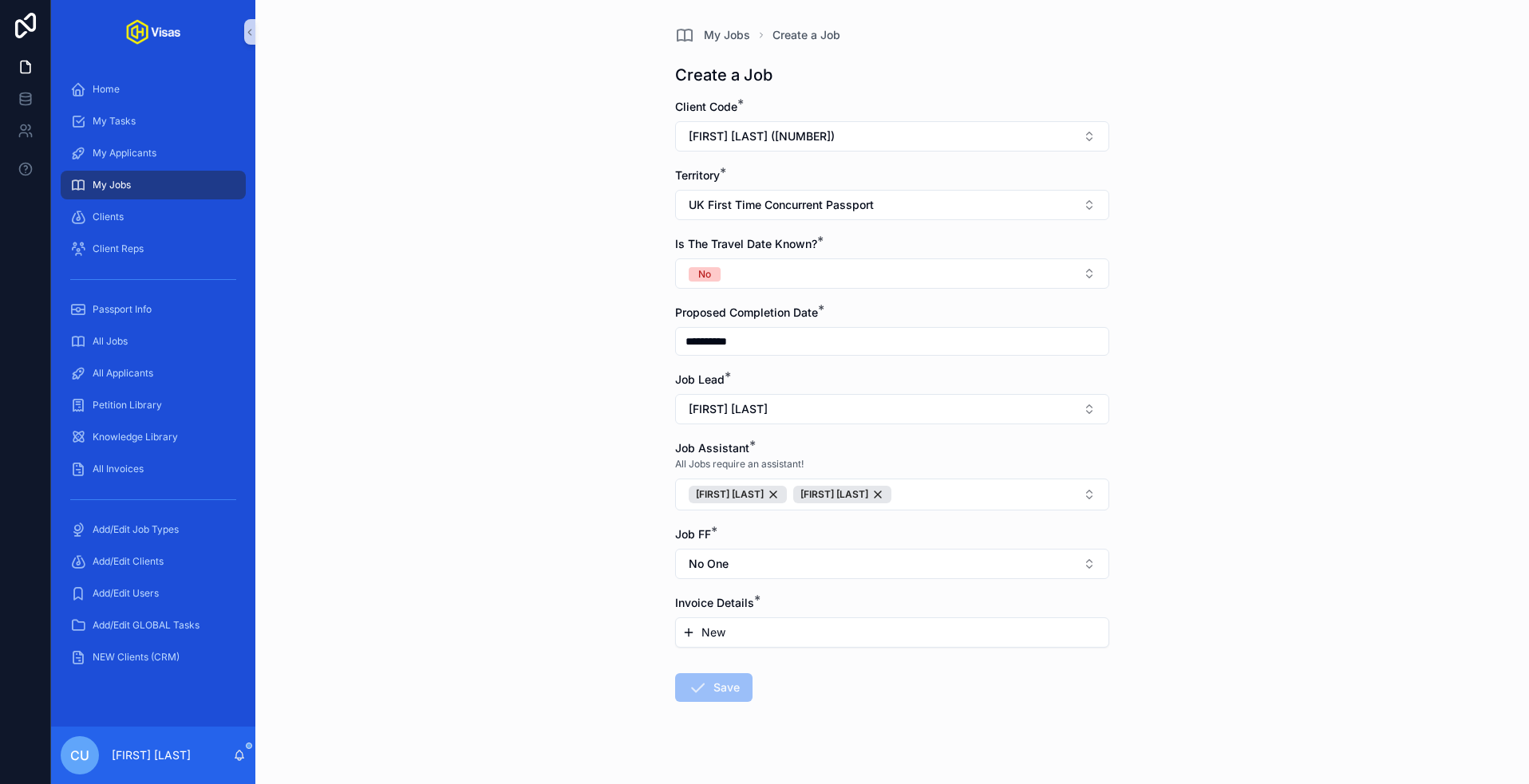 click on "New" at bounding box center [892, 632] 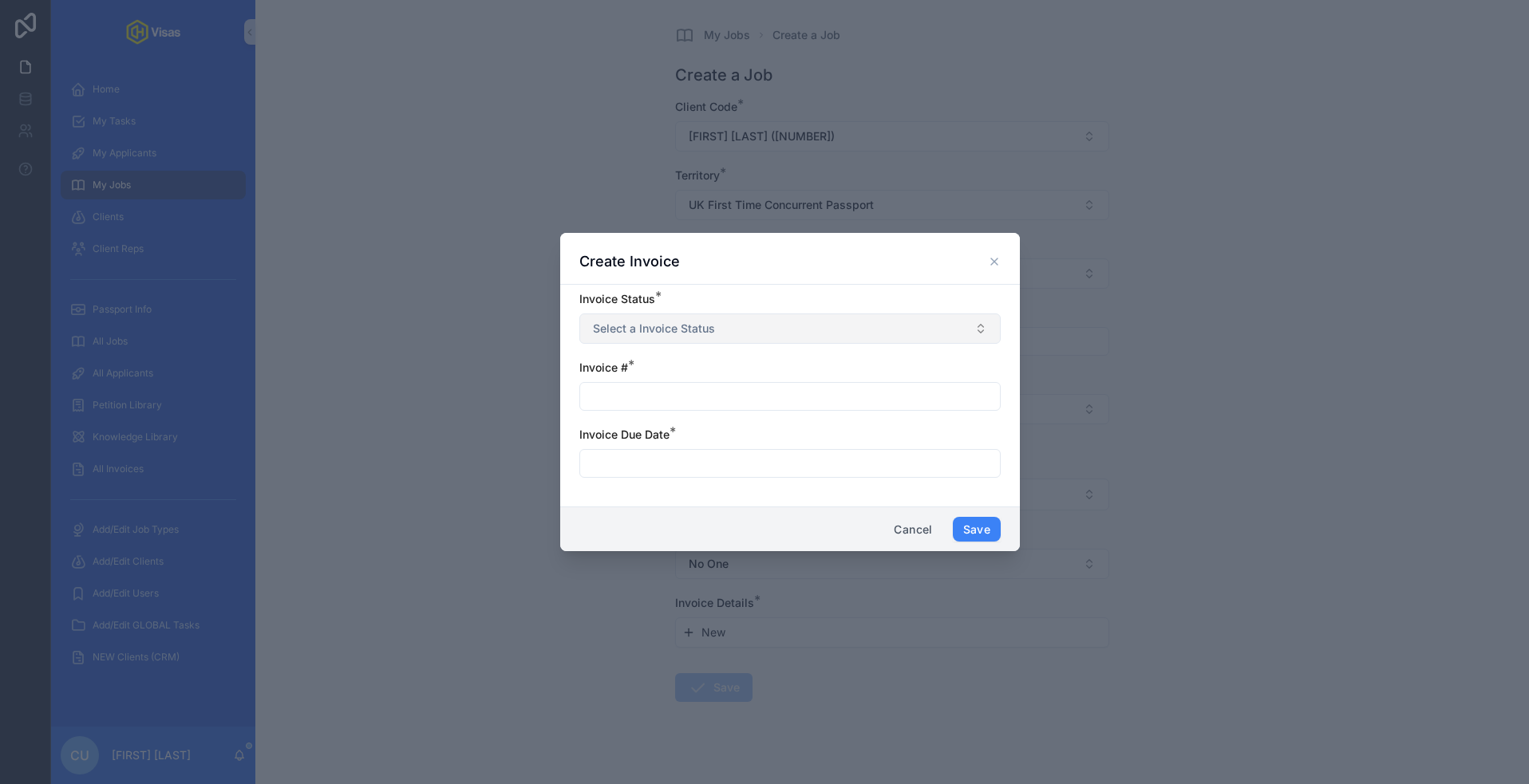 click on "Select a Invoice Status" at bounding box center [790, 329] 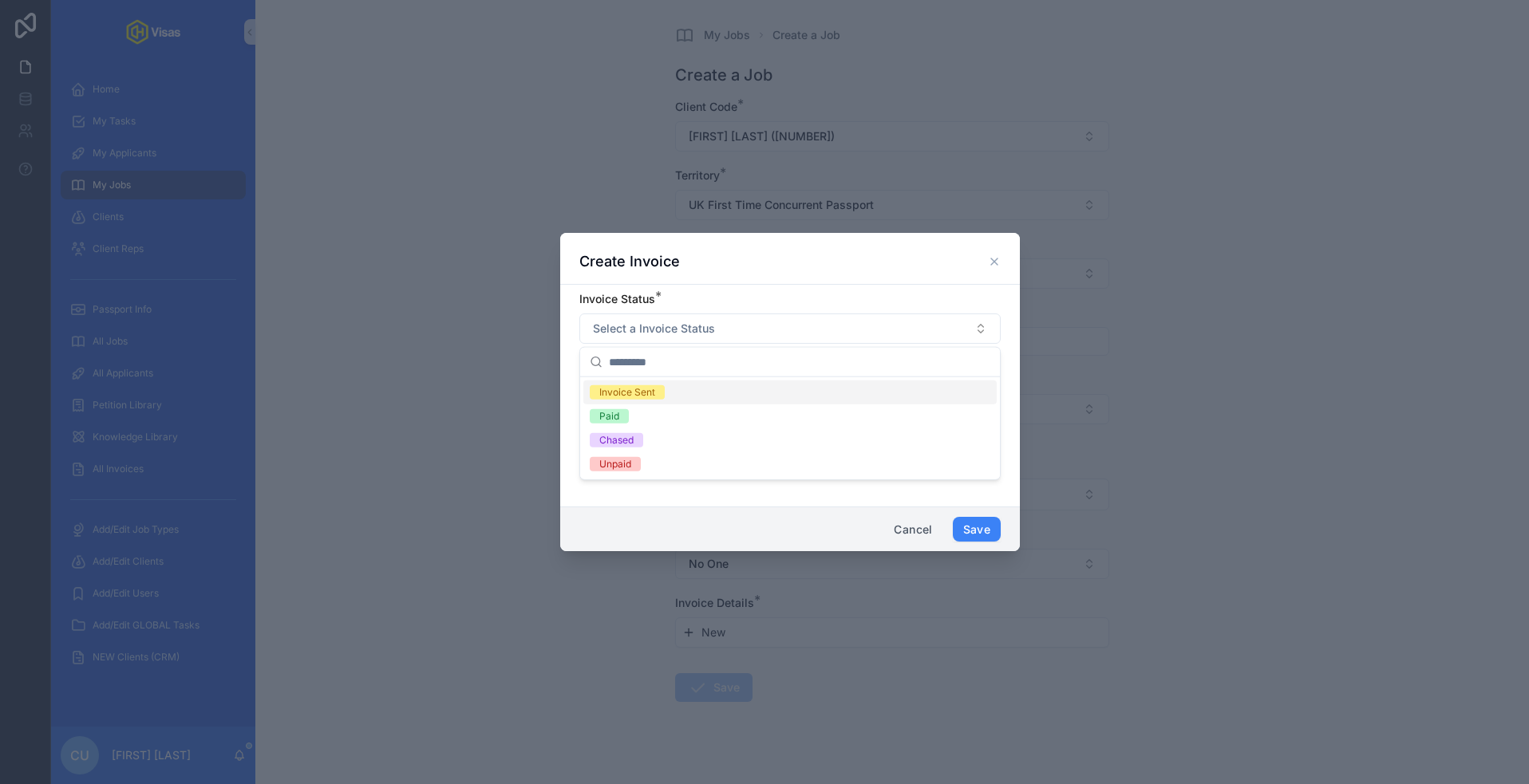 click on "Invoice Sent" at bounding box center [790, 392] 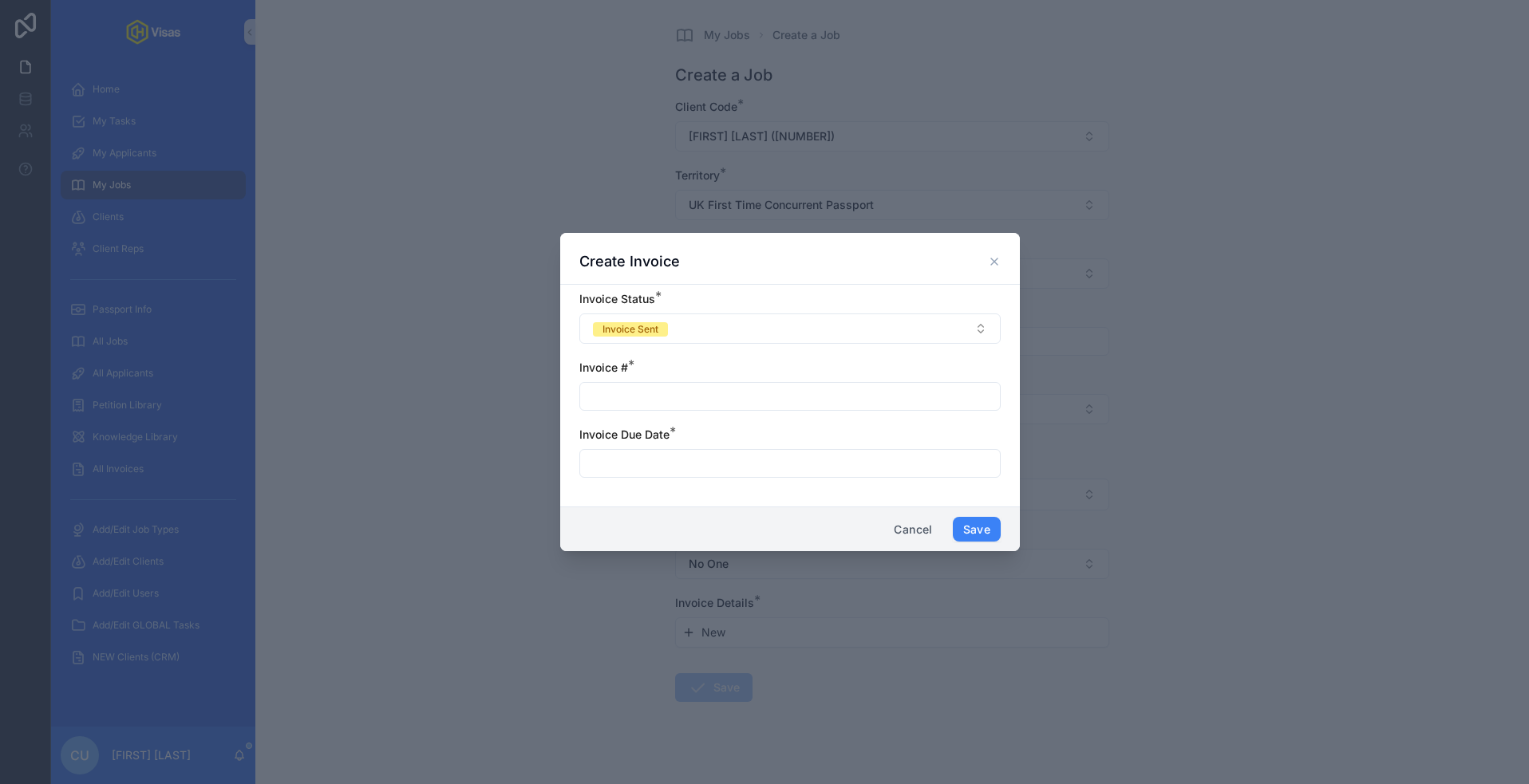 click at bounding box center (790, 396) 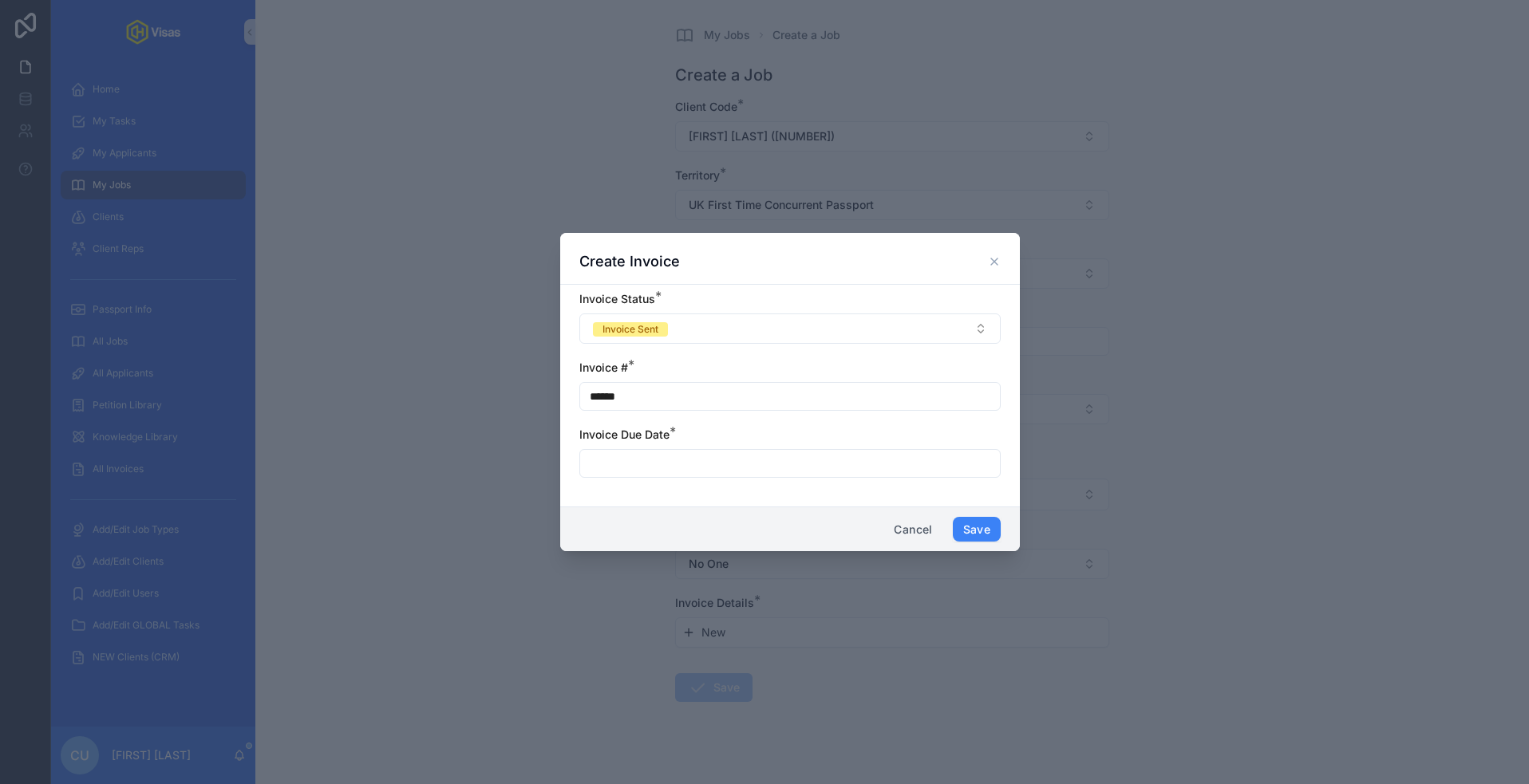 type on "******" 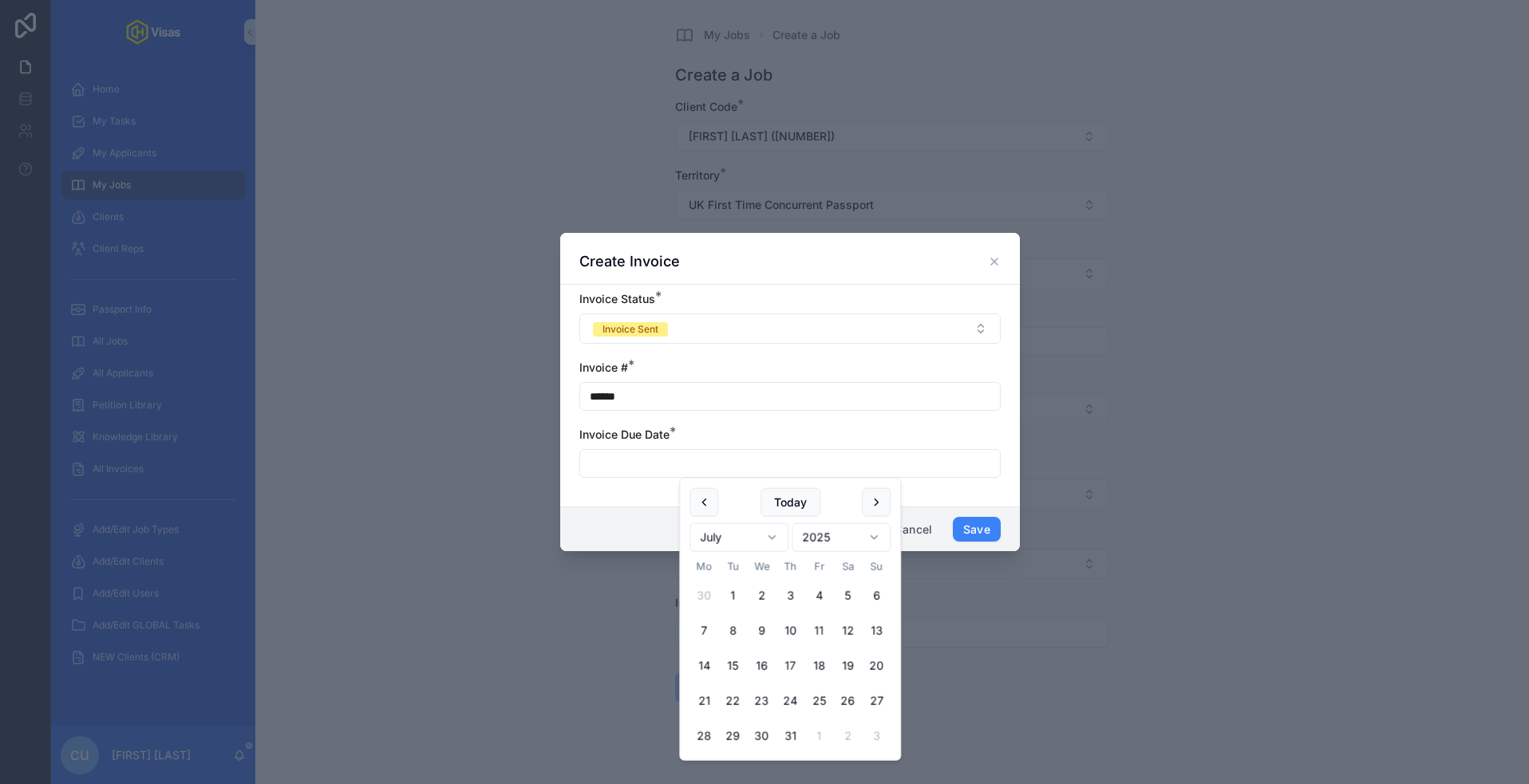 click on "17" at bounding box center (790, 666) 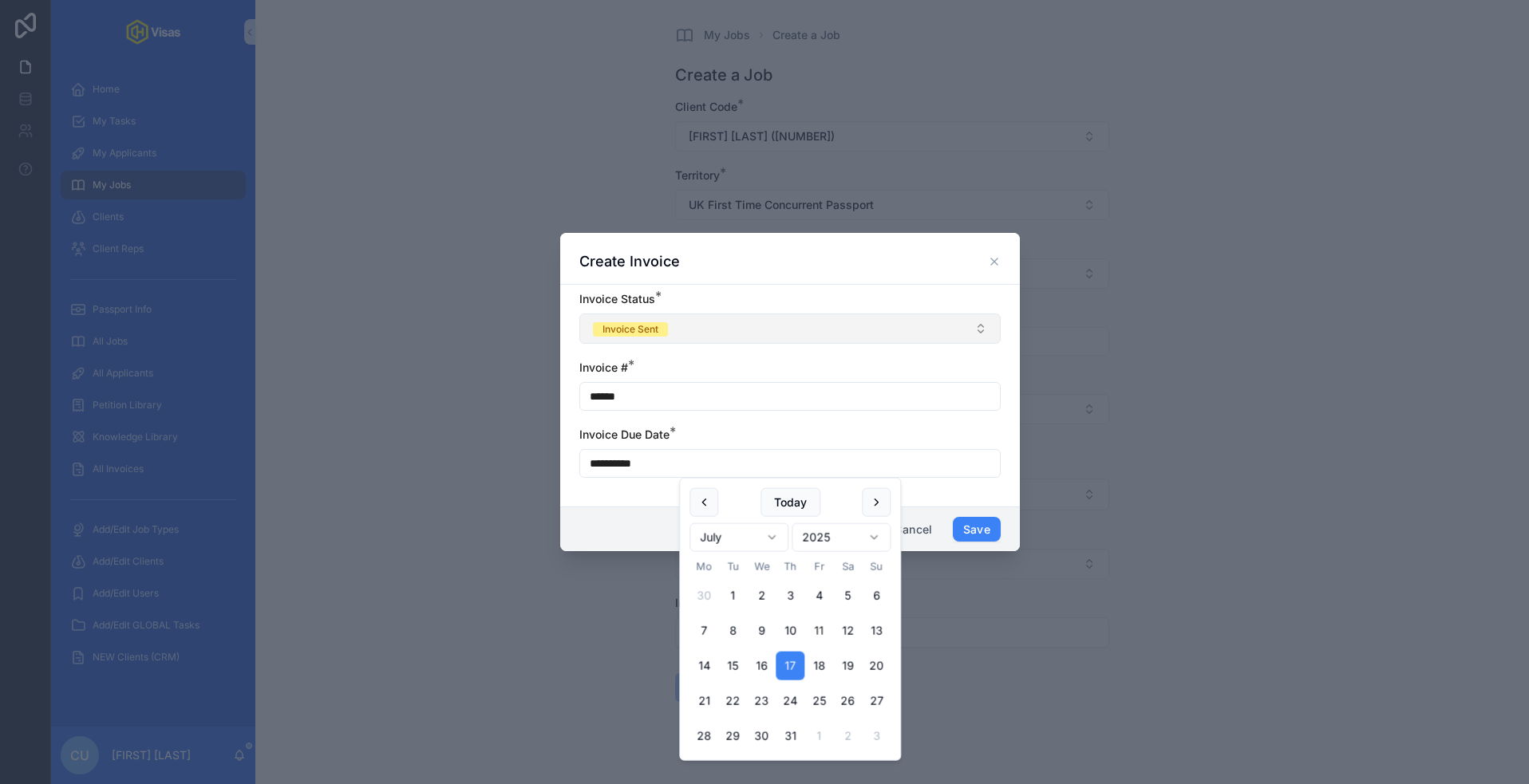 click on "Invoice Sent" at bounding box center [790, 329] 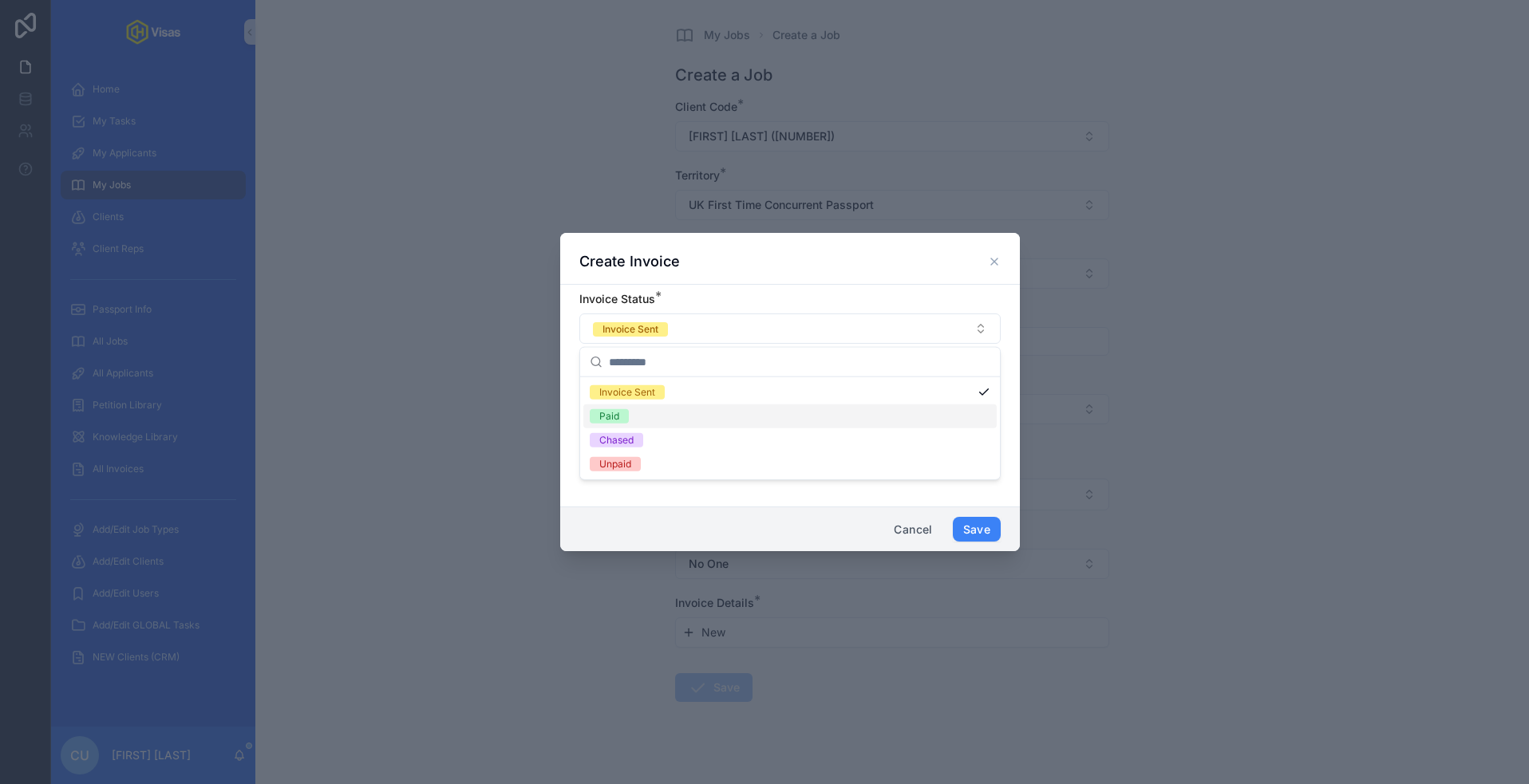 click on "Paid" at bounding box center (790, 416) 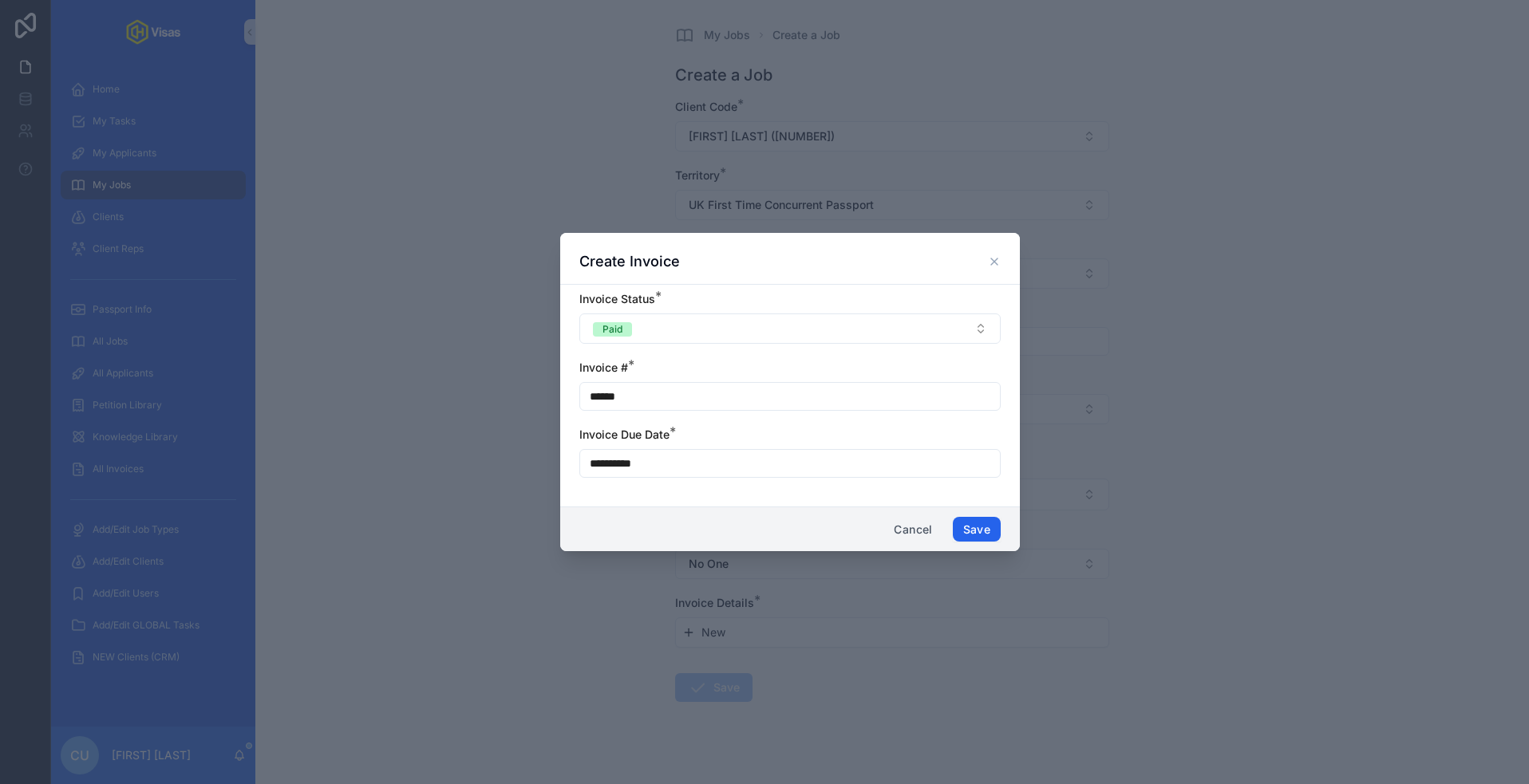click on "Save" at bounding box center [977, 530] 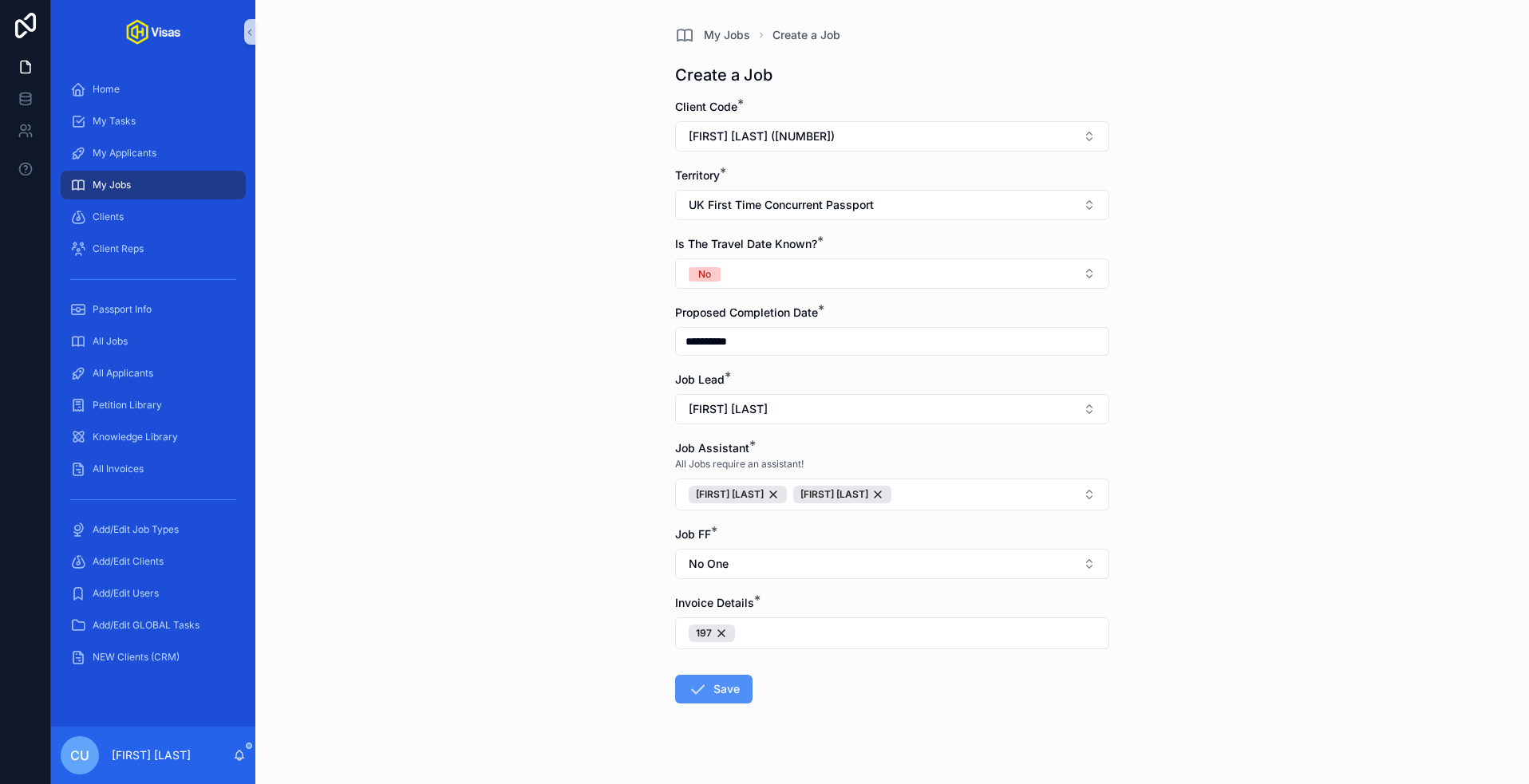 click on "Save" at bounding box center (713, 689) 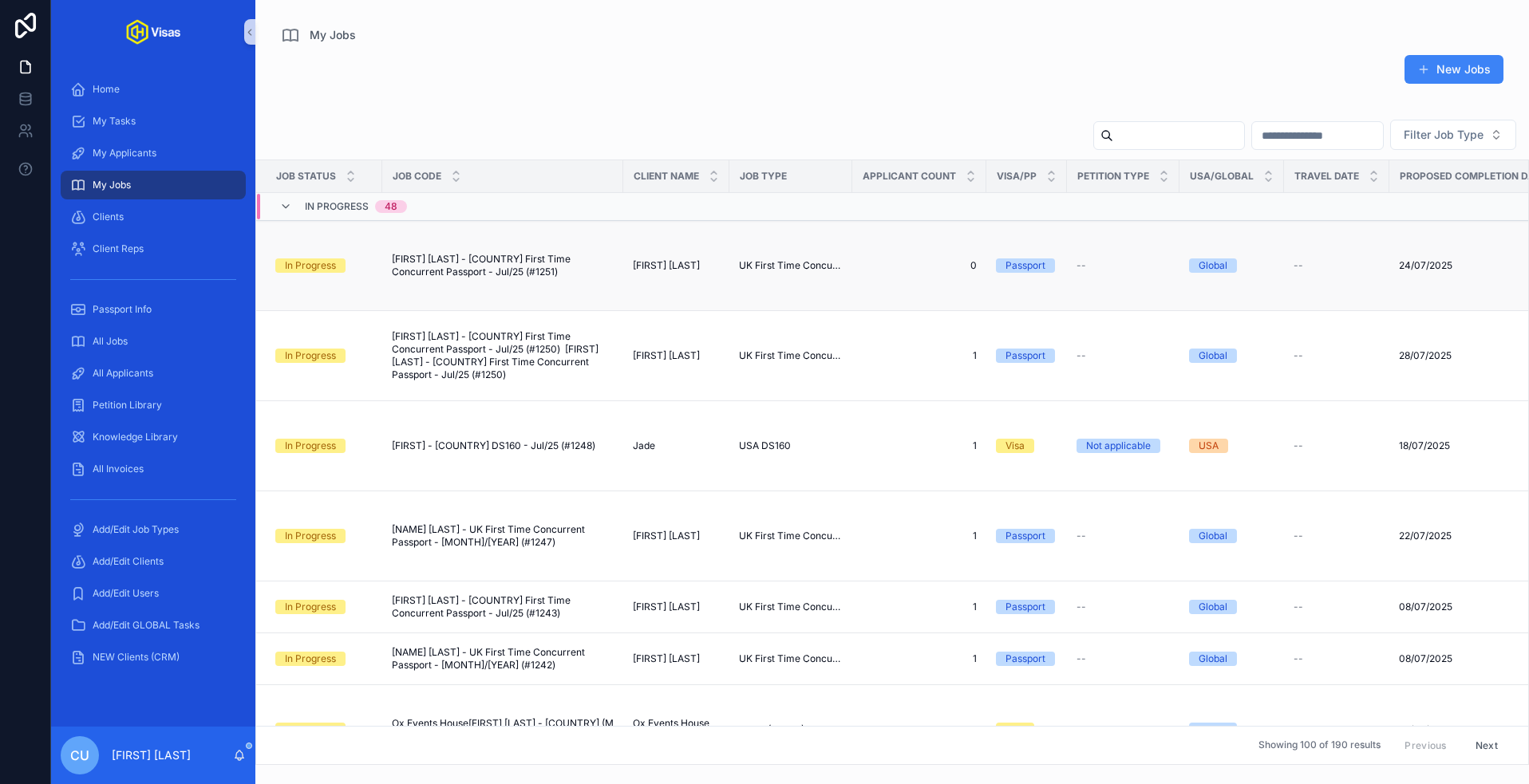 click on "[FIRST] [LAST] - [COUNTRY] First Time Concurrent Passport - Jul/25 (#1251)" at bounding box center [503, 266] 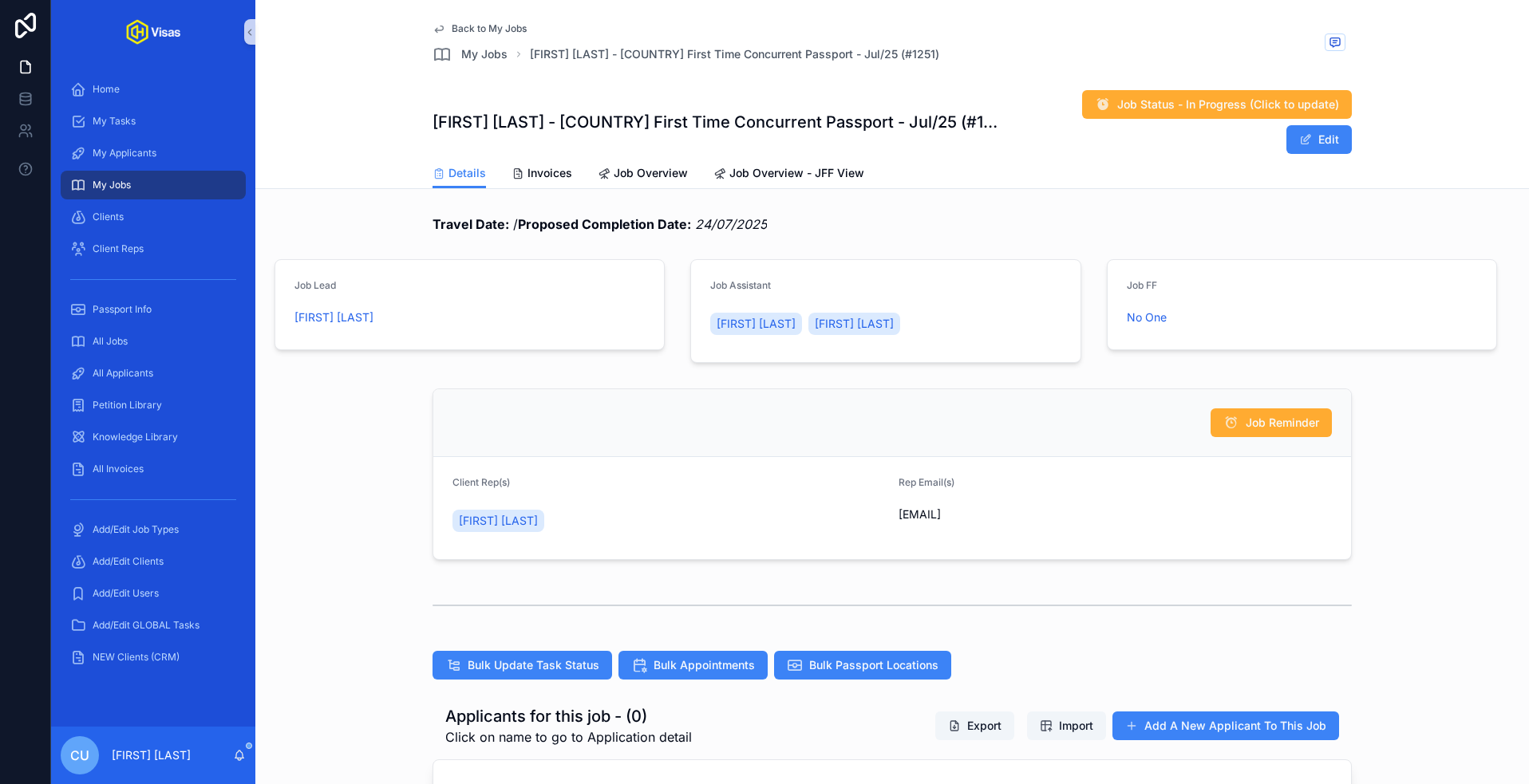 scroll, scrollTop: 202, scrollLeft: 0, axis: vertical 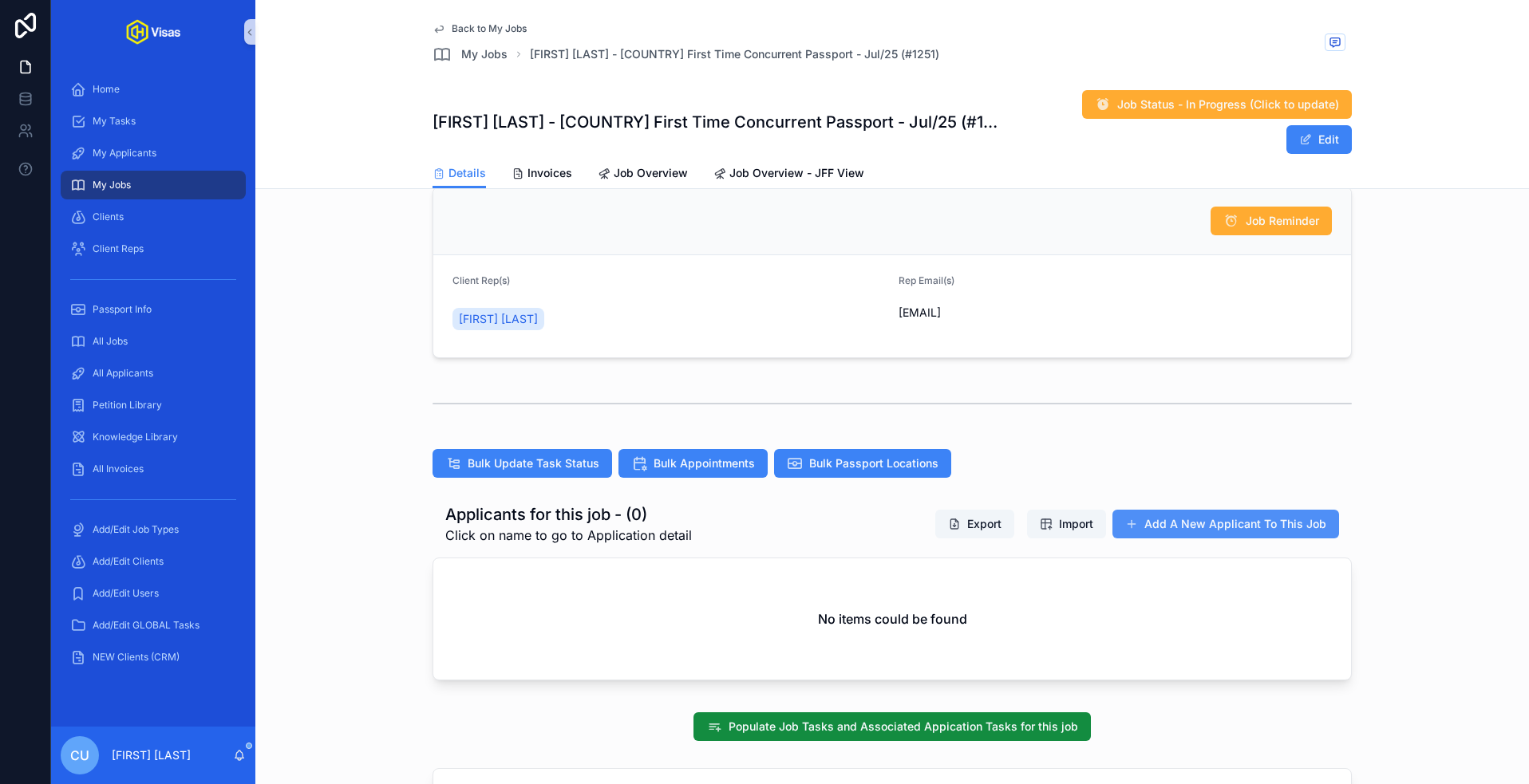 click on "Add A New Applicant To This Job" at bounding box center (1226, 524) 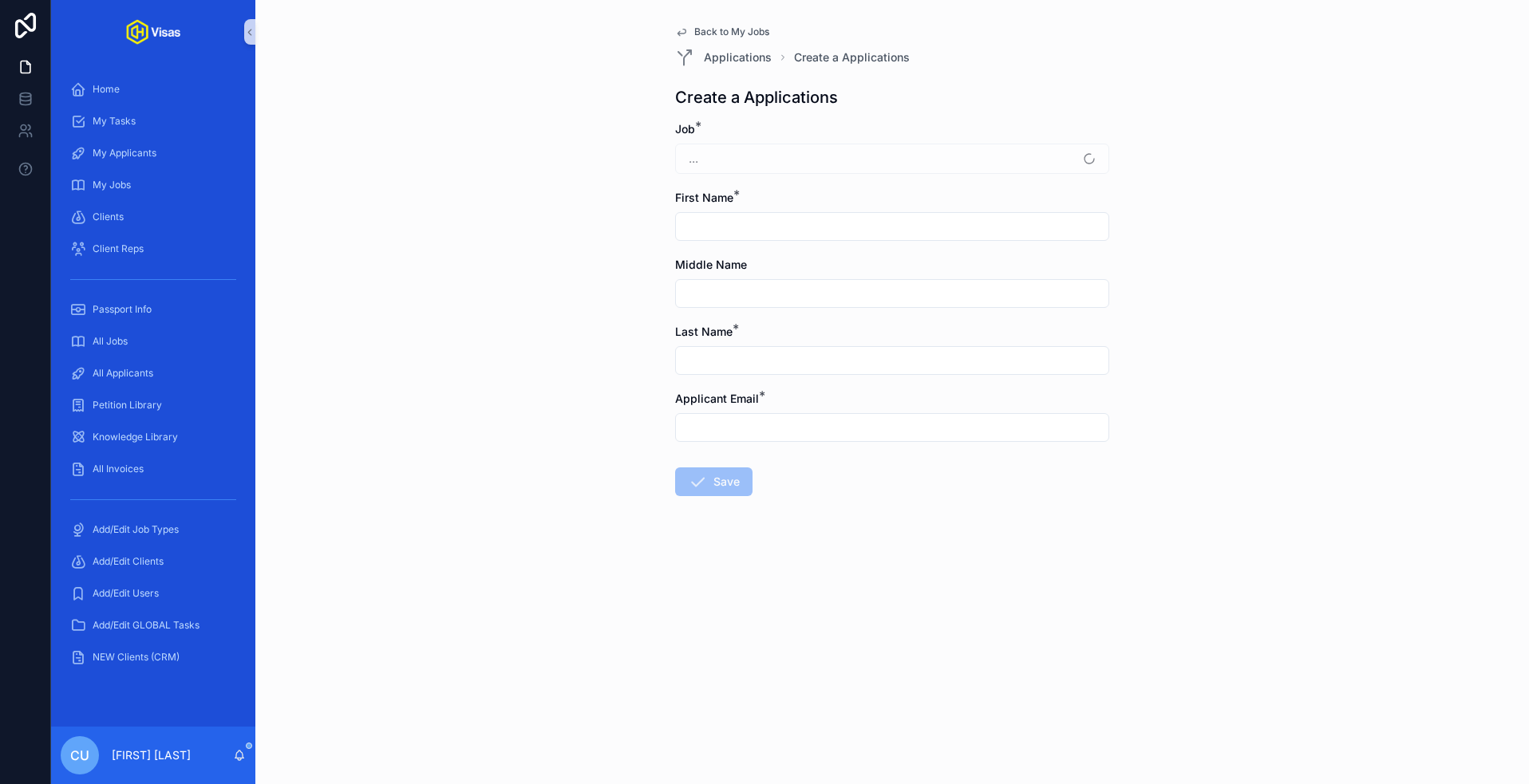 scroll, scrollTop: 0, scrollLeft: 0, axis: both 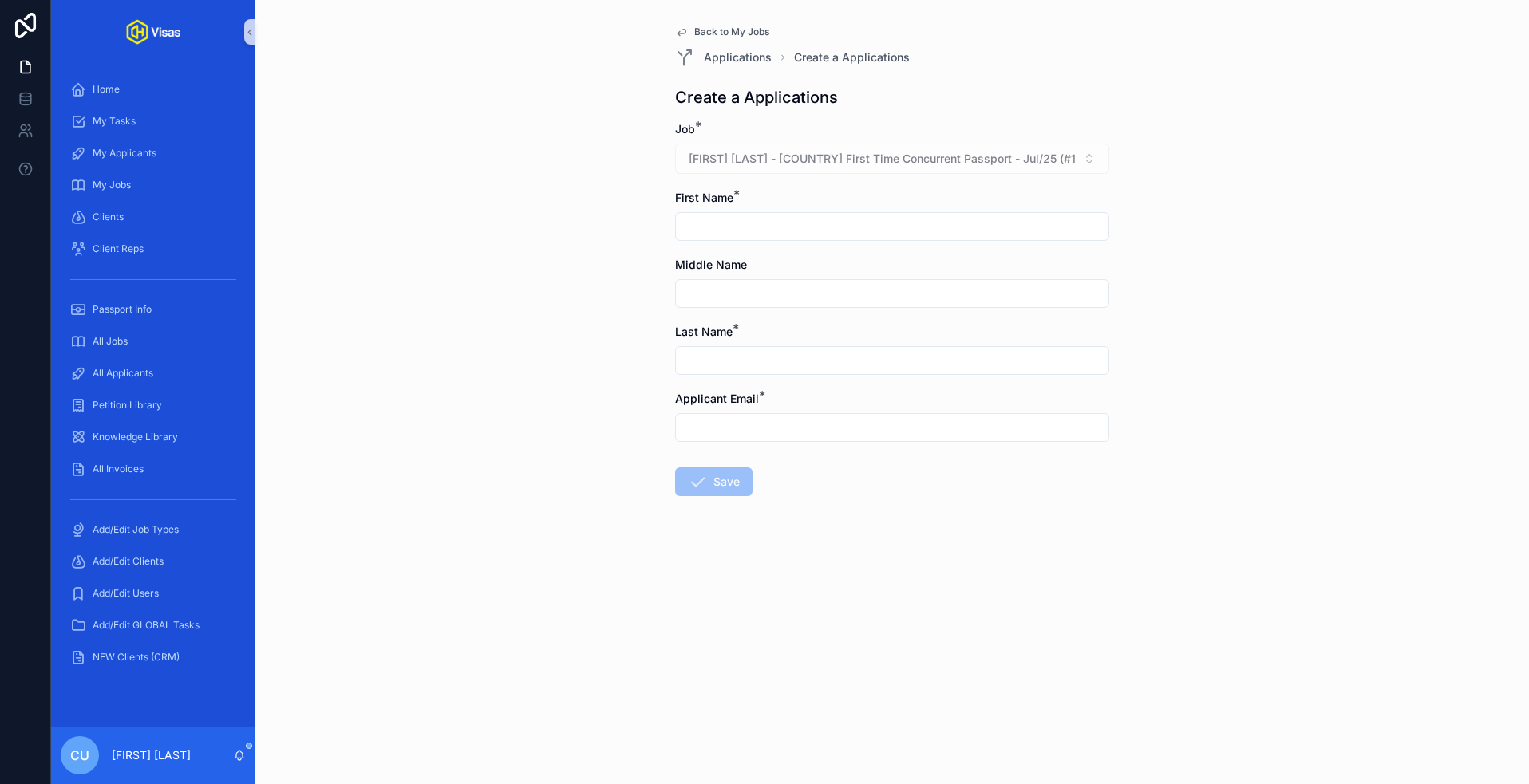 click at bounding box center (892, 227) 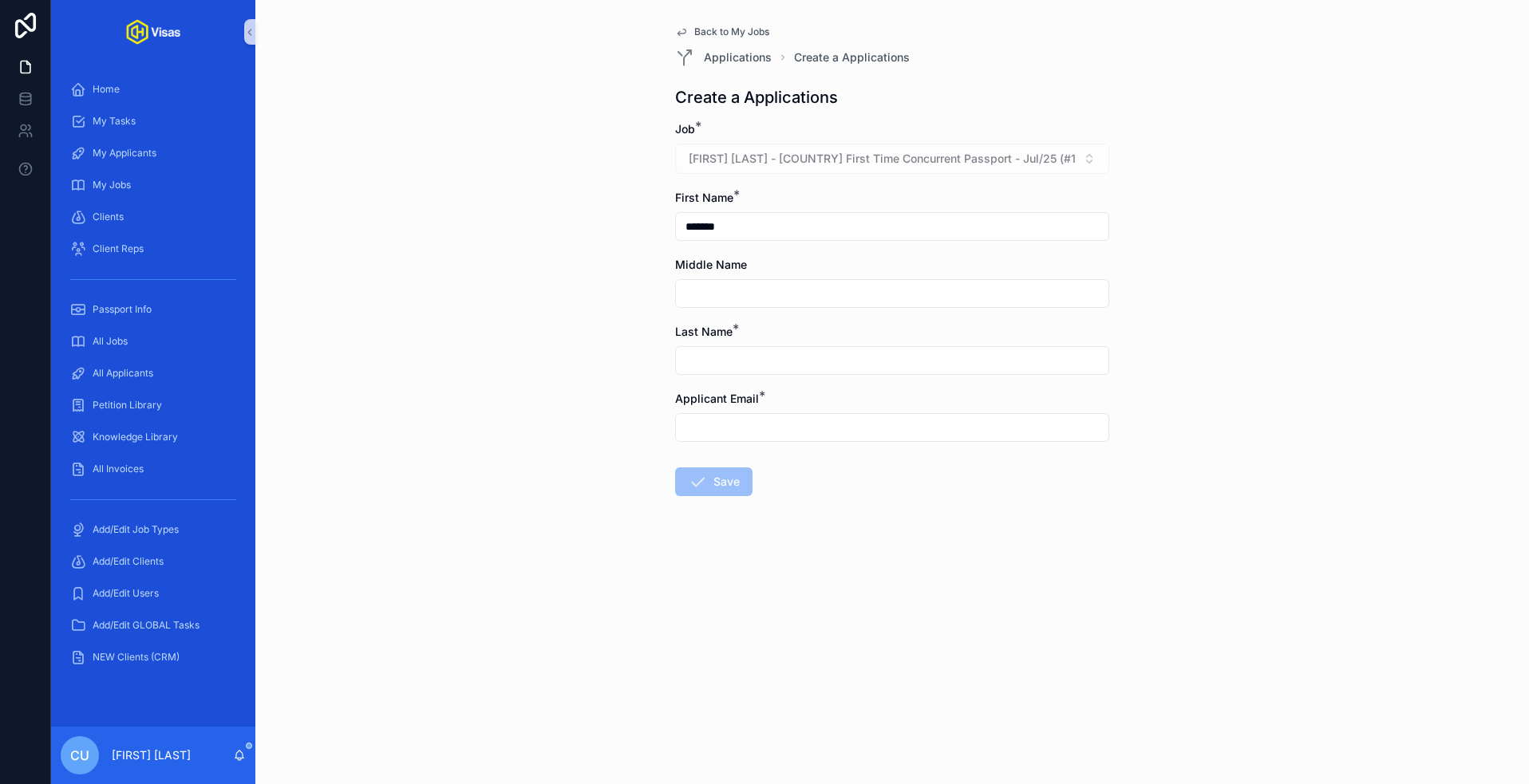 type on "*******" 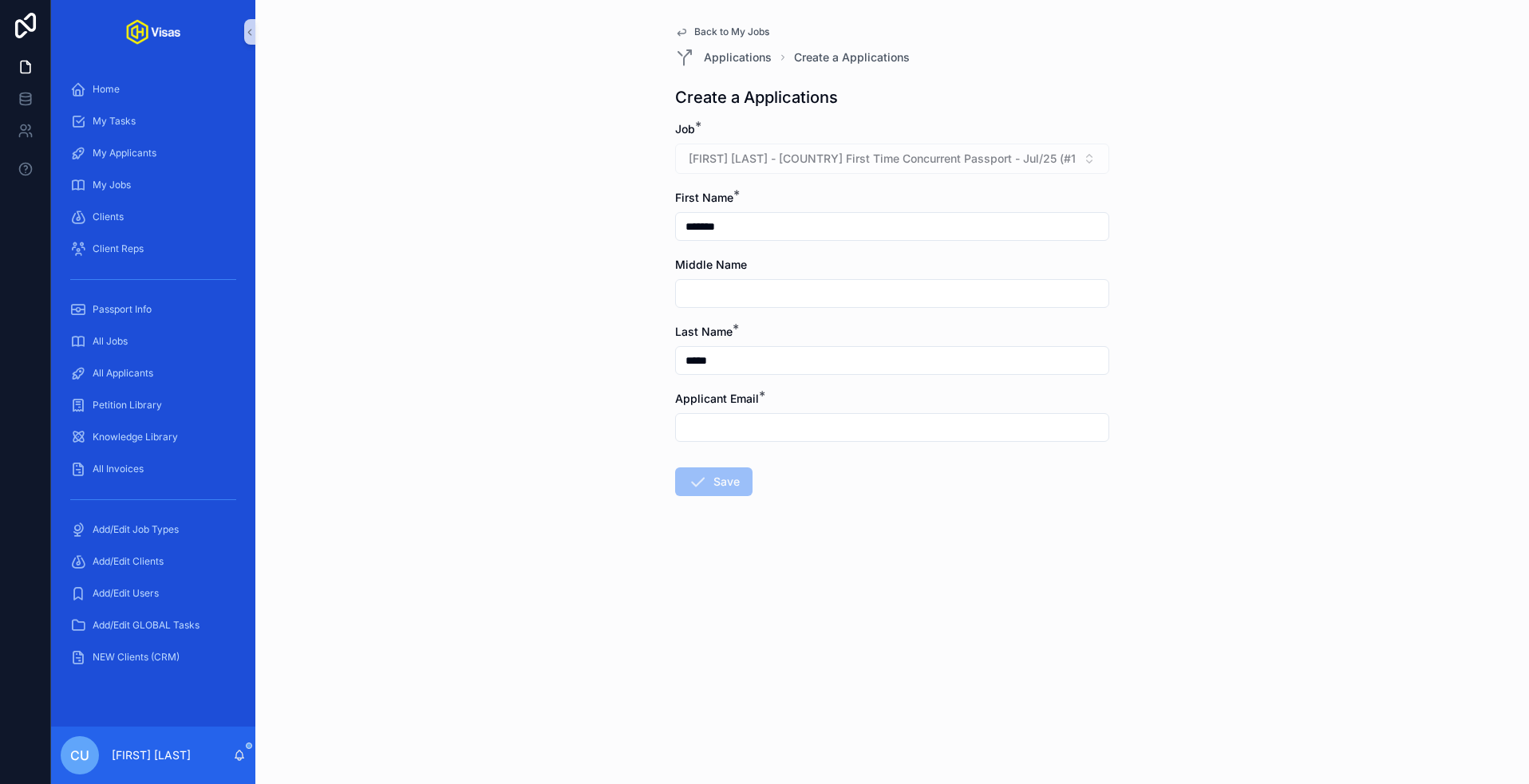 type on "*****" 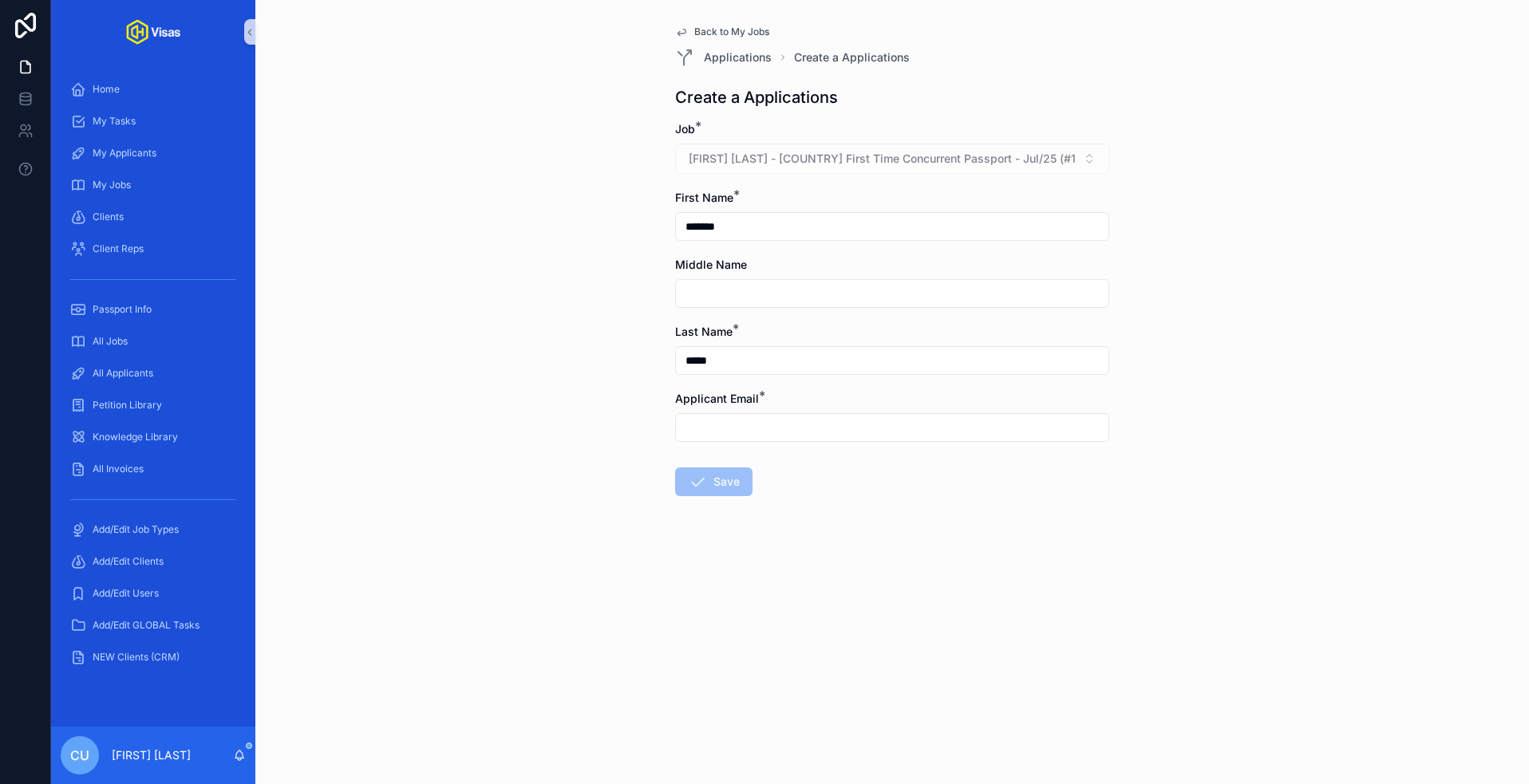 paste on "**********" 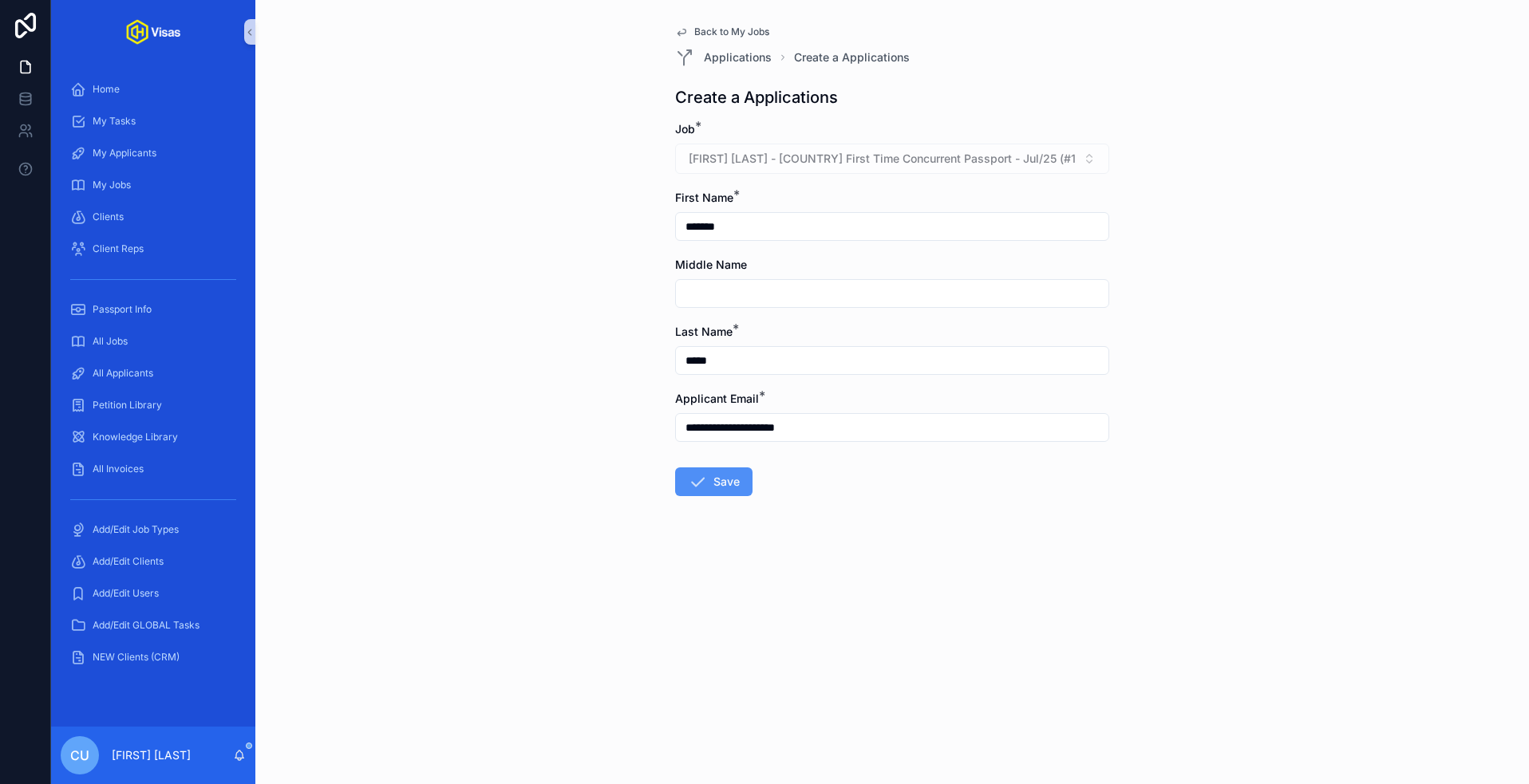 type on "**********" 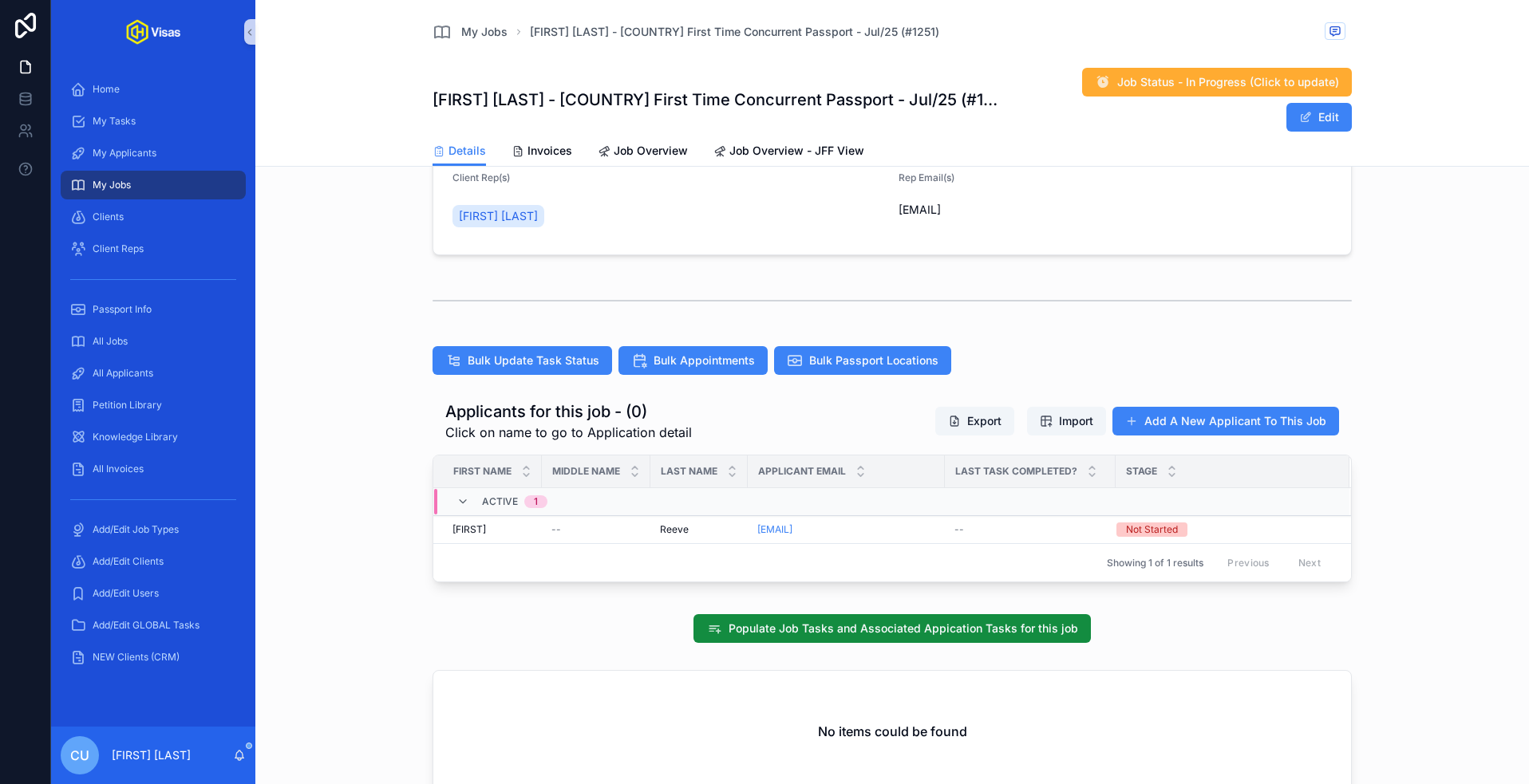 scroll, scrollTop: 287, scrollLeft: 0, axis: vertical 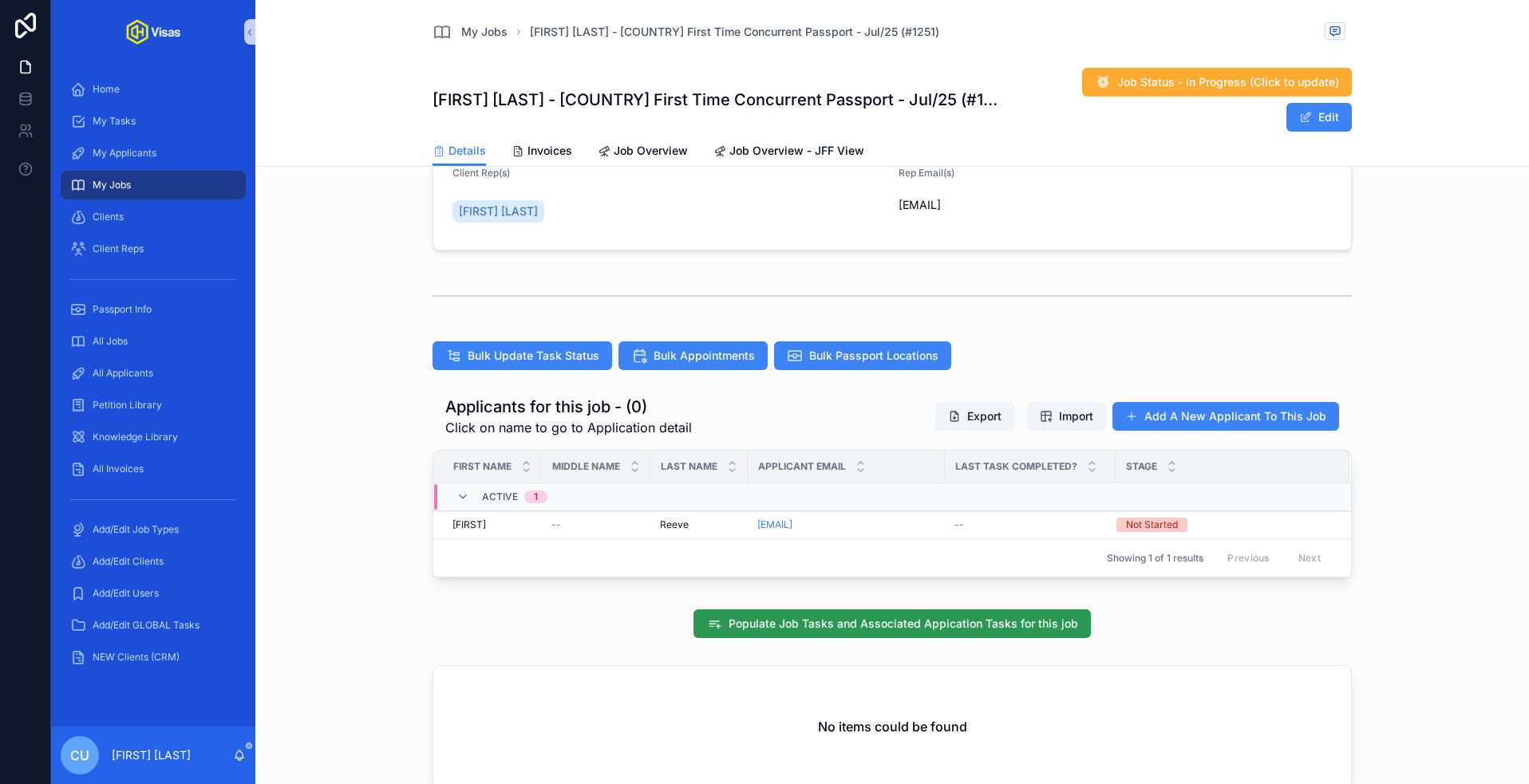 click on "Populate Job Tasks and Associated Appication Tasks for this job" at bounding box center [903, 624] 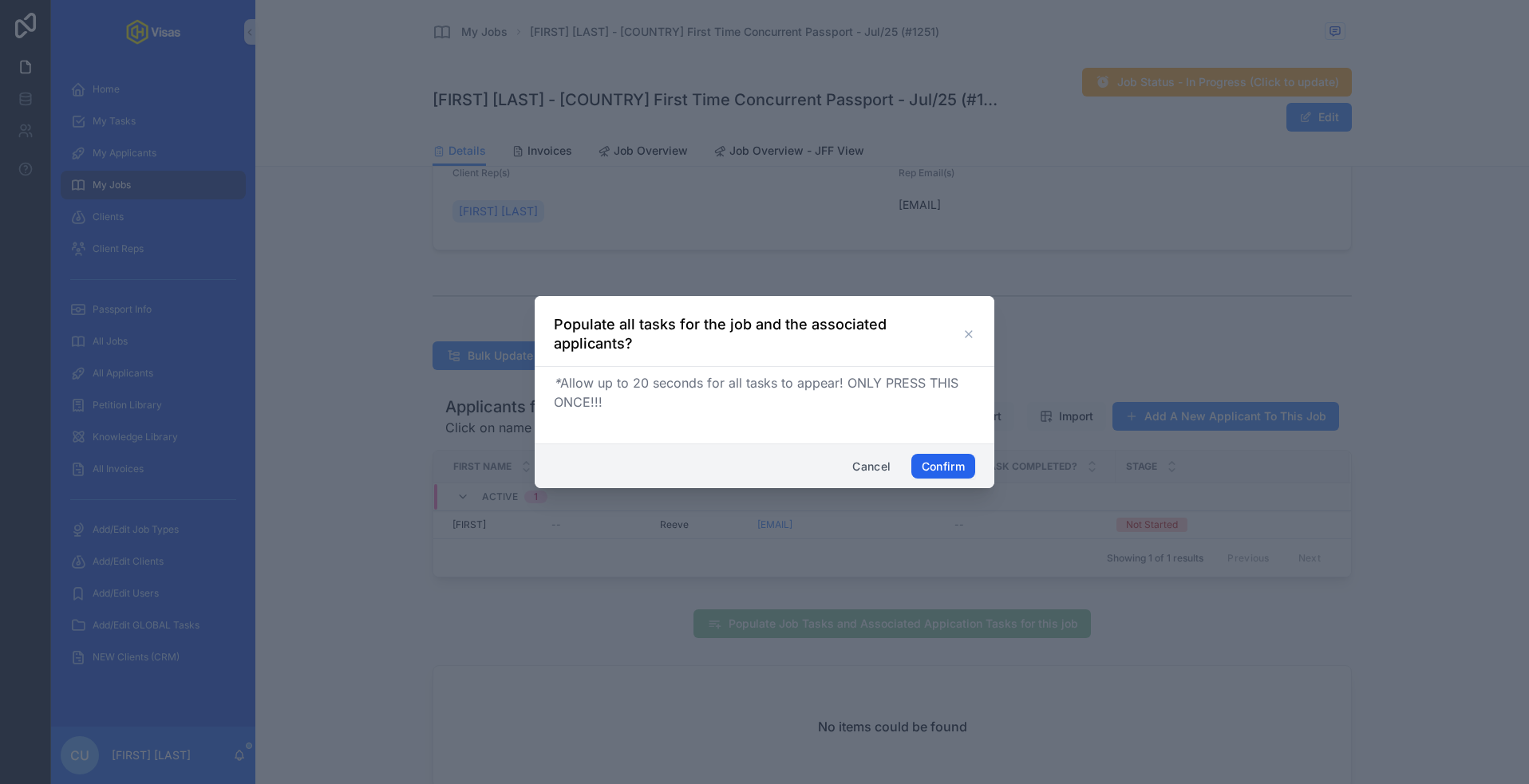 click on "Confirm" at bounding box center (943, 467) 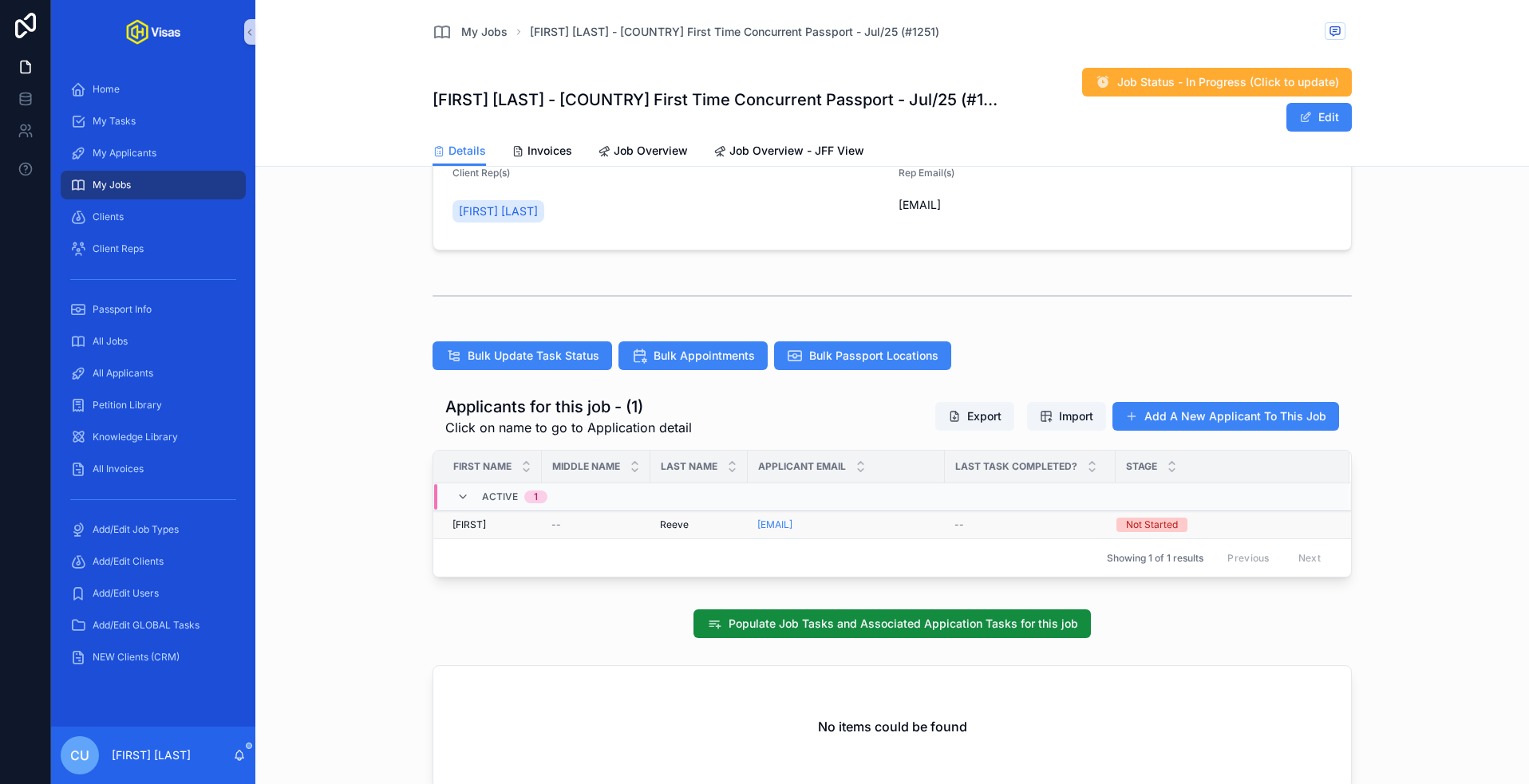 click on "[FIRST] [FIRST]" at bounding box center (492, 525) 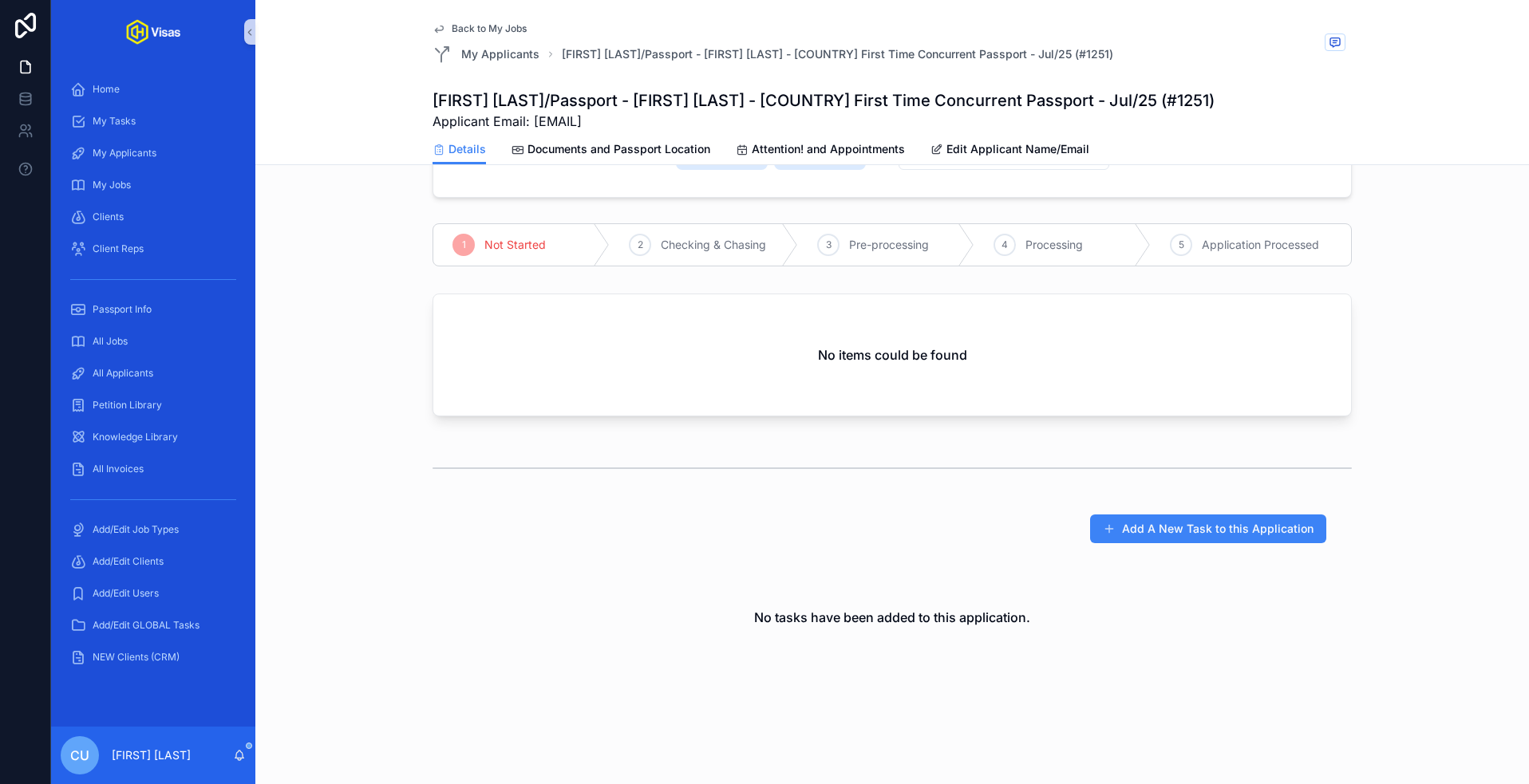 scroll, scrollTop: 0, scrollLeft: 0, axis: both 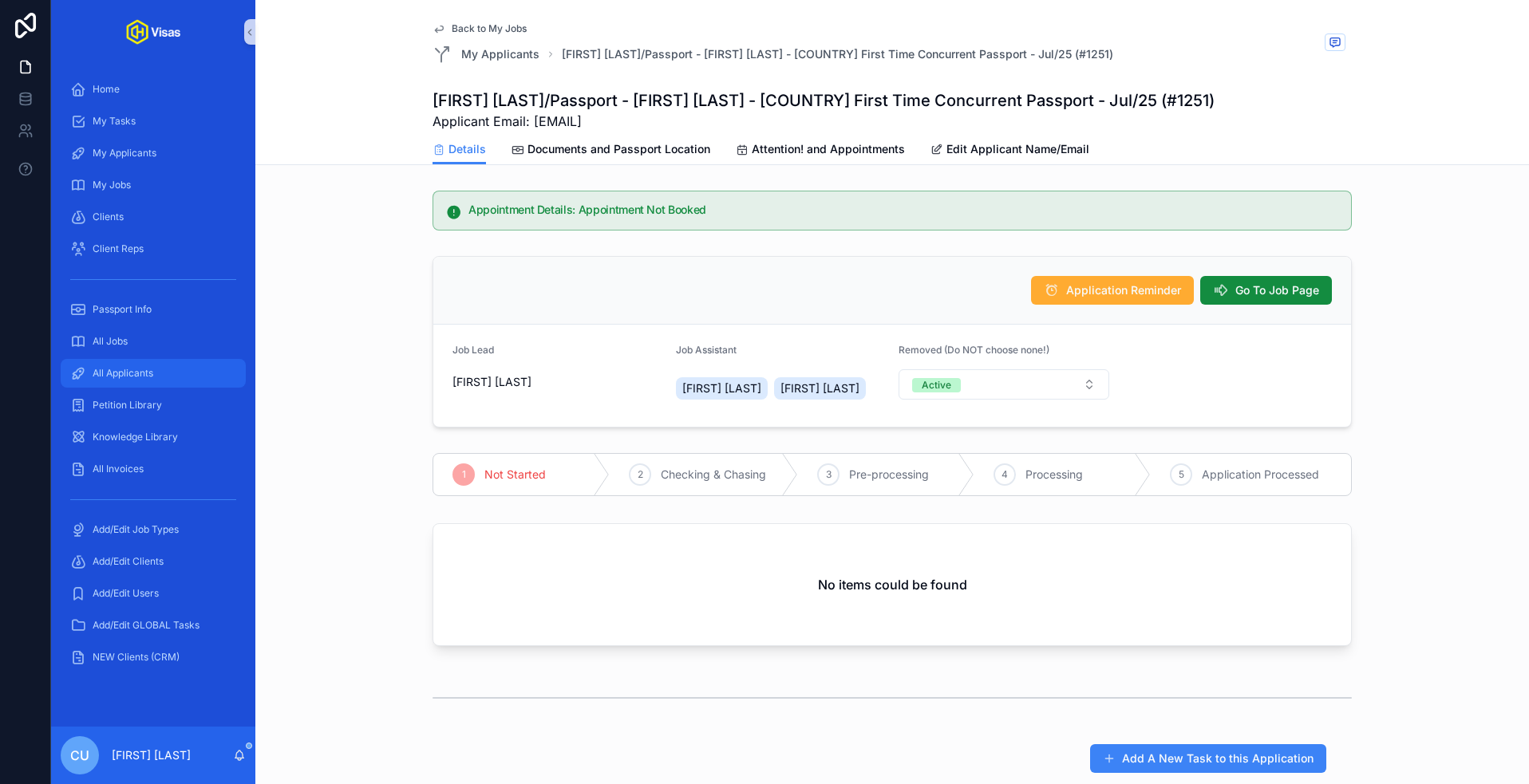 click on "All Applicants" at bounding box center [153, 373] 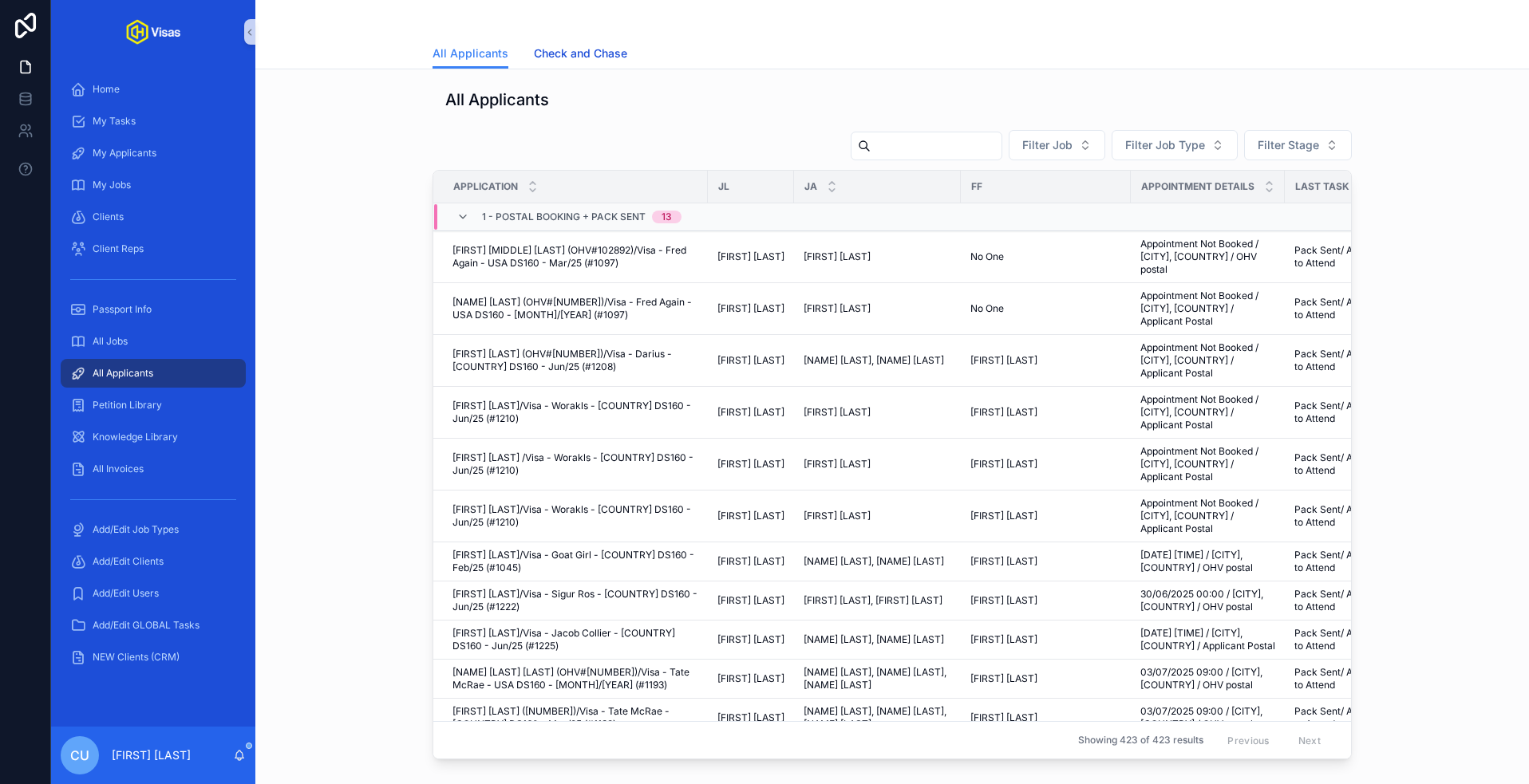 click on "Check and Chase" at bounding box center [580, 53] 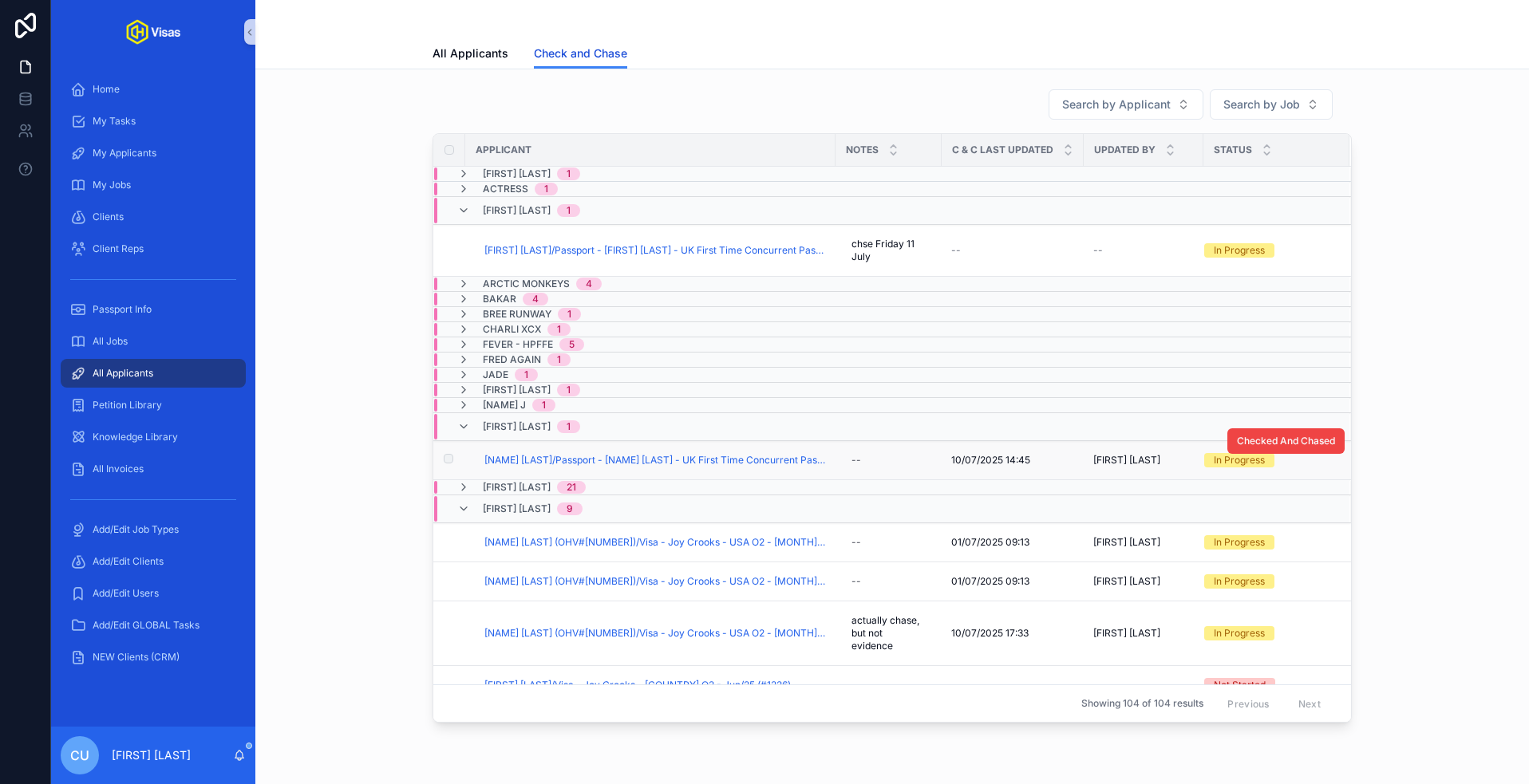 scroll, scrollTop: 593, scrollLeft: 0, axis: vertical 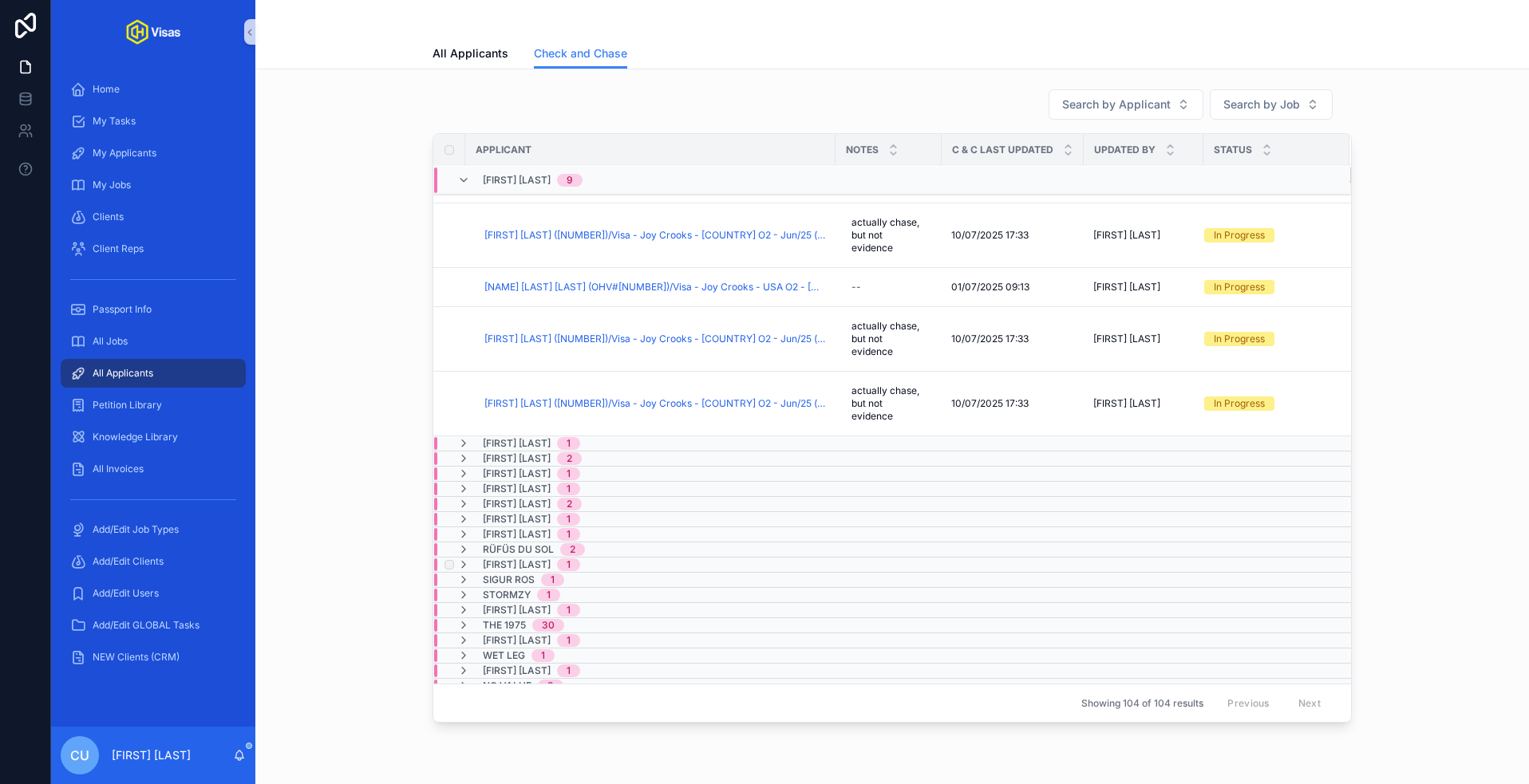 click on "[FIRST] [LAST]" at bounding box center [516, 565] 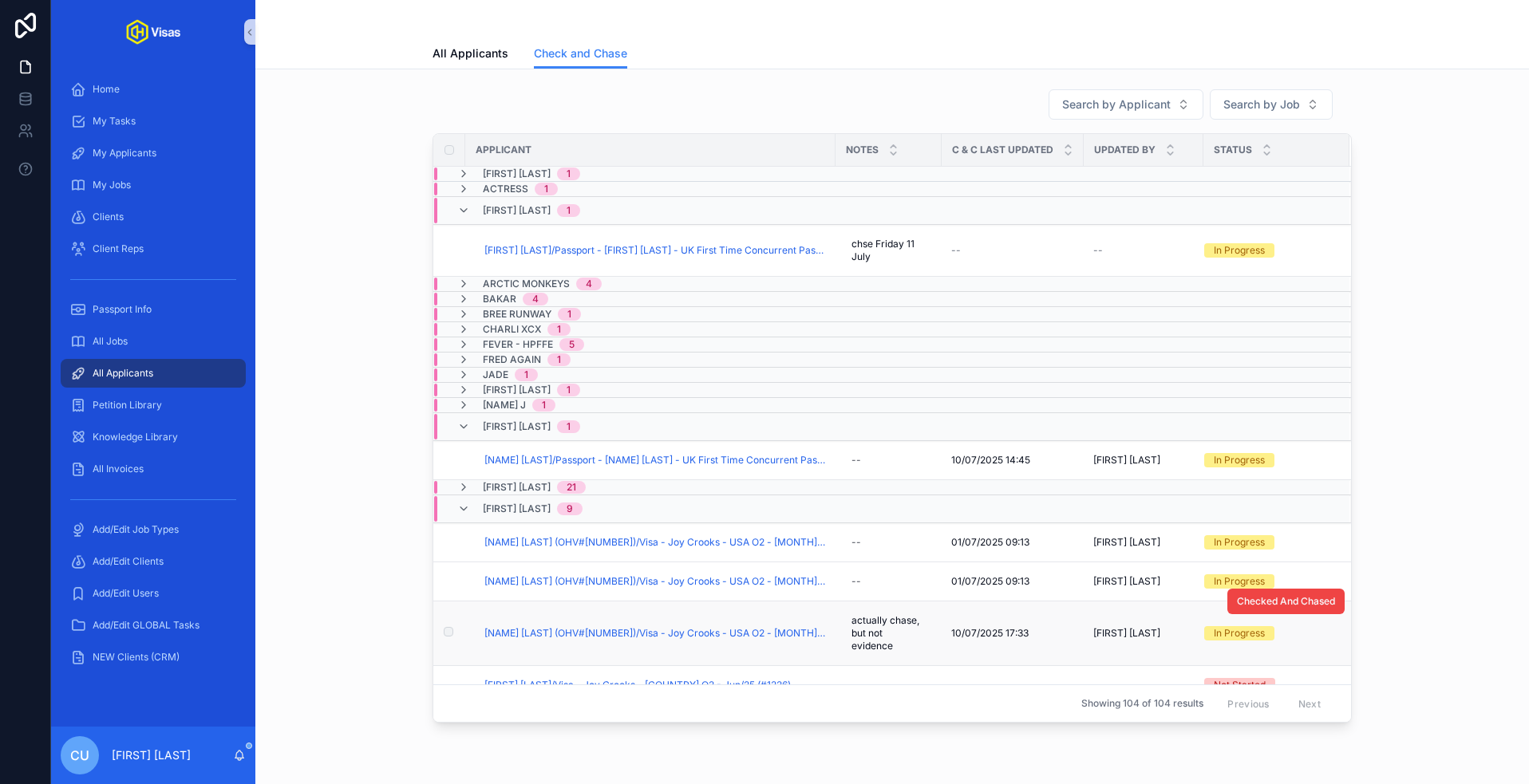 scroll, scrollTop: 659, scrollLeft: 0, axis: vertical 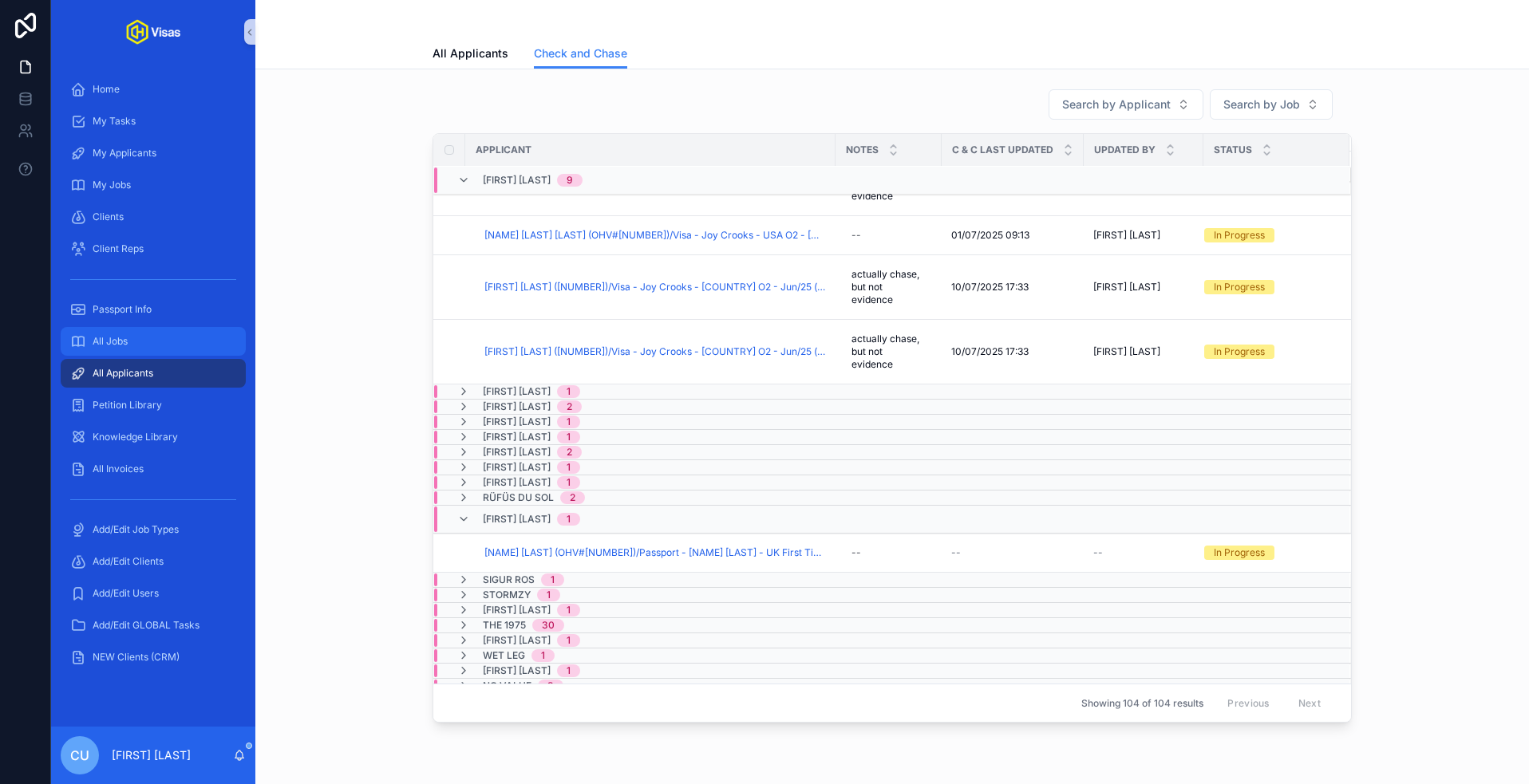 click on "All Jobs" at bounding box center [153, 341] 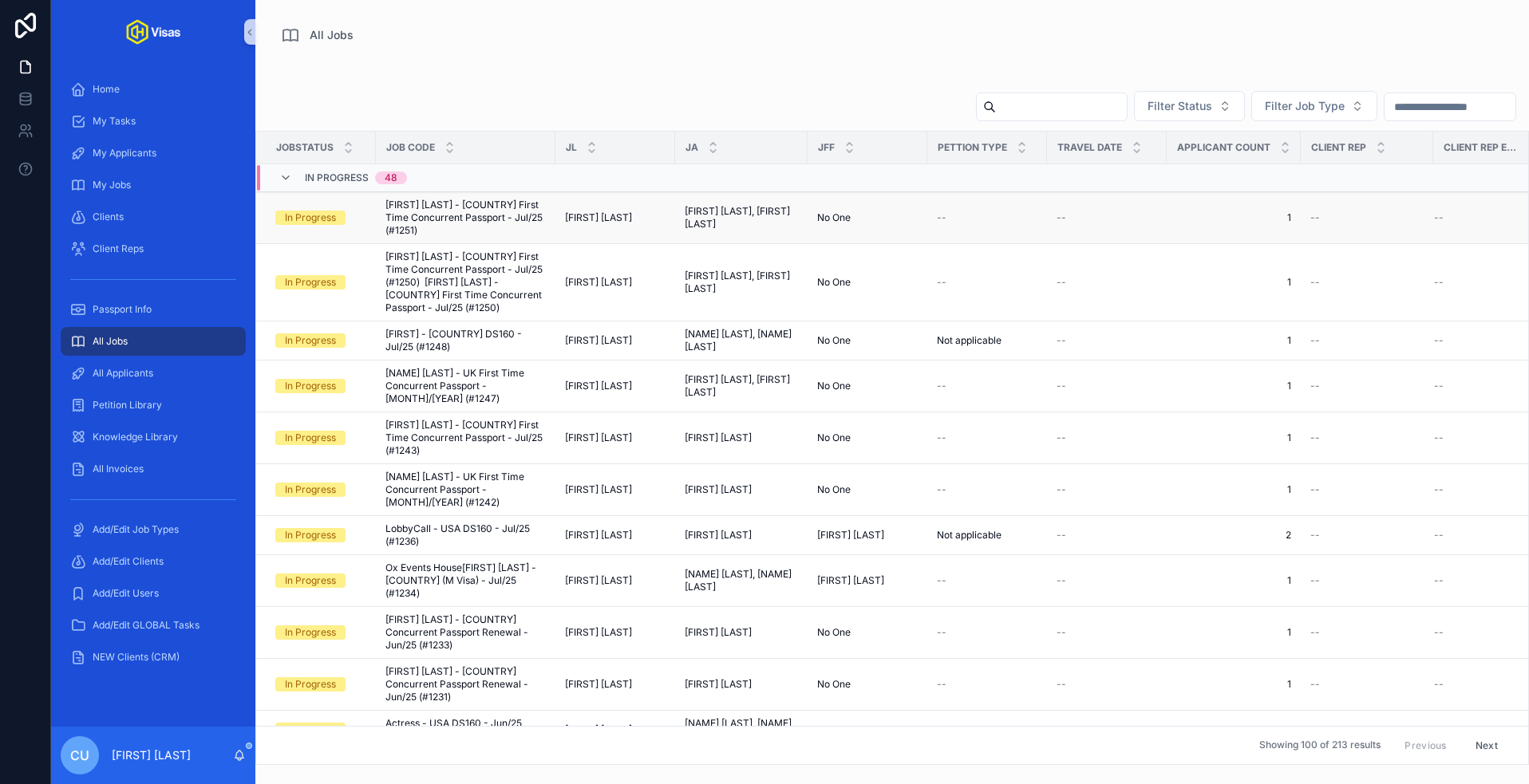 click on "[FIRST] [LAST] - [COUNTRY] First Time Concurrent Passport - Jul/25 (#1251)" at bounding box center [465, 218] 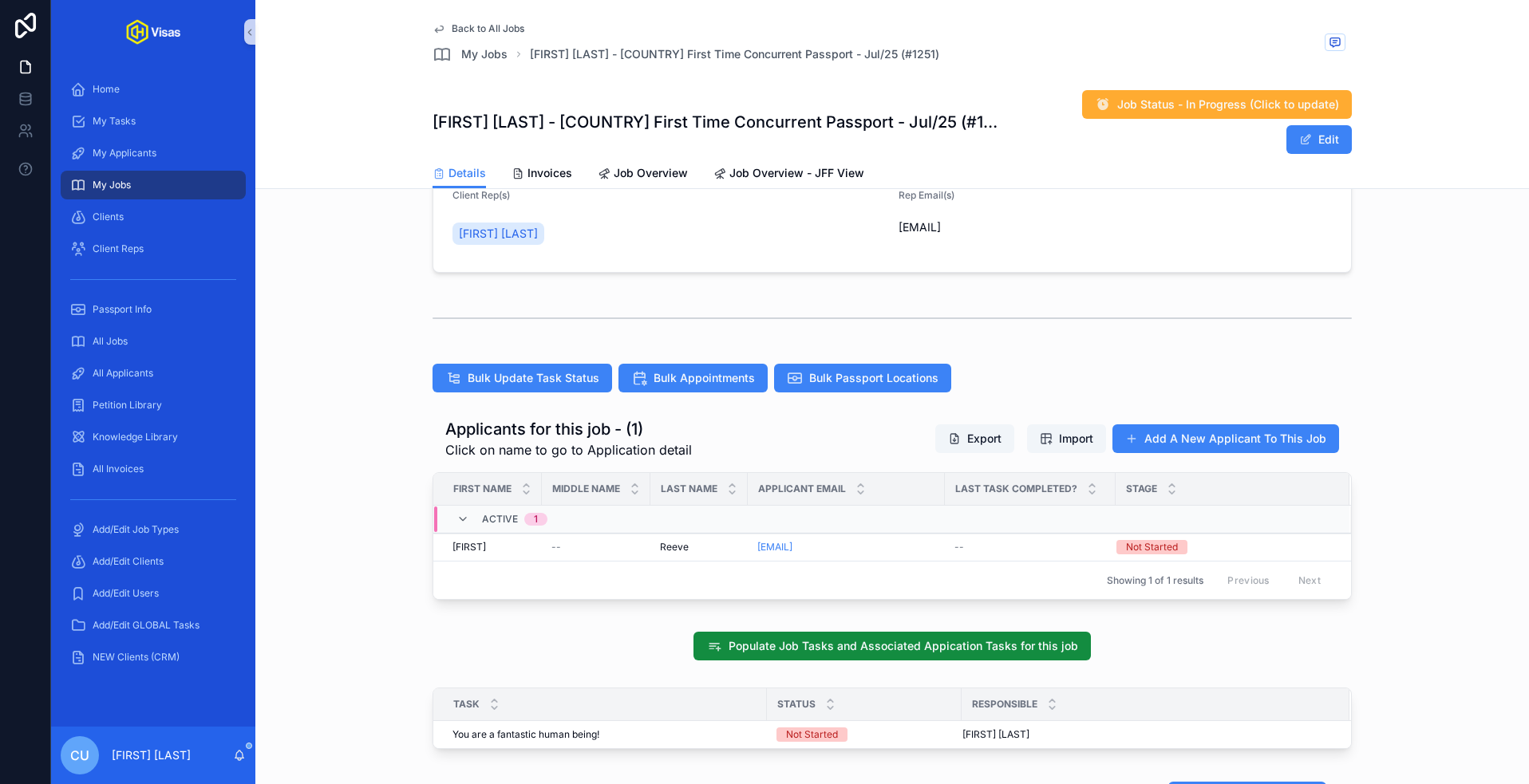 scroll, scrollTop: 322, scrollLeft: 0, axis: vertical 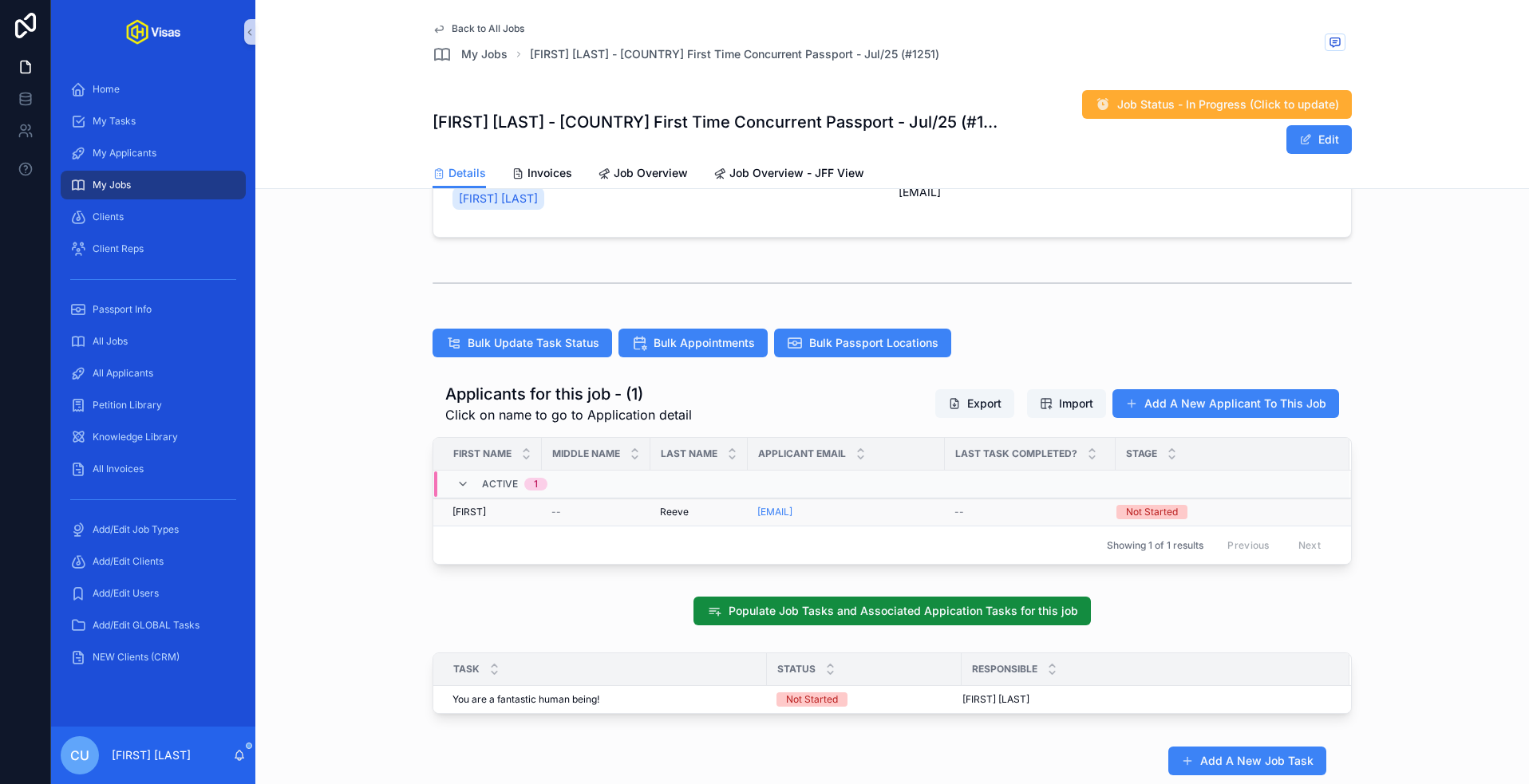 click on "[FIRST] [FIRST]" at bounding box center (492, 512) 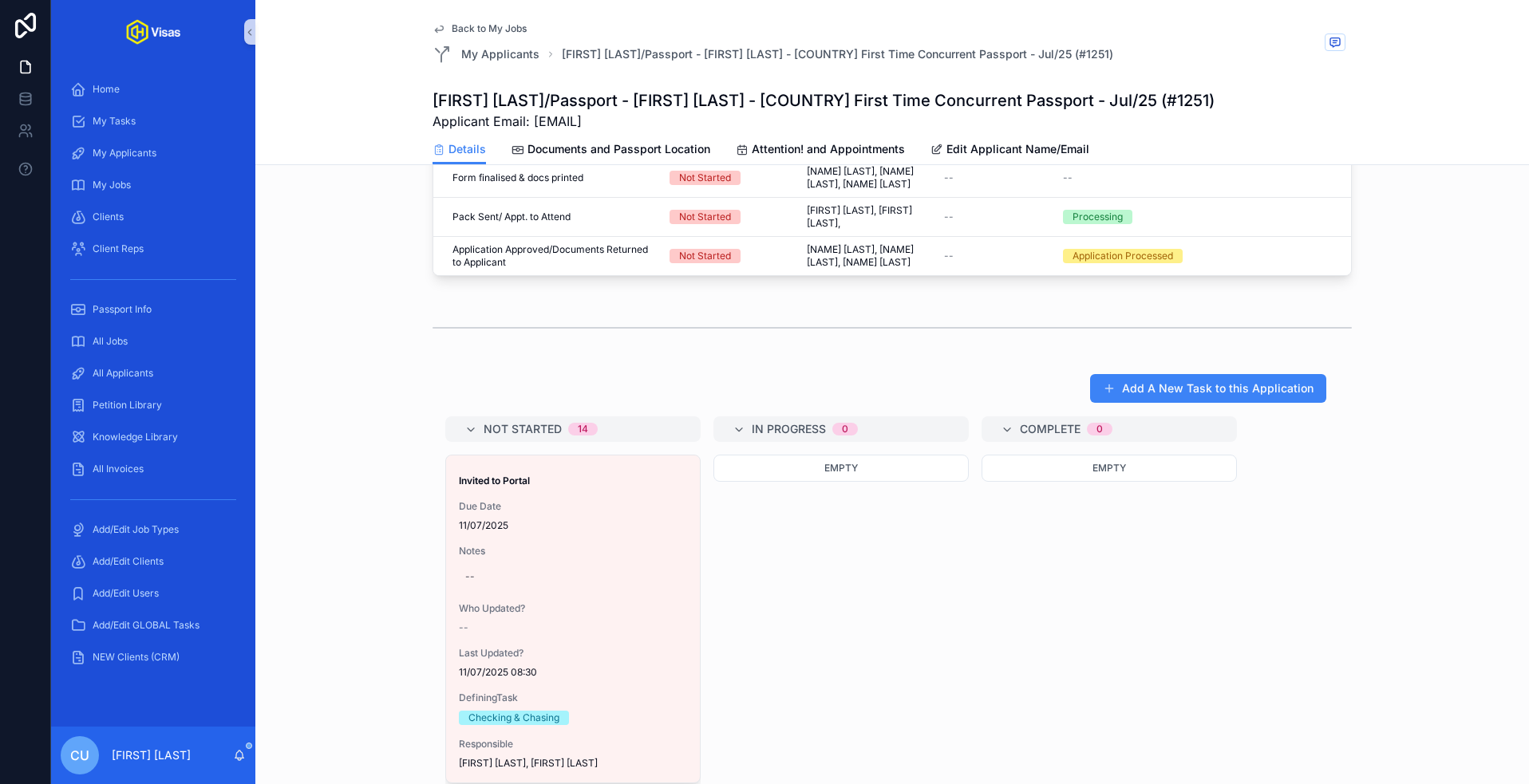 scroll, scrollTop: 855, scrollLeft: 0, axis: vertical 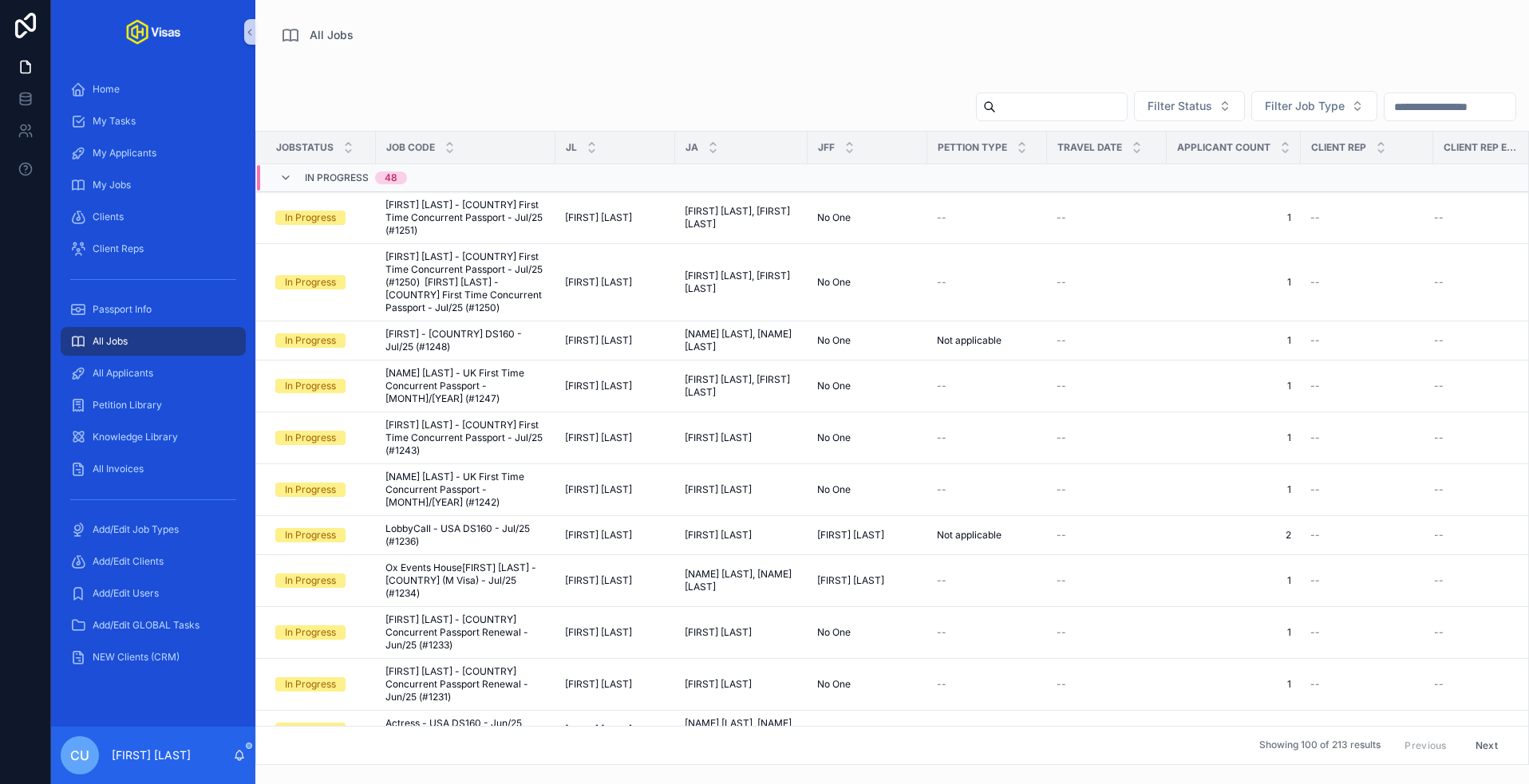 click at bounding box center (1061, 107) 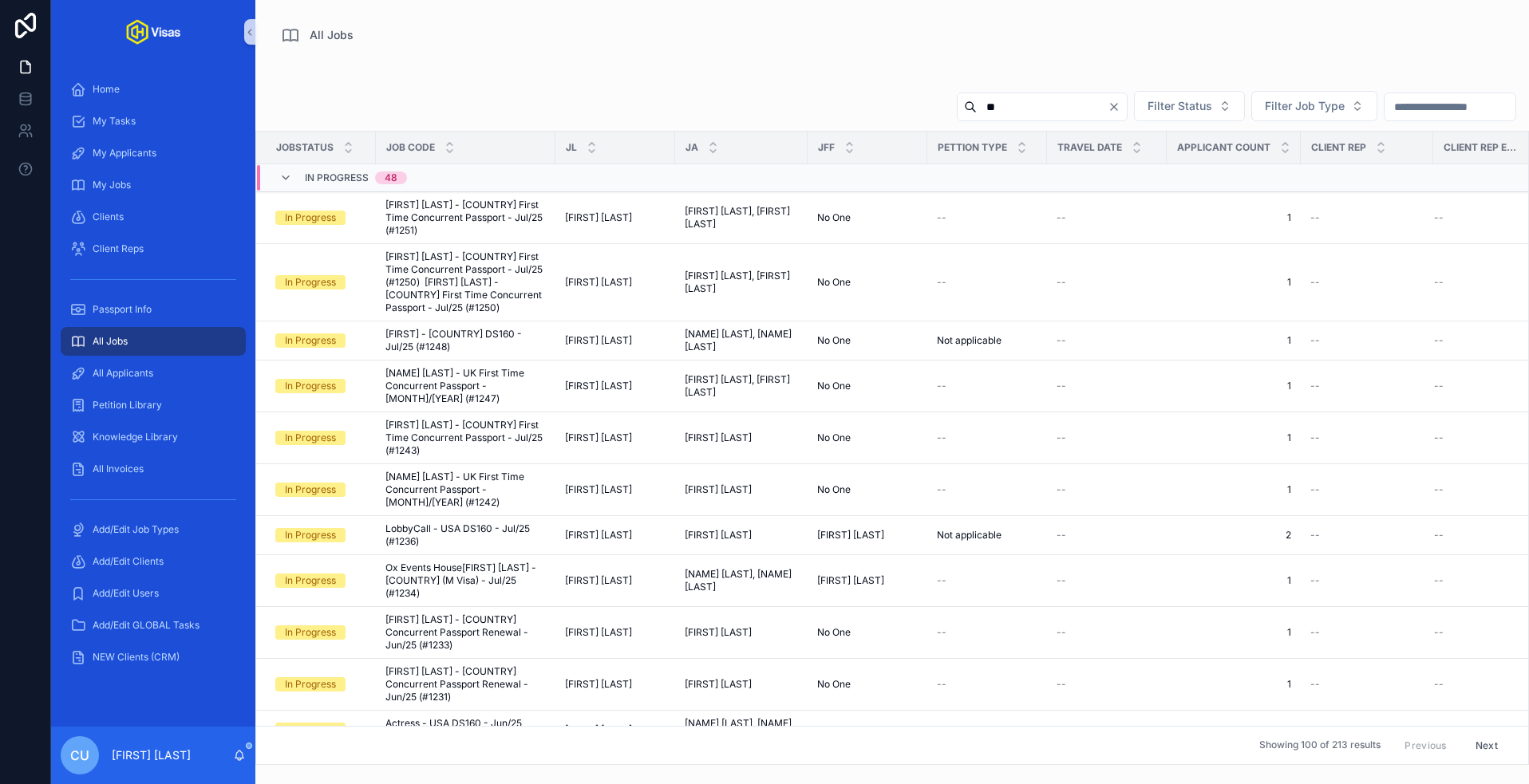 type on "***" 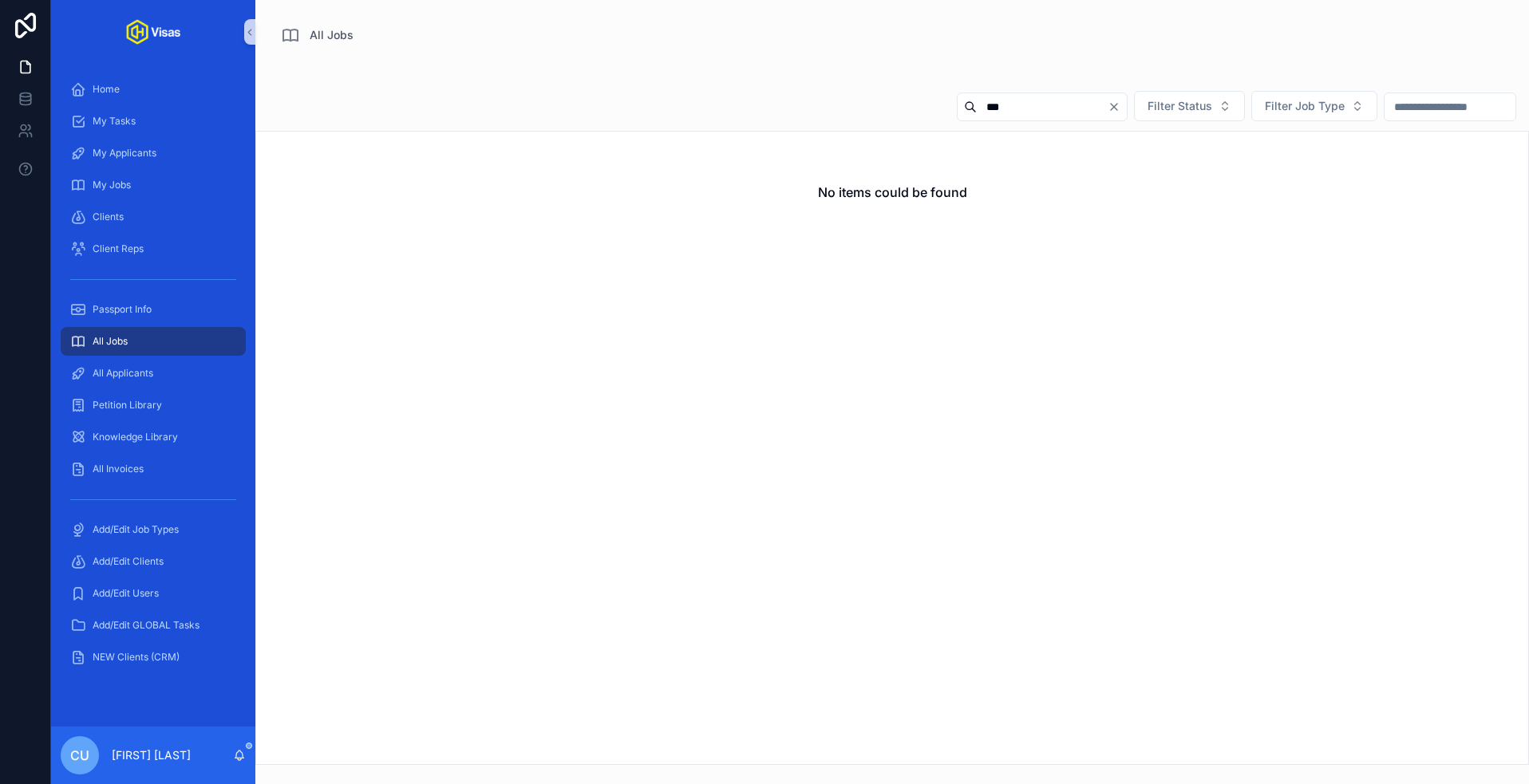 type 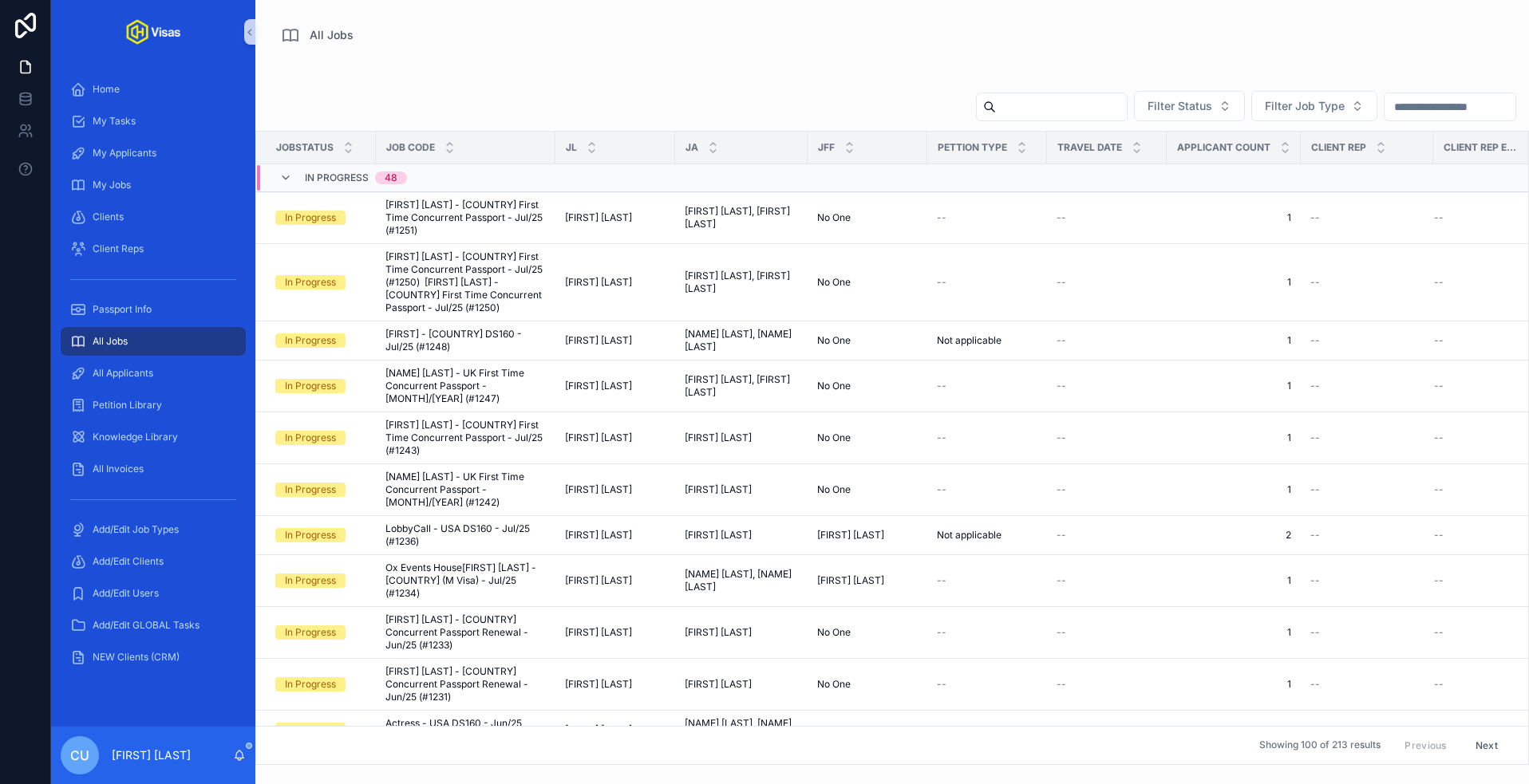 click on "Filter Status Filter Job Type" at bounding box center [892, 106] 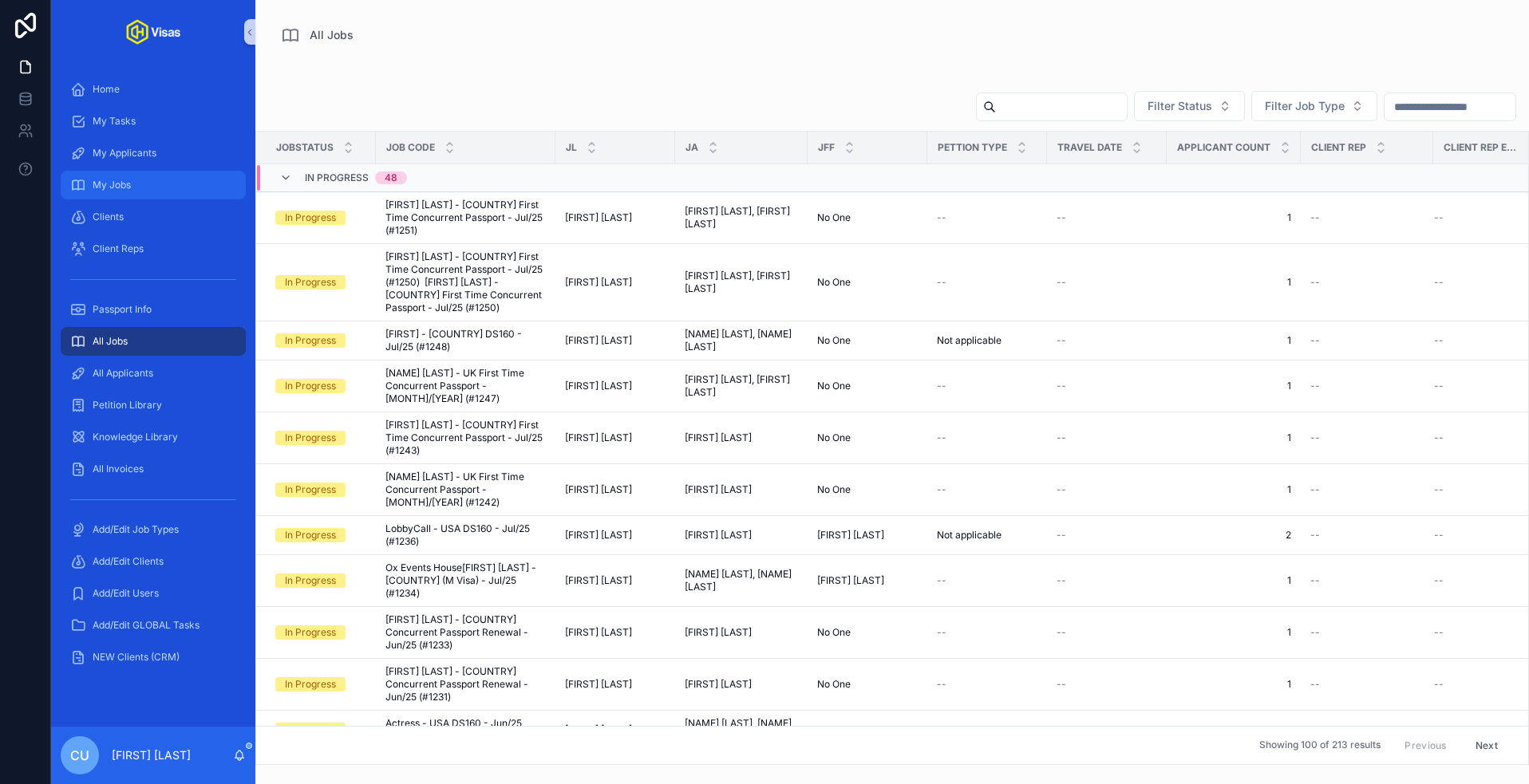 click on "My Jobs" at bounding box center (153, 185) 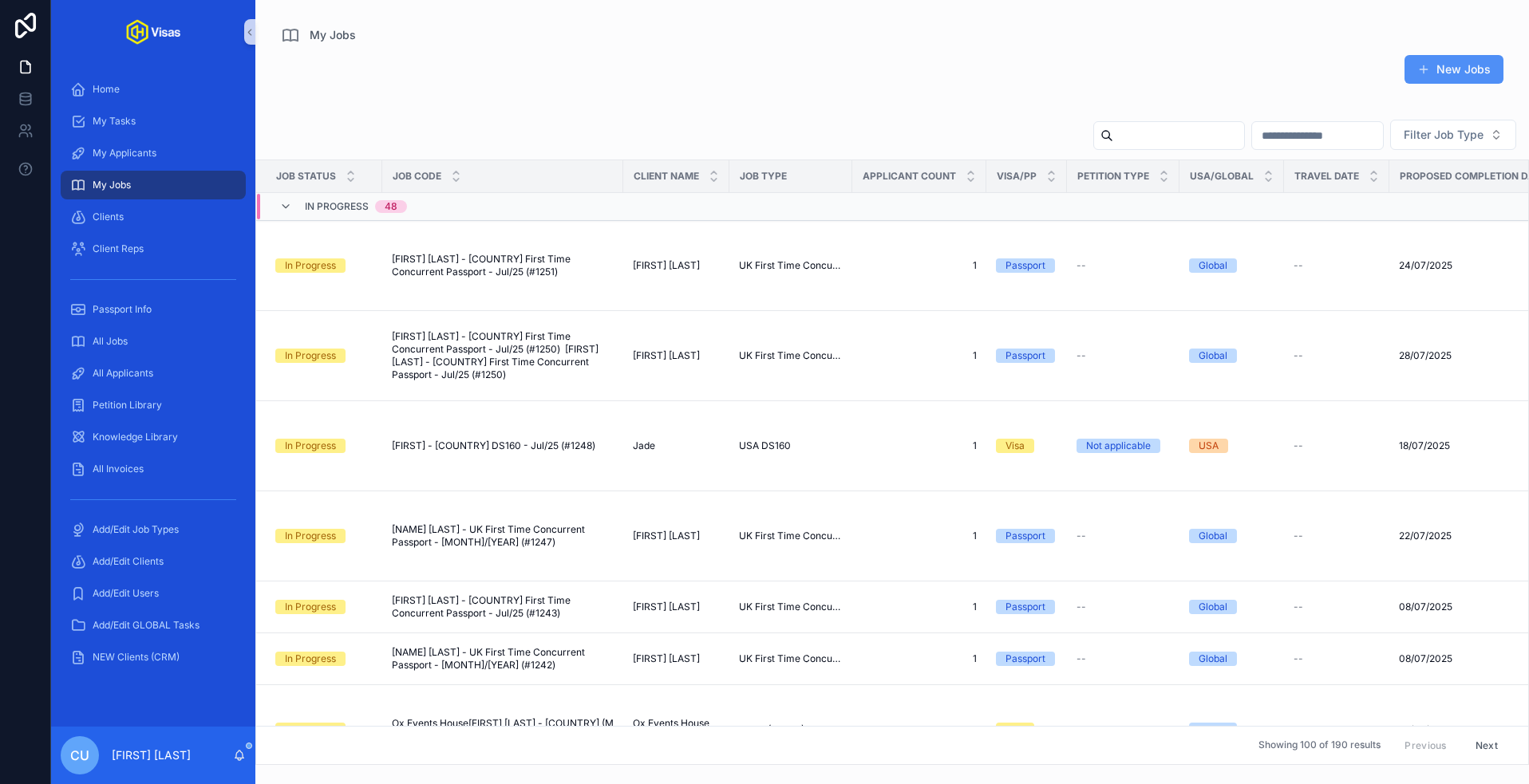 click on "New Jobs" at bounding box center (1454, 69) 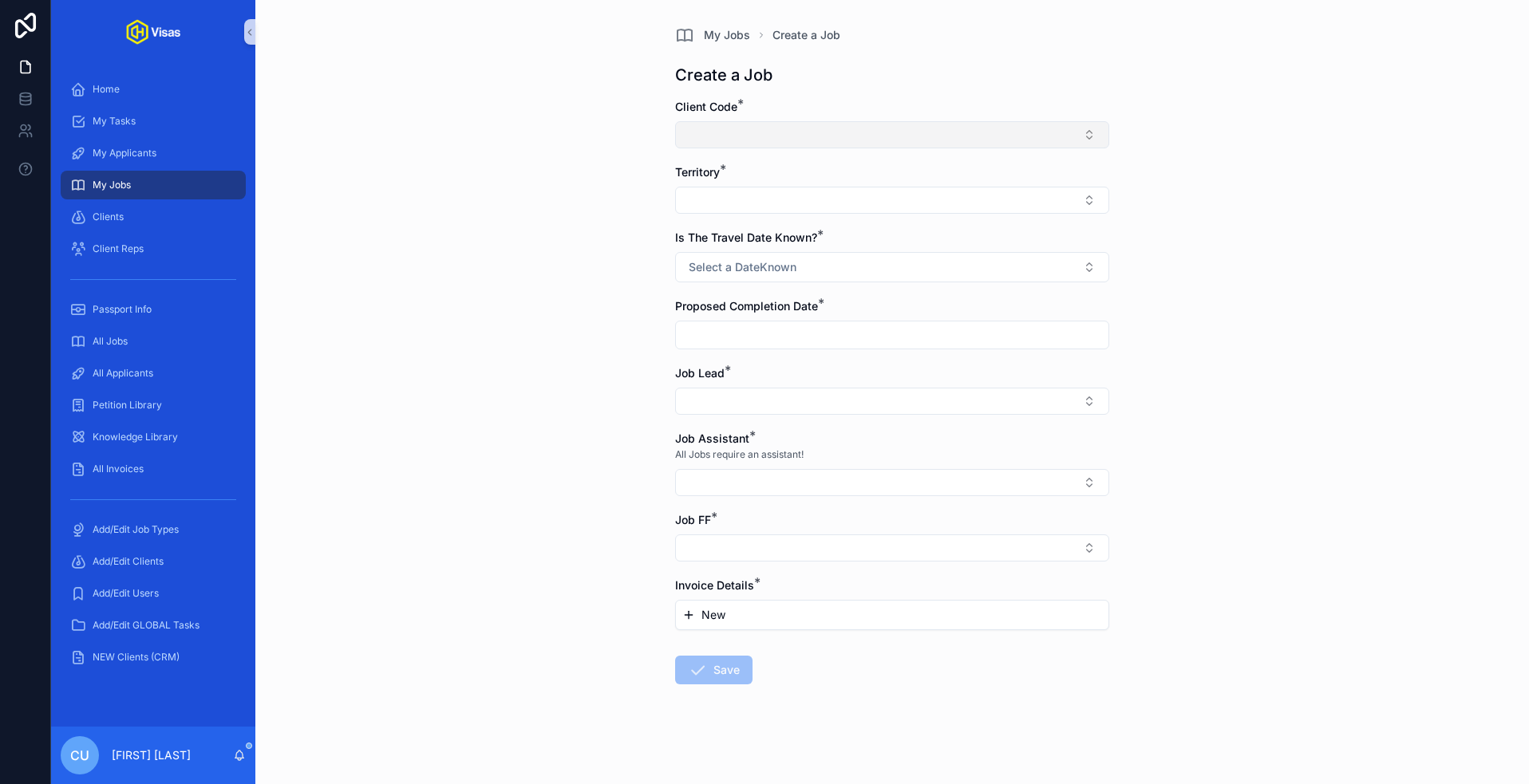 click at bounding box center (892, 135) 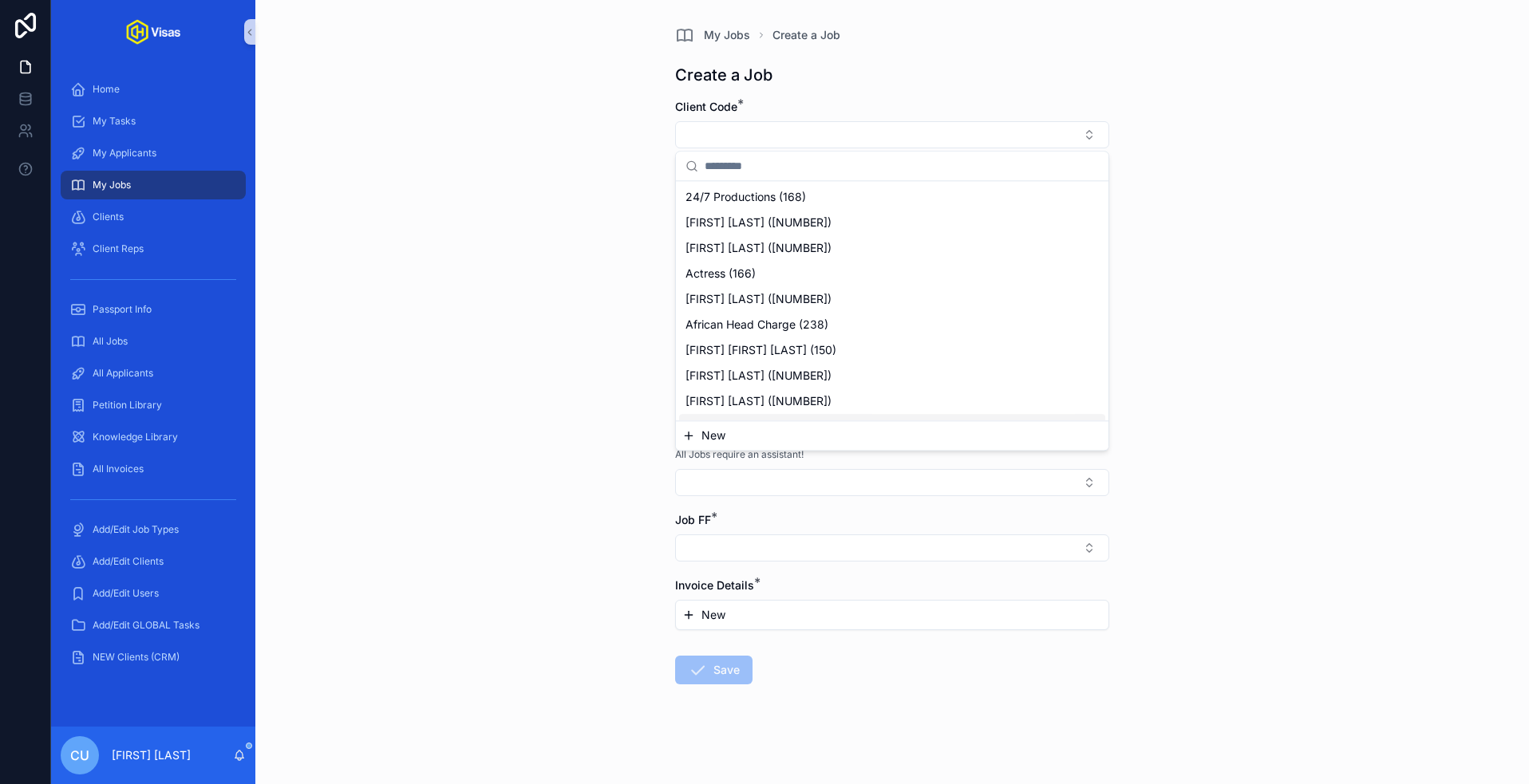 click on "New" at bounding box center (892, 435) 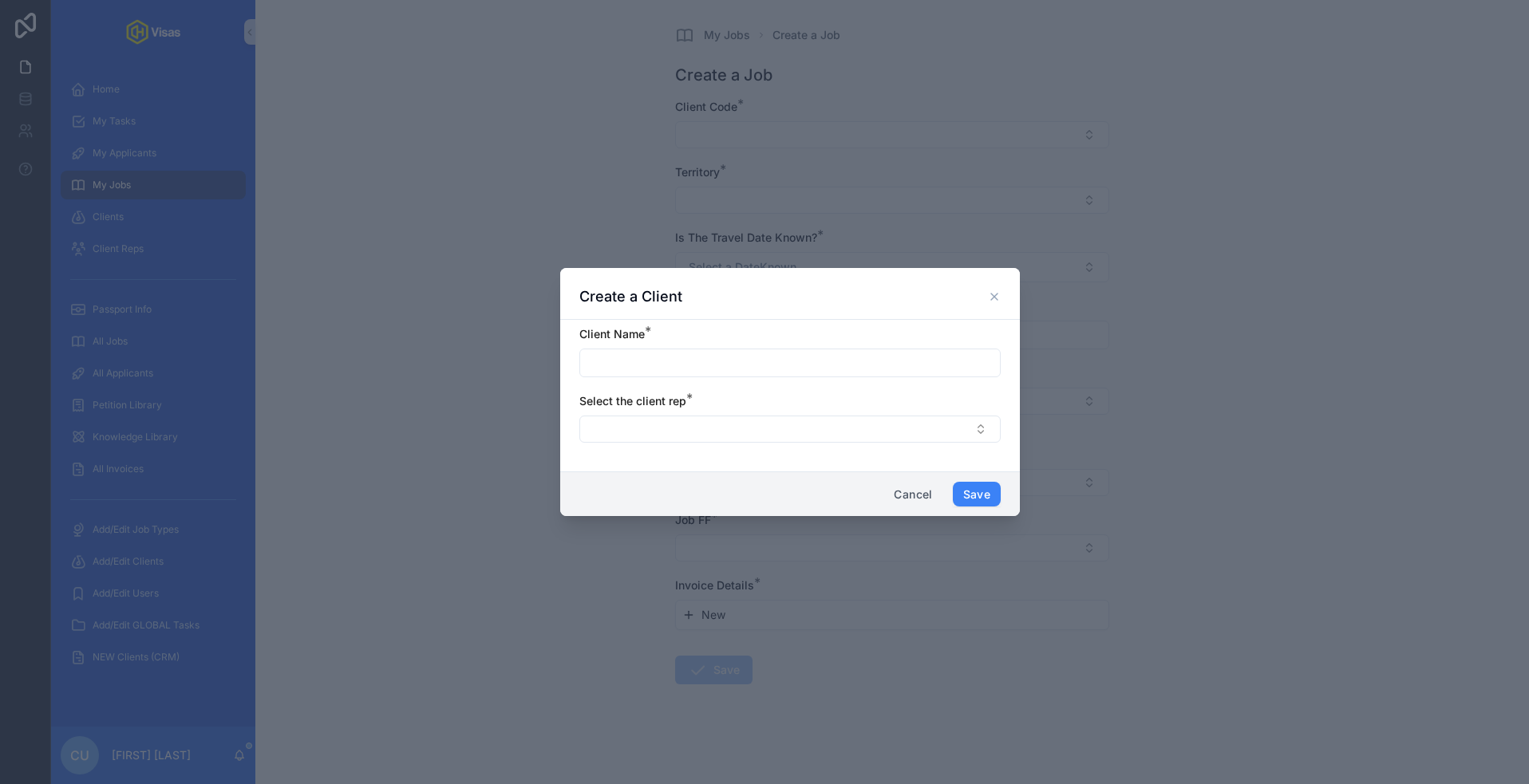 click at bounding box center [790, 363] 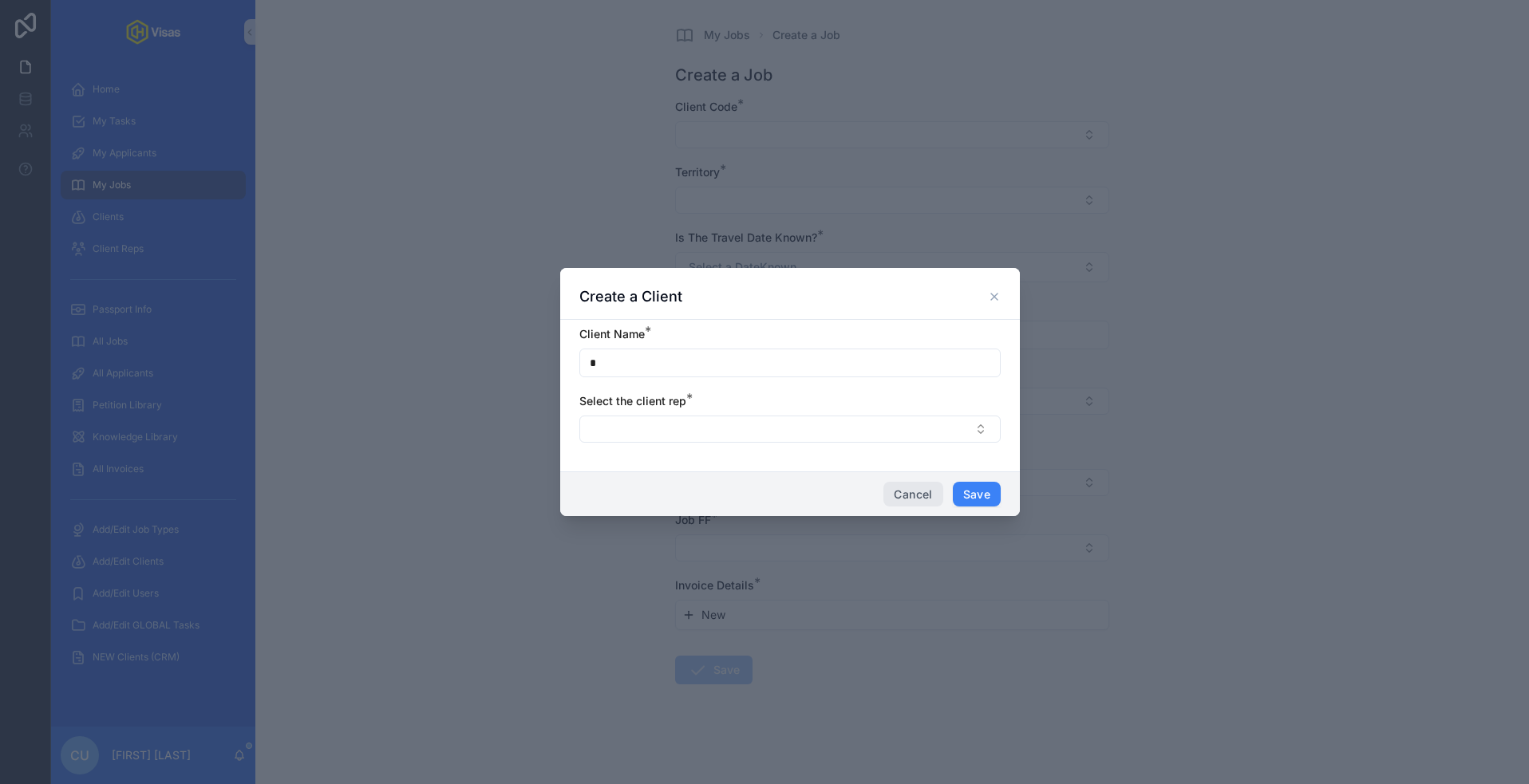 type on "*" 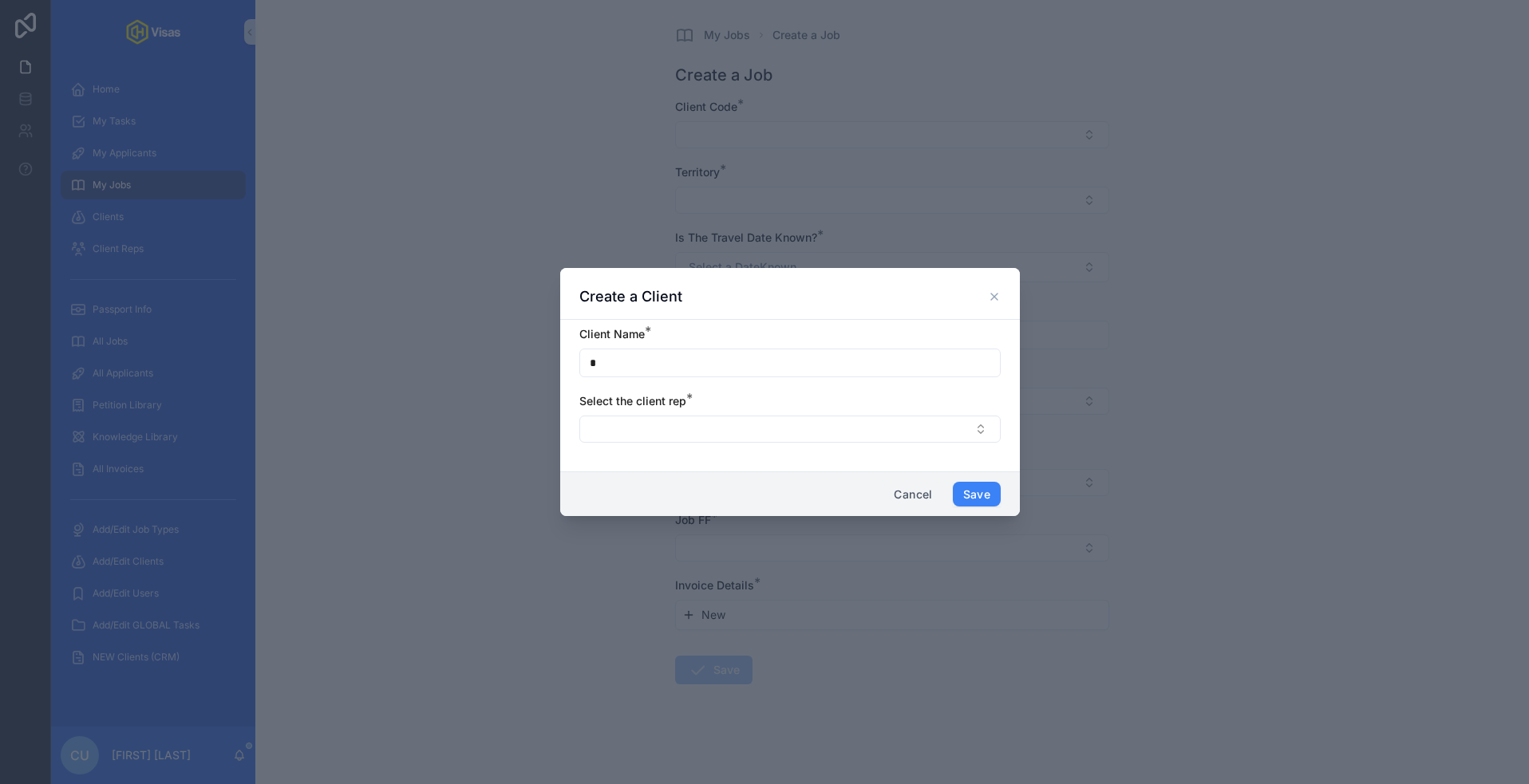 click on "Cancel" at bounding box center [913, 494] 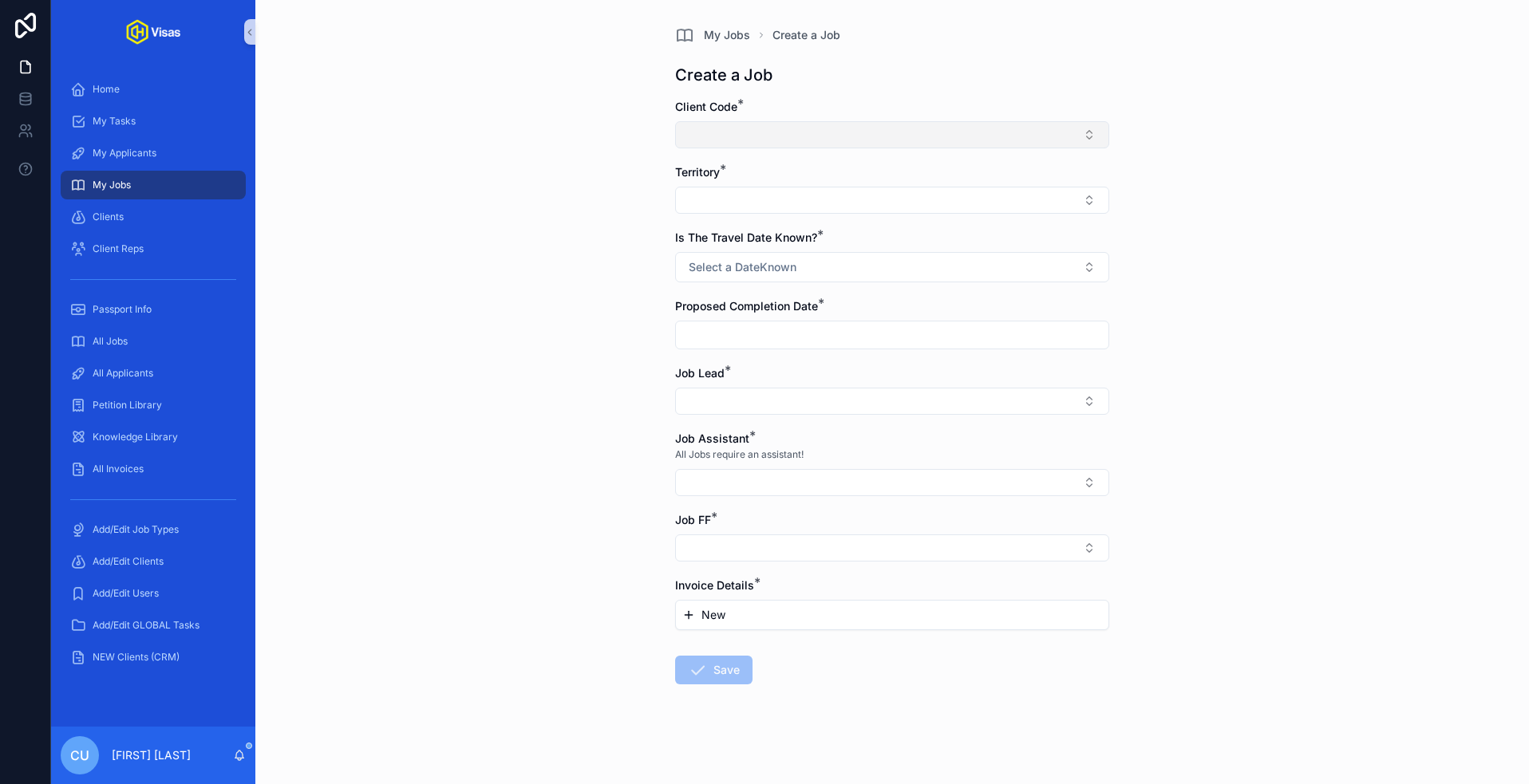 click at bounding box center [892, 135] 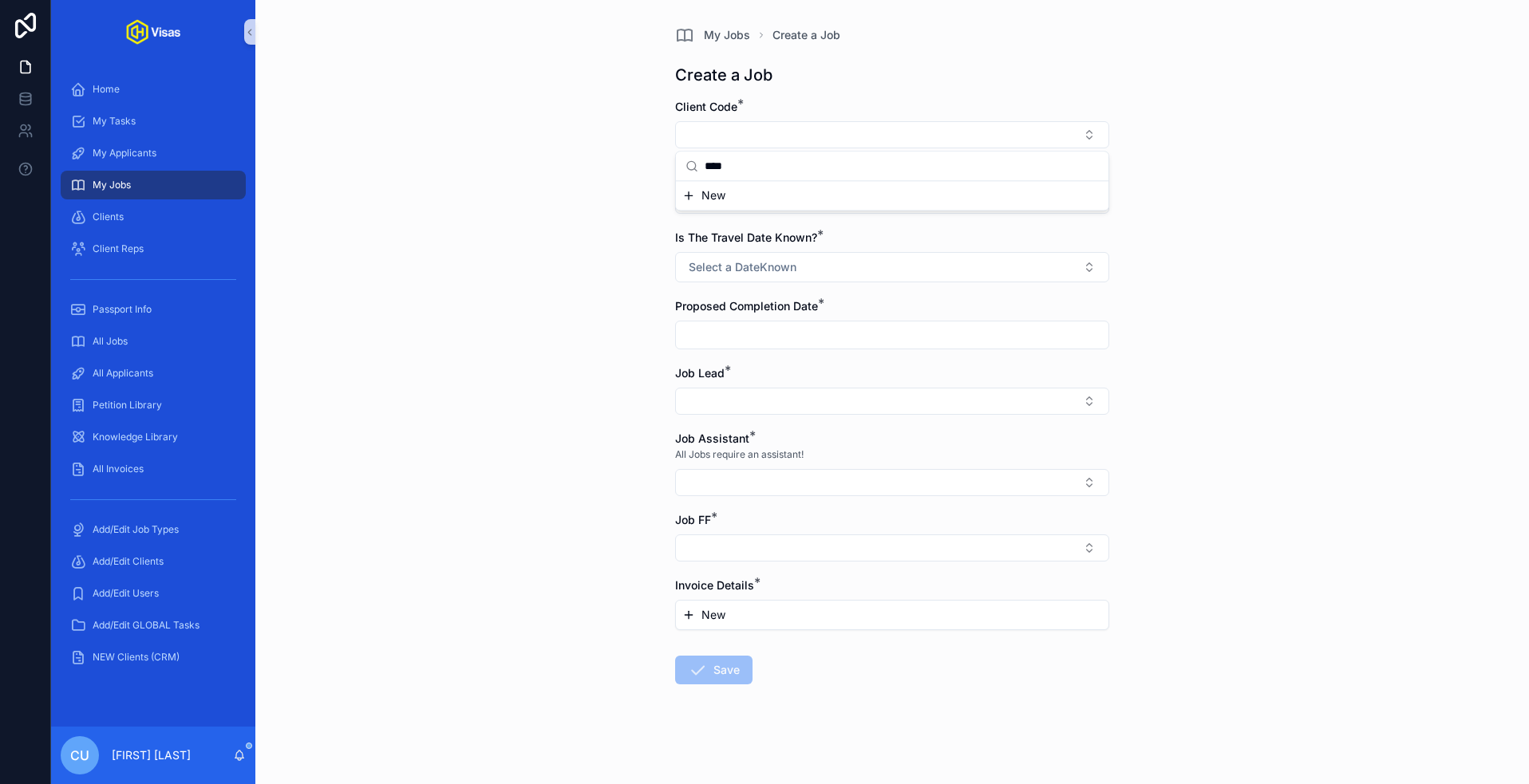 type on "****" 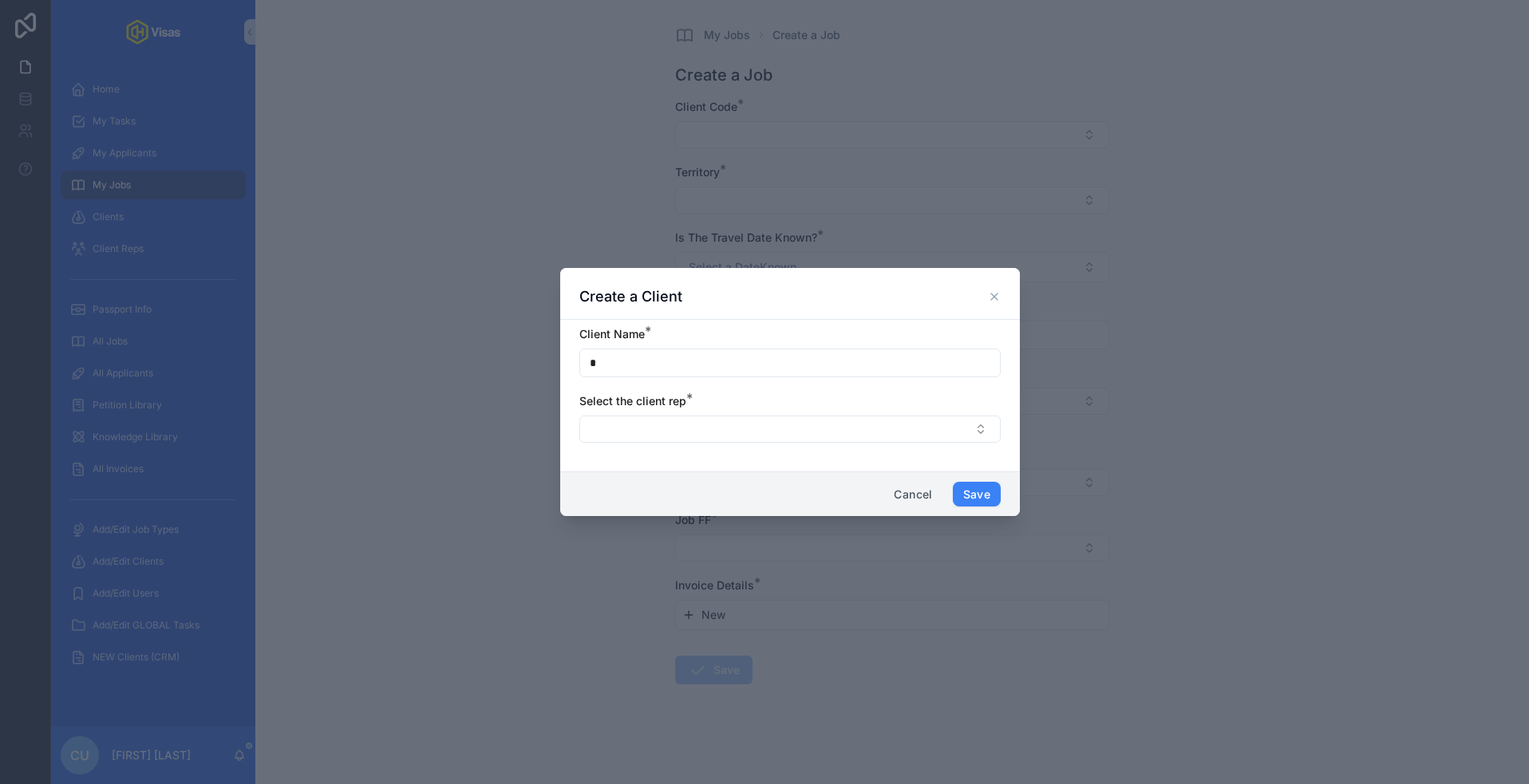 click on "*" at bounding box center (790, 363) 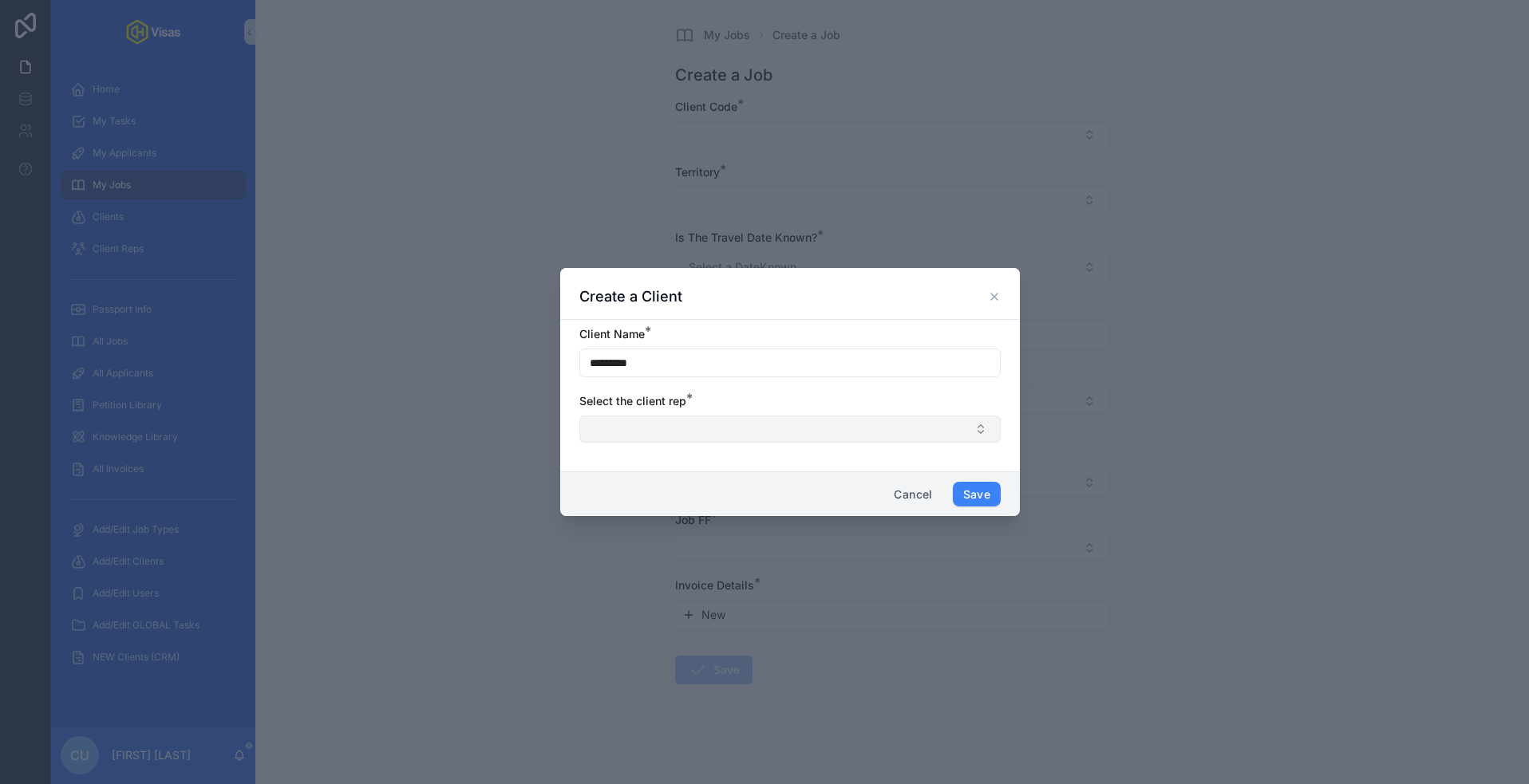 type on "*********" 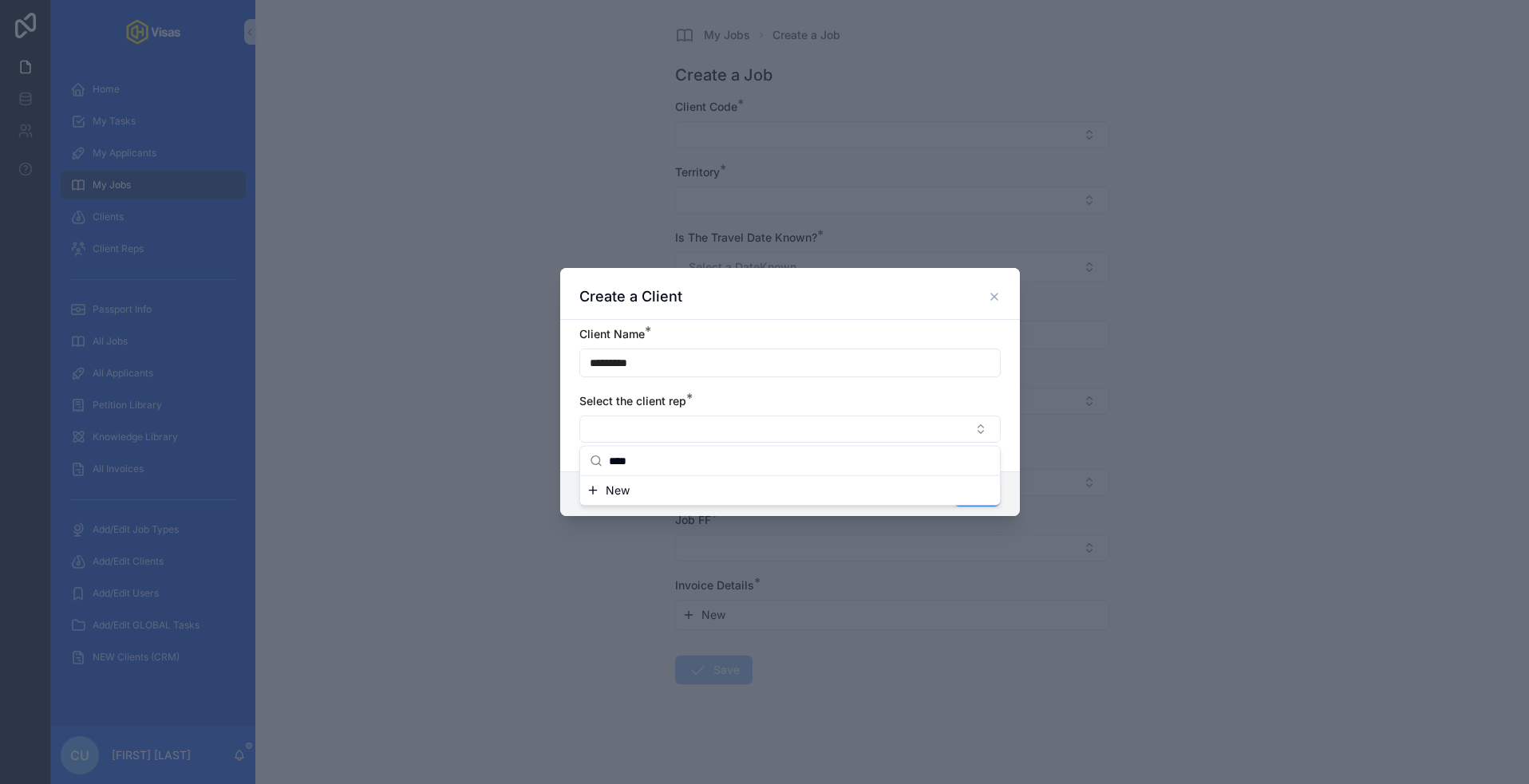 type on "****" 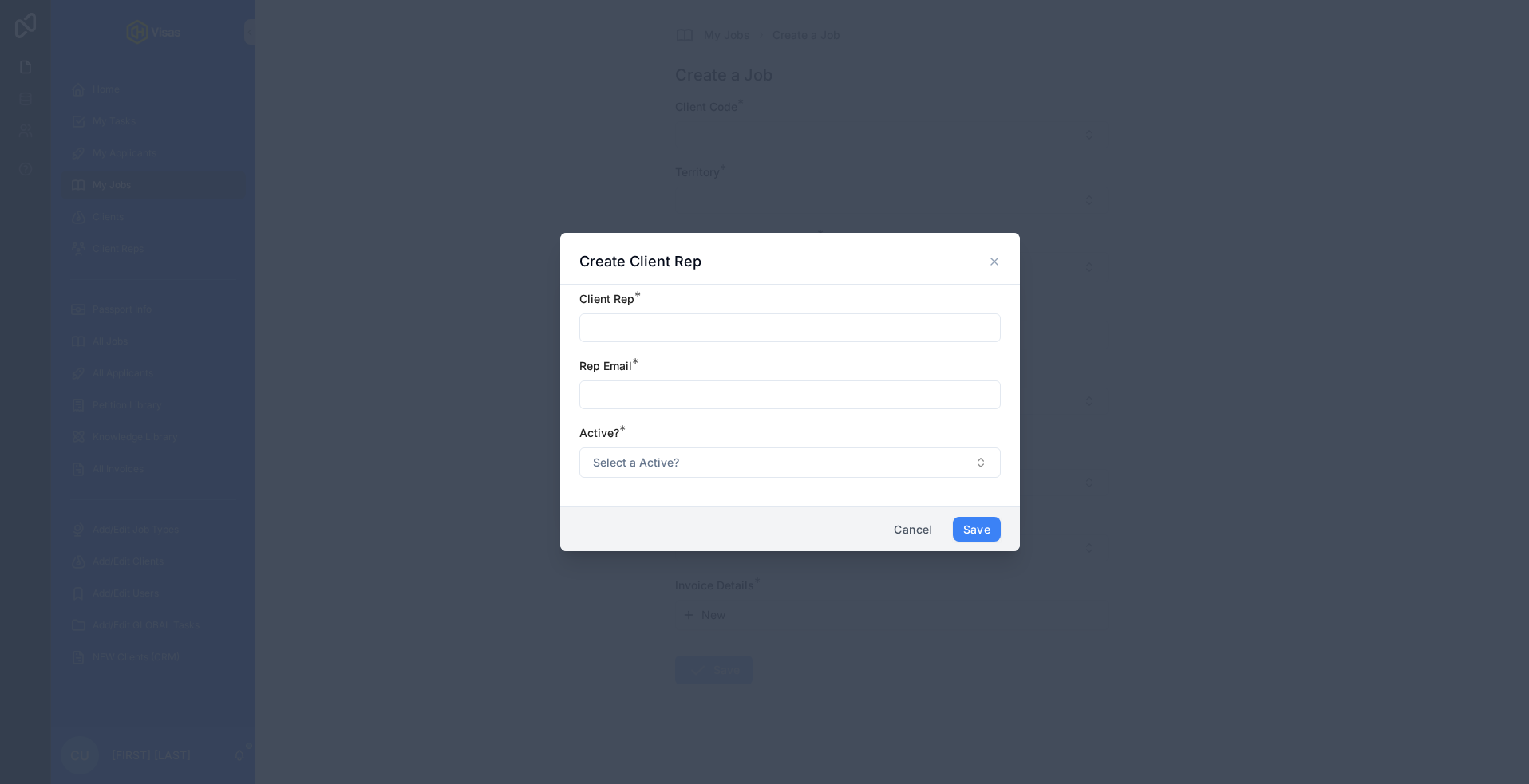click at bounding box center (790, 328) 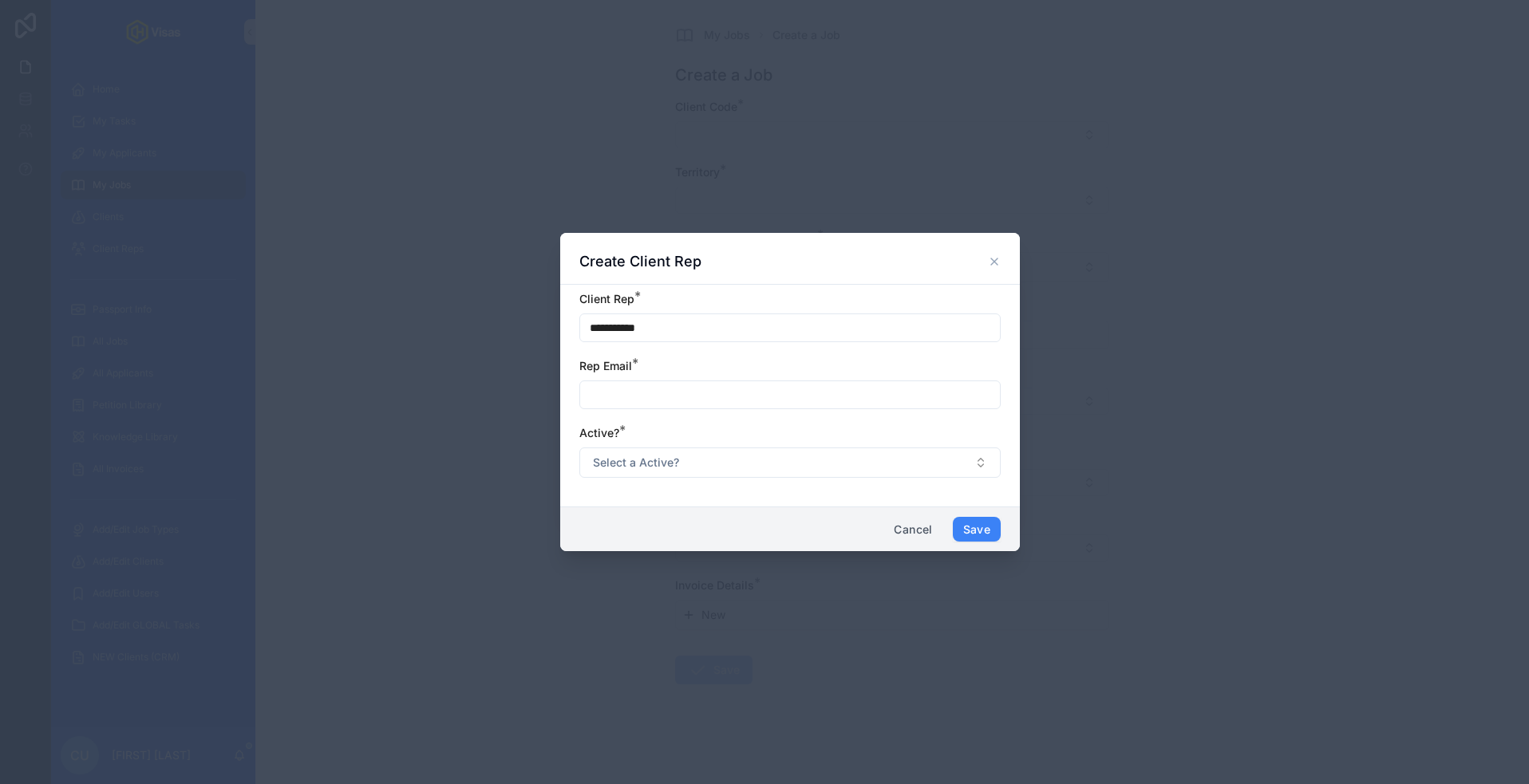 type on "**********" 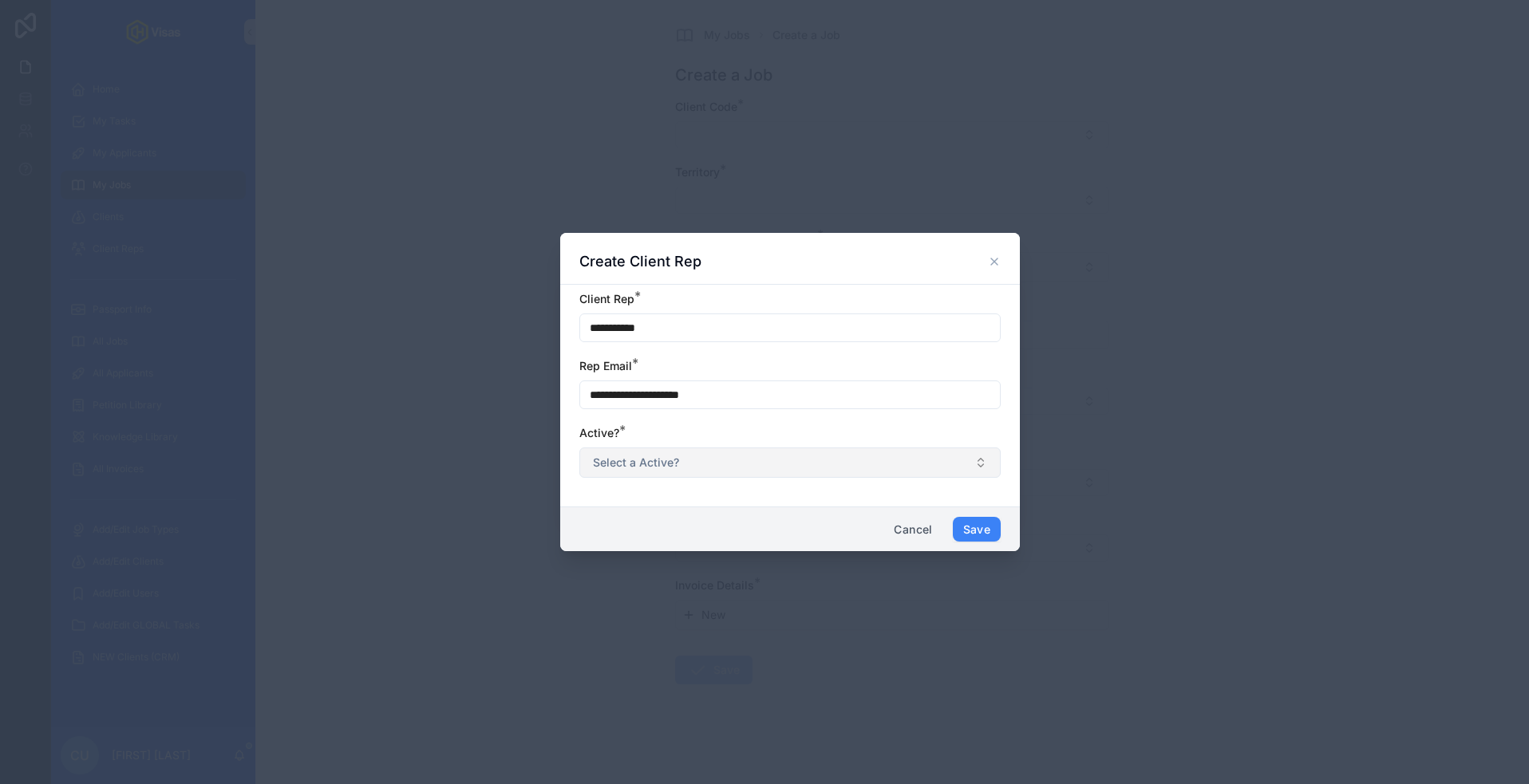 type on "**********" 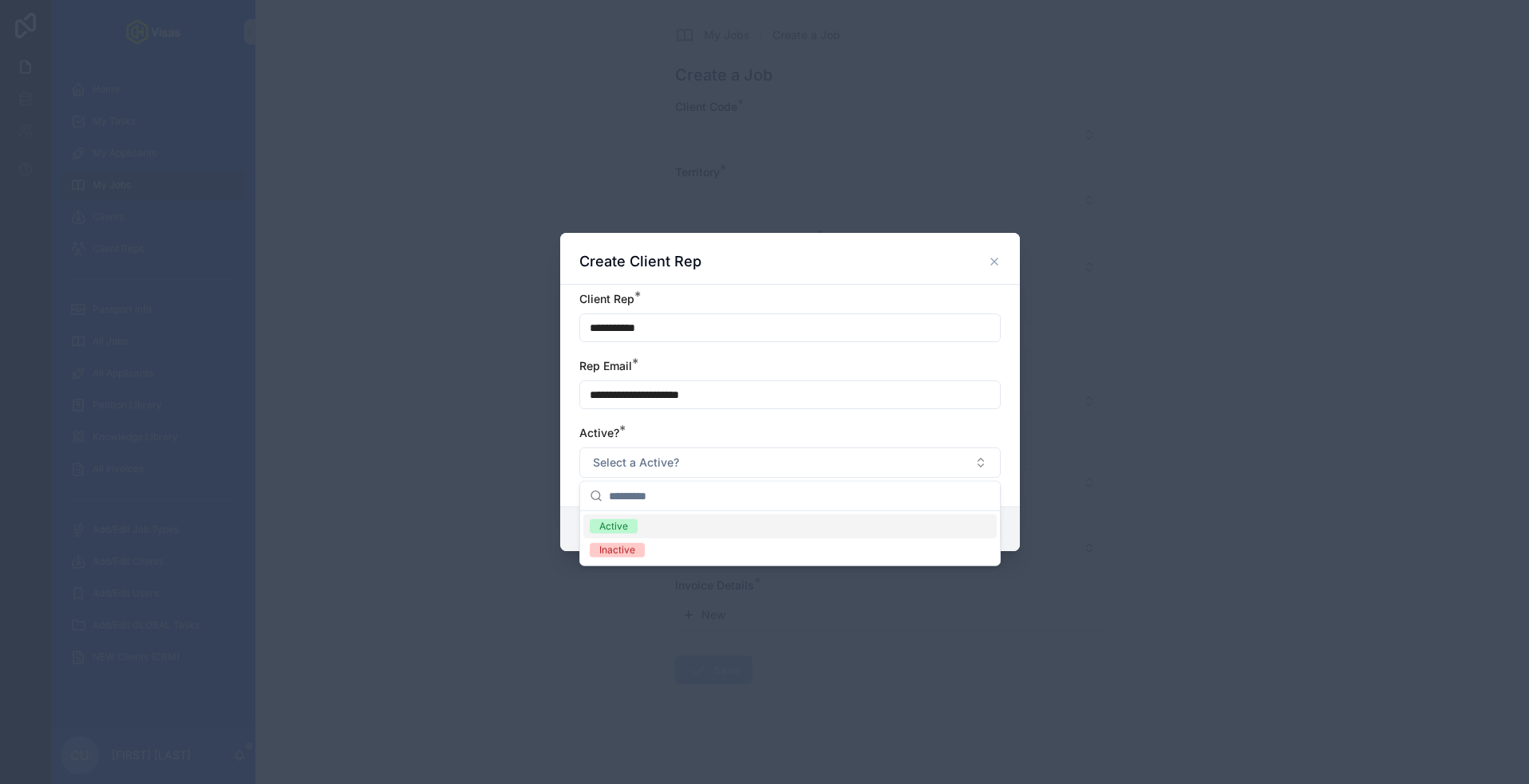 click on "Active" at bounding box center (790, 526) 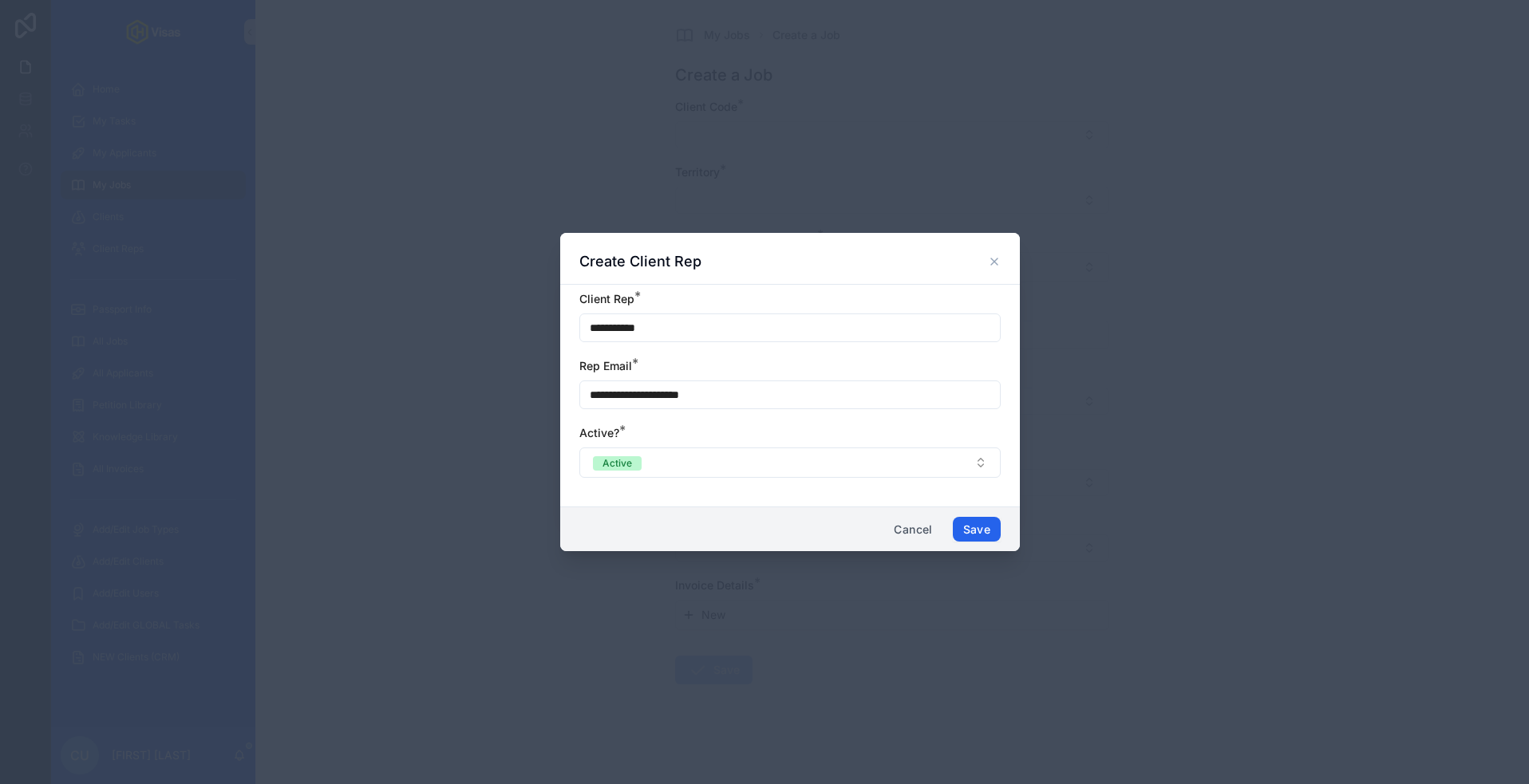 click on "Save" at bounding box center [977, 530] 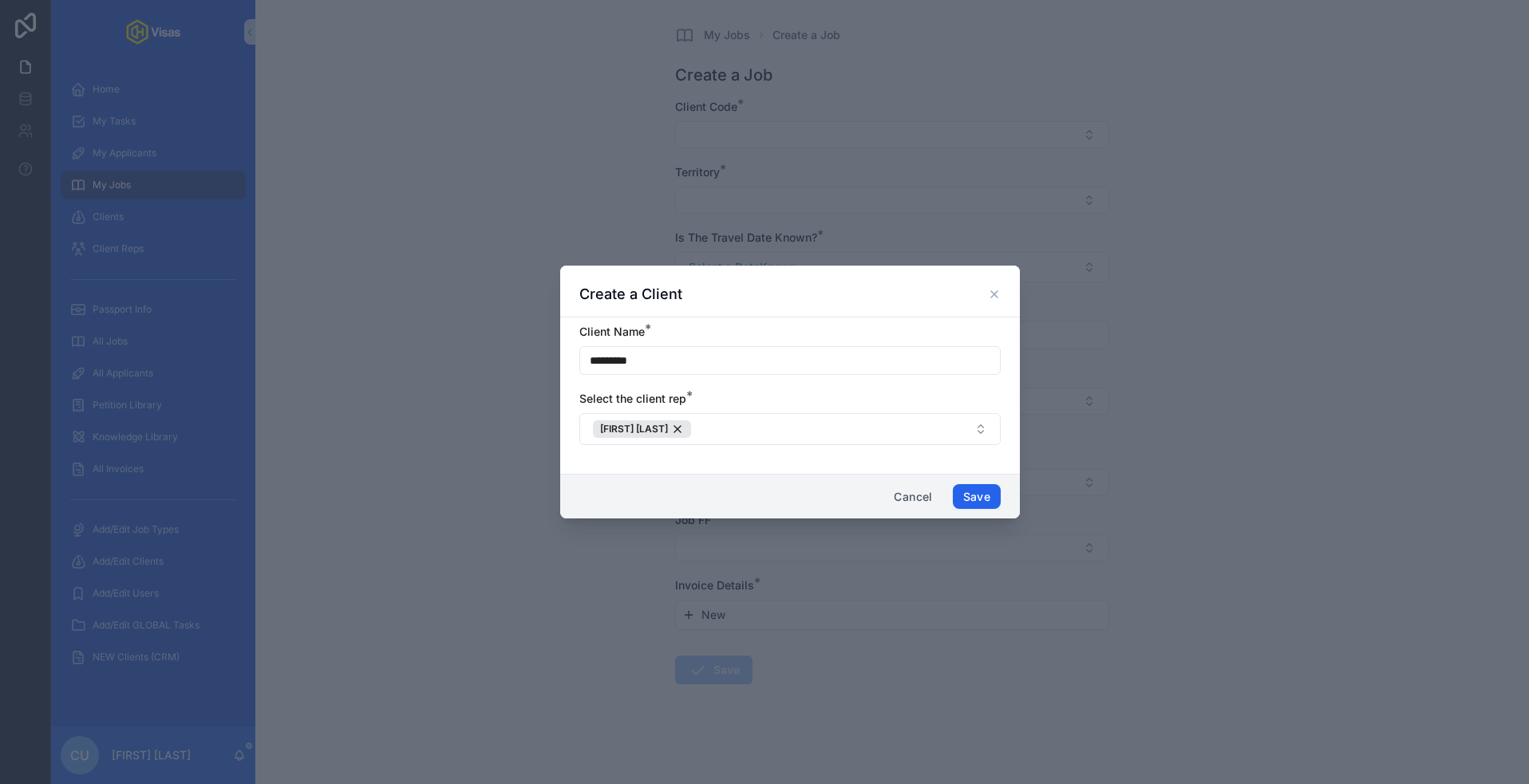 click on "Save" at bounding box center (977, 497) 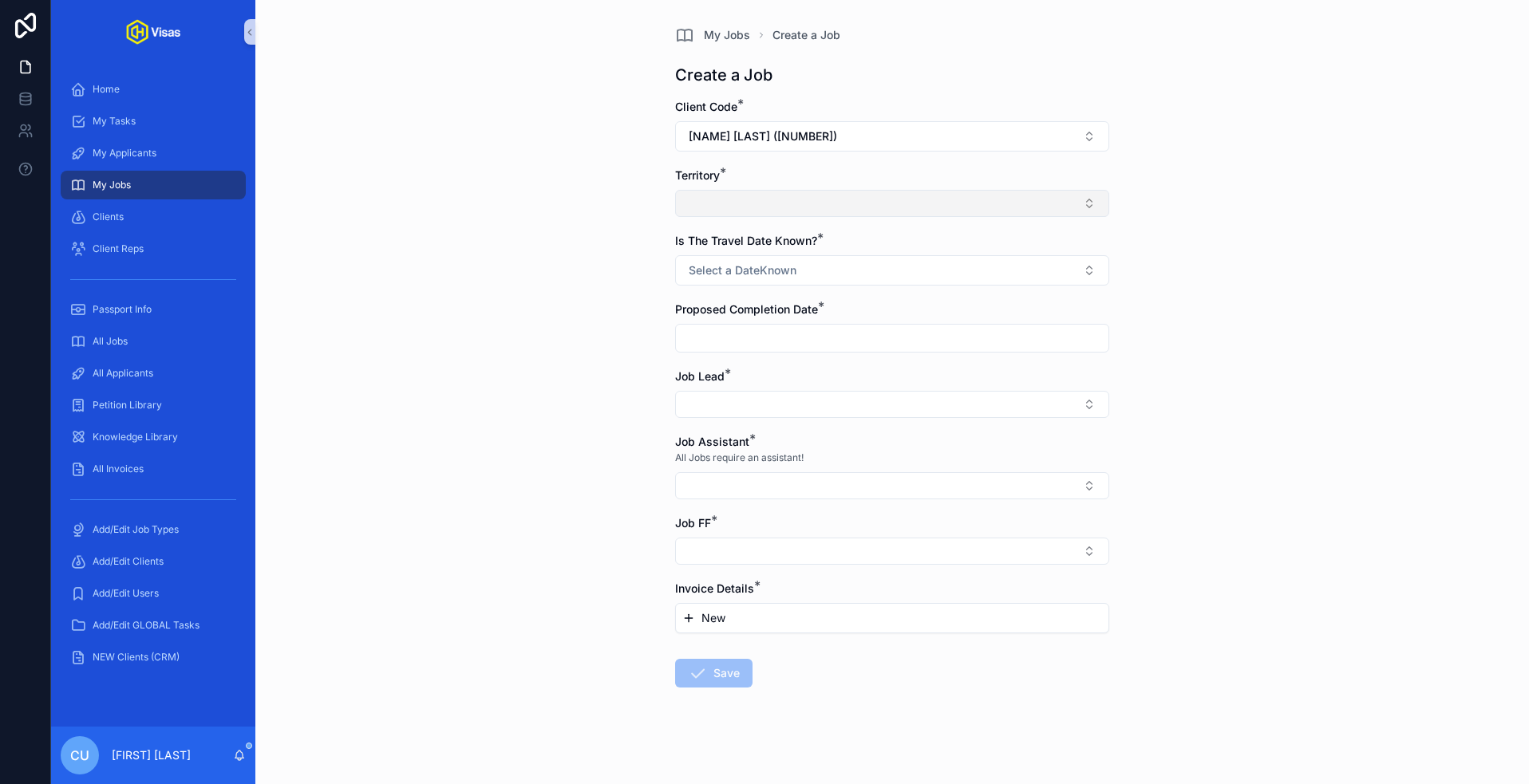 click at bounding box center (892, 203) 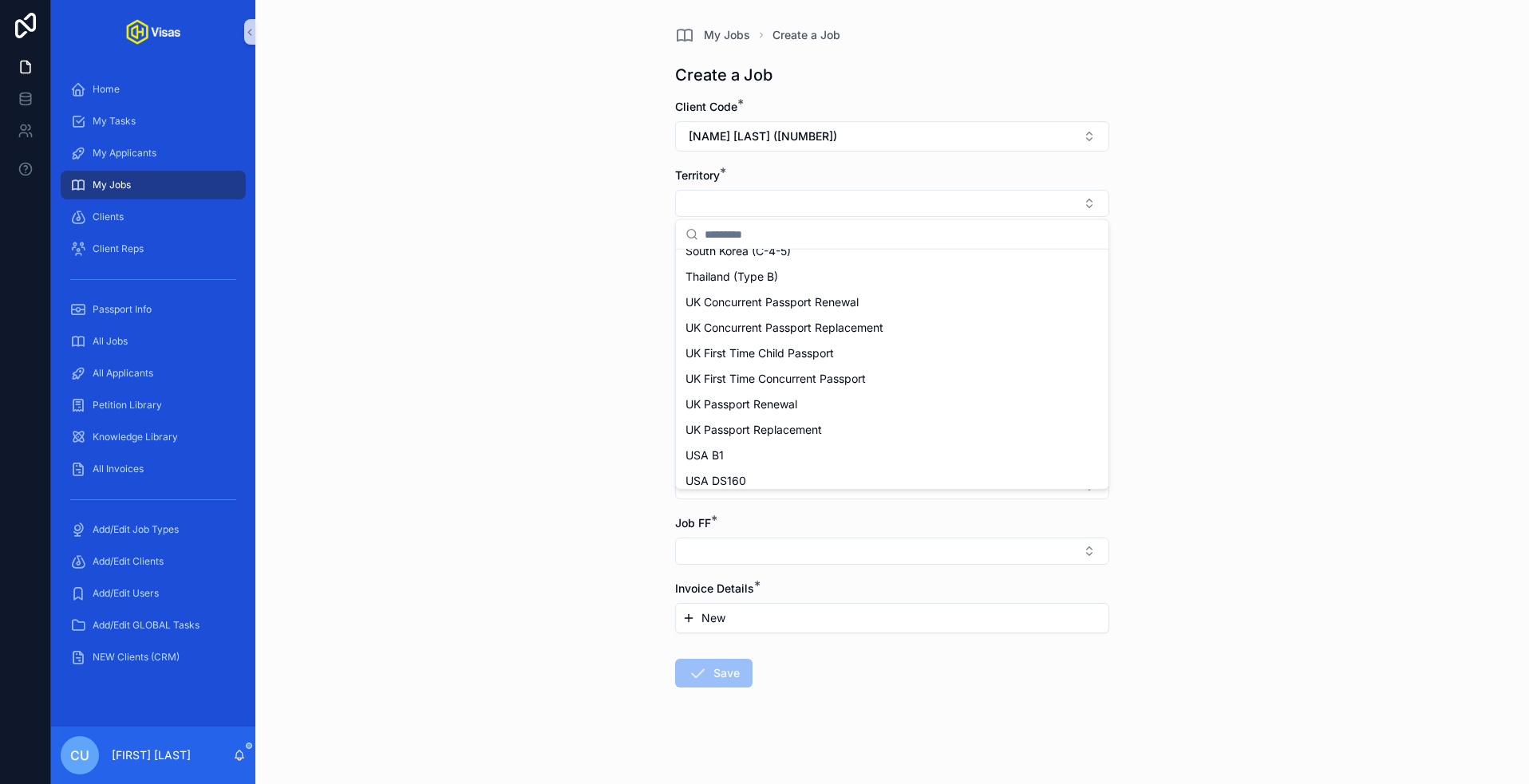 scroll, scrollTop: 471, scrollLeft: 0, axis: vertical 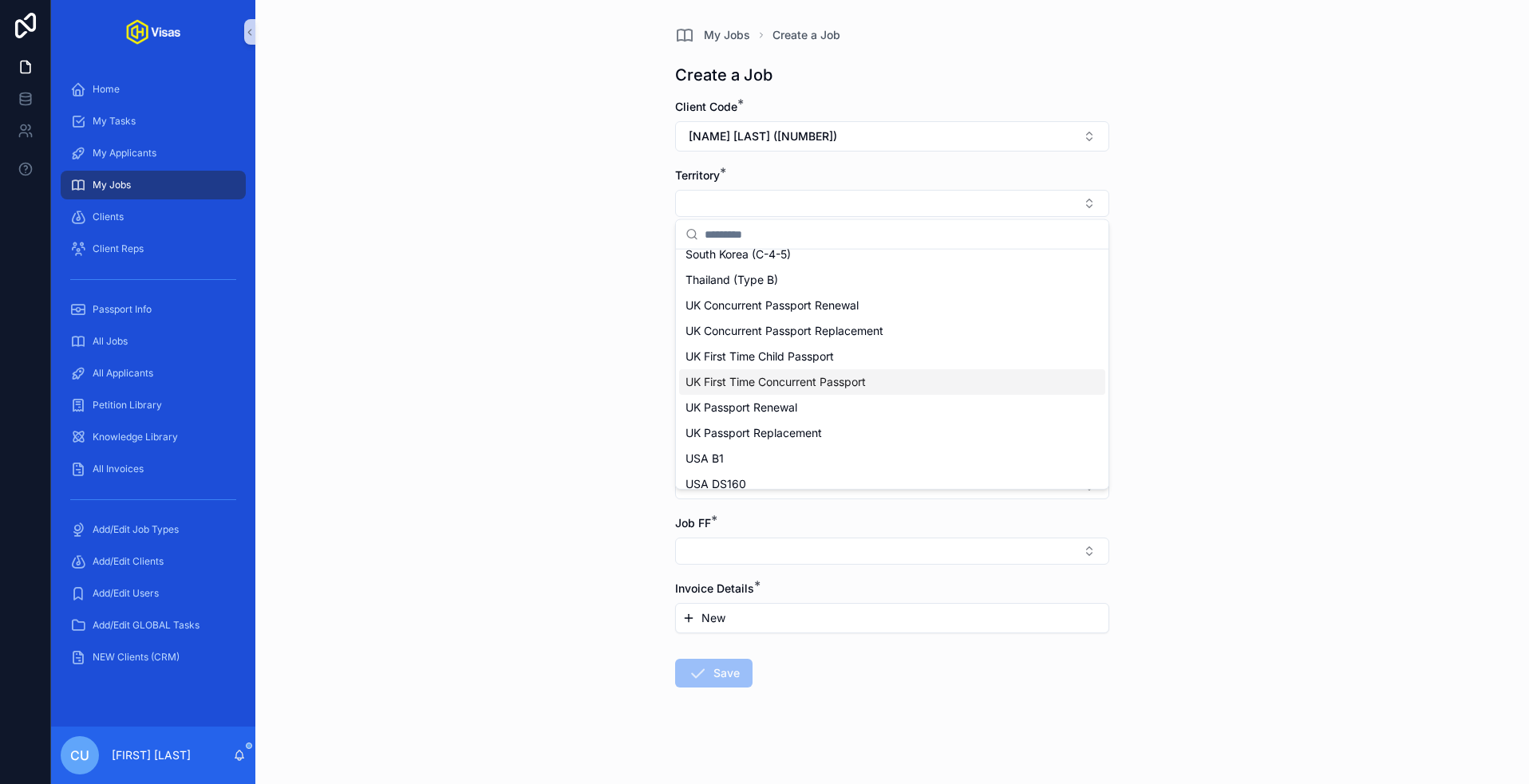 click on "UK First Time Concurrent Passport" at bounding box center [892, 382] 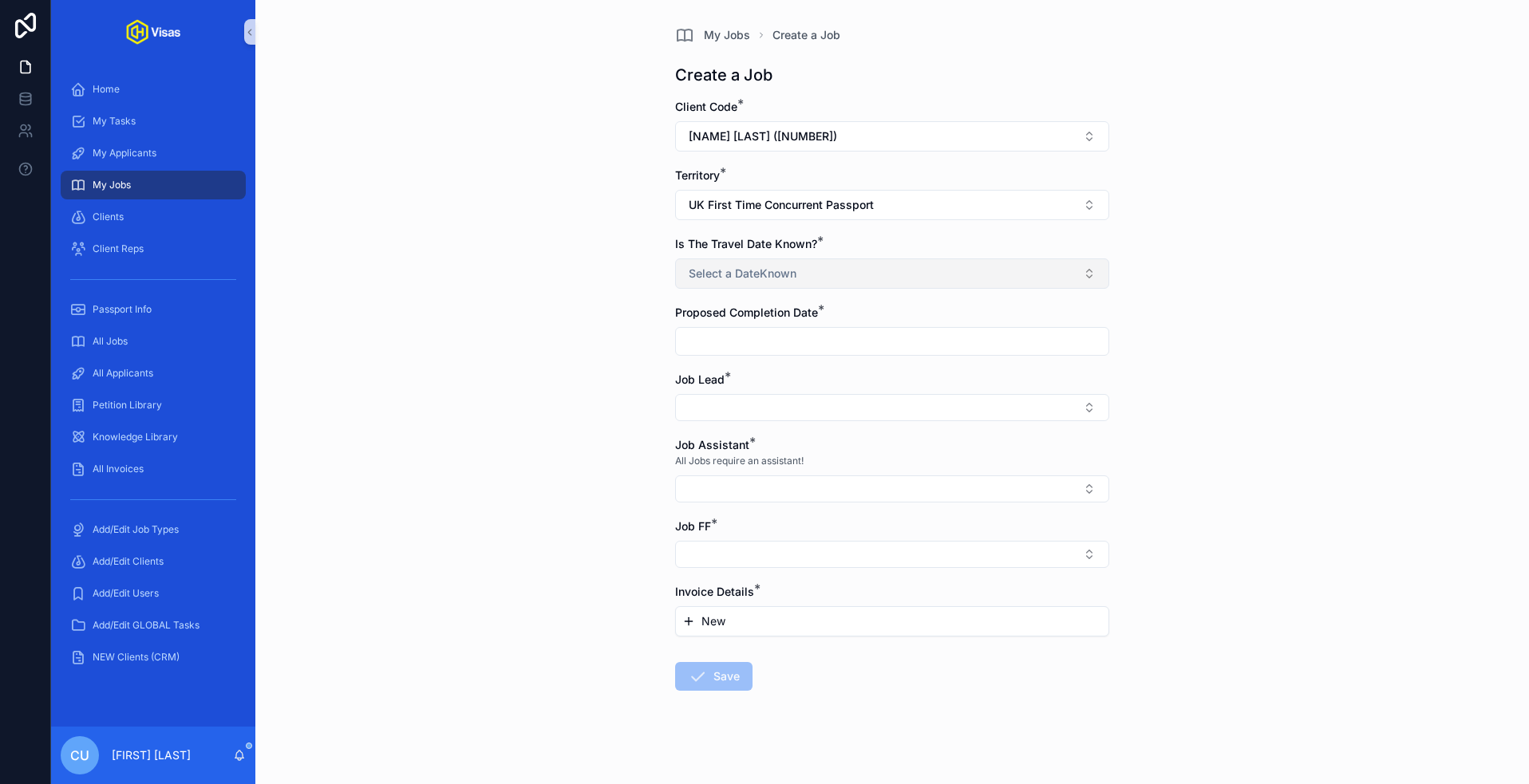 click on "Select a DateKnown" at bounding box center (742, 274) 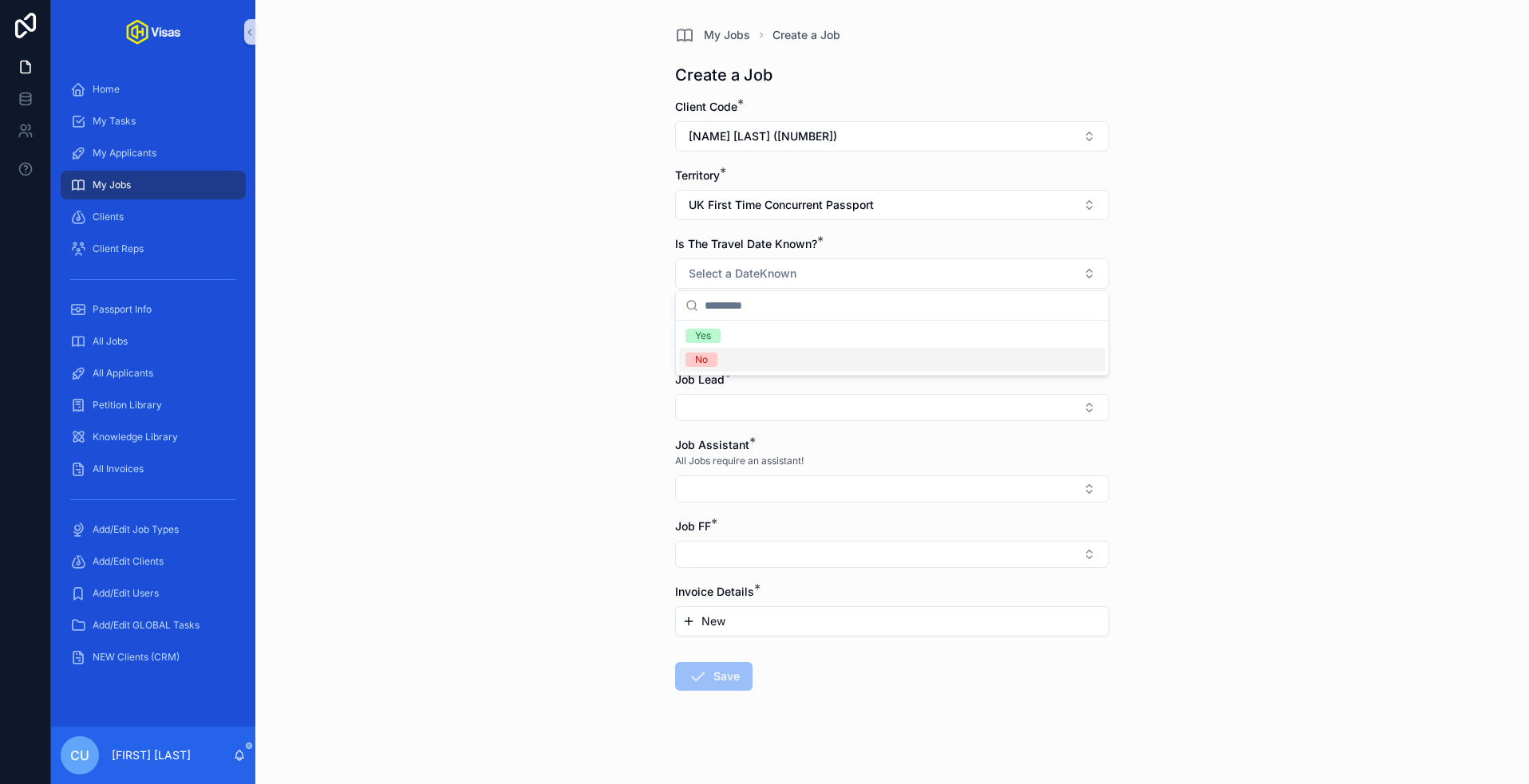 click on "No" at bounding box center (892, 360) 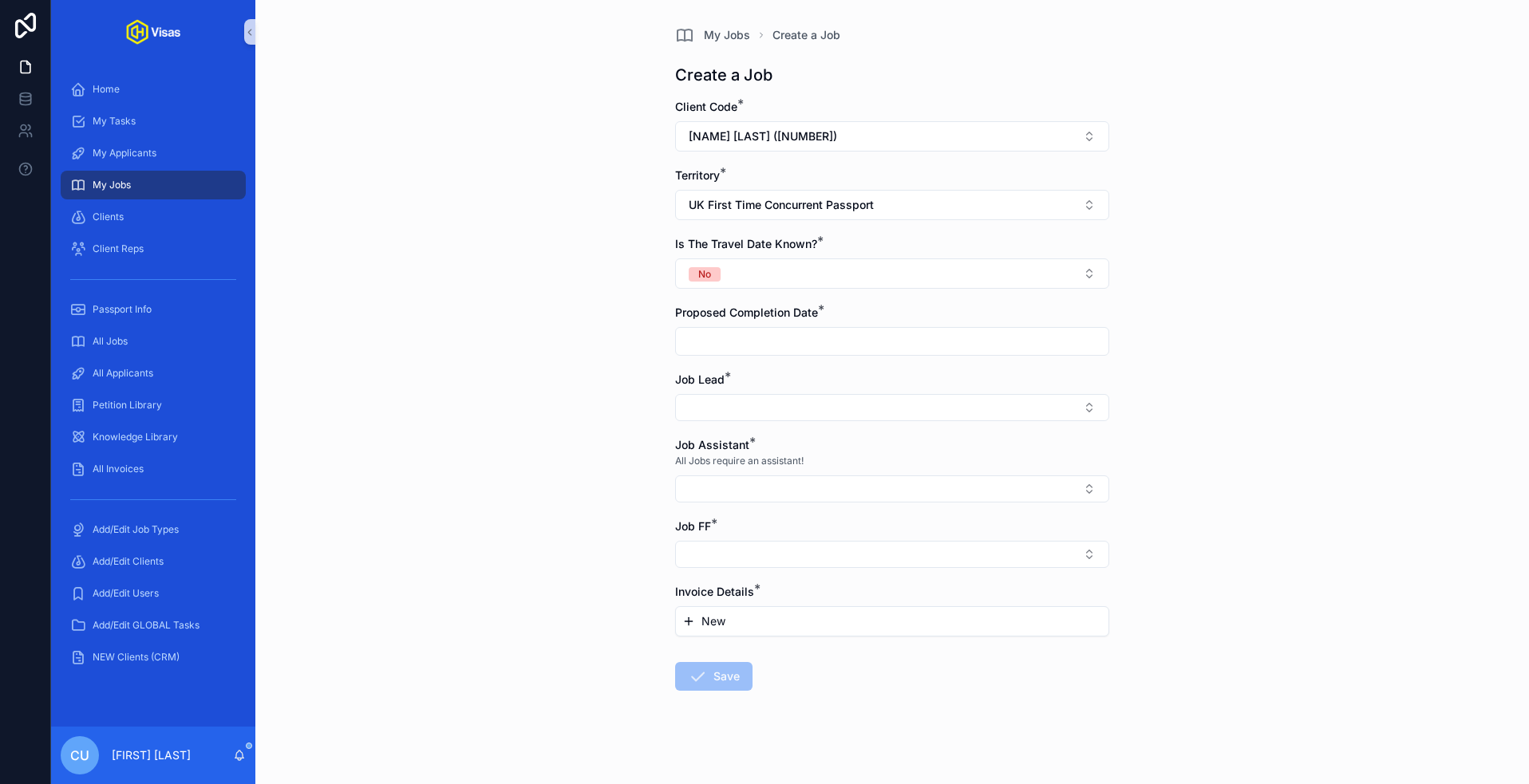 click on "Proposed Completion Date *" at bounding box center (892, 330) 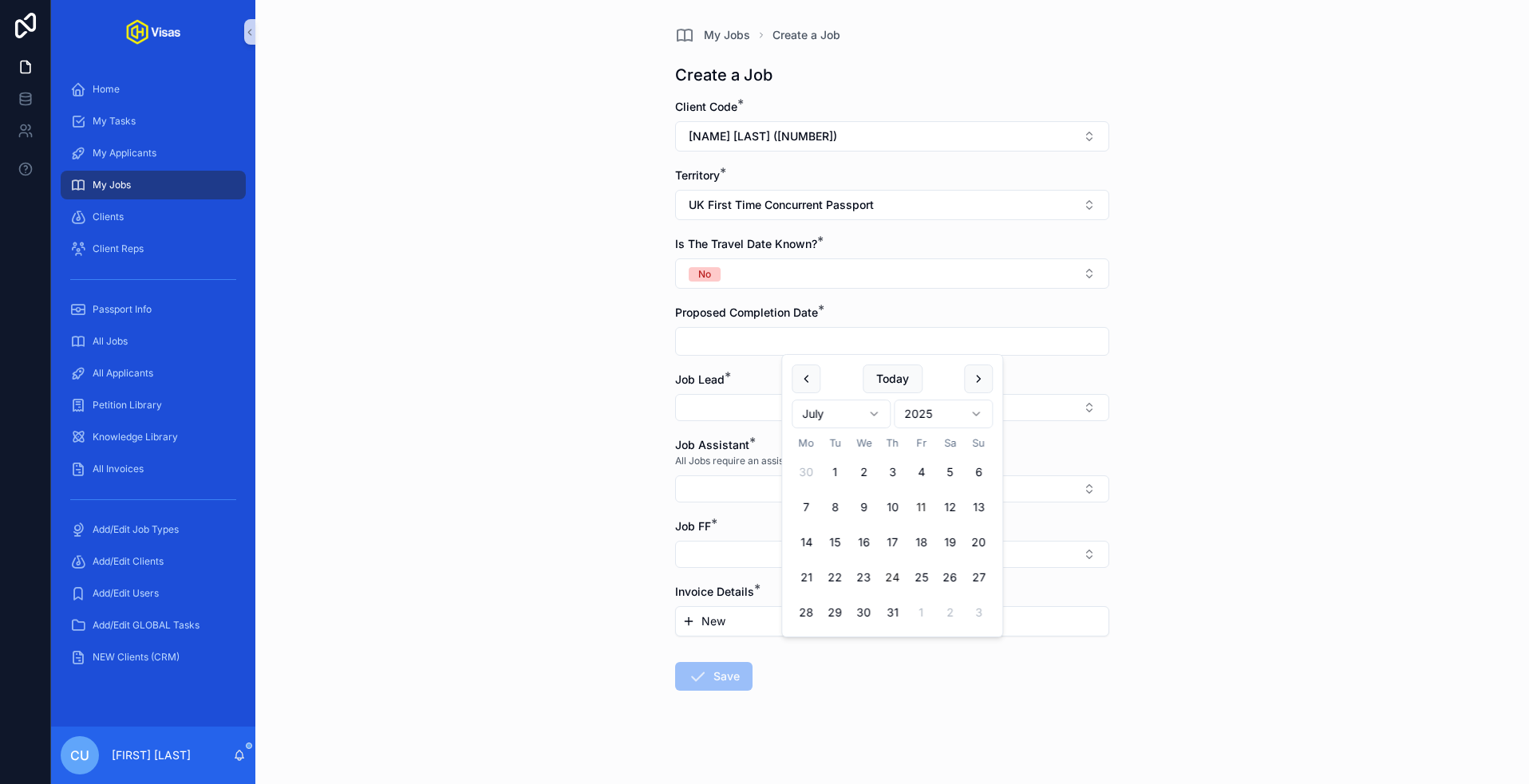 click on "24" at bounding box center [892, 577] 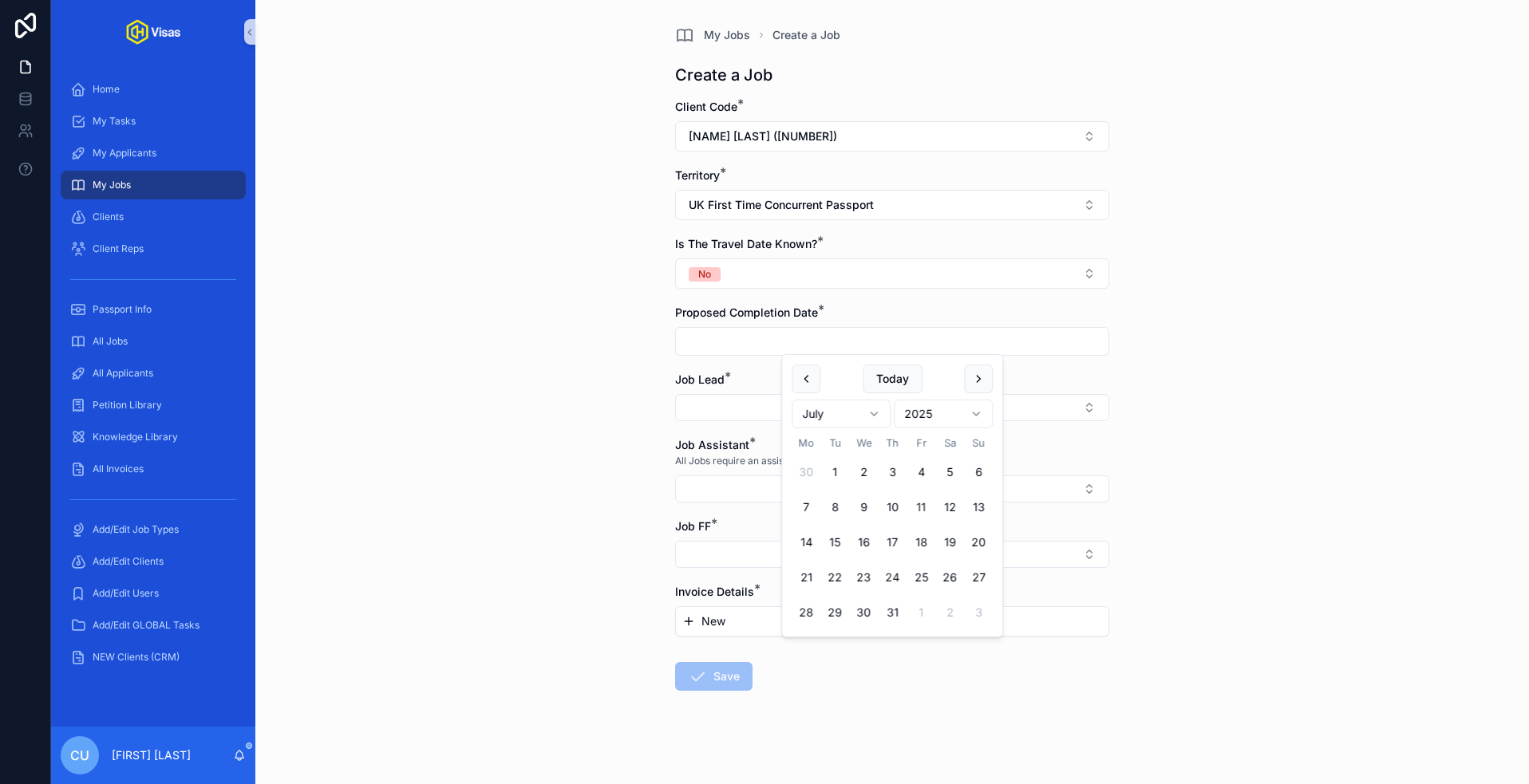 type on "**********" 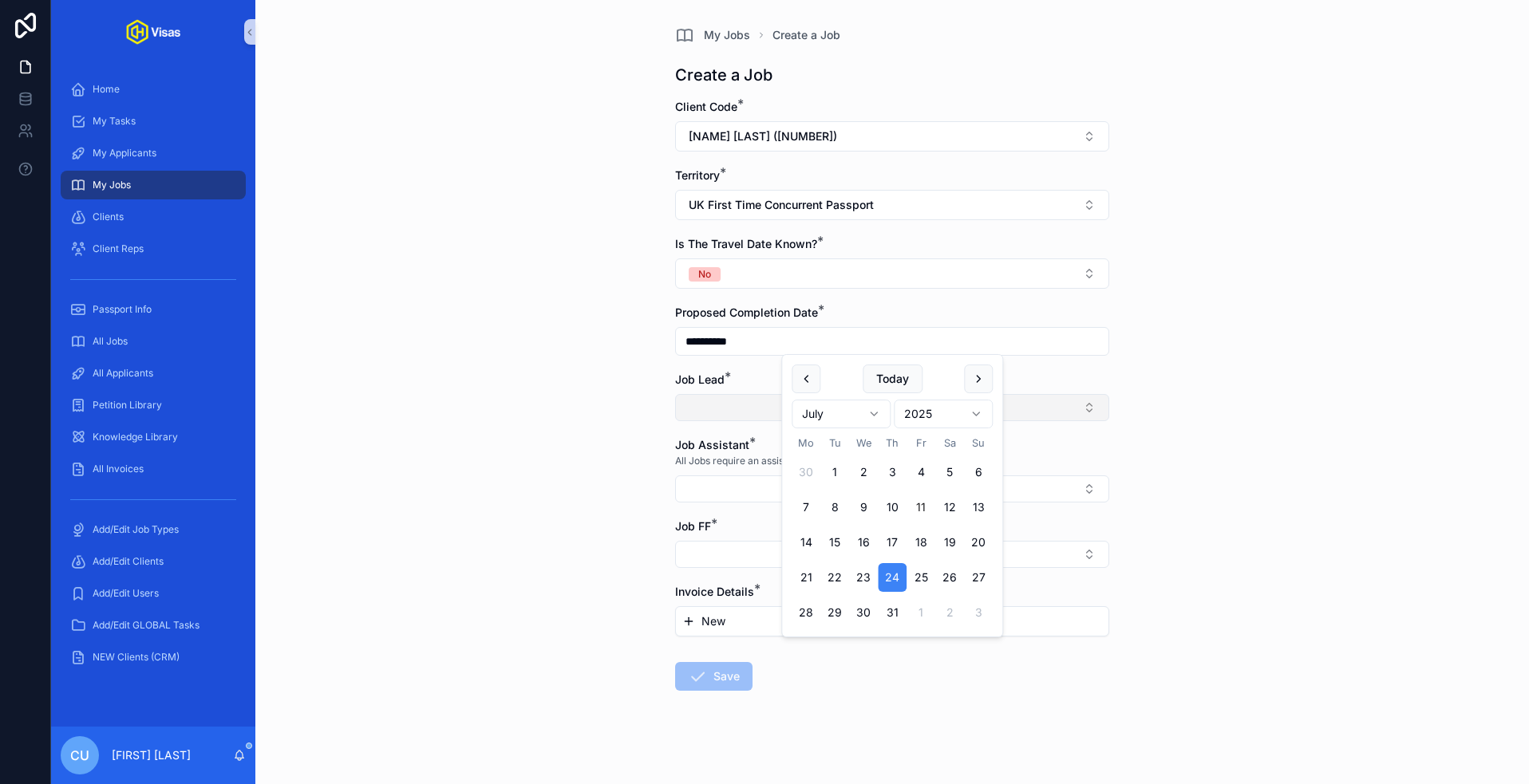 click at bounding box center [892, 408] 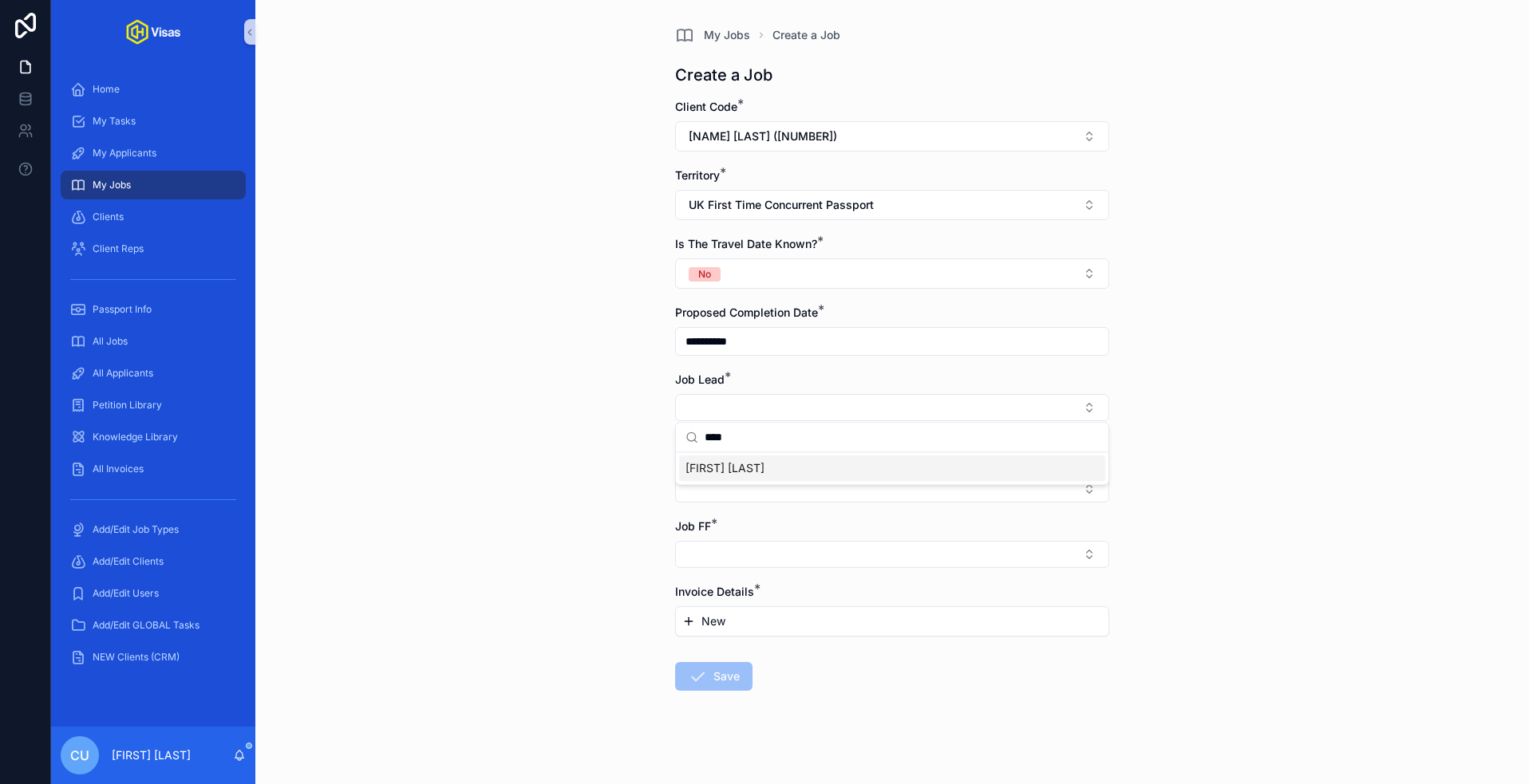 type on "****" 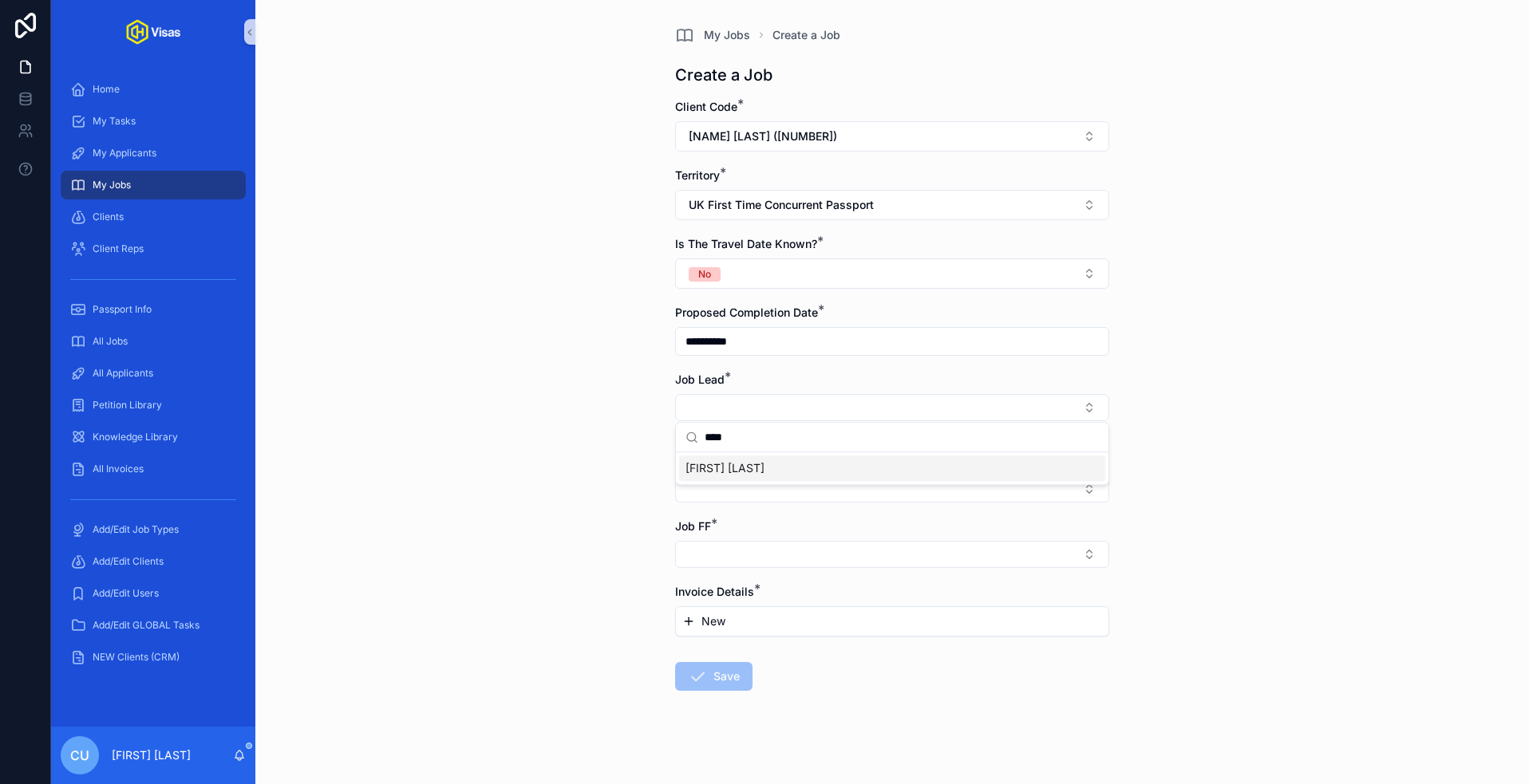 click on "[FIRST] [LAST]" at bounding box center (725, 468) 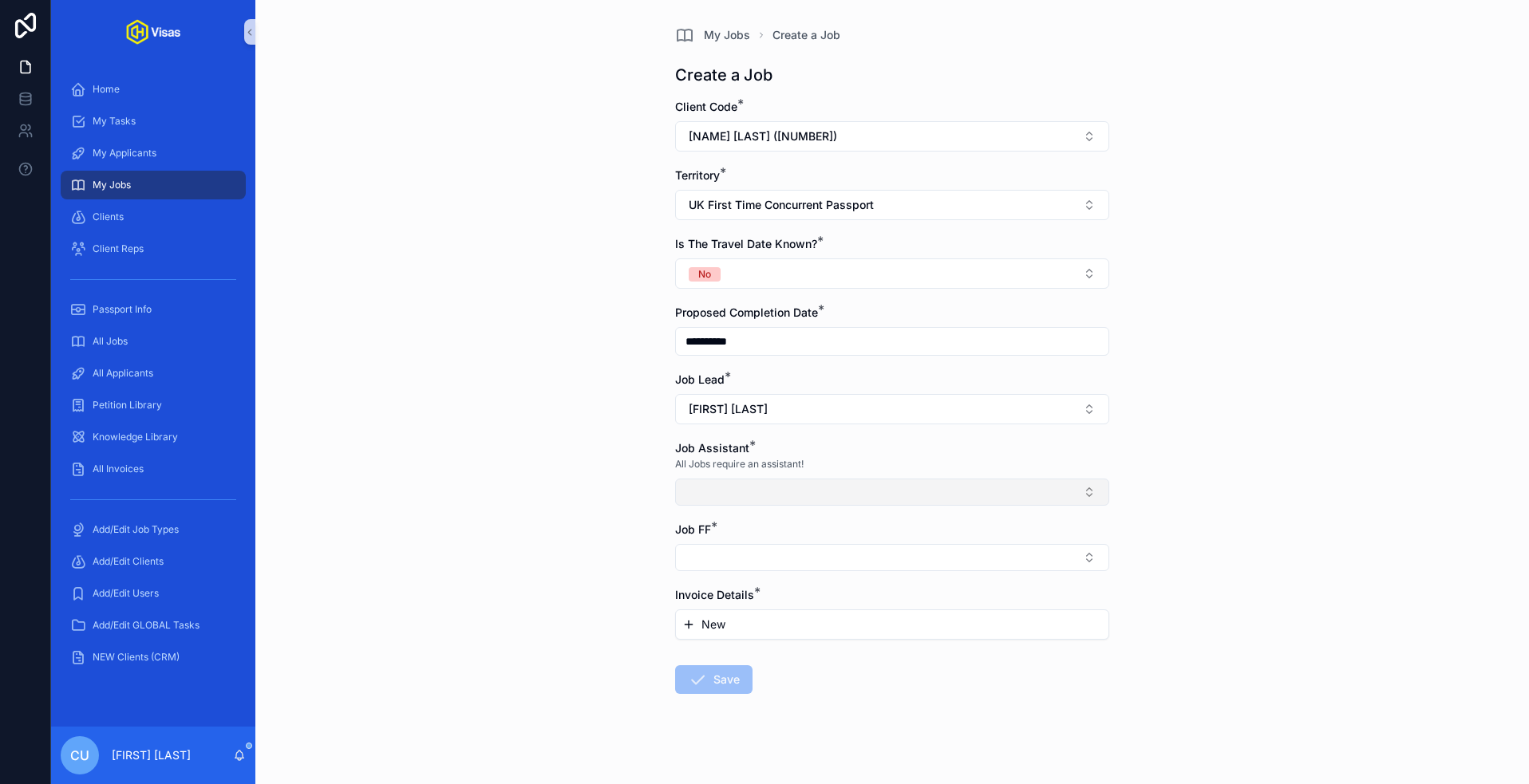 click at bounding box center (892, 492) 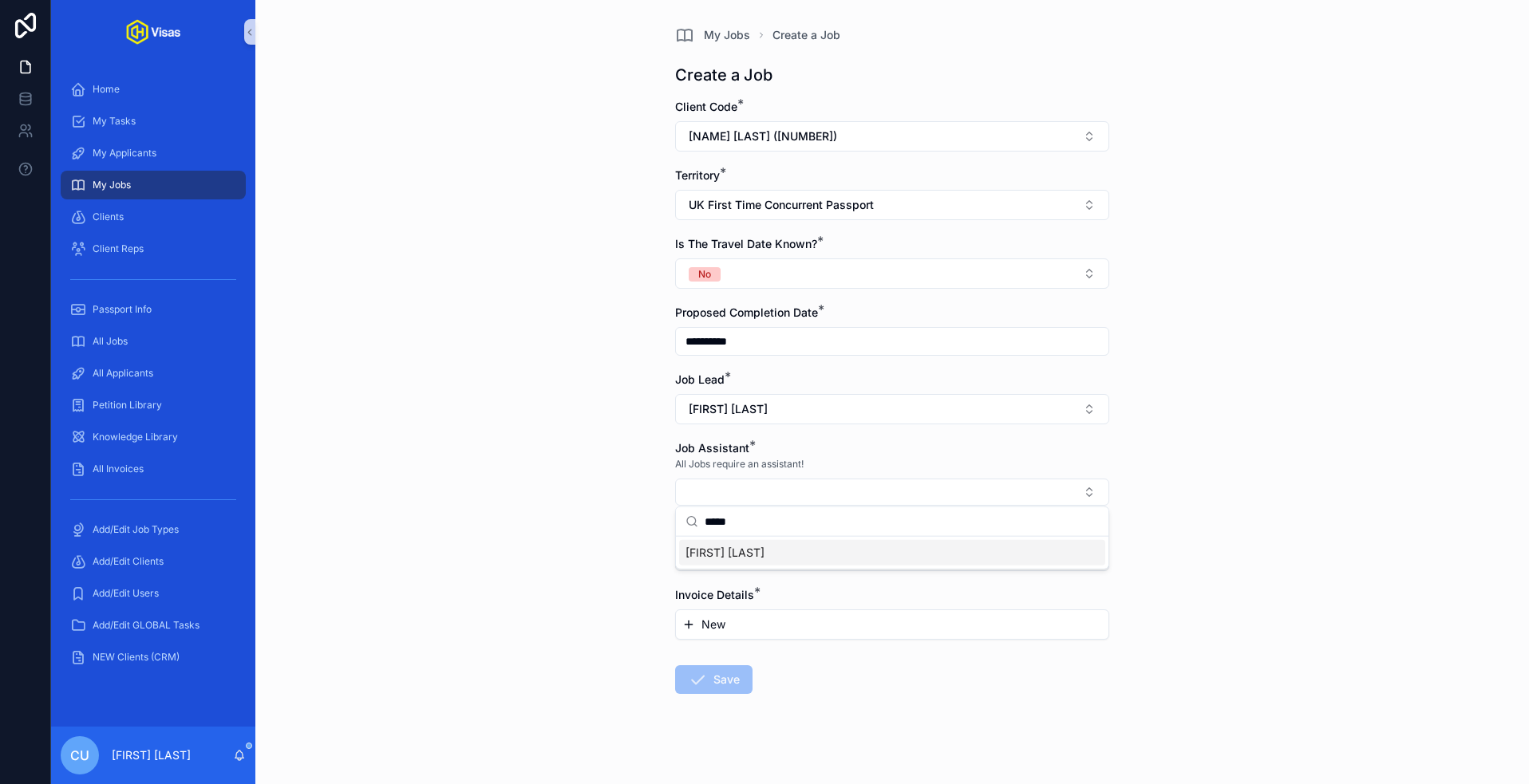 click on "[FIRST] [LAST]" at bounding box center (725, 553) 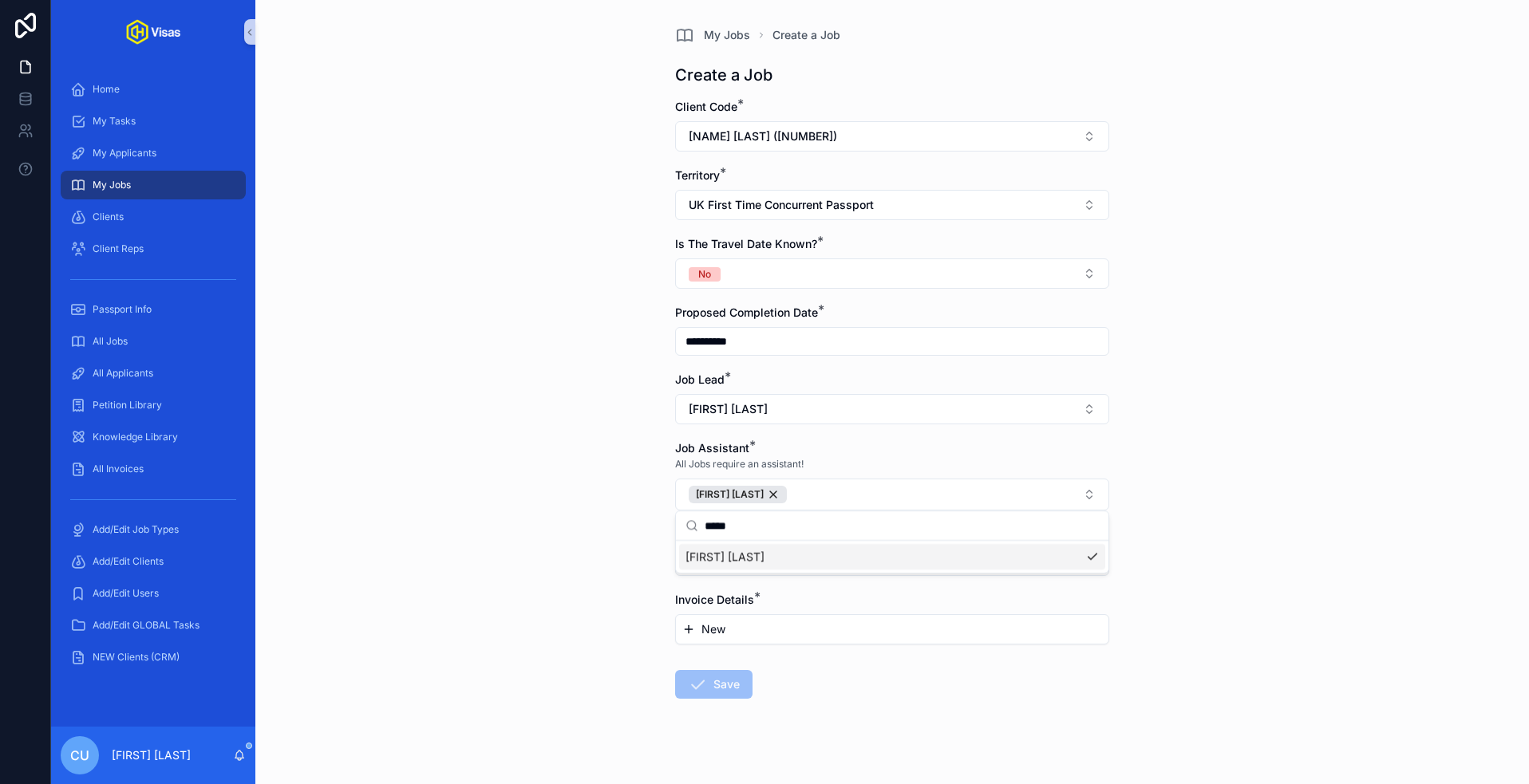 click on "*****" at bounding box center [902, 526] 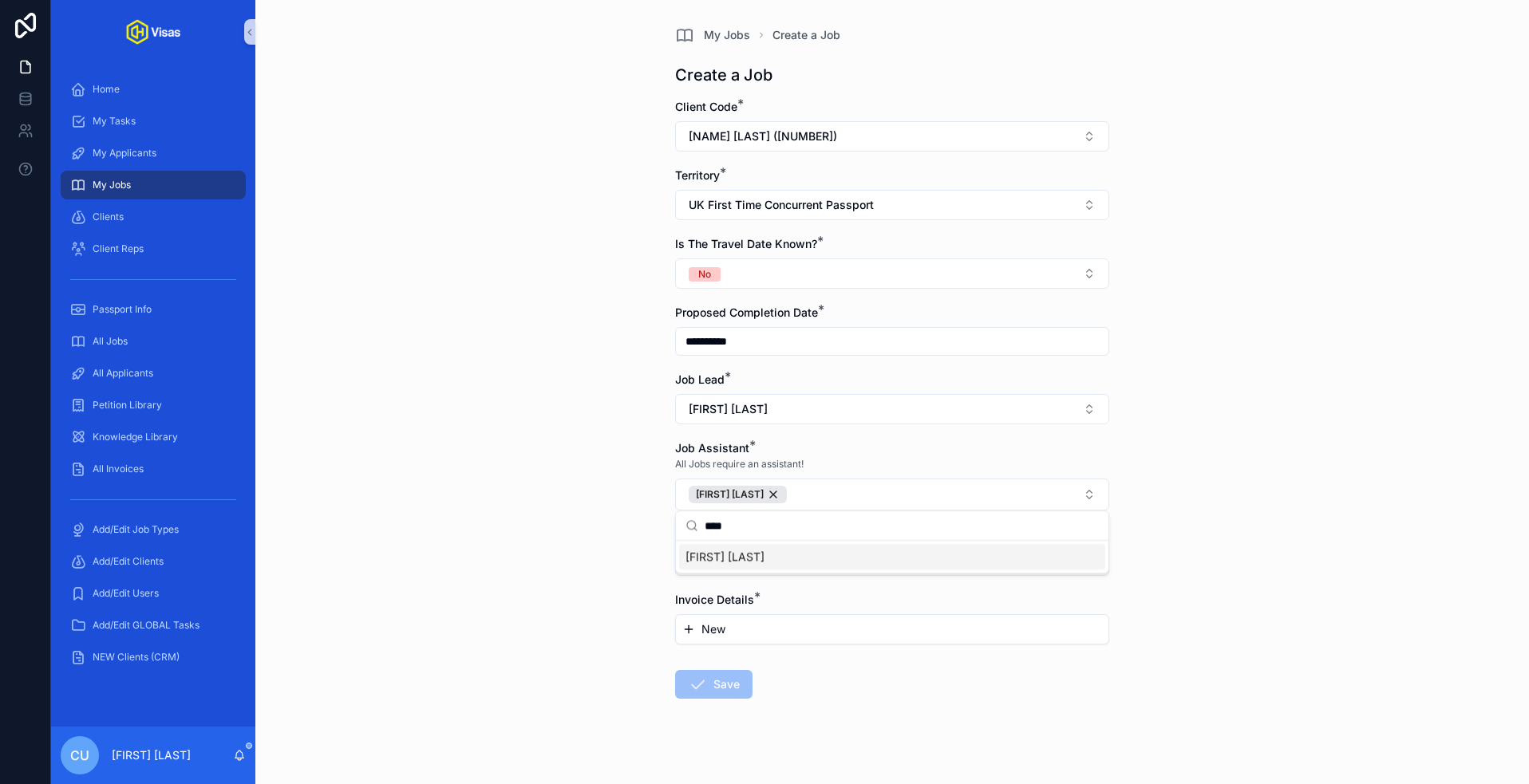 type on "****" 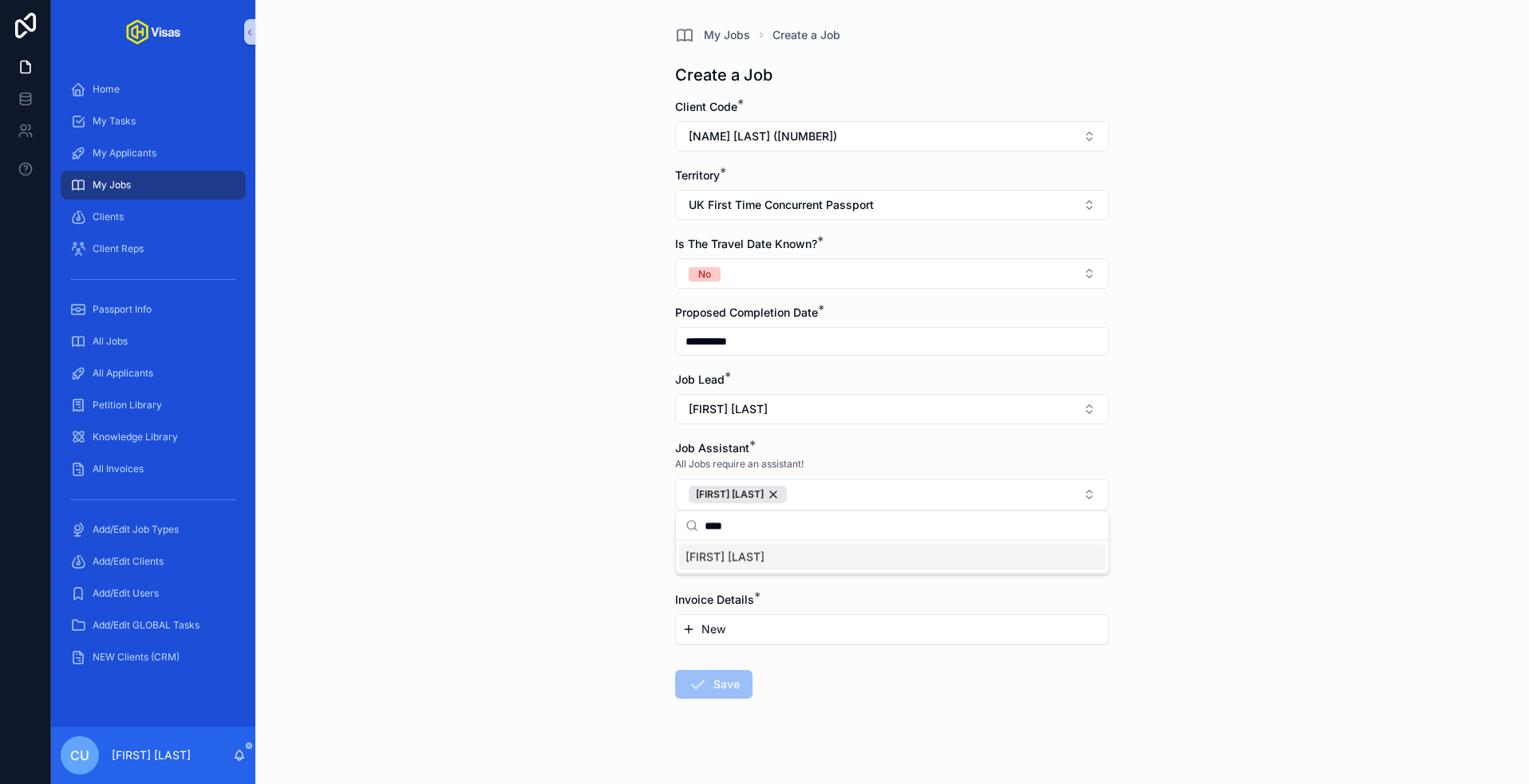 click on "[FIRST] [LAST]" at bounding box center [892, 557] 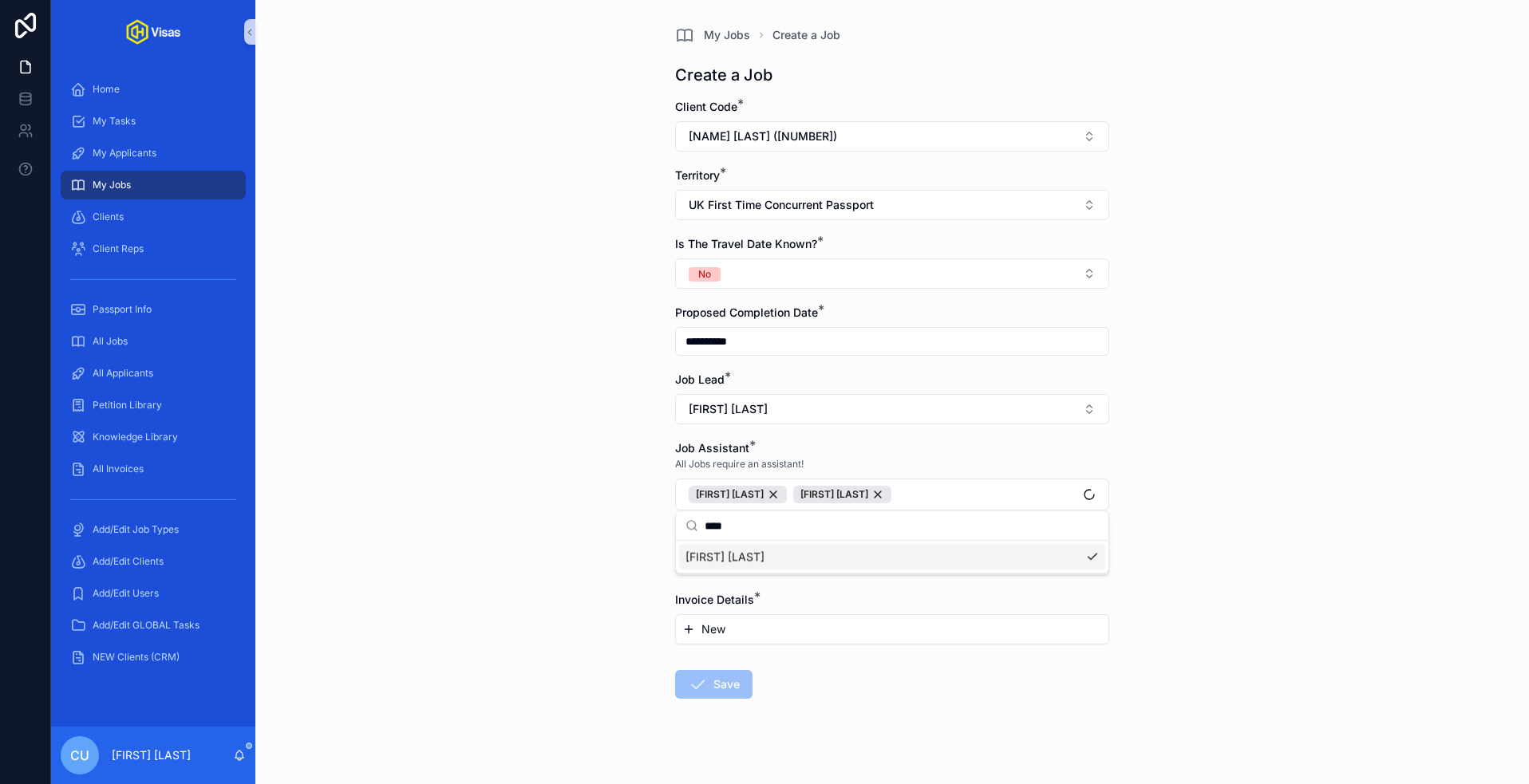 click on "**********" at bounding box center (892, 392) 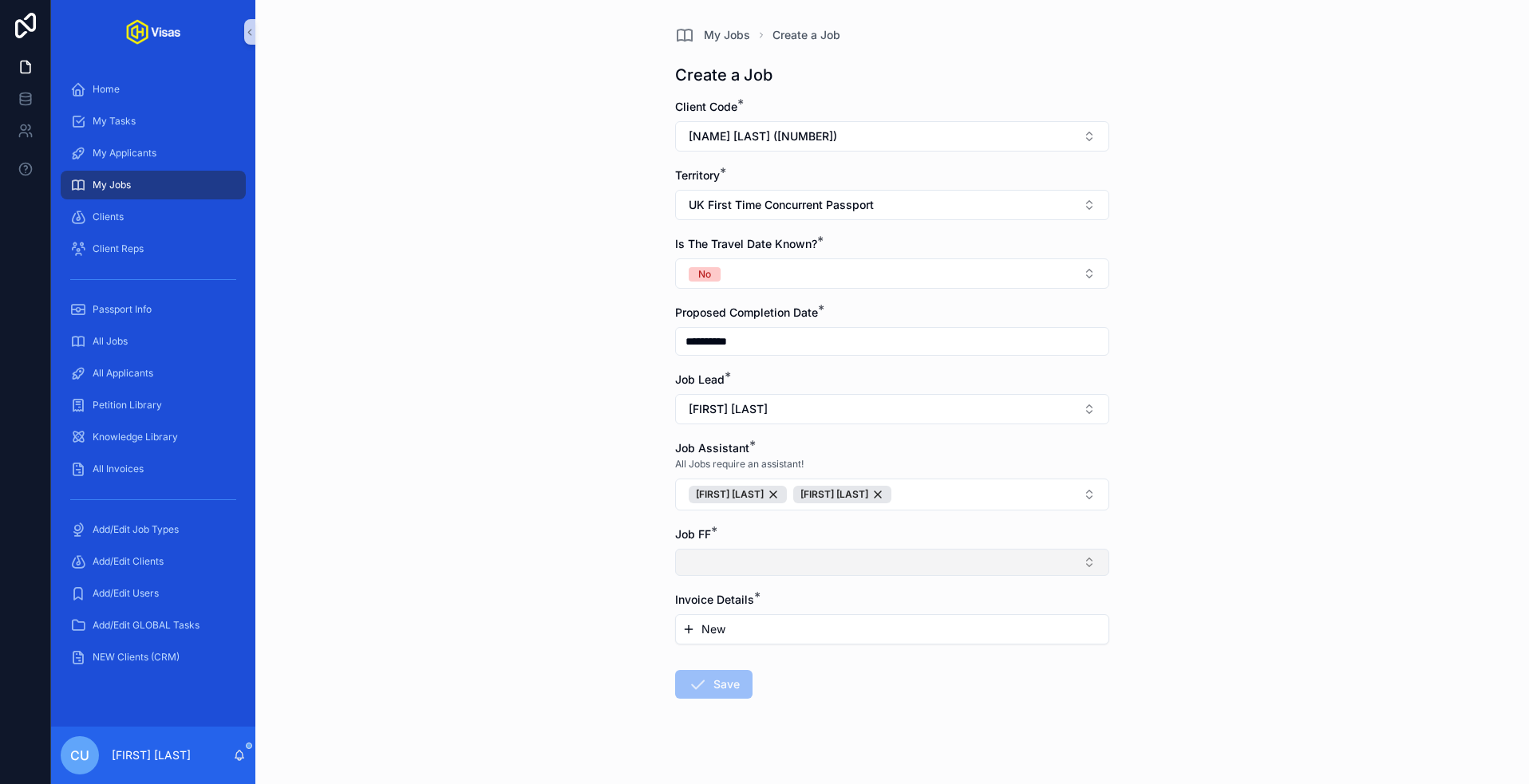 click at bounding box center [892, 562] 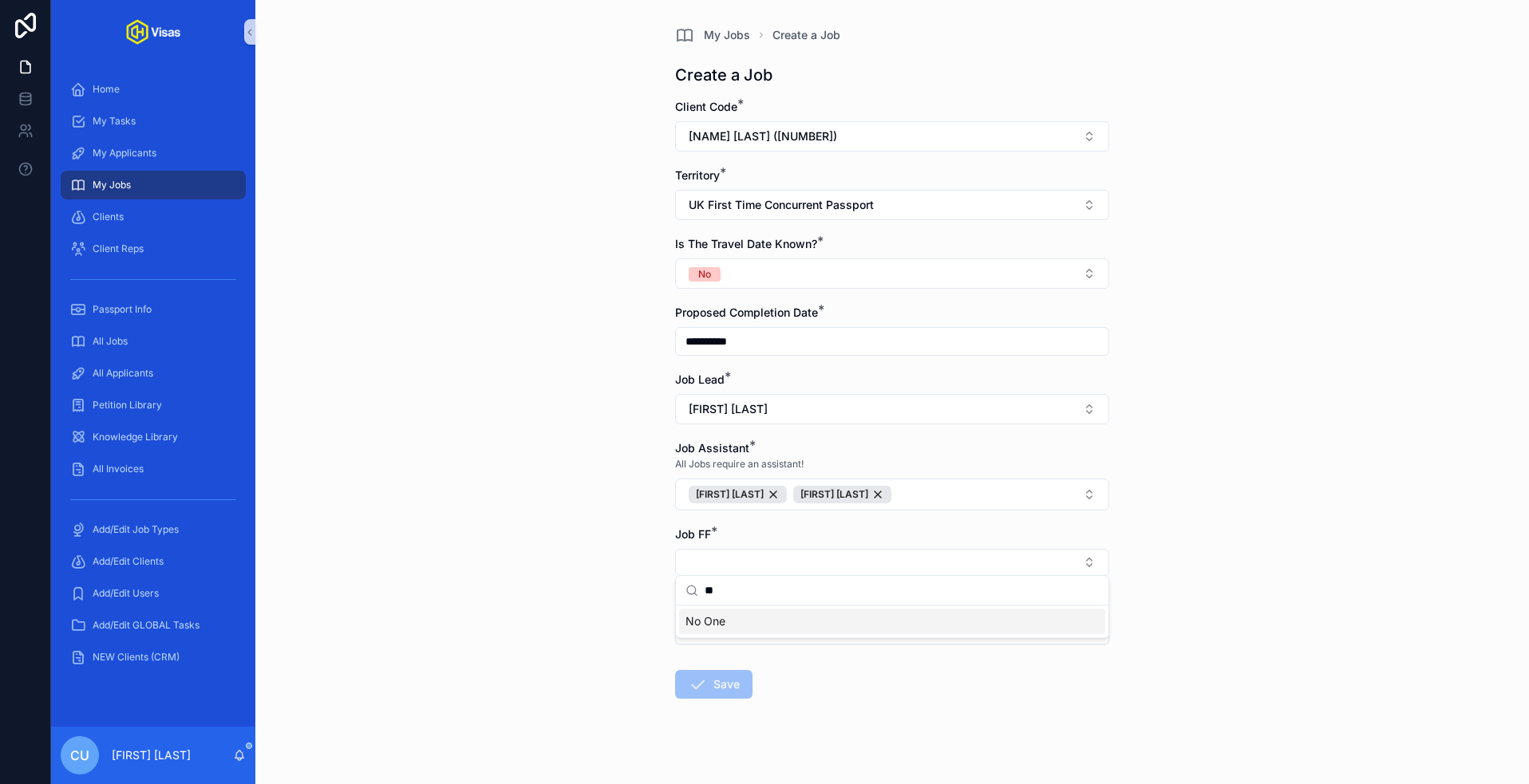 type on "**" 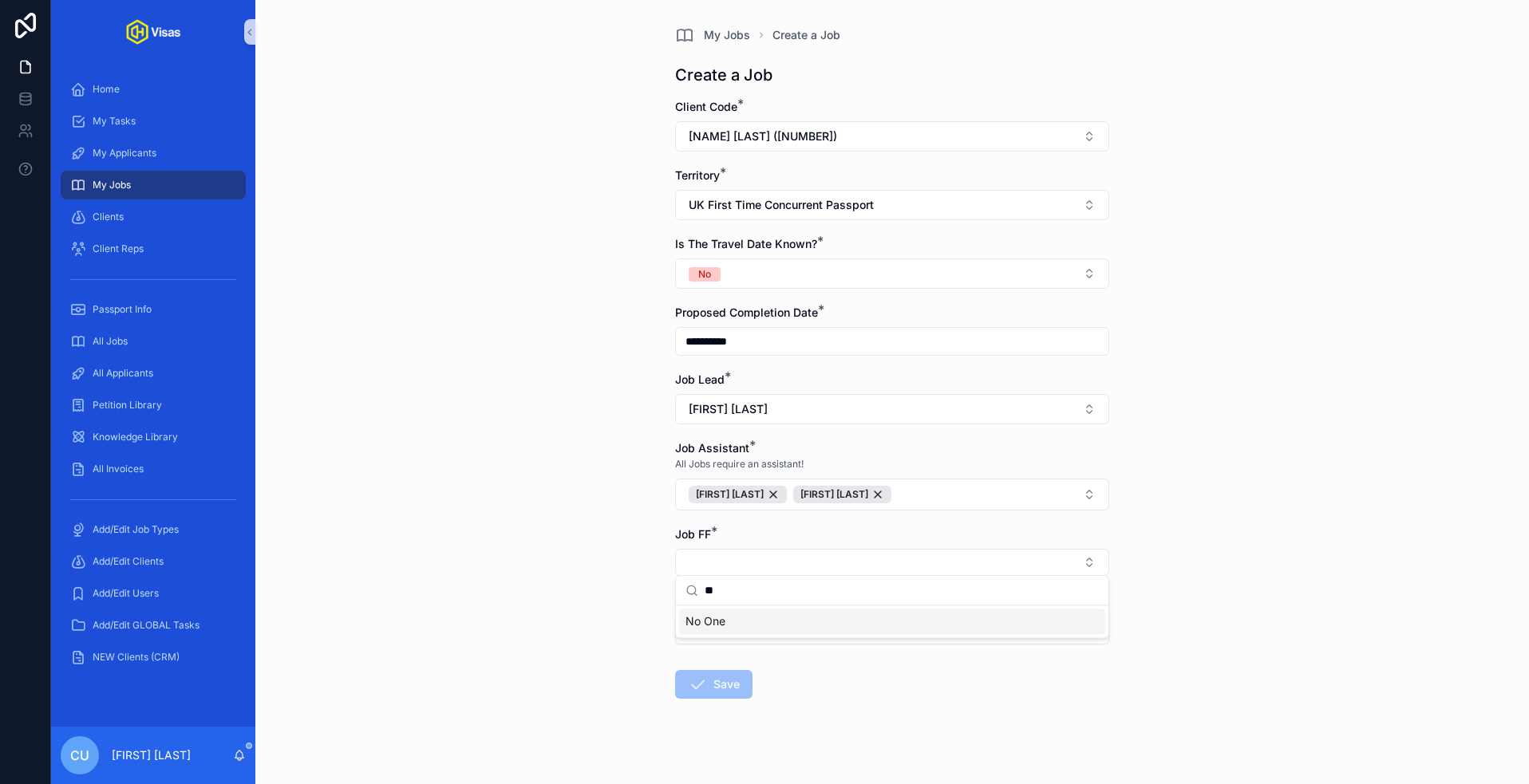 click on "No One" at bounding box center [892, 621] 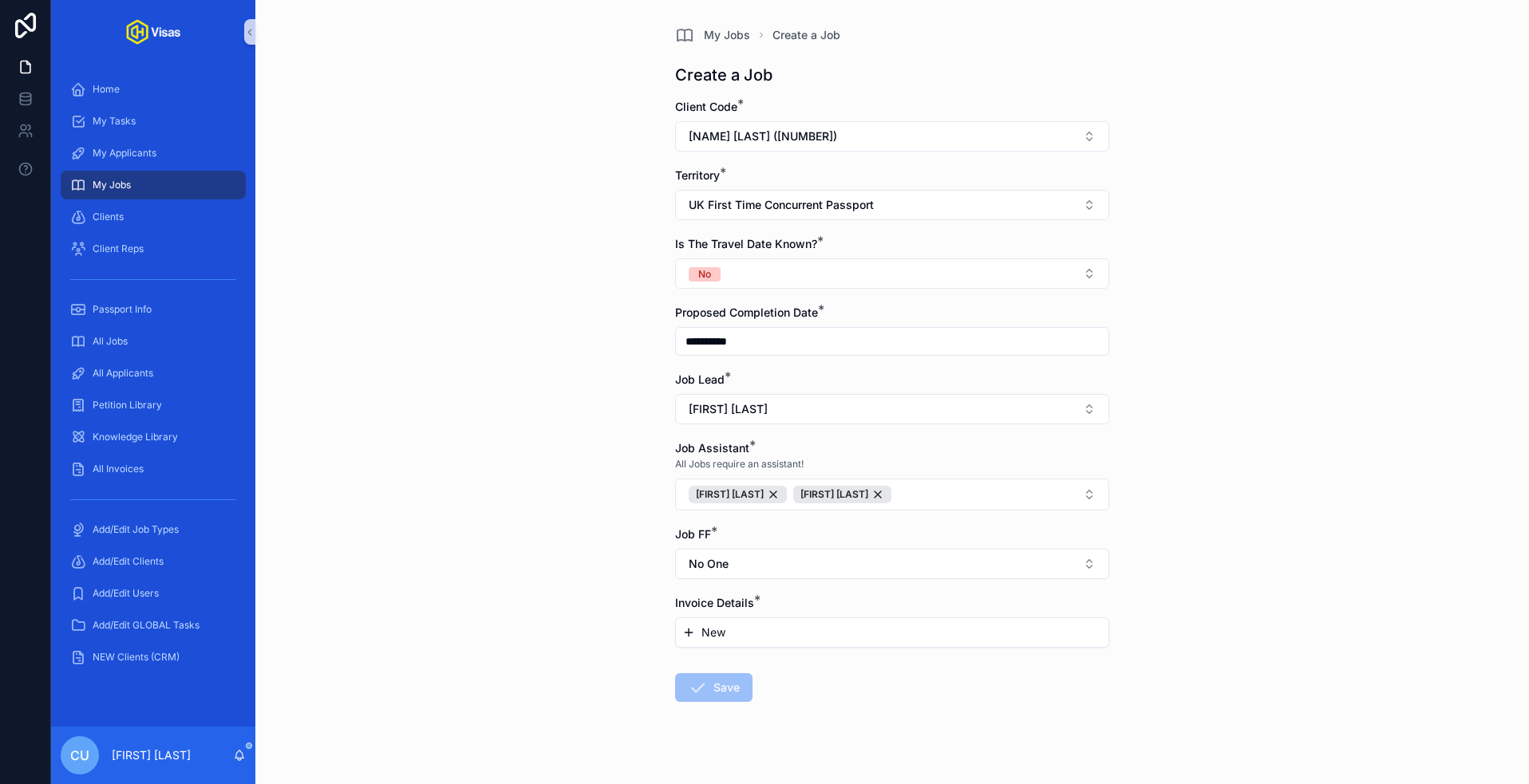 click on "New" at bounding box center (892, 632) 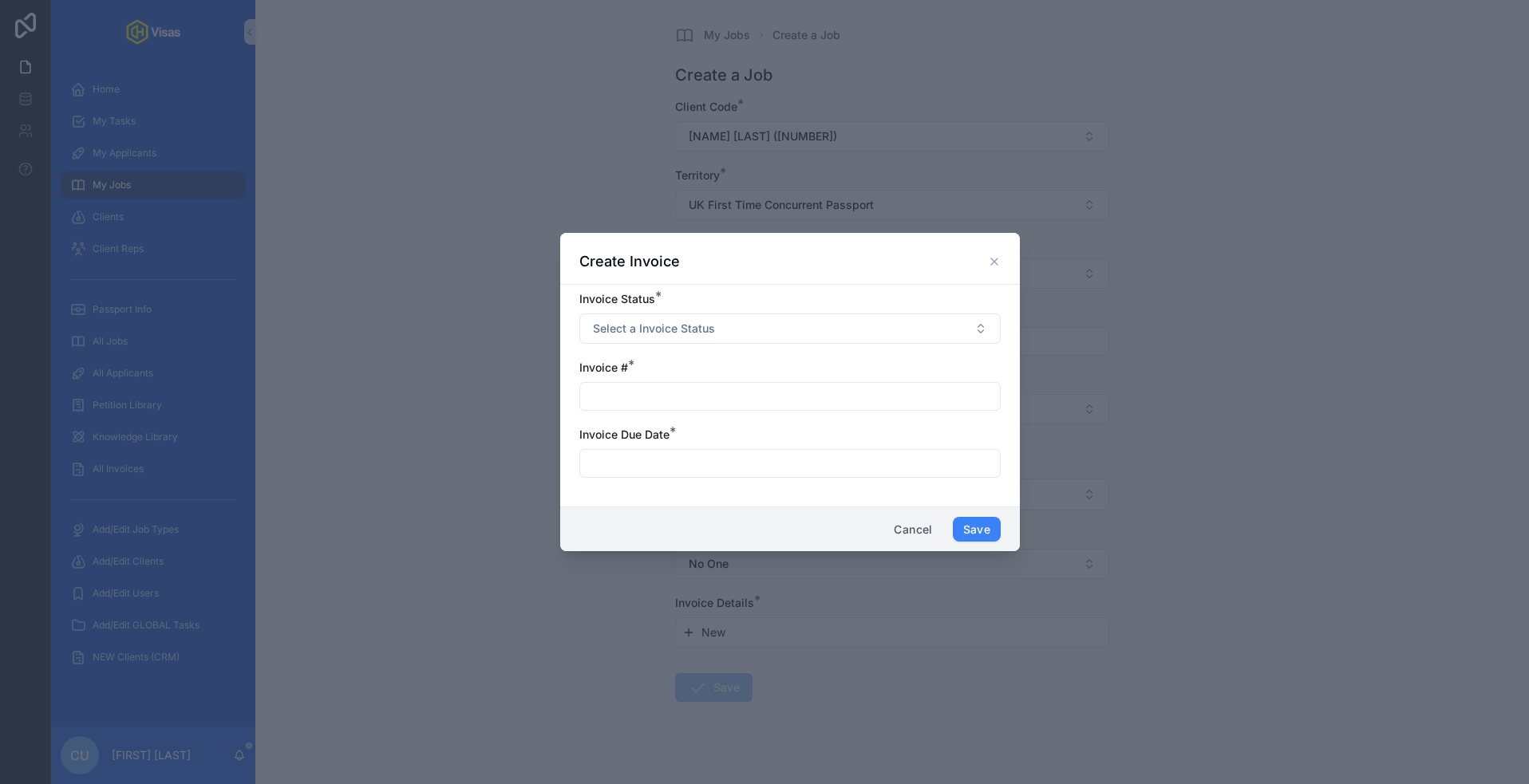 click at bounding box center (790, 396) 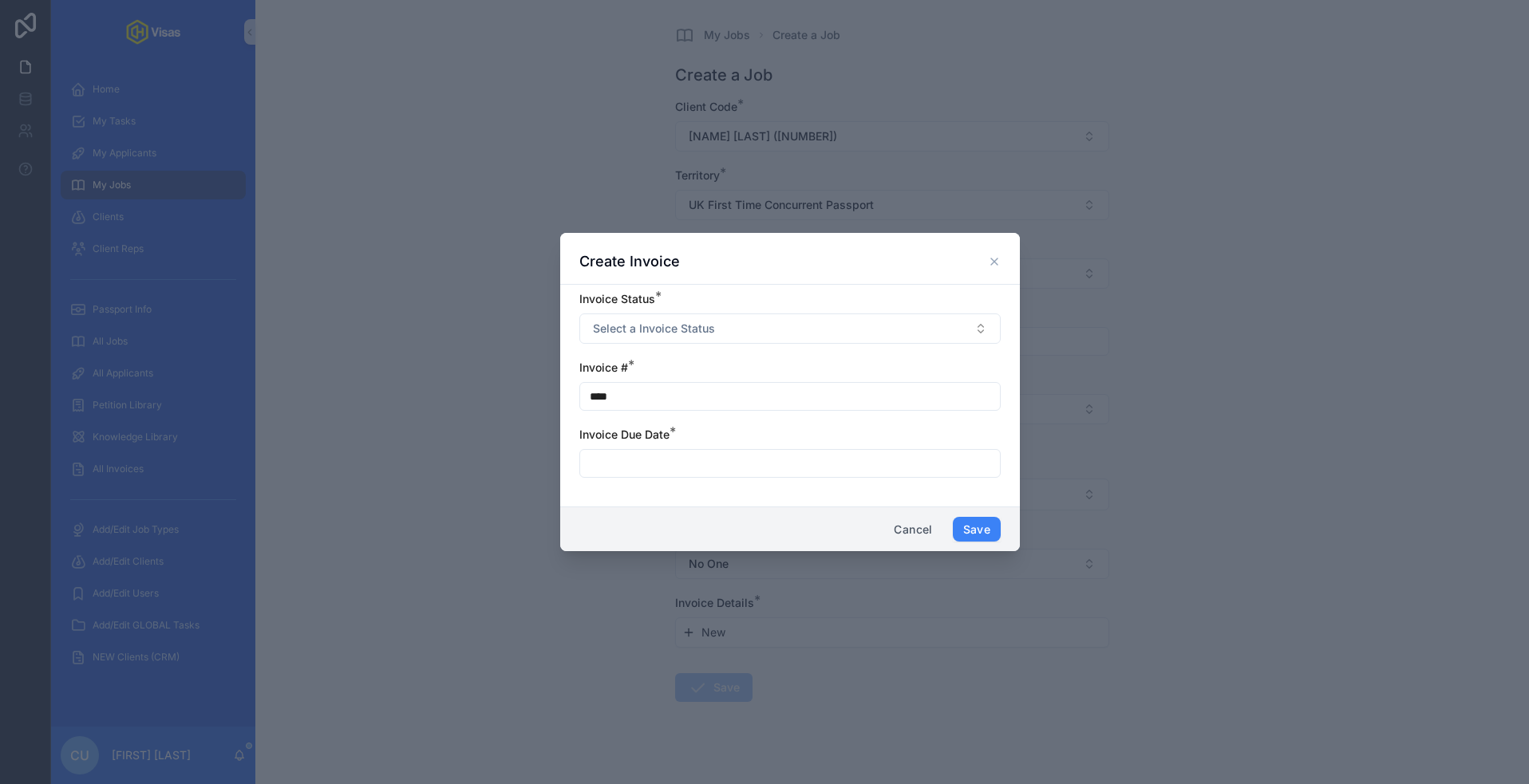 type on "****" 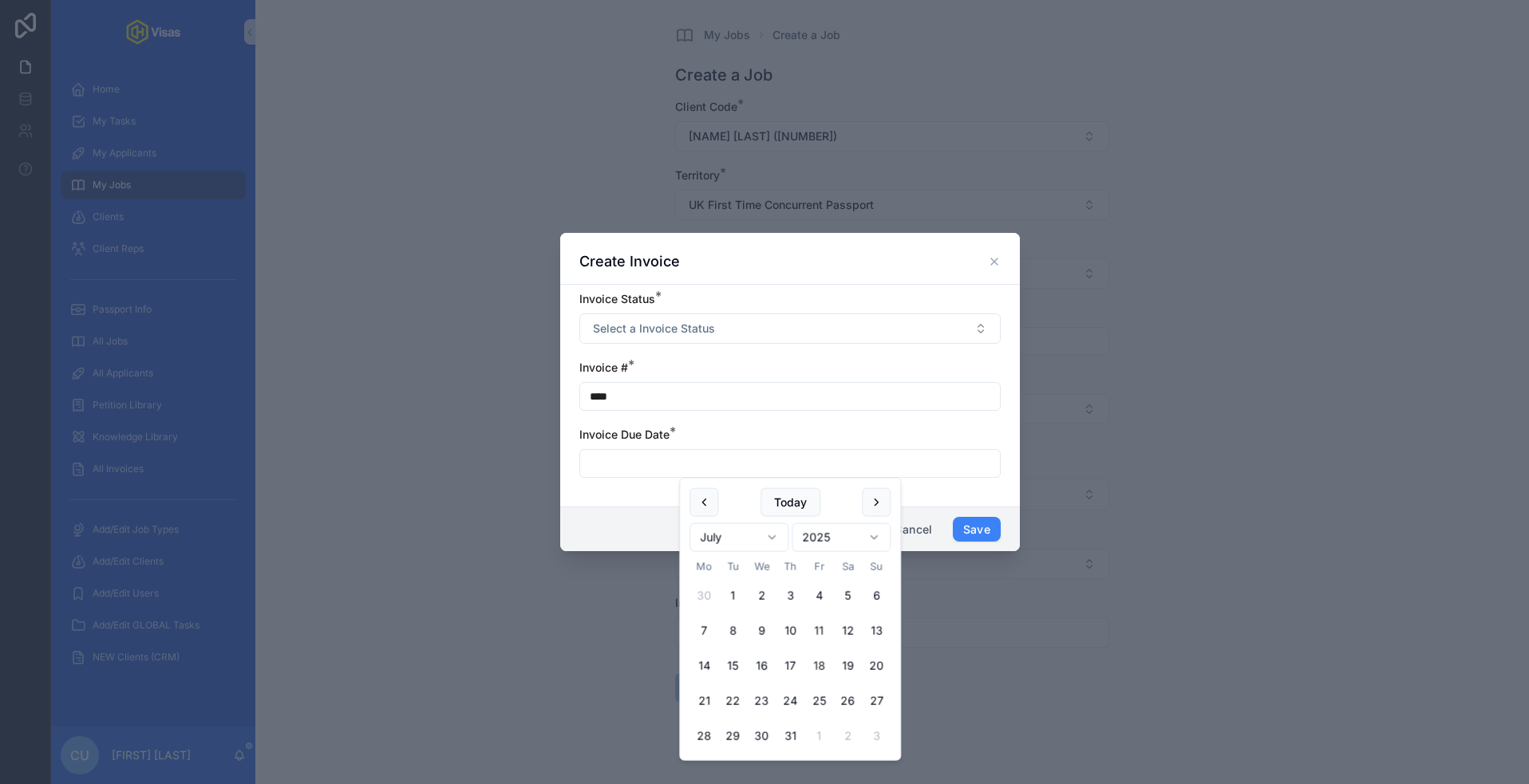 click on "18" at bounding box center (819, 666) 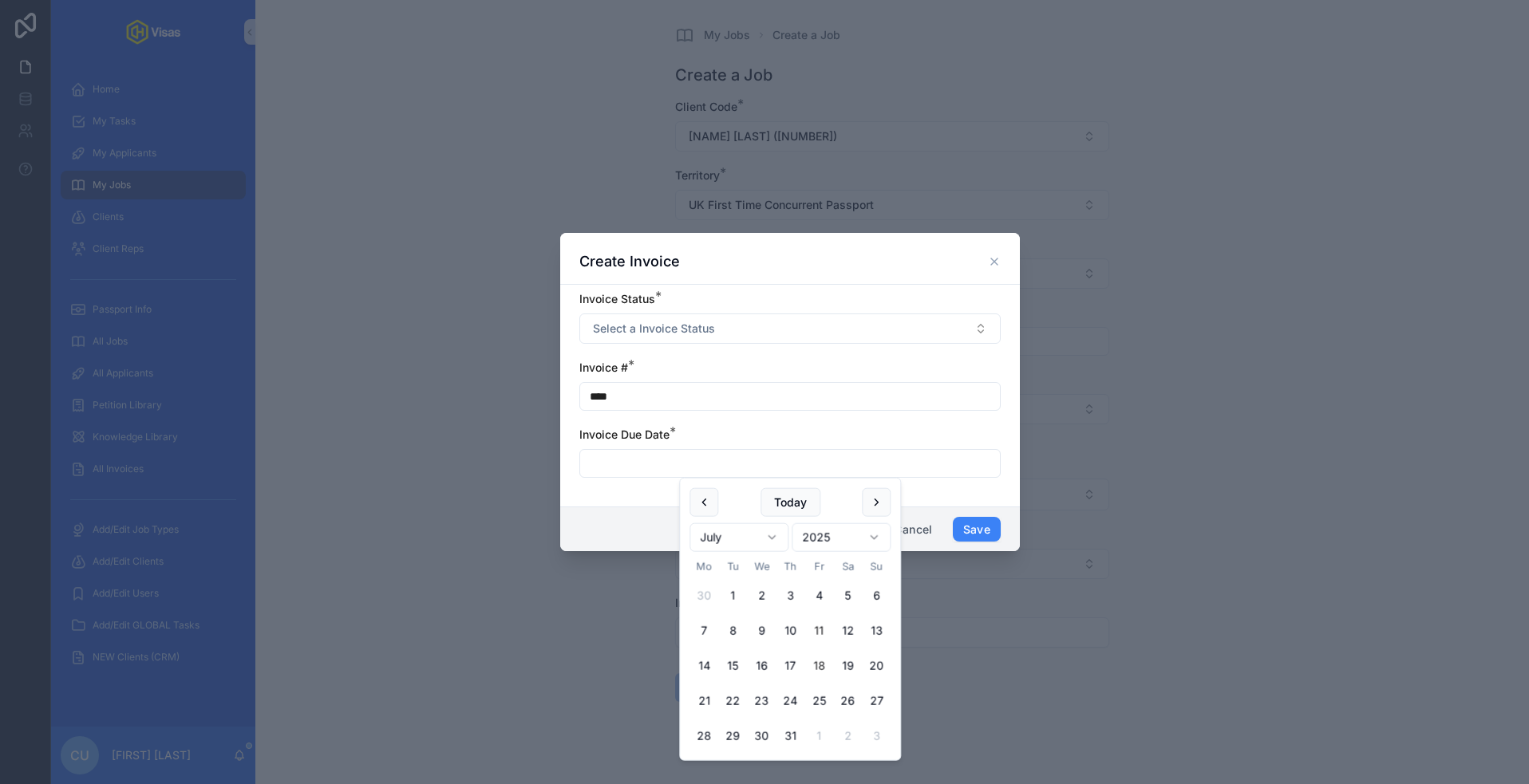 type on "**********" 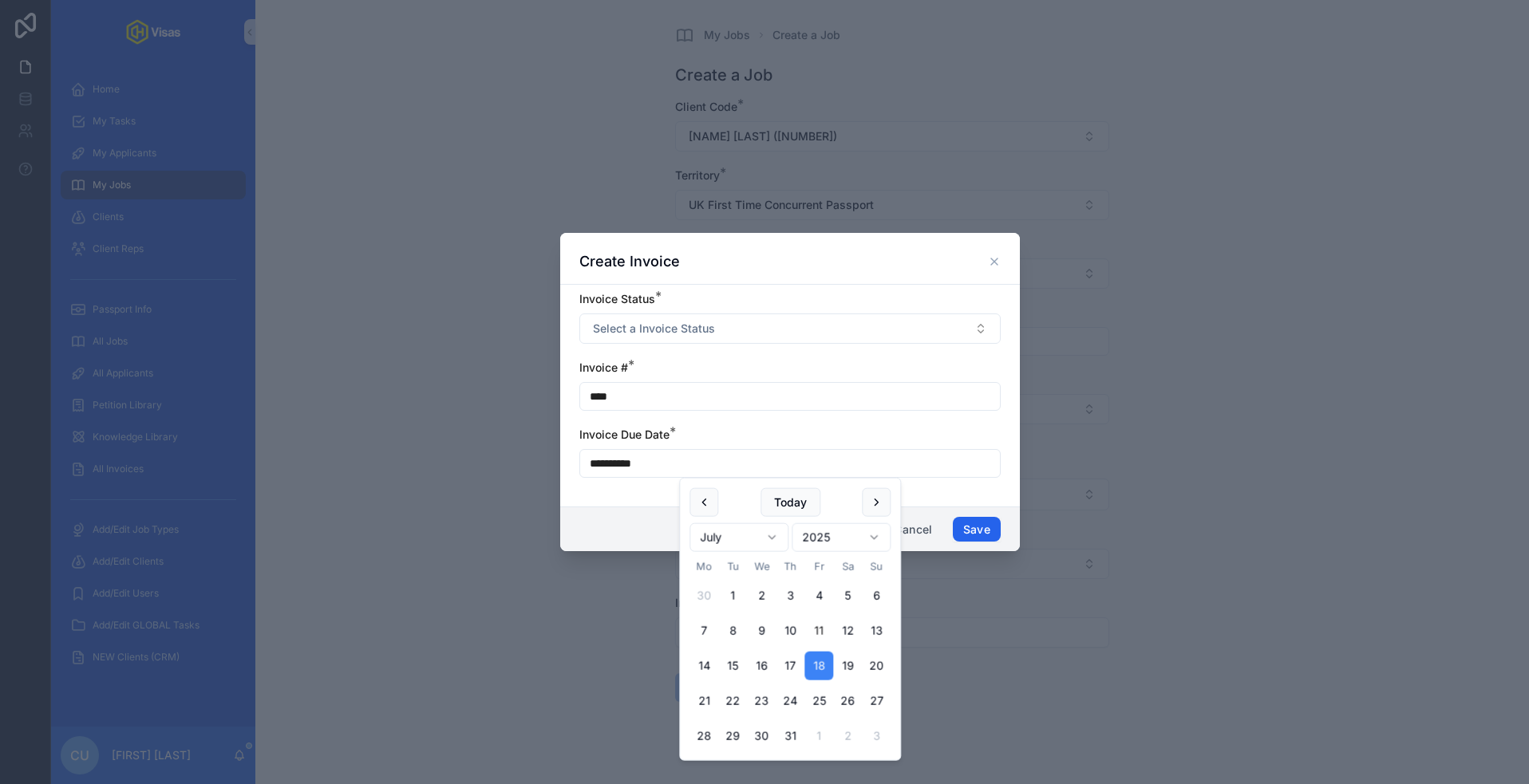 click on "Save" at bounding box center (977, 530) 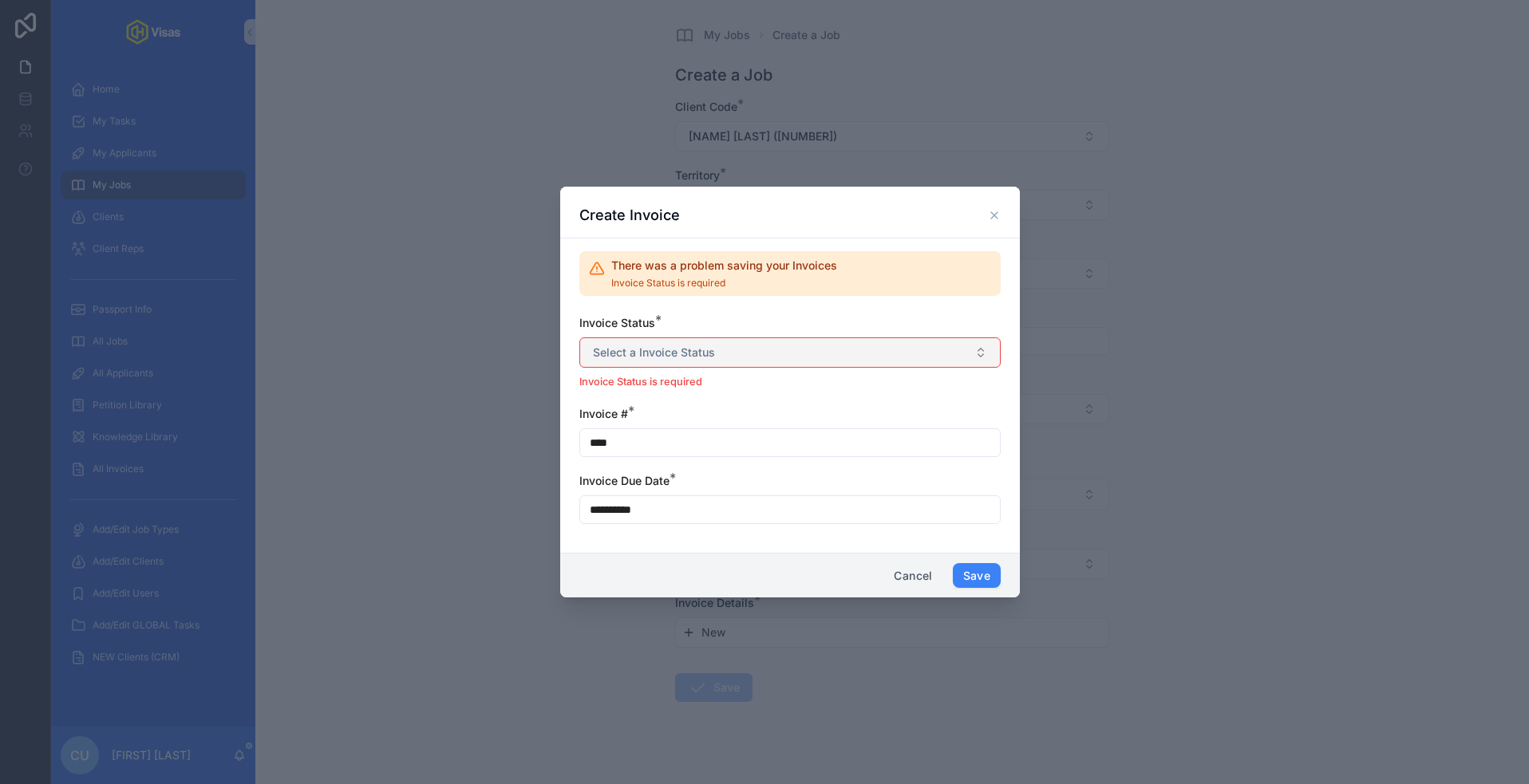 click on "Select a Invoice Status" at bounding box center [790, 353] 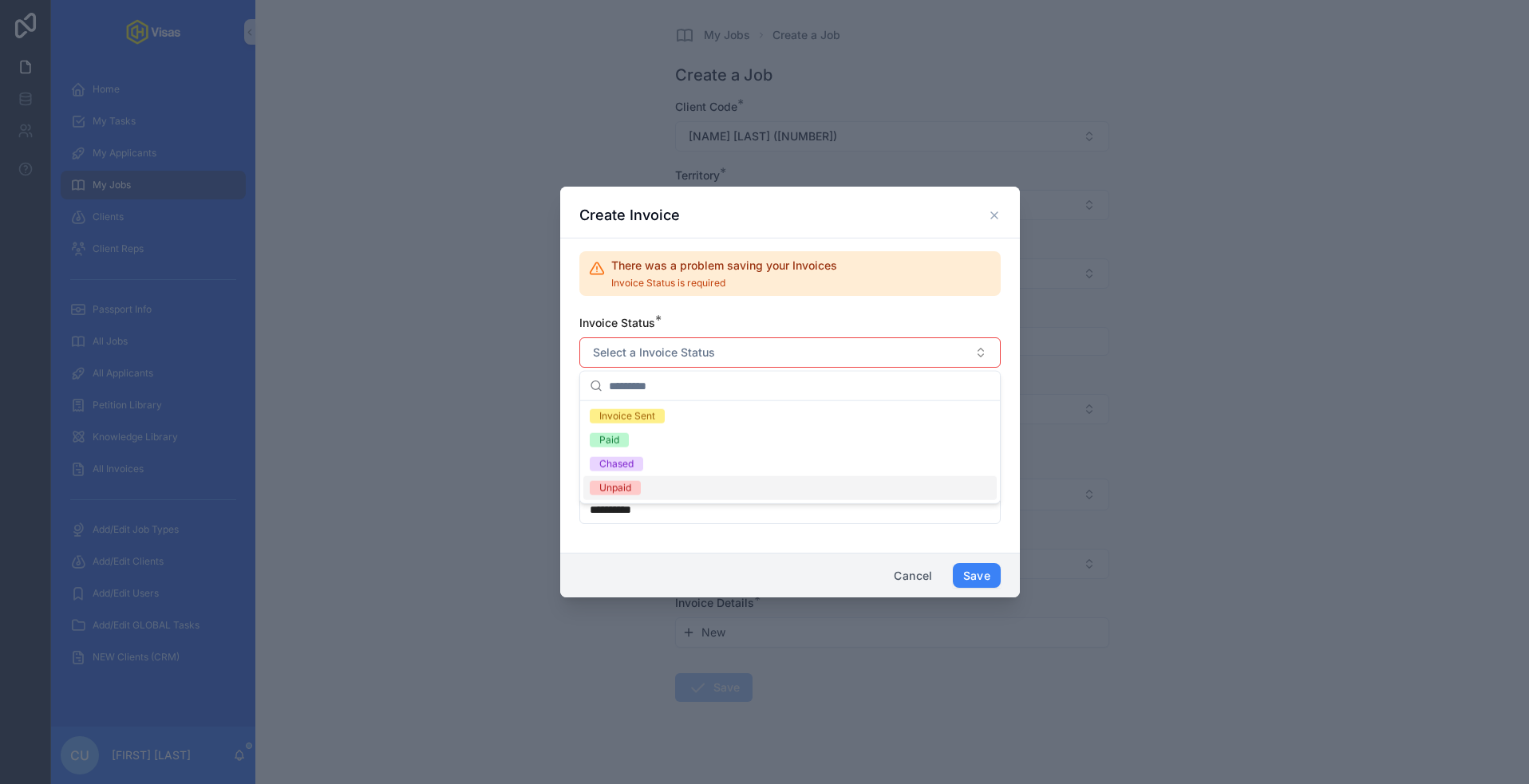 click on "Unpaid" at bounding box center [615, 488] 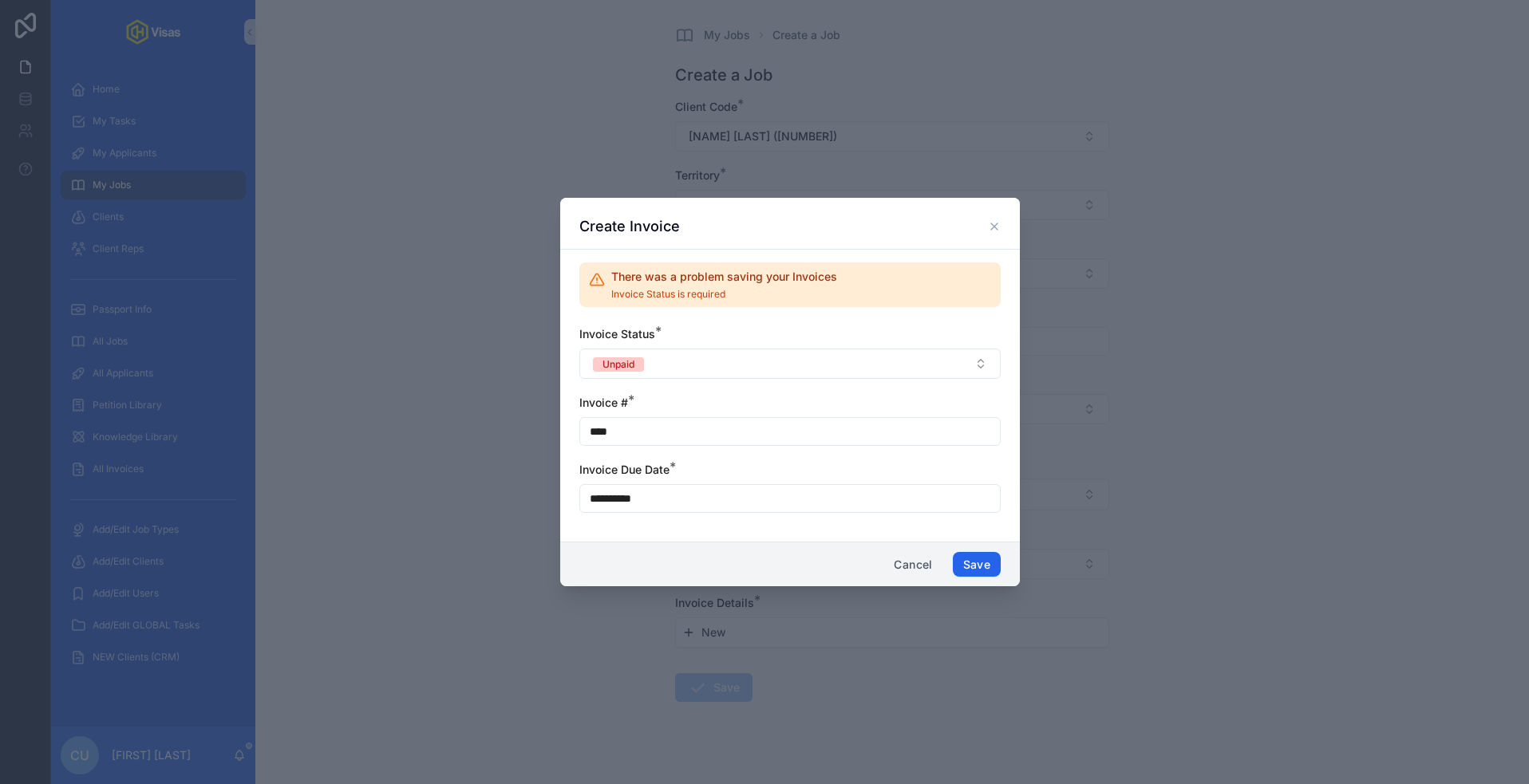click on "Save" at bounding box center (977, 565) 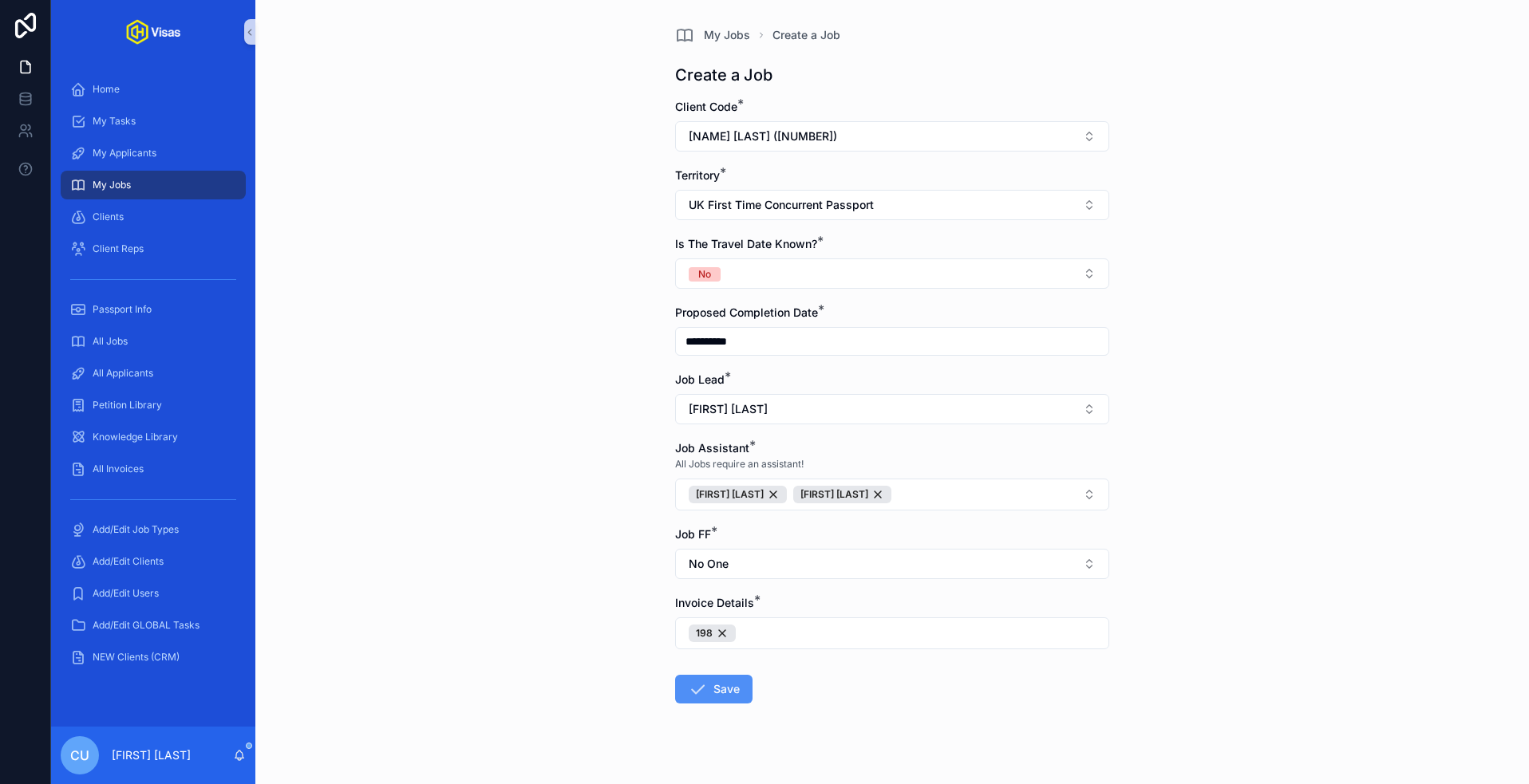 click on "Save" at bounding box center (713, 689) 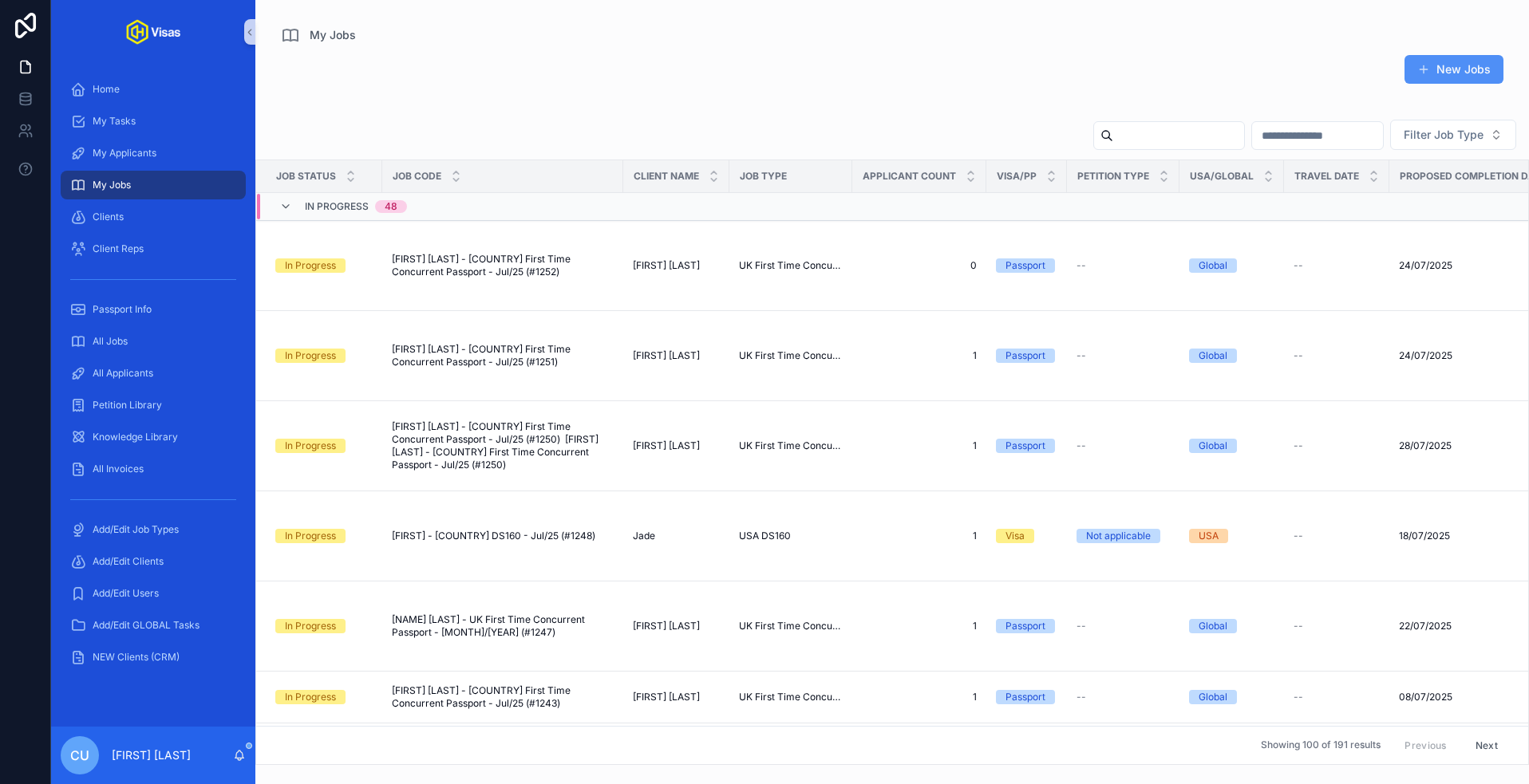 click on "New Jobs" at bounding box center [1454, 69] 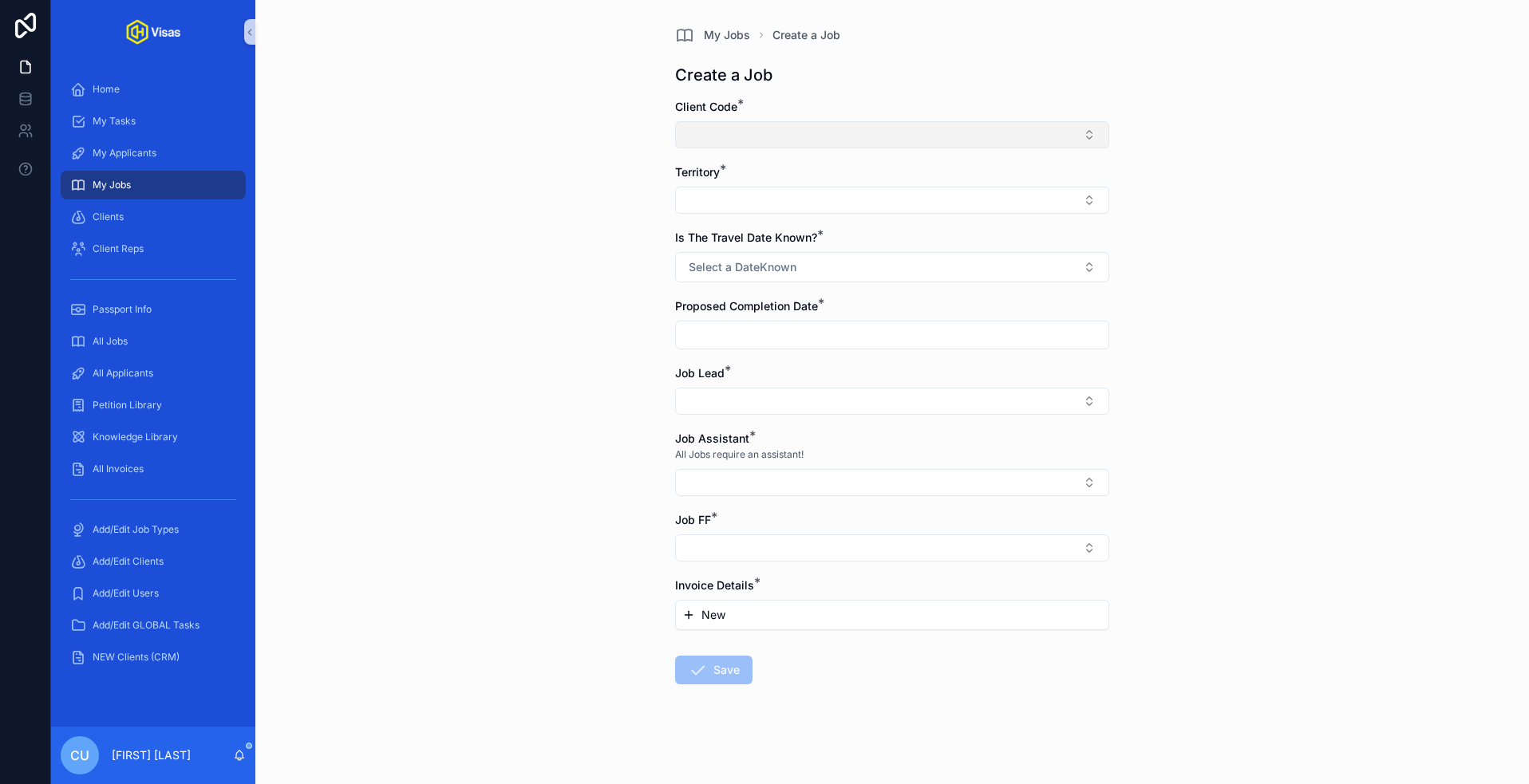 click at bounding box center [892, 135] 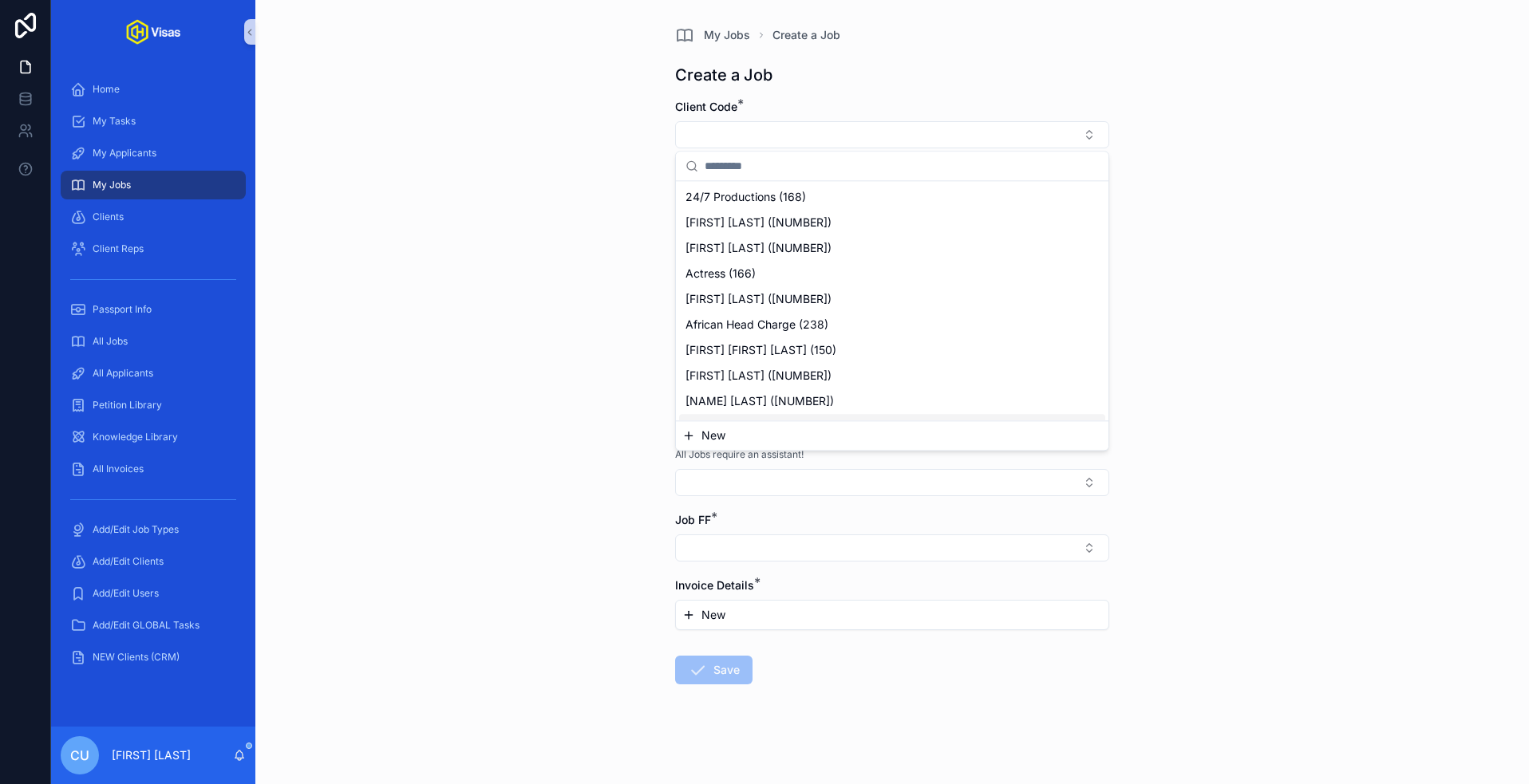 click on "New" at bounding box center (892, 435) 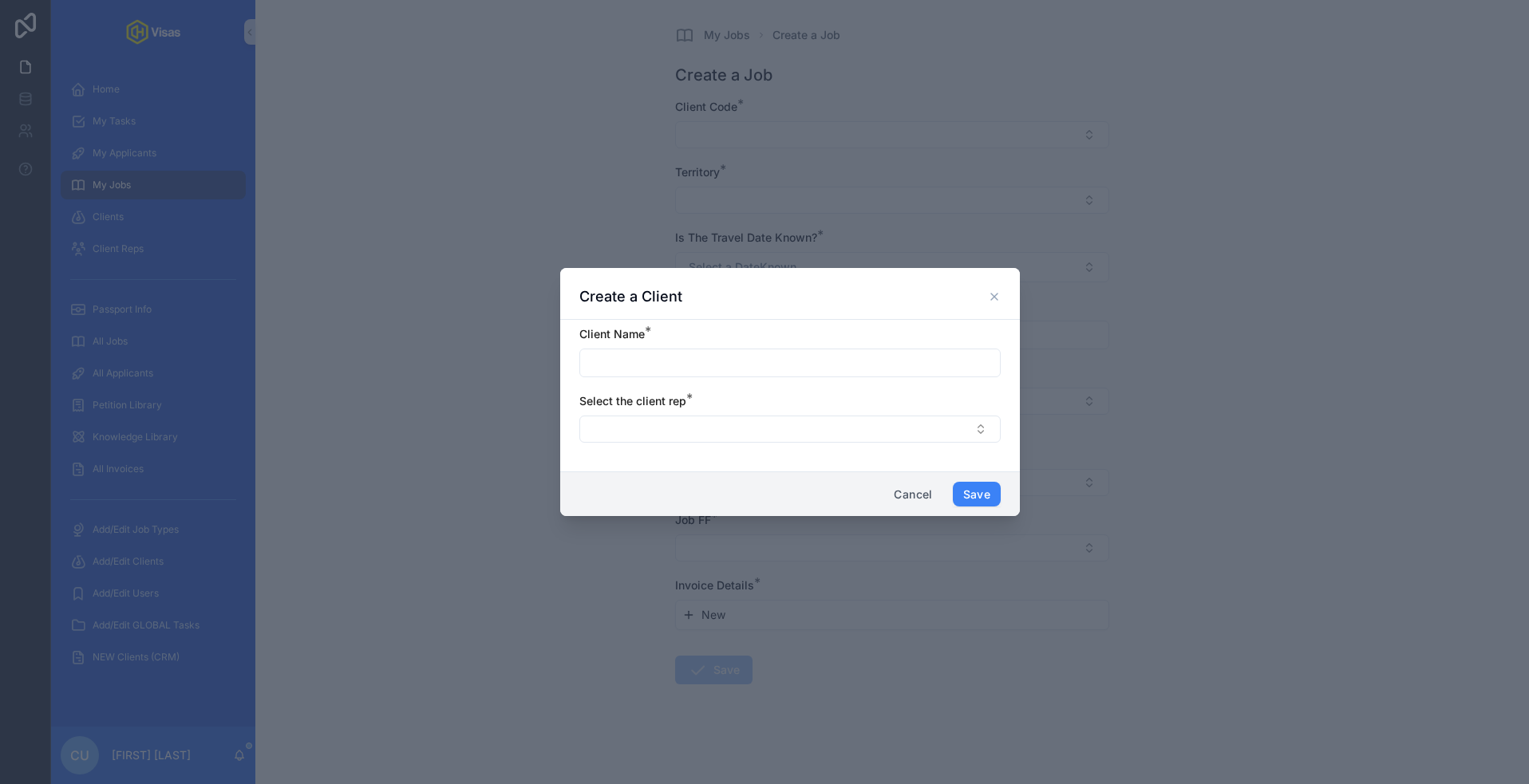 click at bounding box center (790, 363) 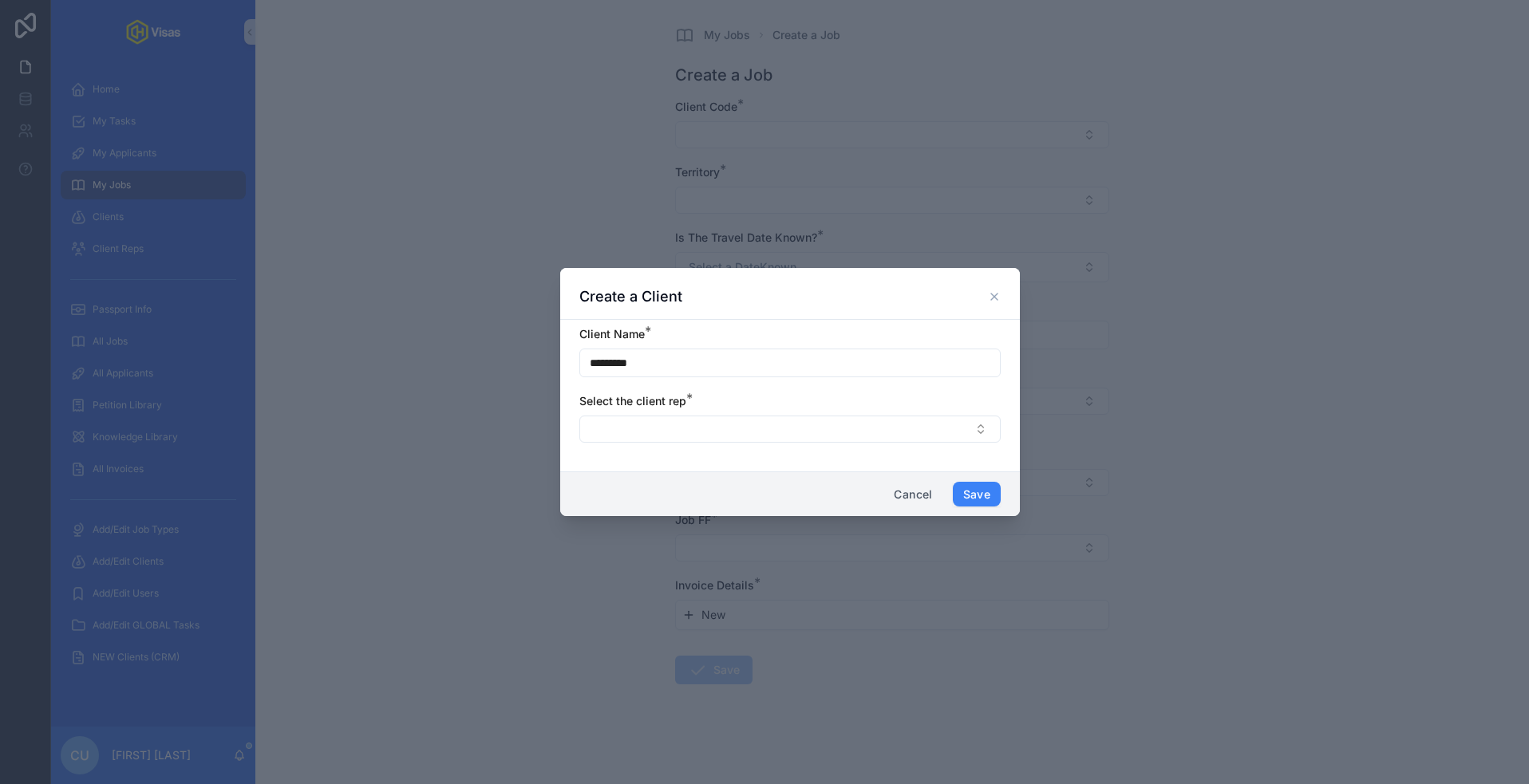 type on "*********" 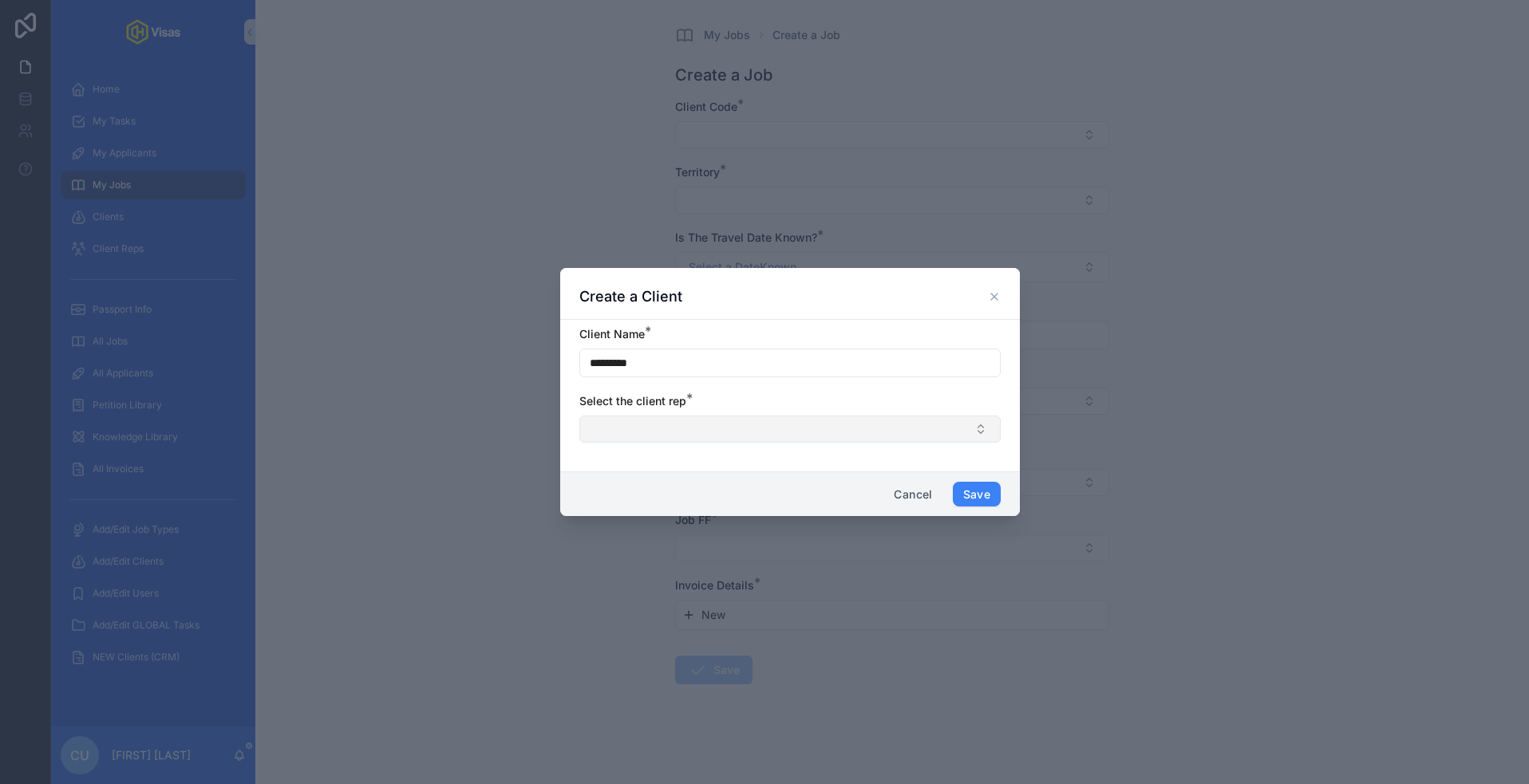 click at bounding box center (790, 429) 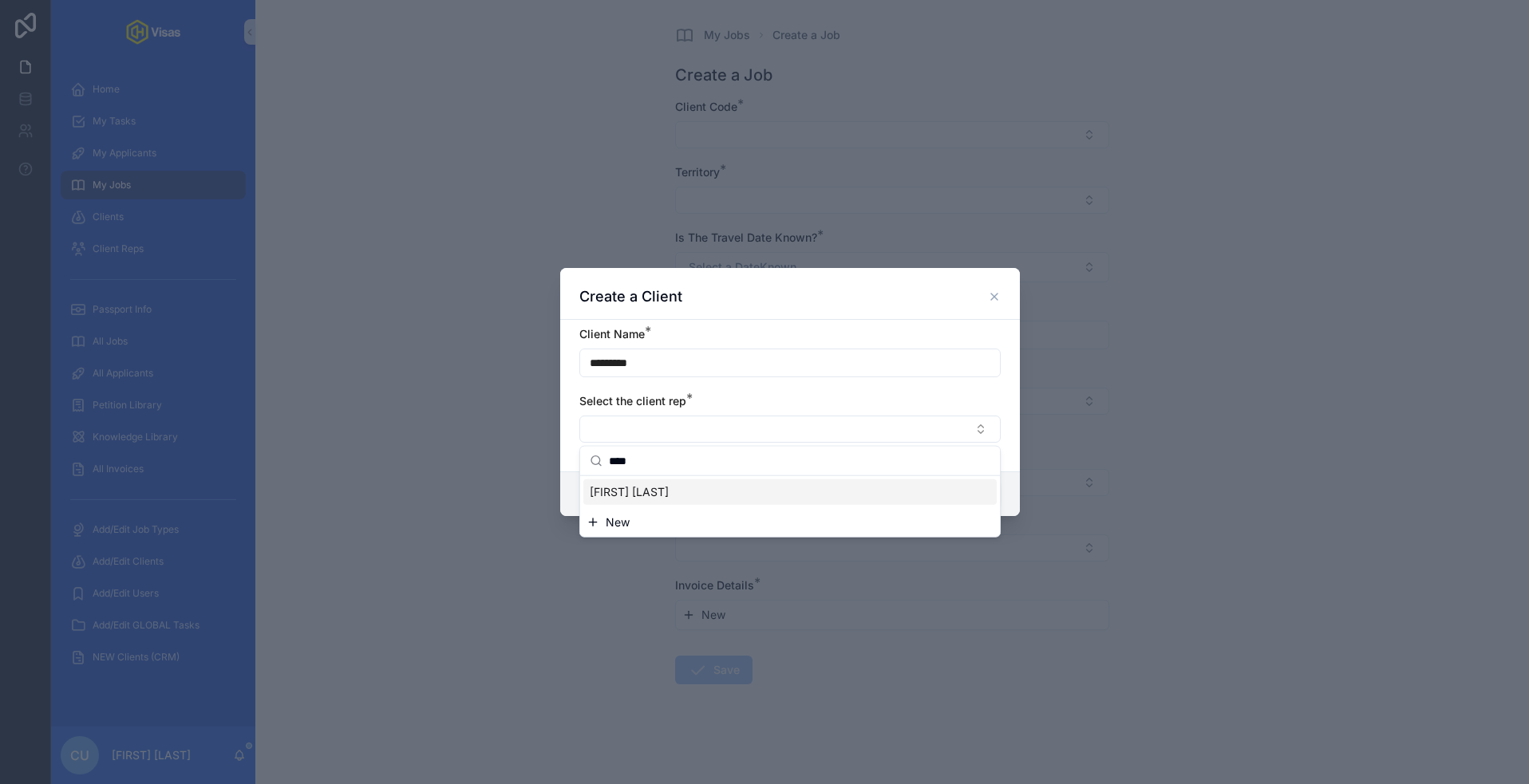 type on "****" 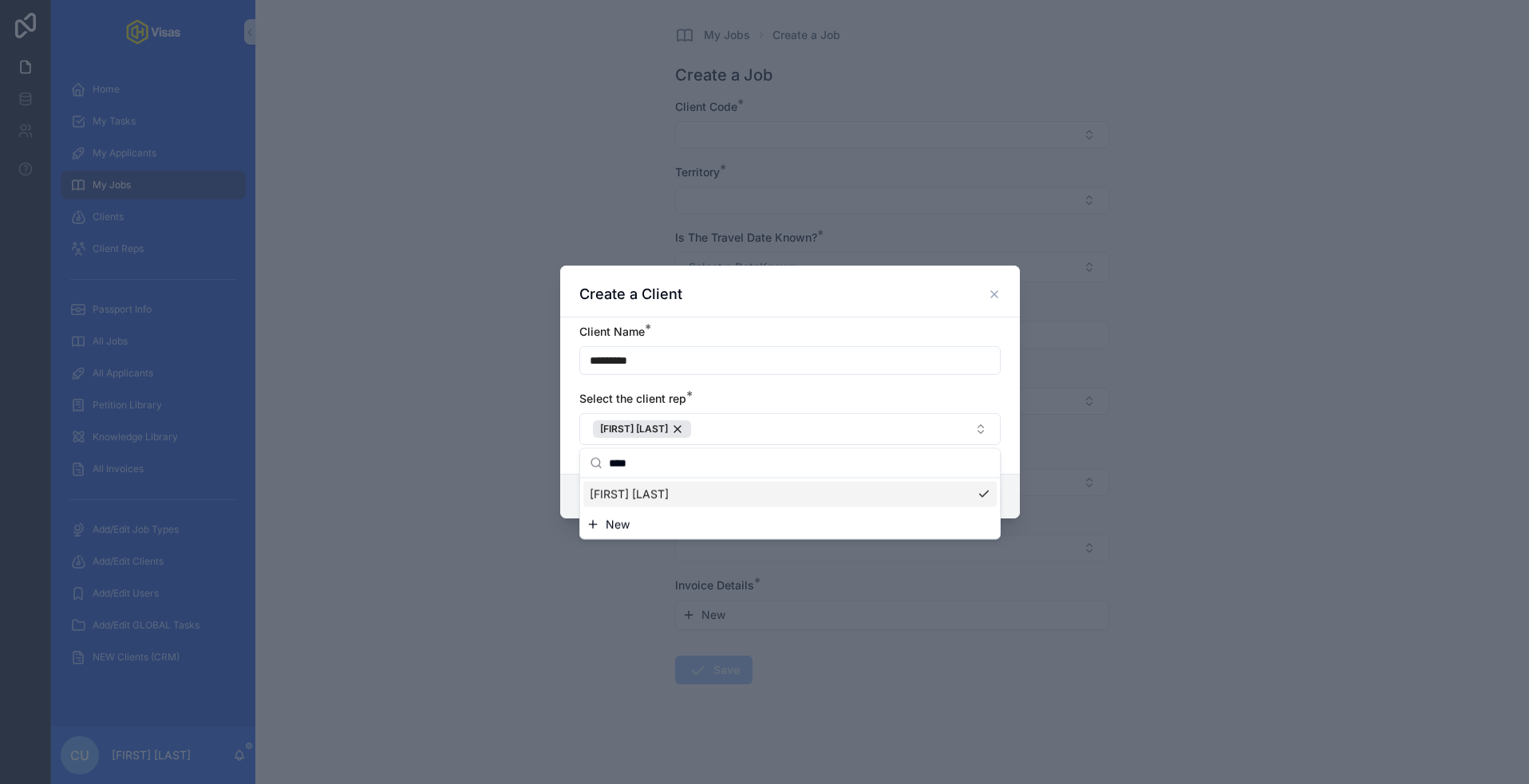 click on "Client Name * ********* Select the client rep * [FIRST] [LAST]" at bounding box center [790, 396] 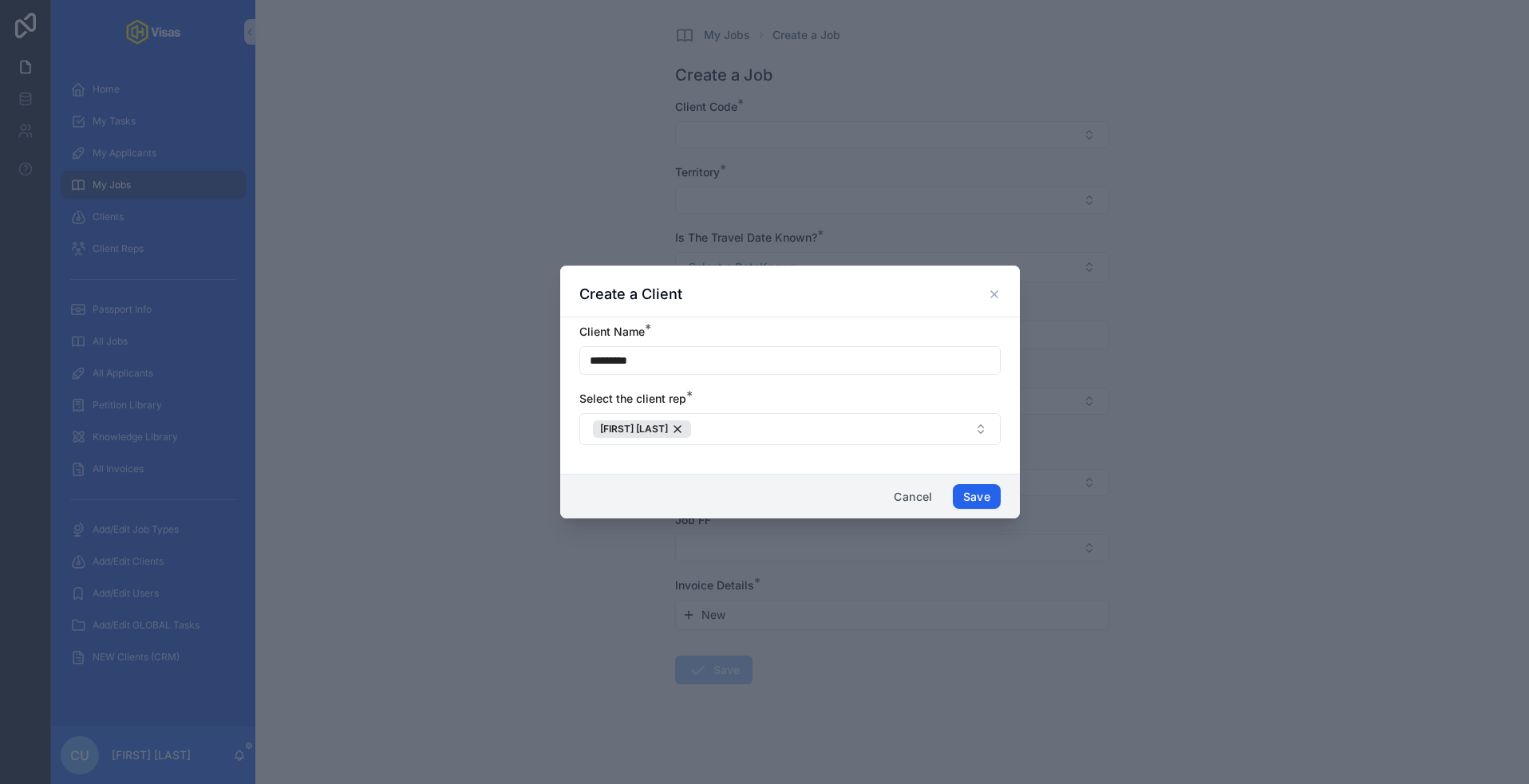 click on "Save" at bounding box center [977, 497] 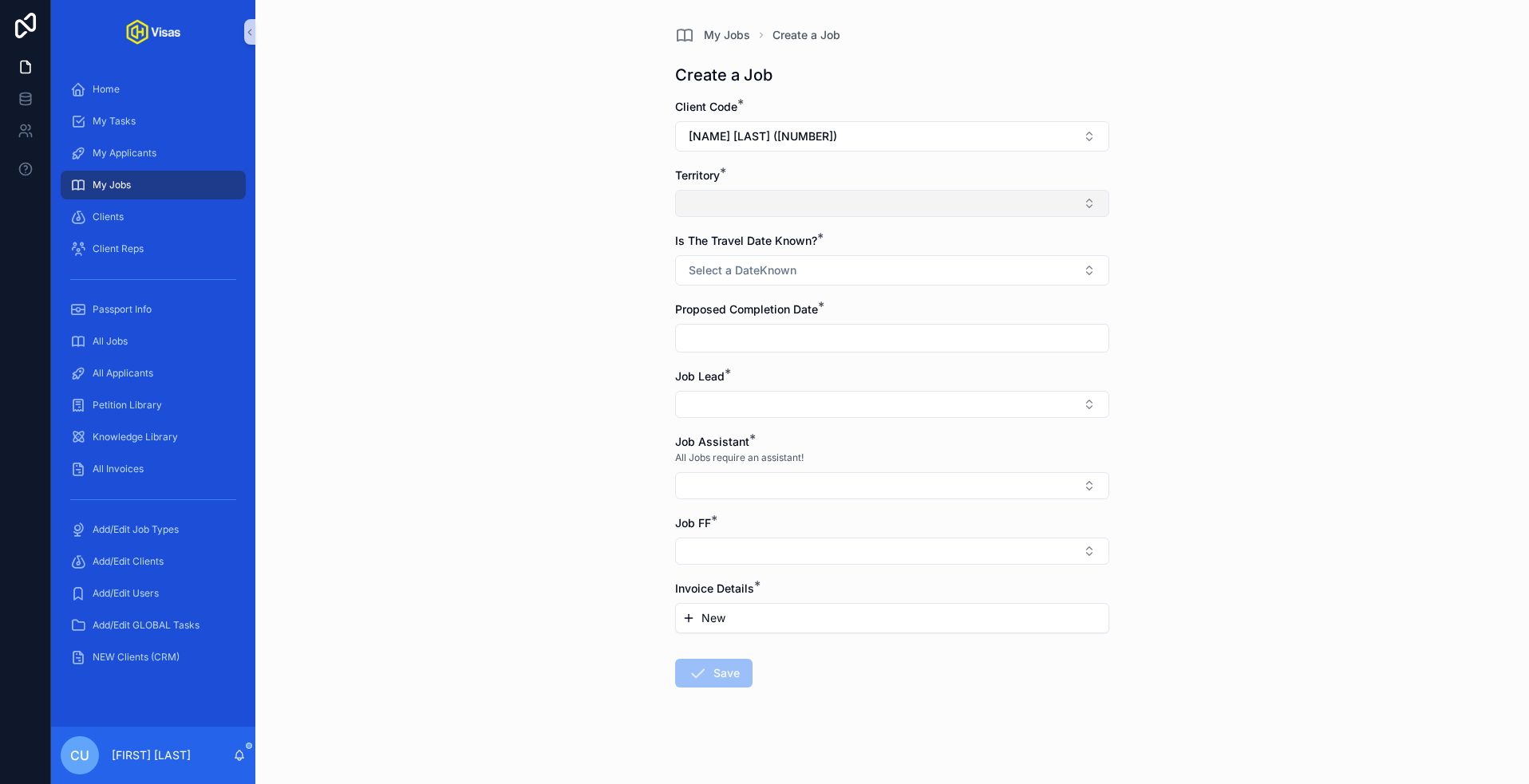 click at bounding box center (892, 203) 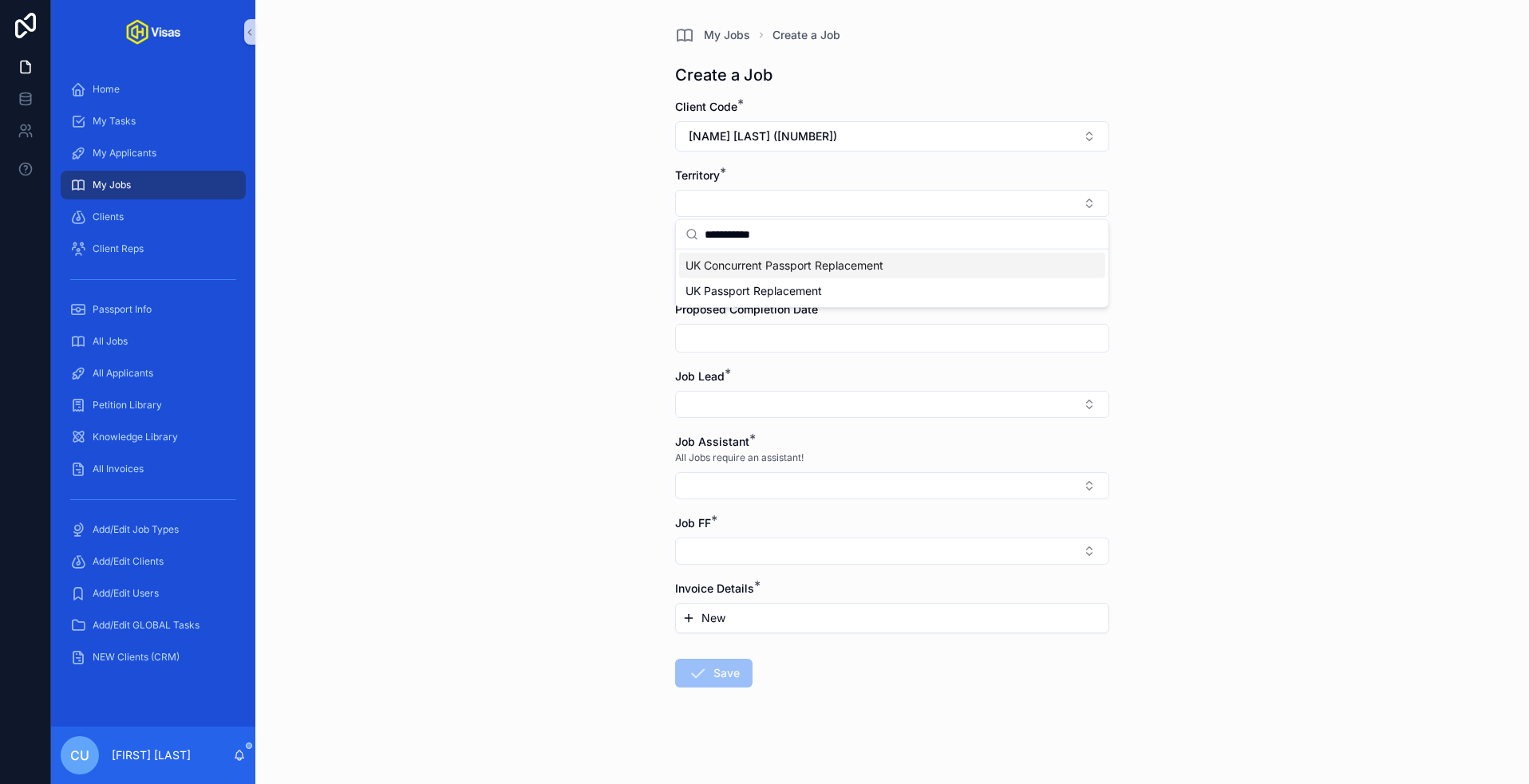 type on "**********" 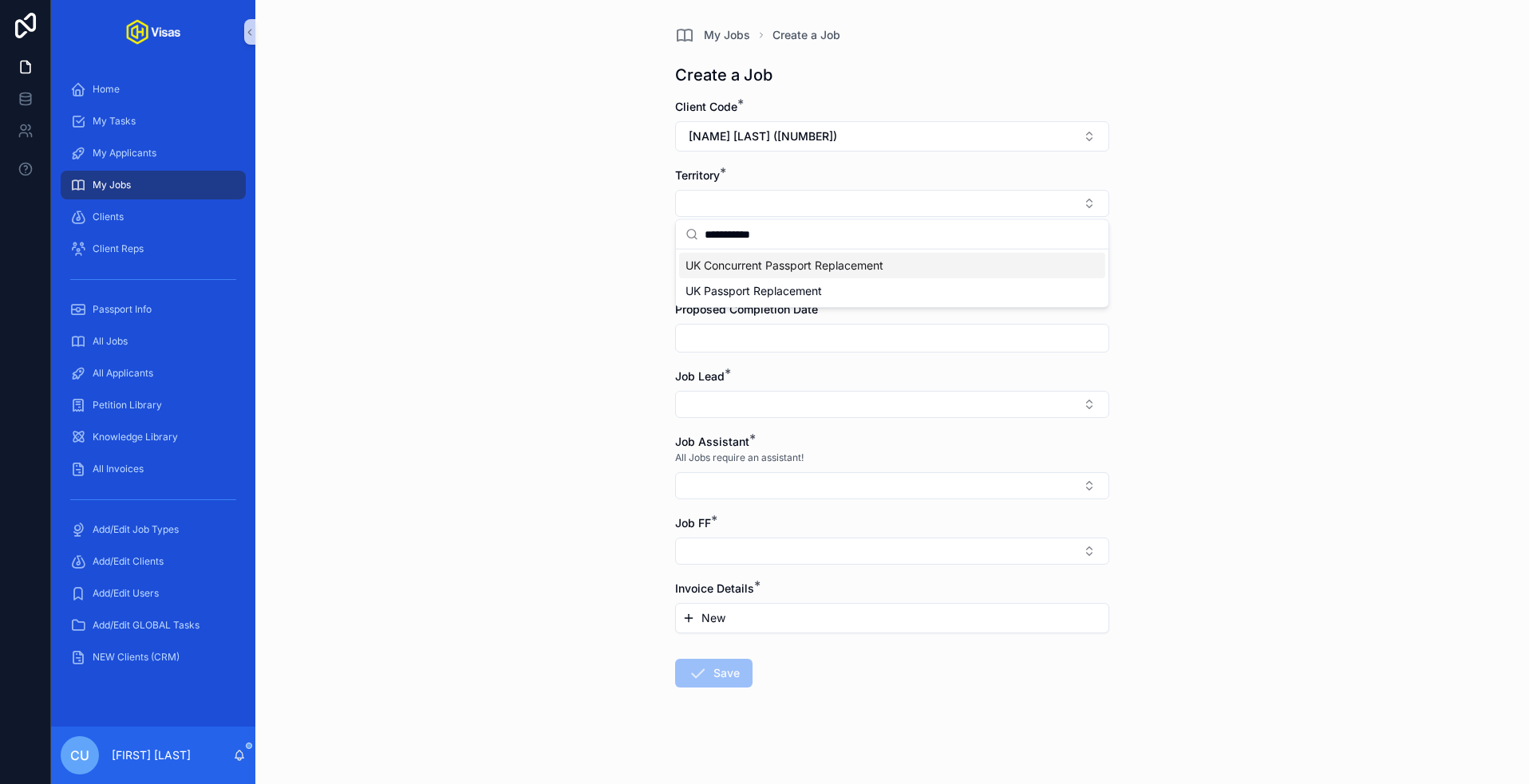 click on "UK Concurrent Passport Replacement" at bounding box center [784, 266] 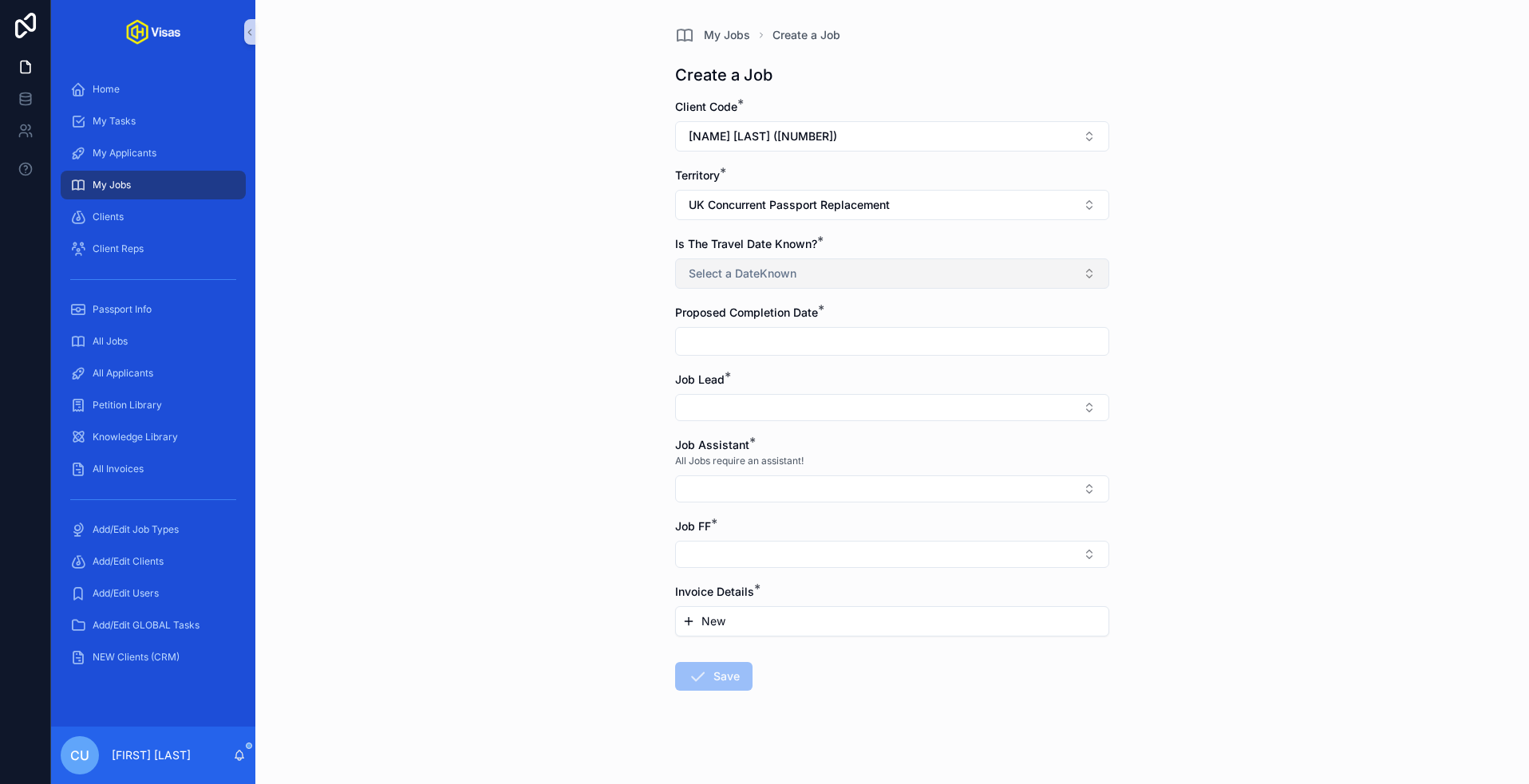 click on "Select a DateKnown" at bounding box center [742, 274] 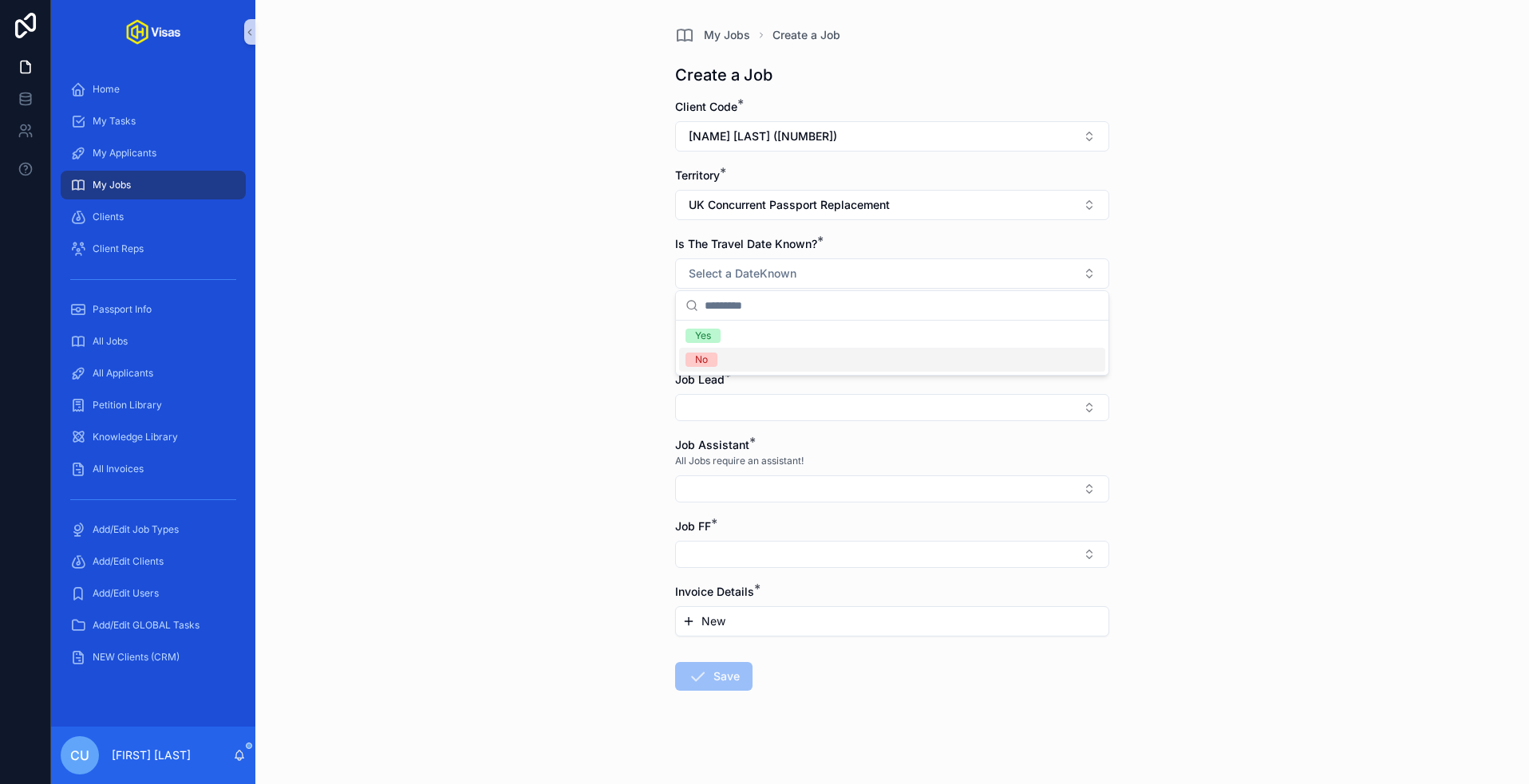 click on "No" at bounding box center (892, 360) 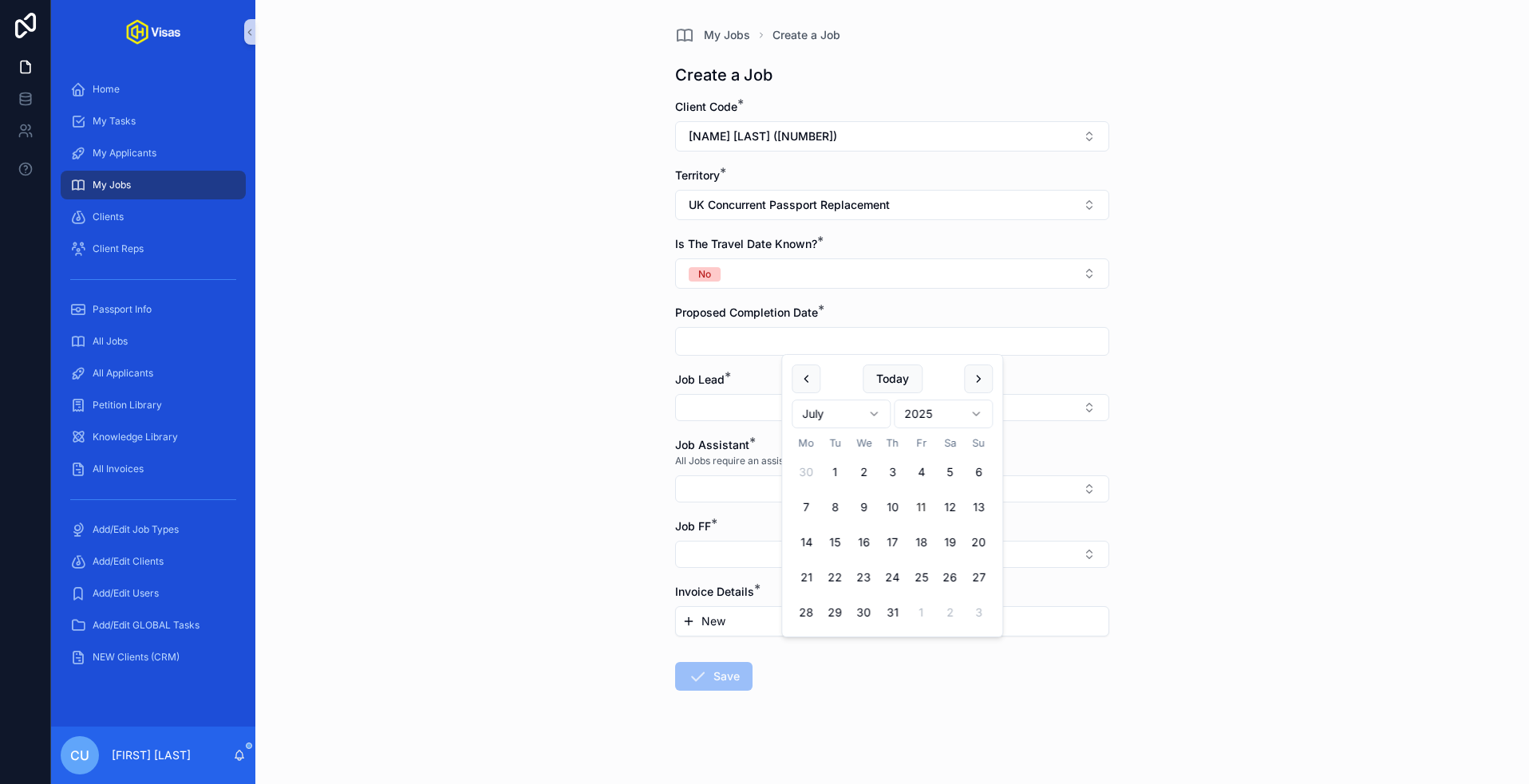 click at bounding box center (892, 341) 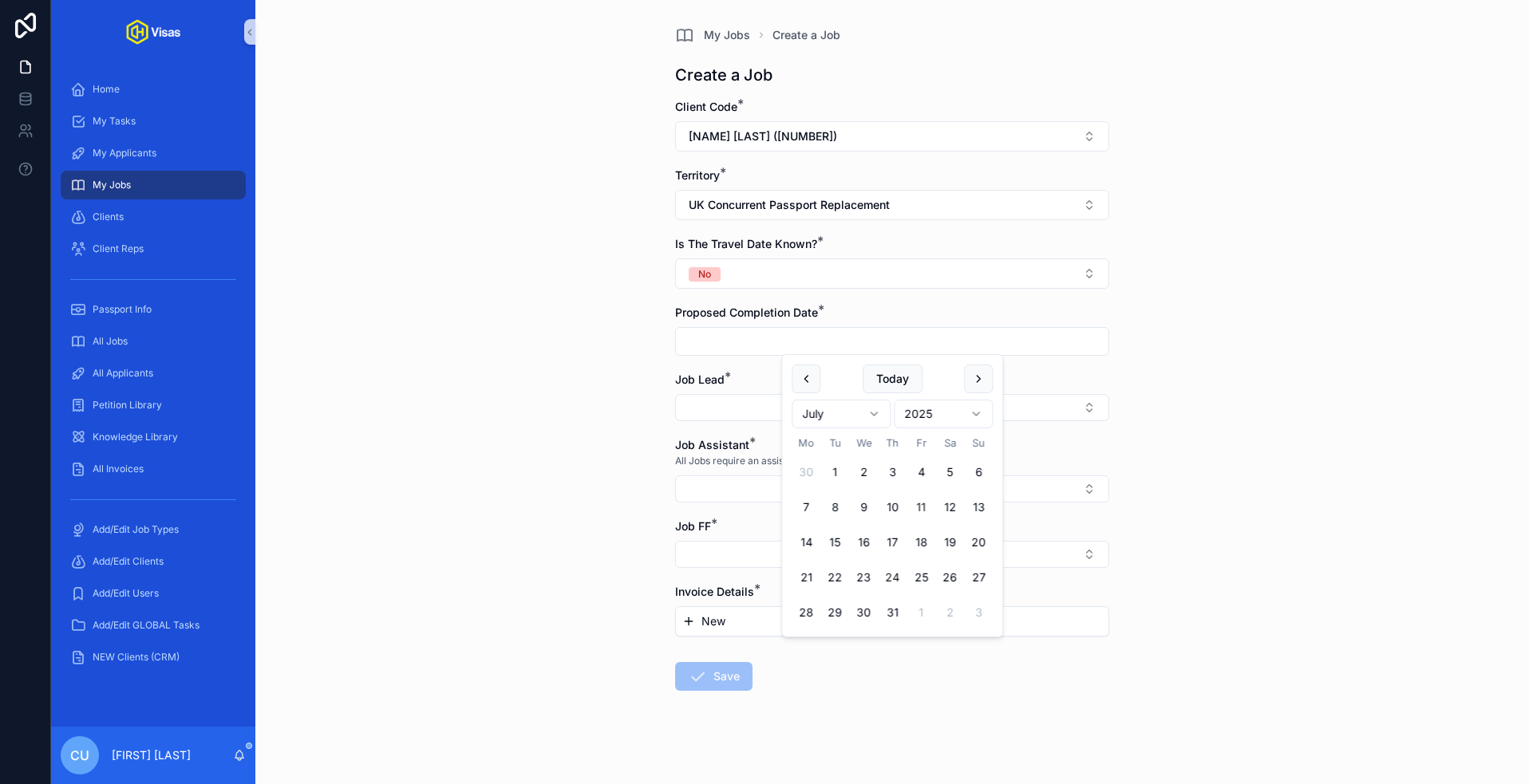 click on "24" at bounding box center (892, 577) 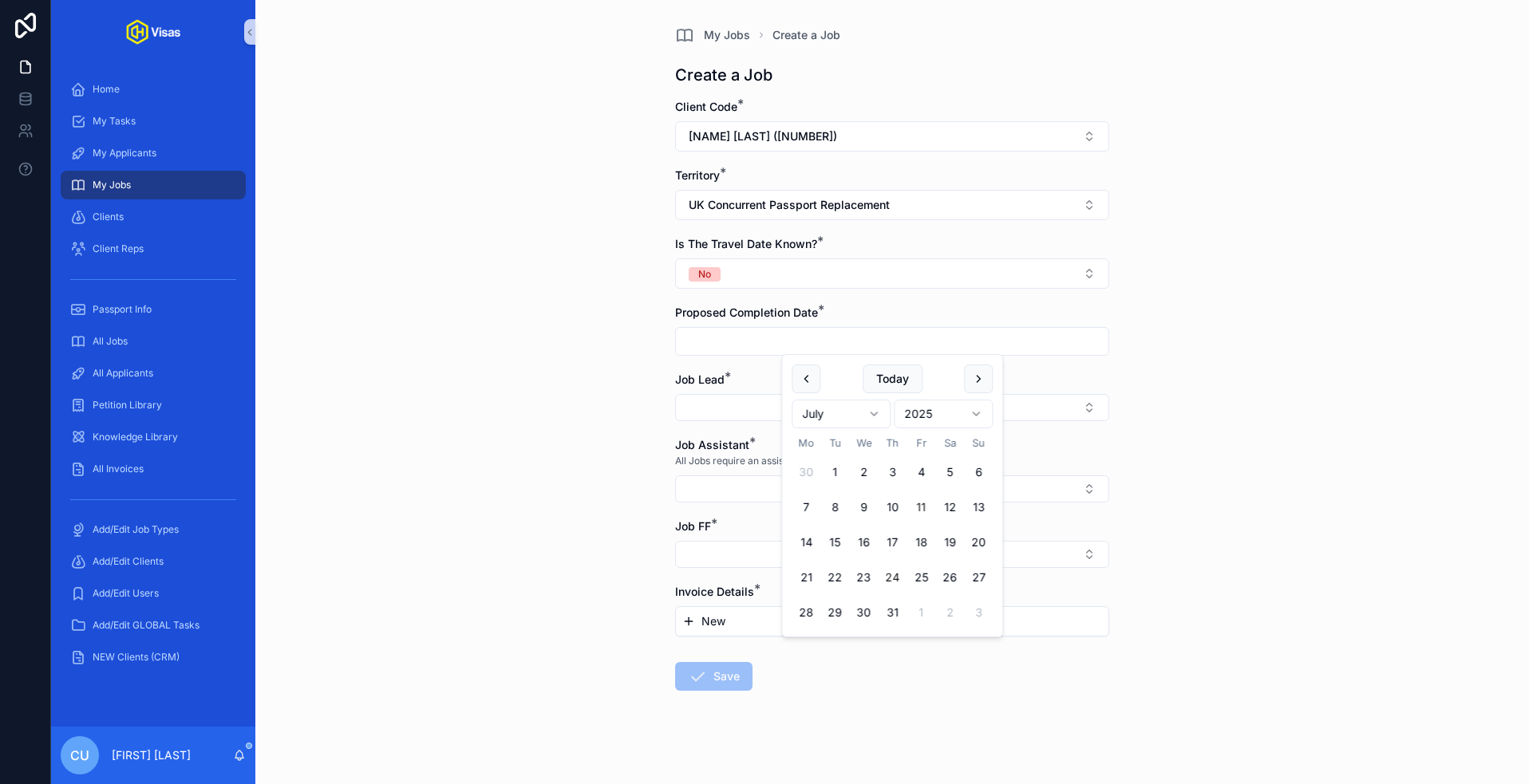 type on "**********" 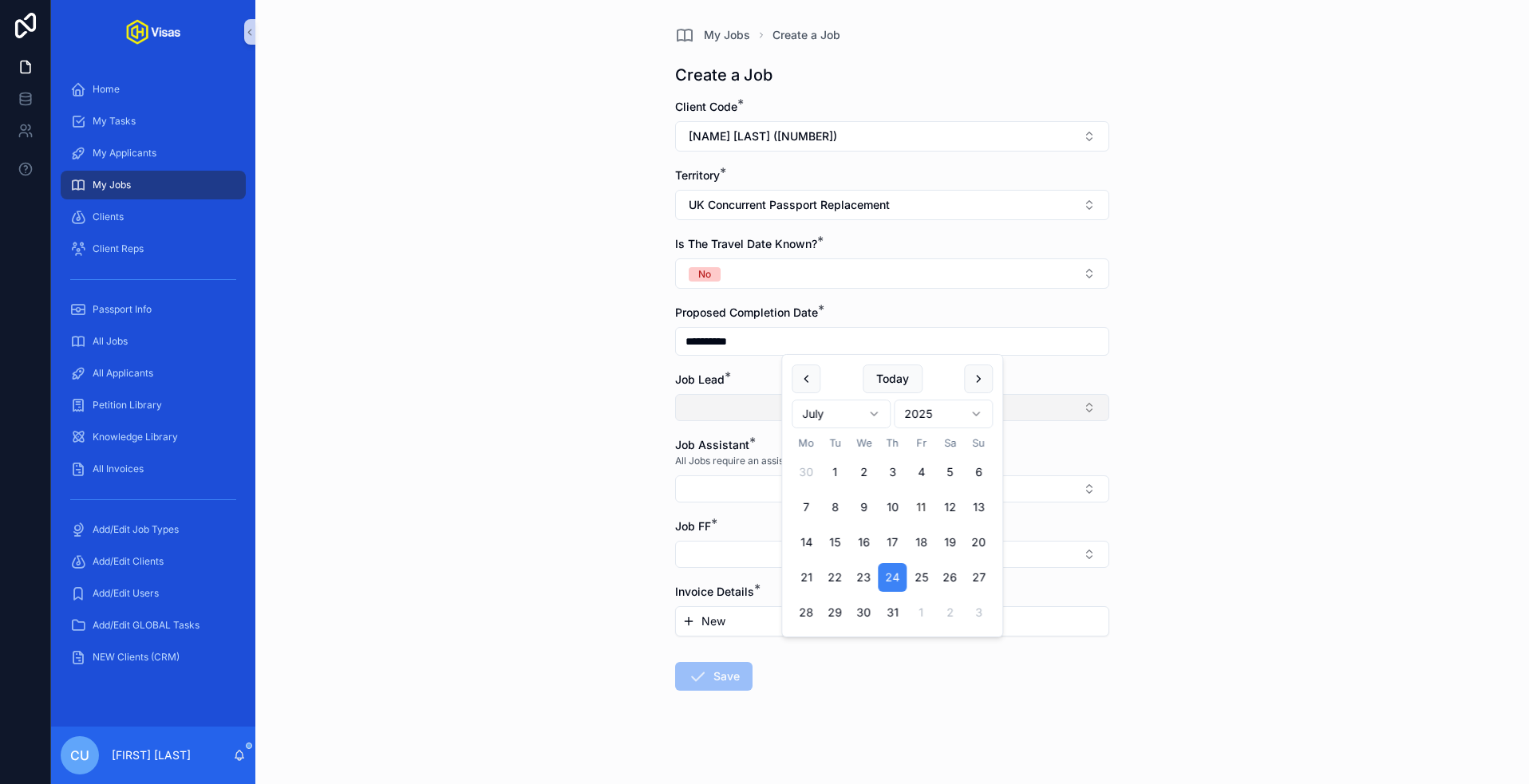 click at bounding box center (892, 408) 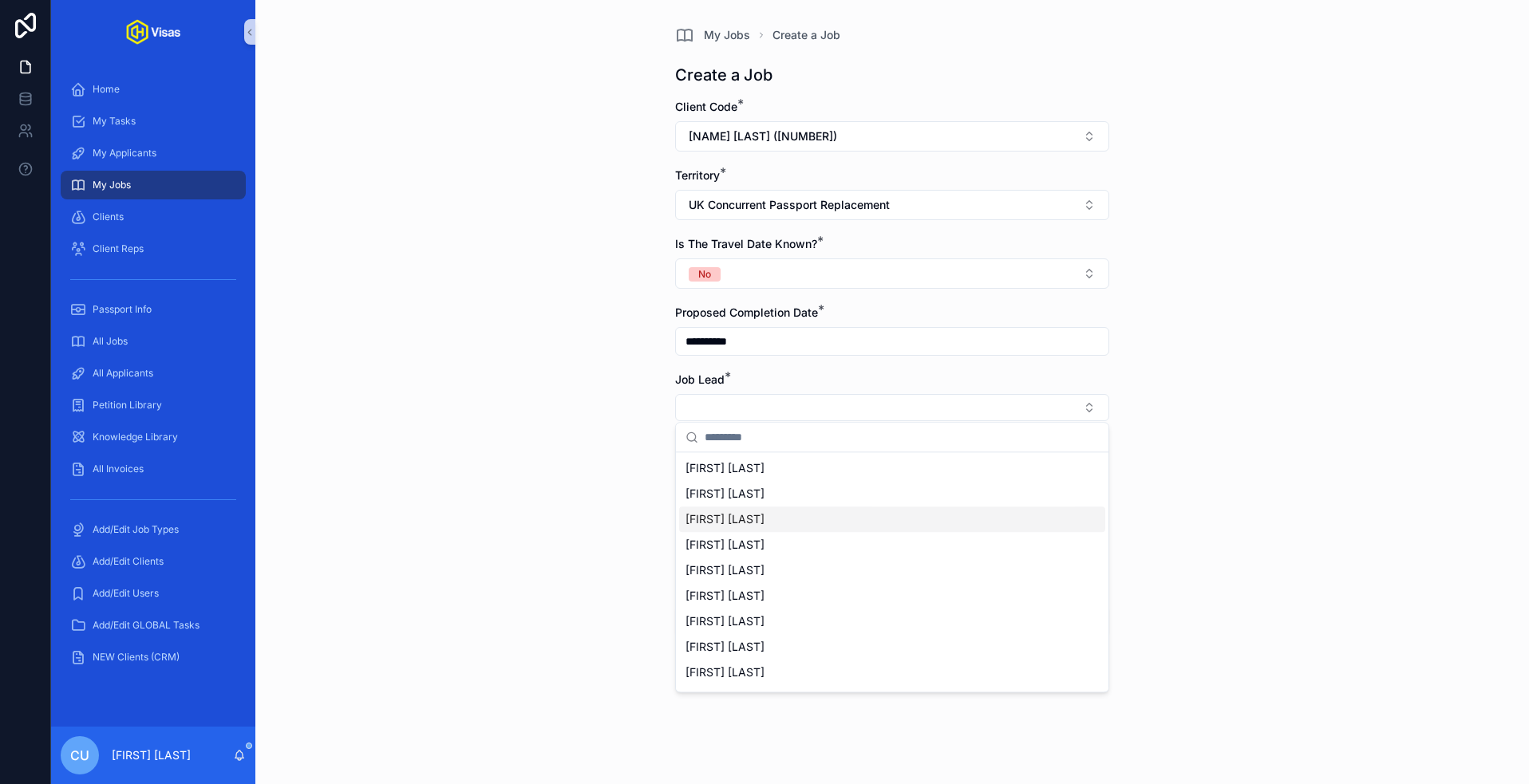 click on "[FIRST] [LAST]" at bounding box center (725, 519) 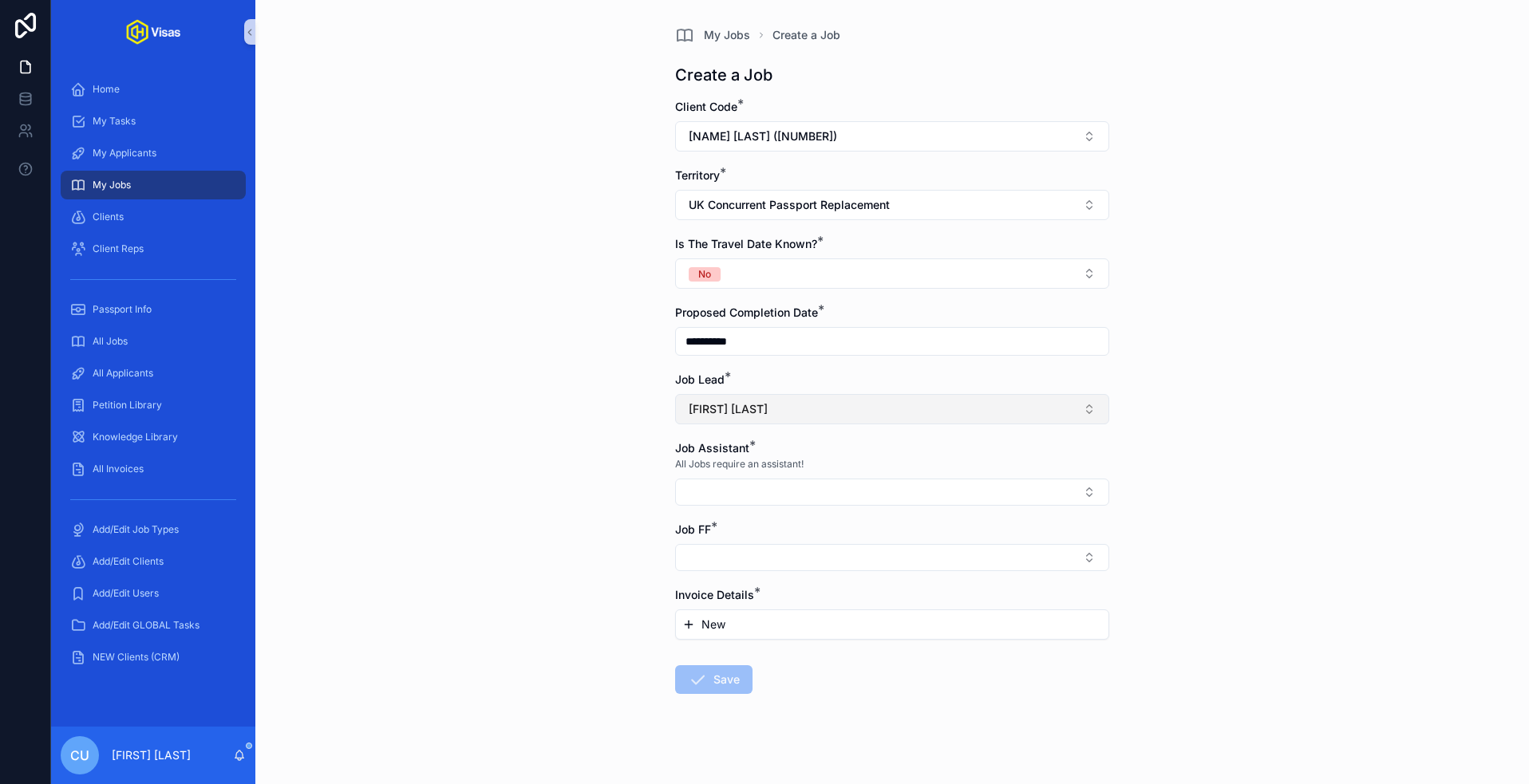 click on "[FIRST] [LAST]" at bounding box center [892, 409] 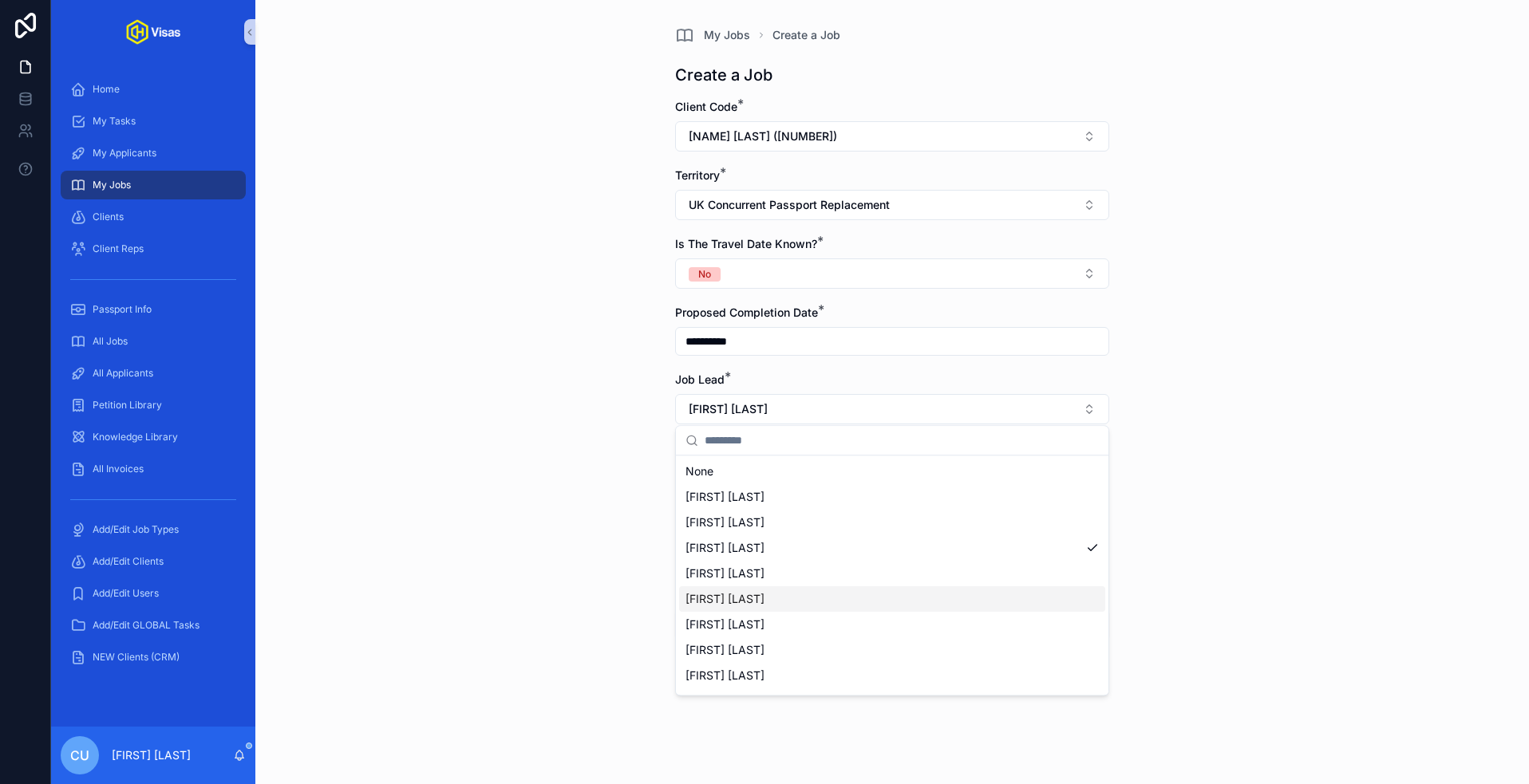 click on "[FIRST] [LAST]" at bounding box center (725, 599) 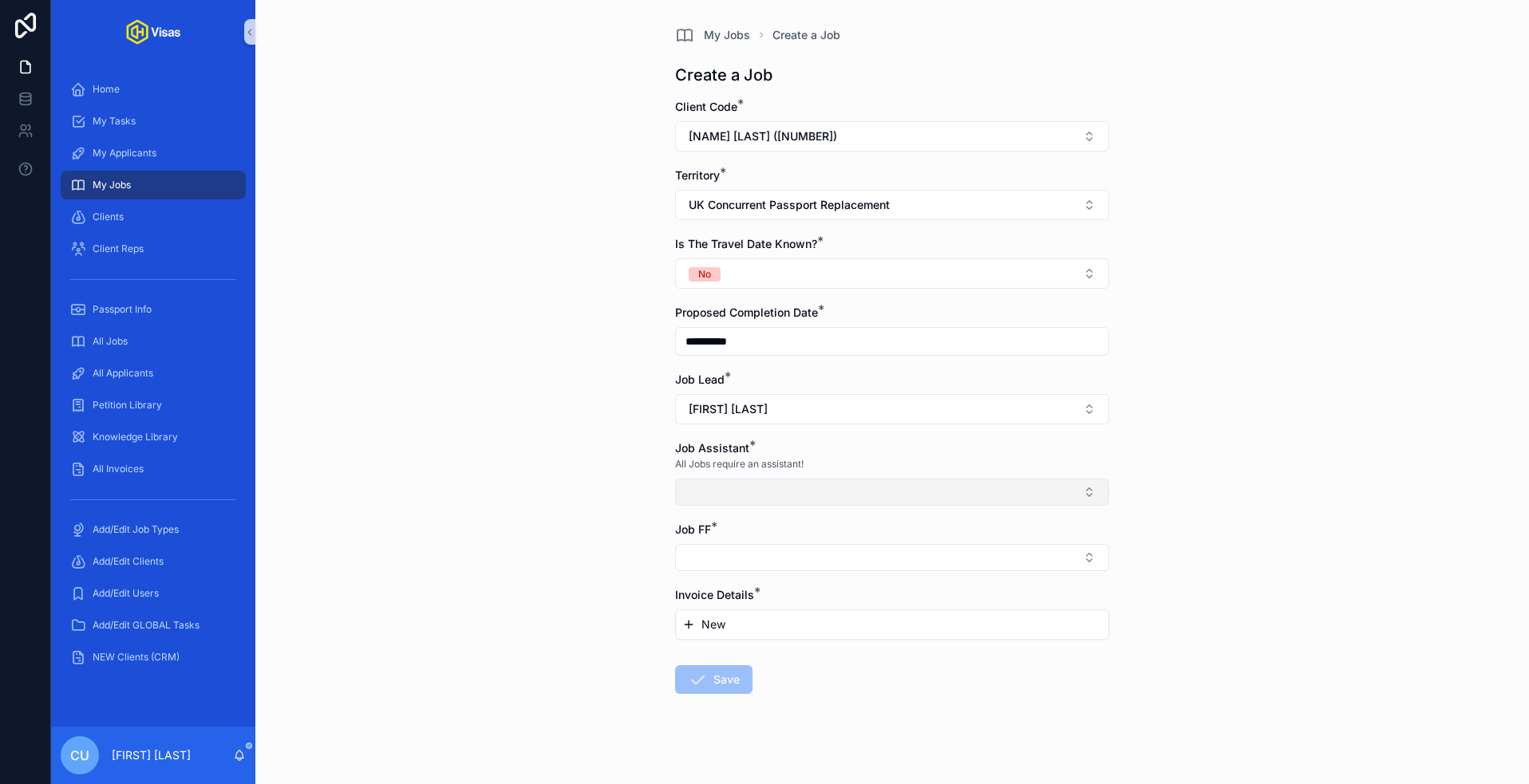 click at bounding box center [892, 492] 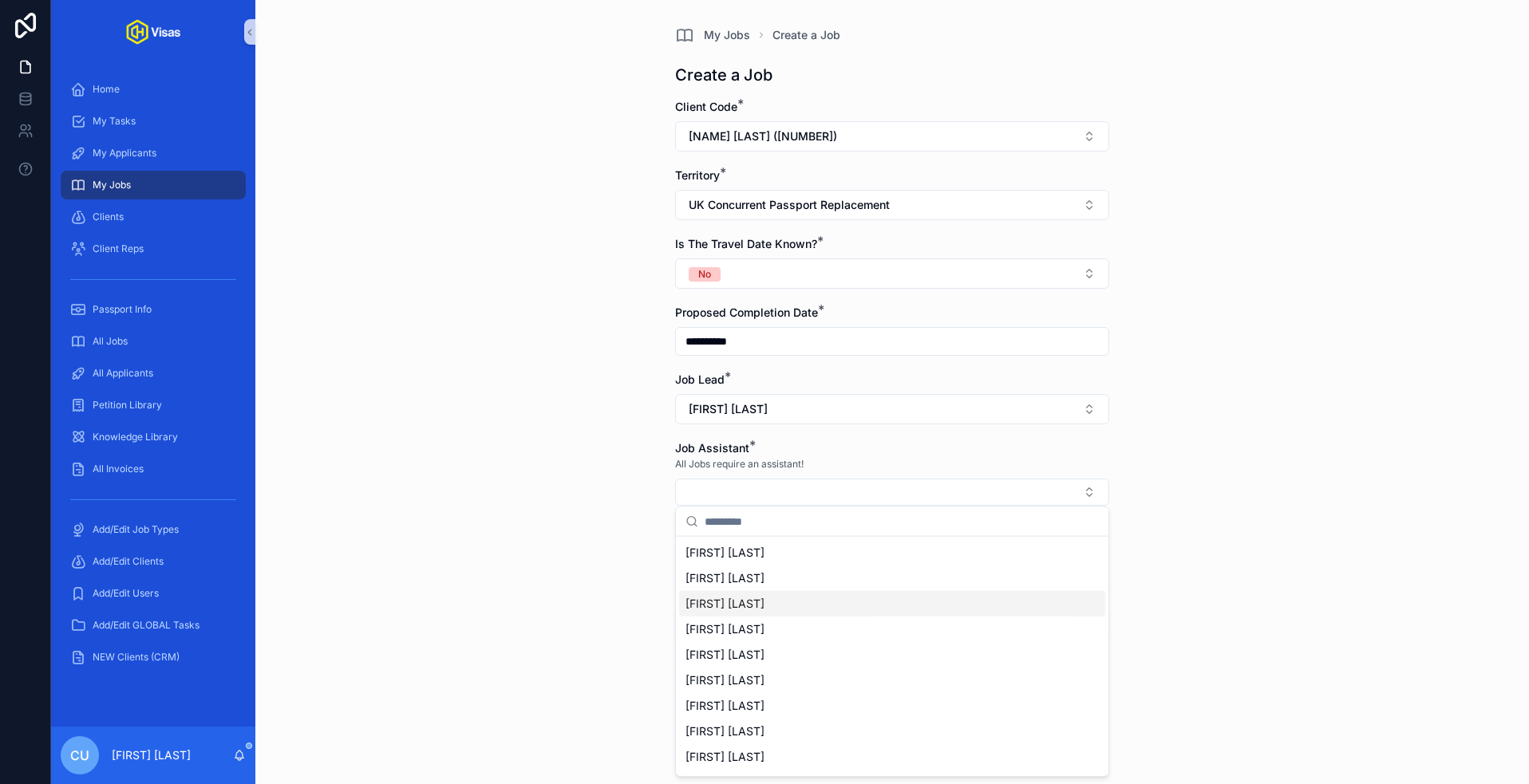 click on "[FIRST] [LAST]" at bounding box center (725, 604) 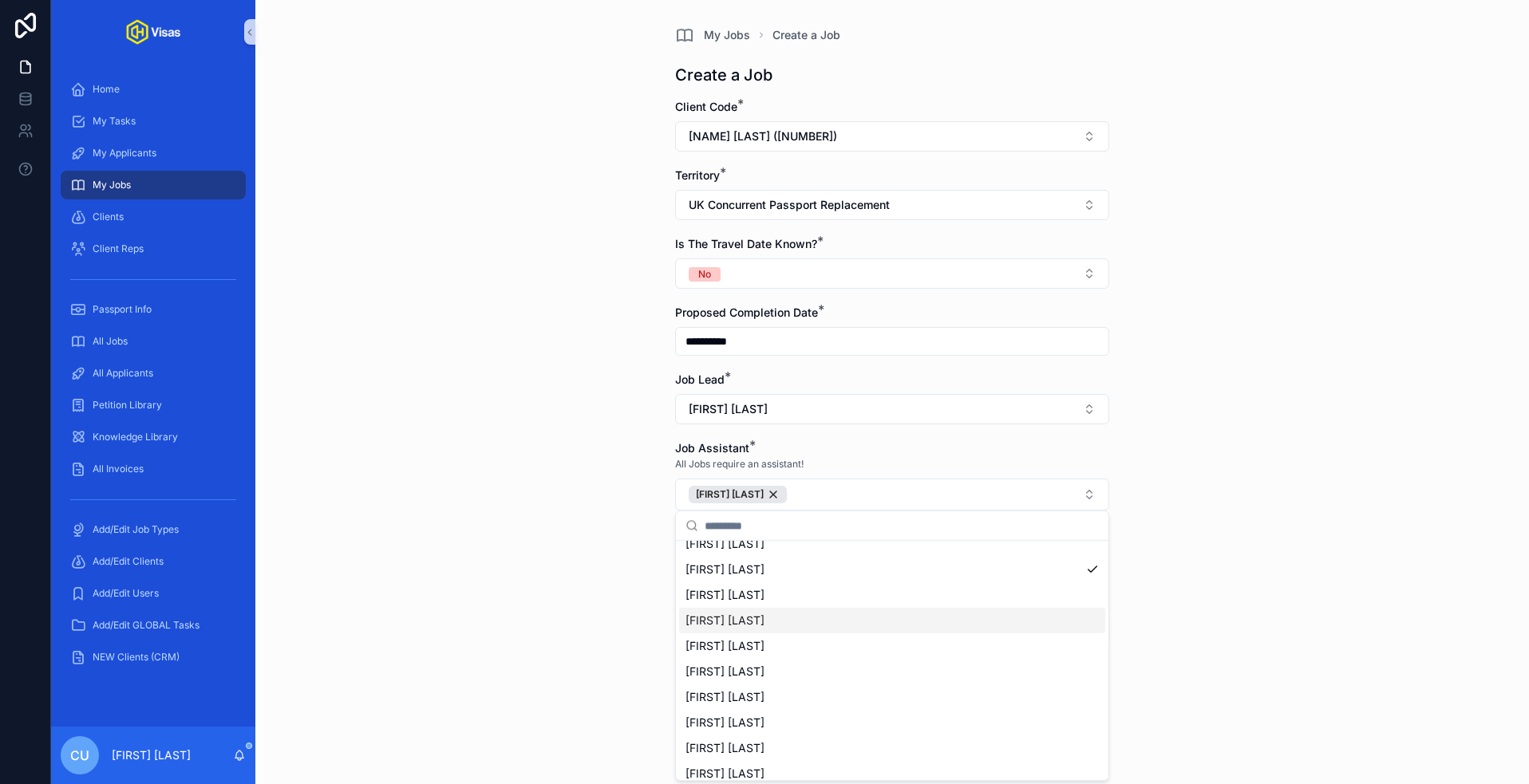 scroll, scrollTop: 71, scrollLeft: 0, axis: vertical 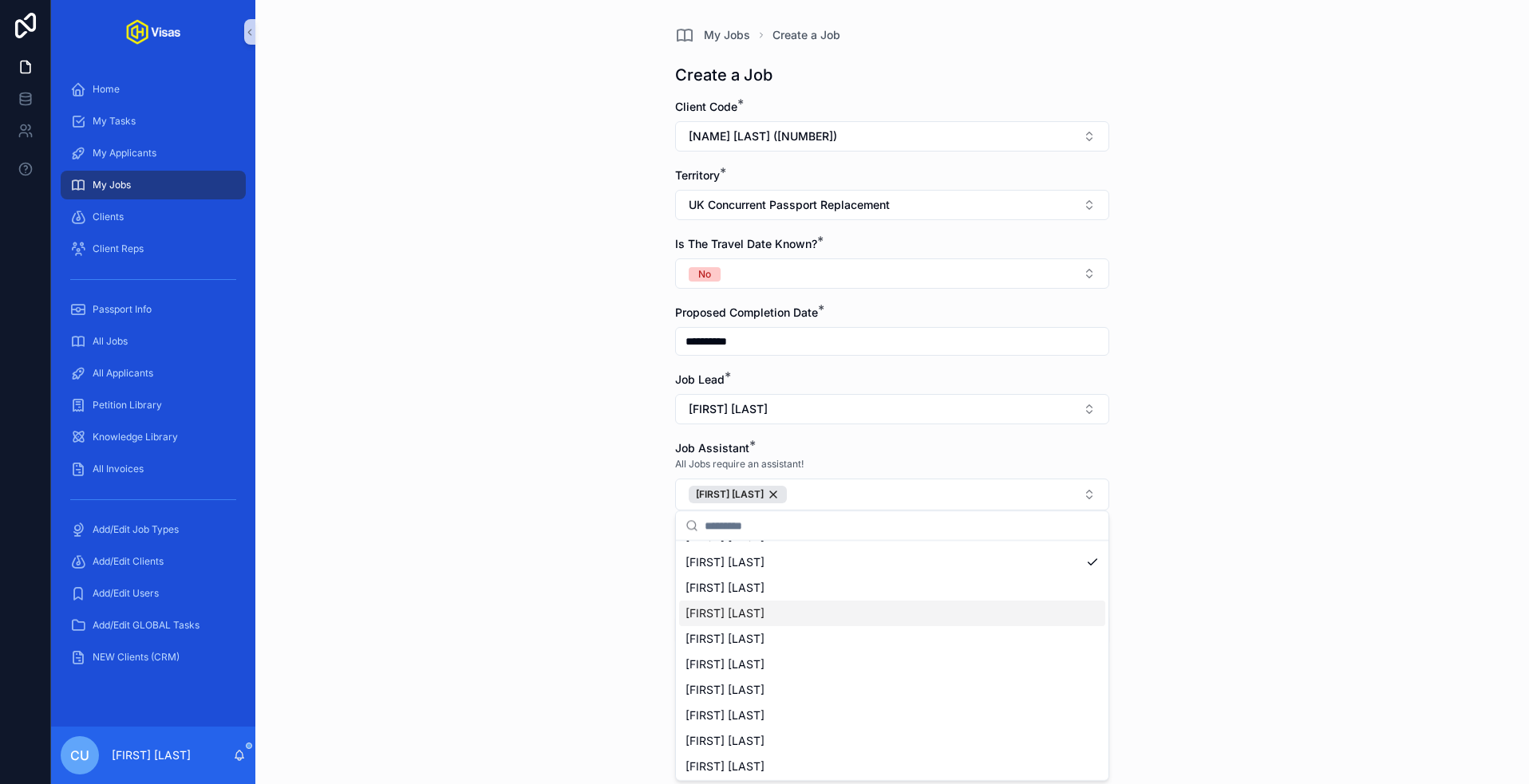 click on "[FIRST] [LAST]" at bounding box center [725, 613] 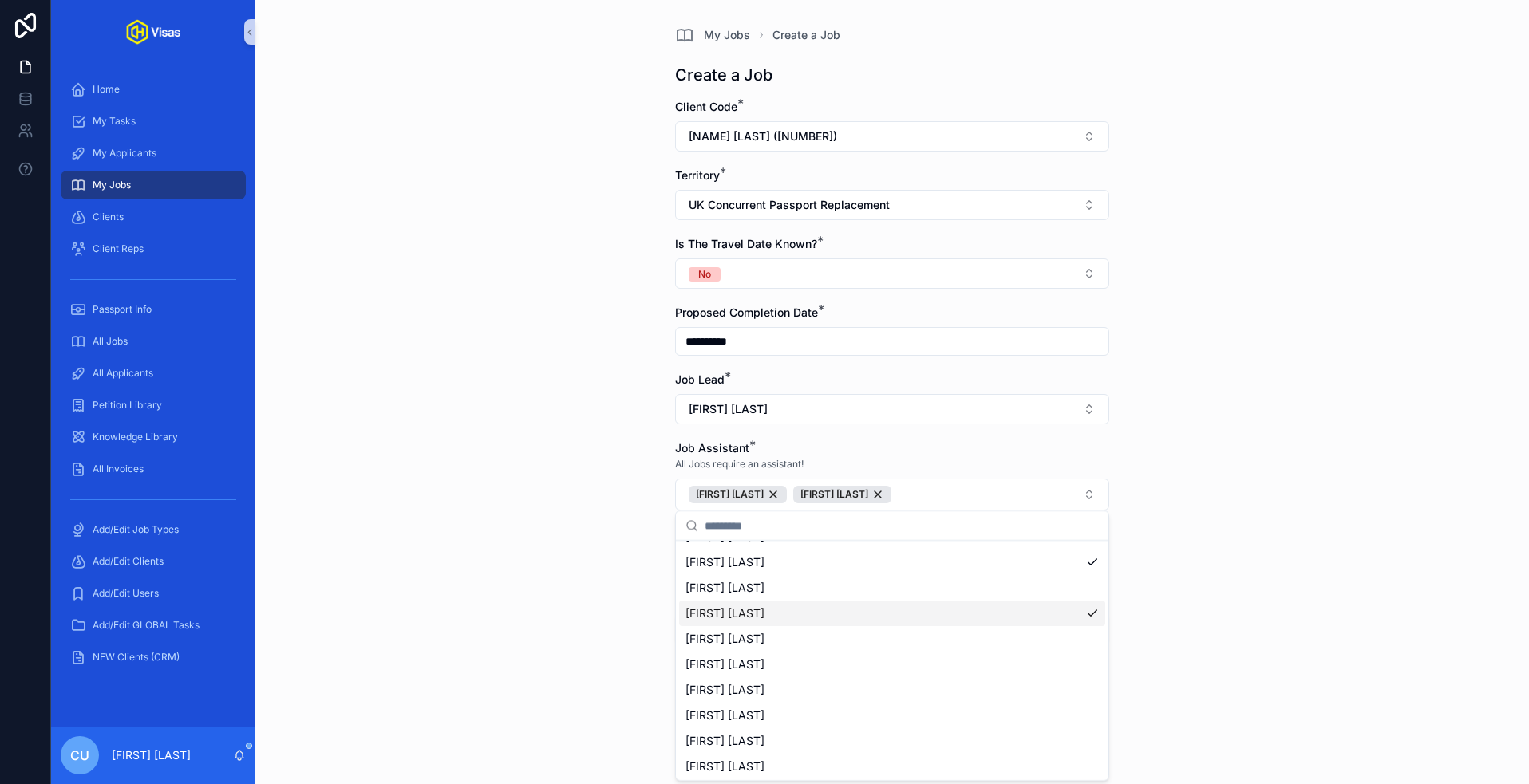 click on "**********" at bounding box center (892, 392) 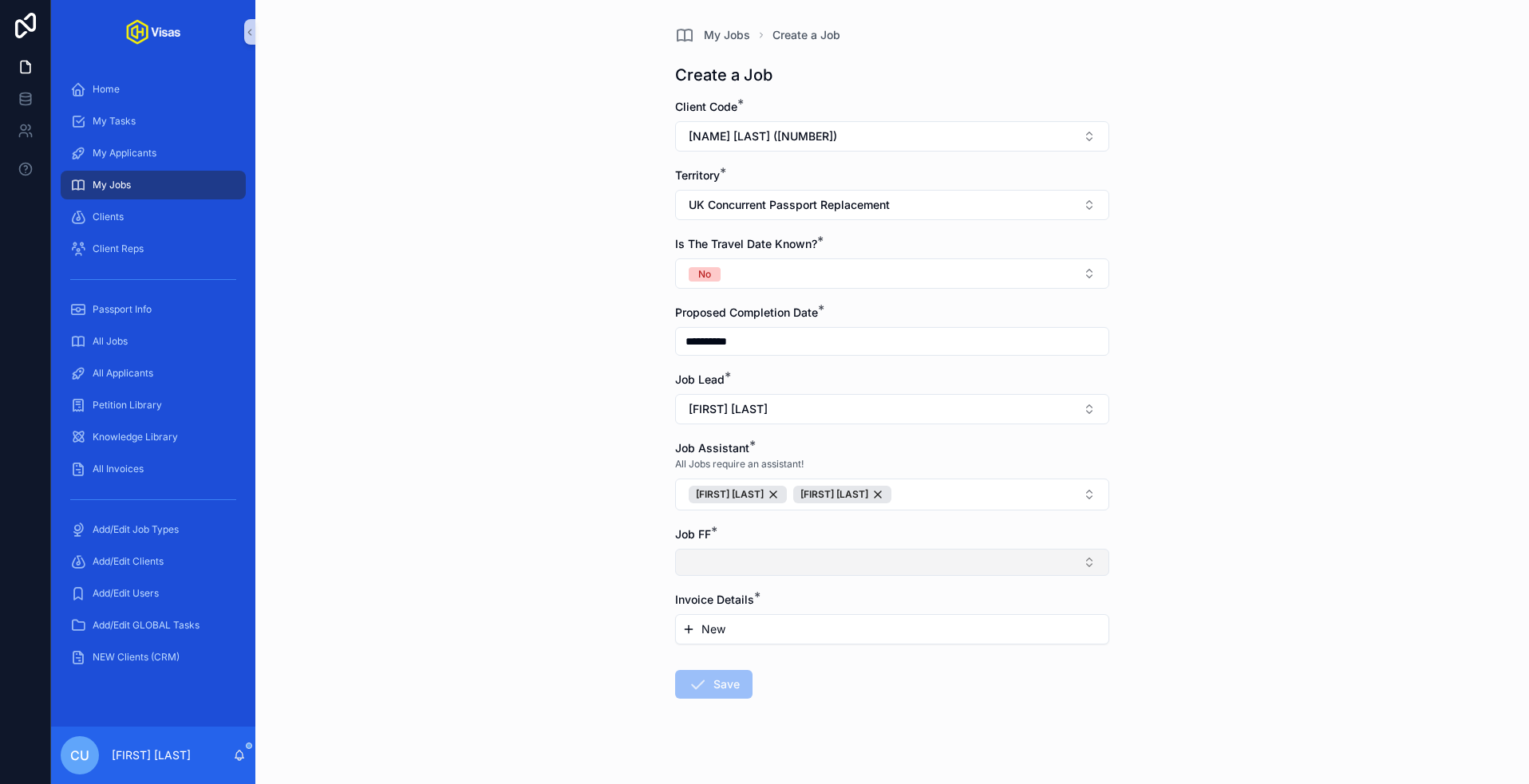 click at bounding box center (892, 562) 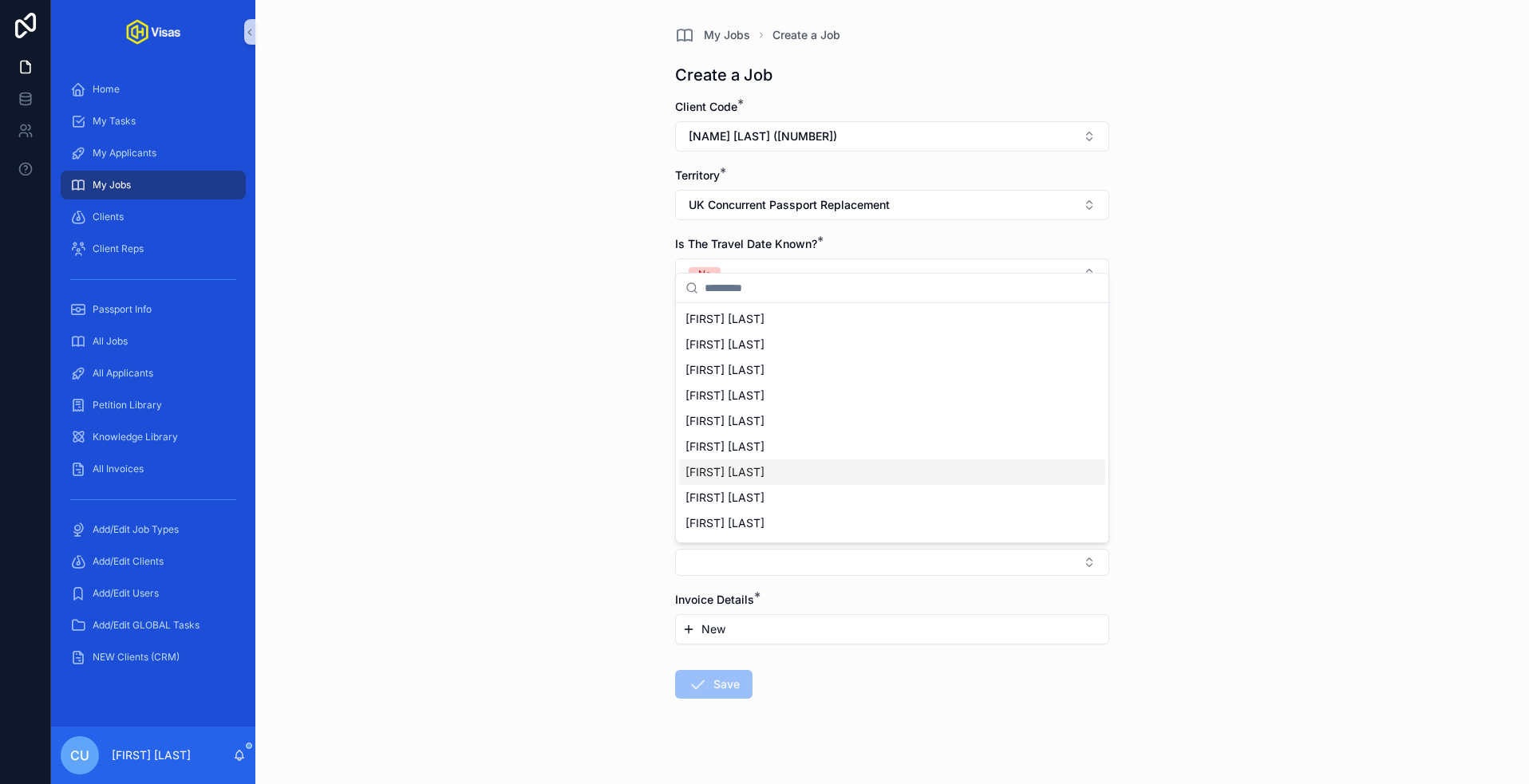 scroll, scrollTop: 73, scrollLeft: 0, axis: vertical 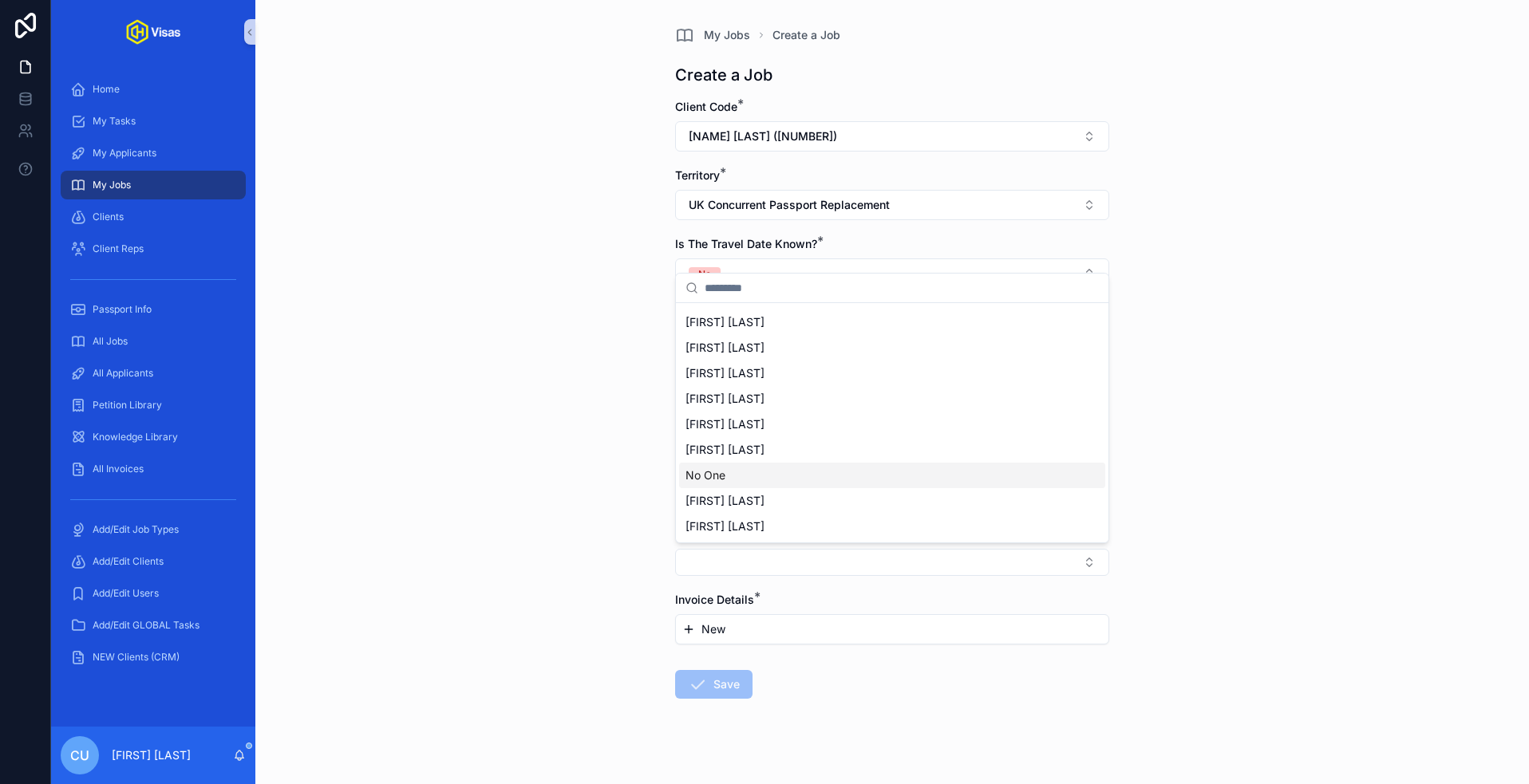 click on "No One" at bounding box center (892, 475) 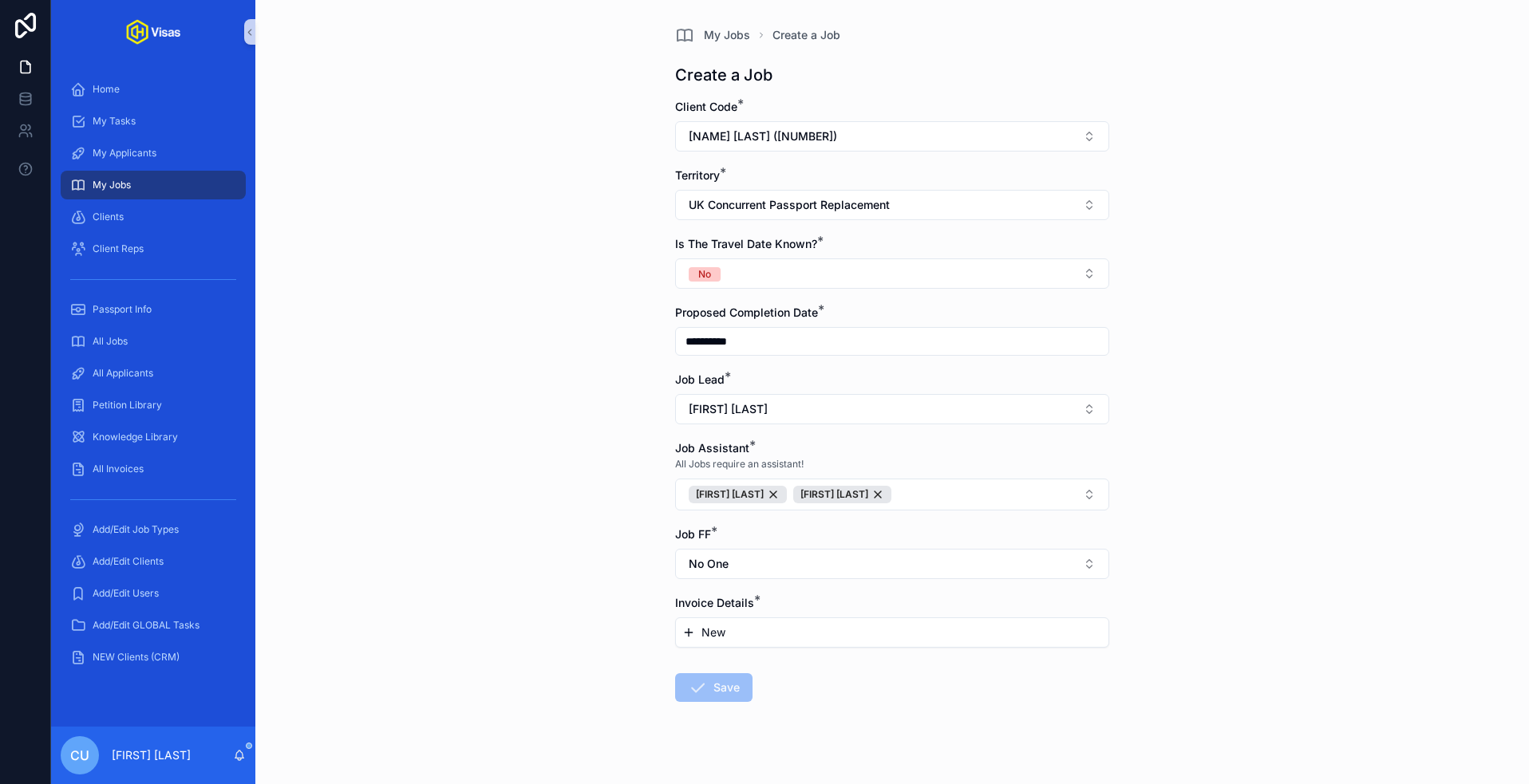 click on "New" at bounding box center (892, 632) 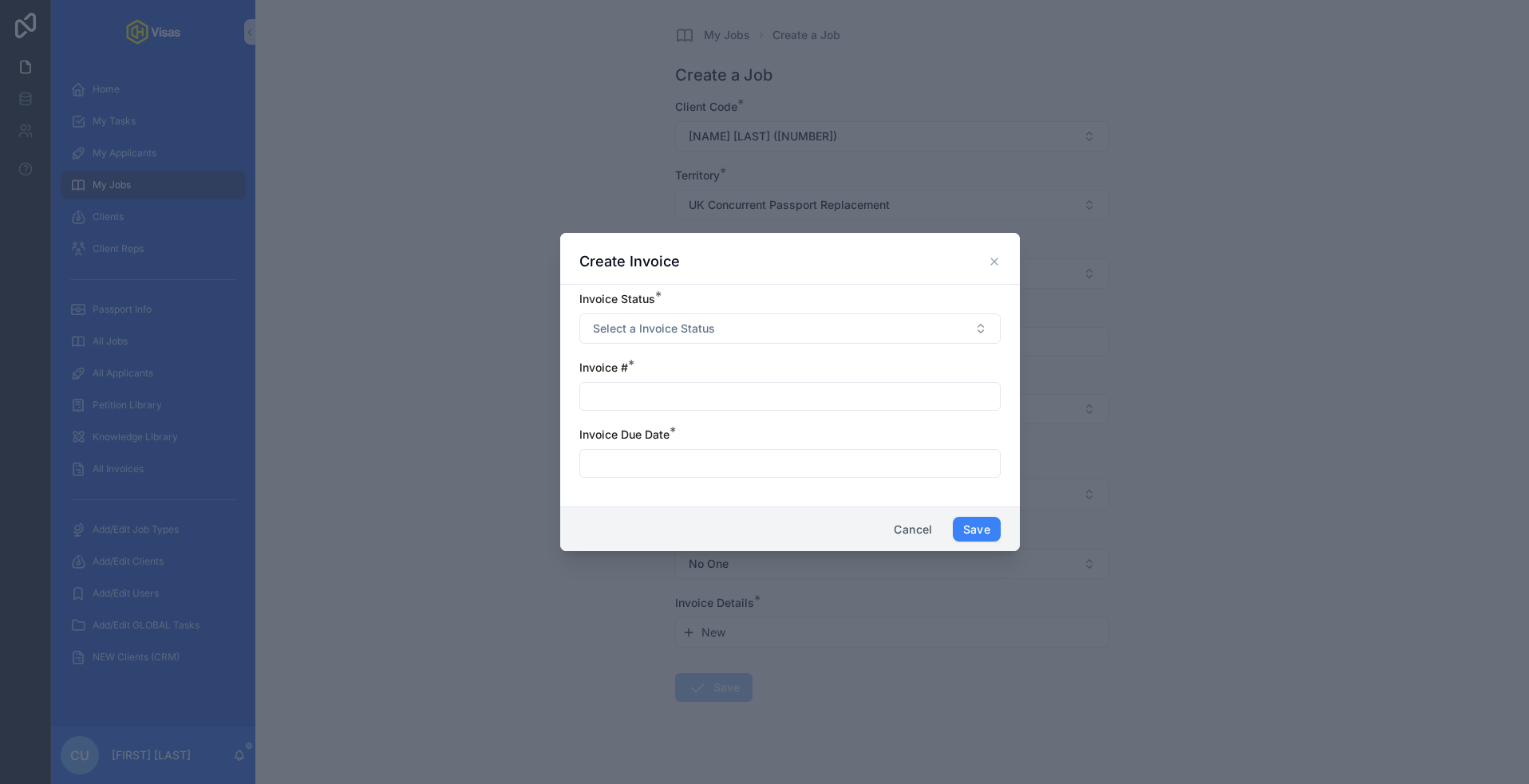 click at bounding box center [790, 396] 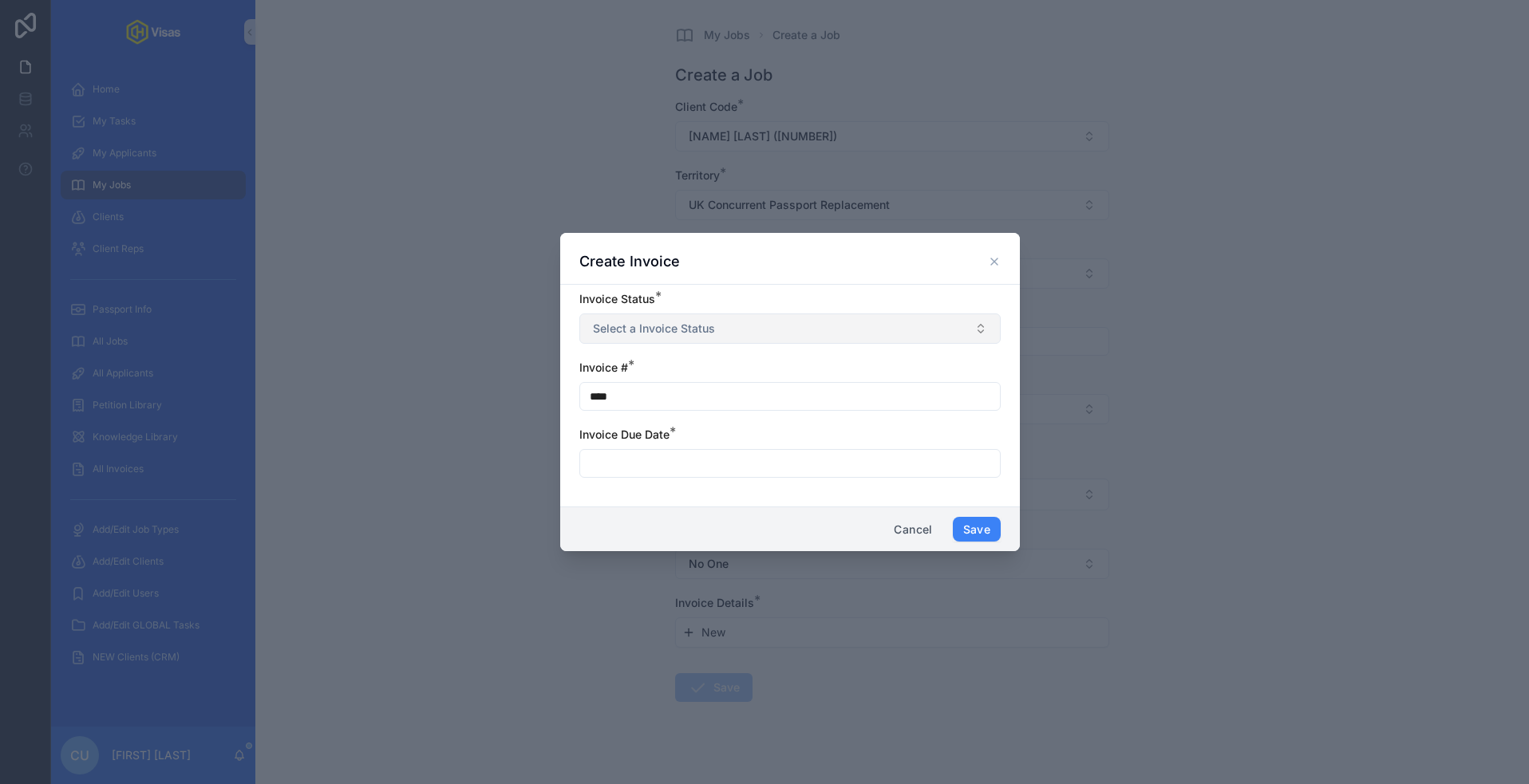 type on "****" 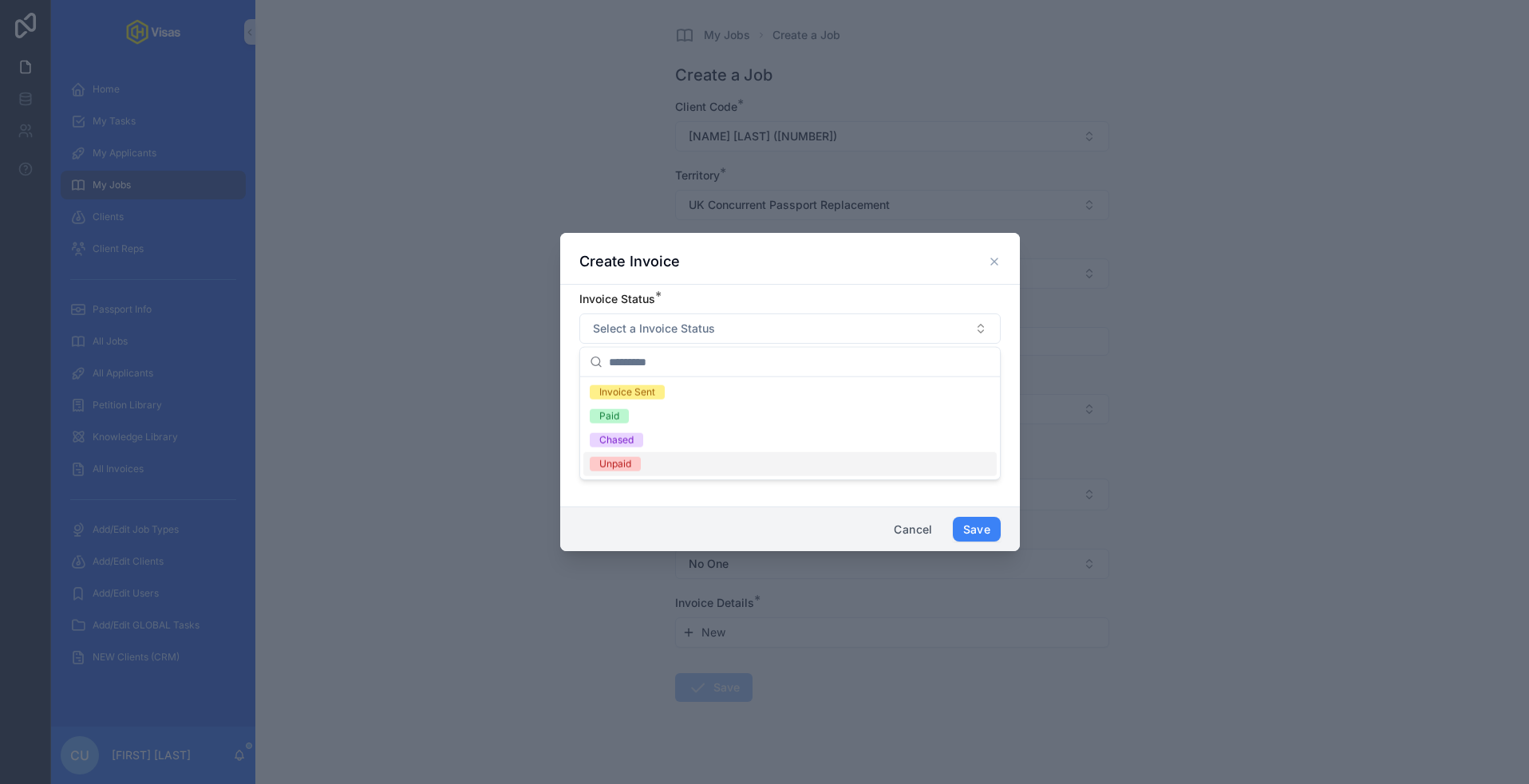 click on "Unpaid" at bounding box center (615, 464) 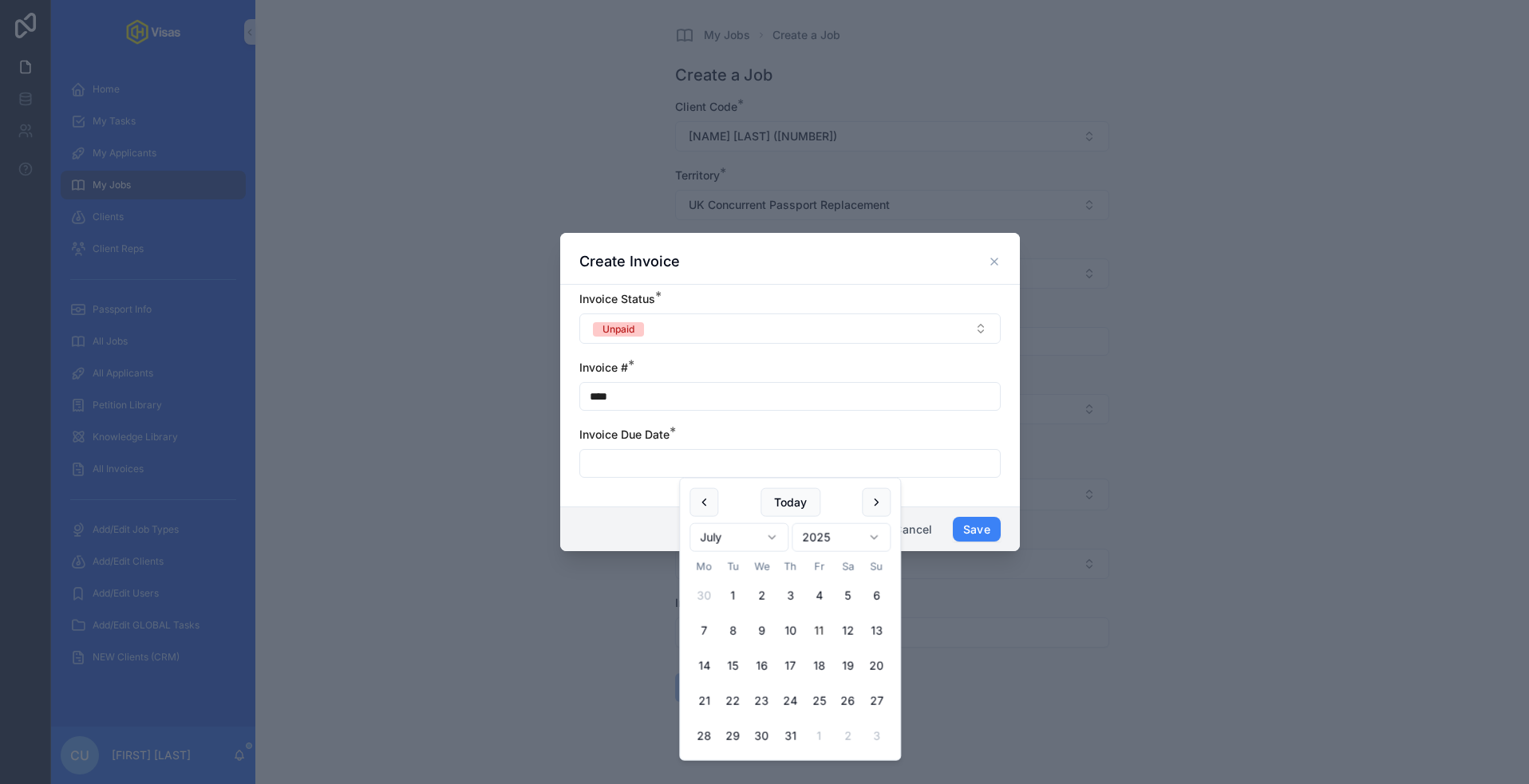 click at bounding box center (790, 463) 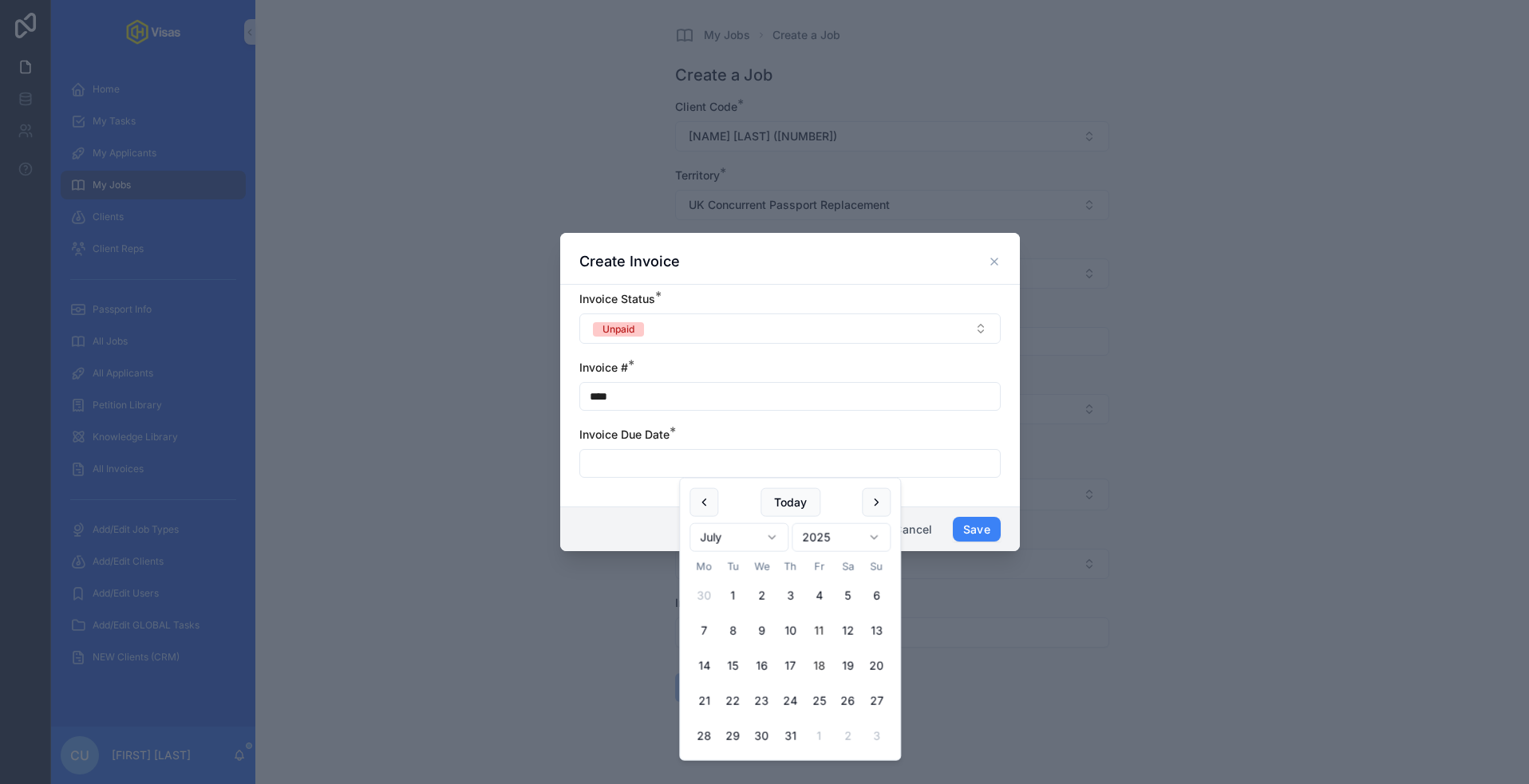 click on "18" at bounding box center (819, 666) 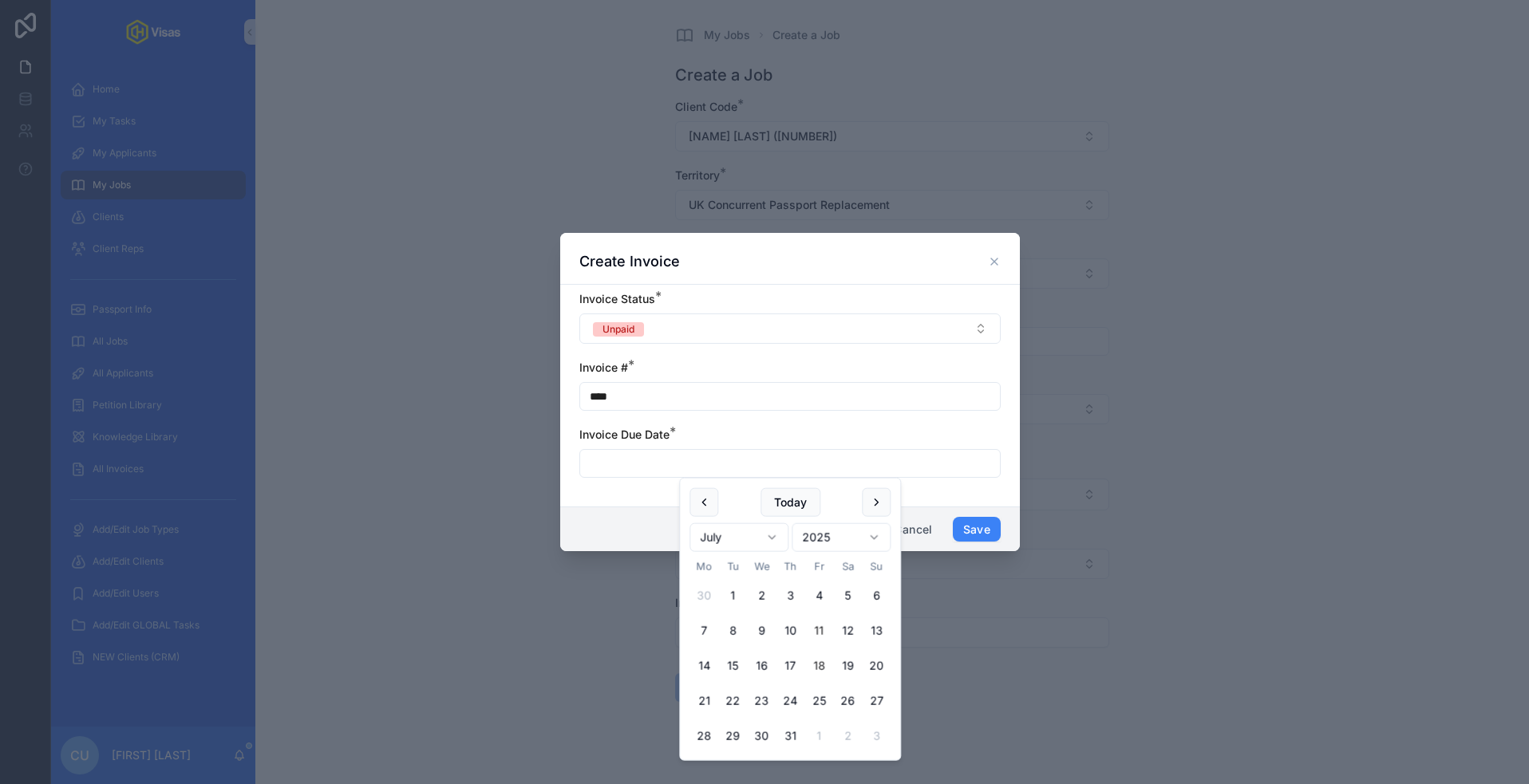 type on "**********" 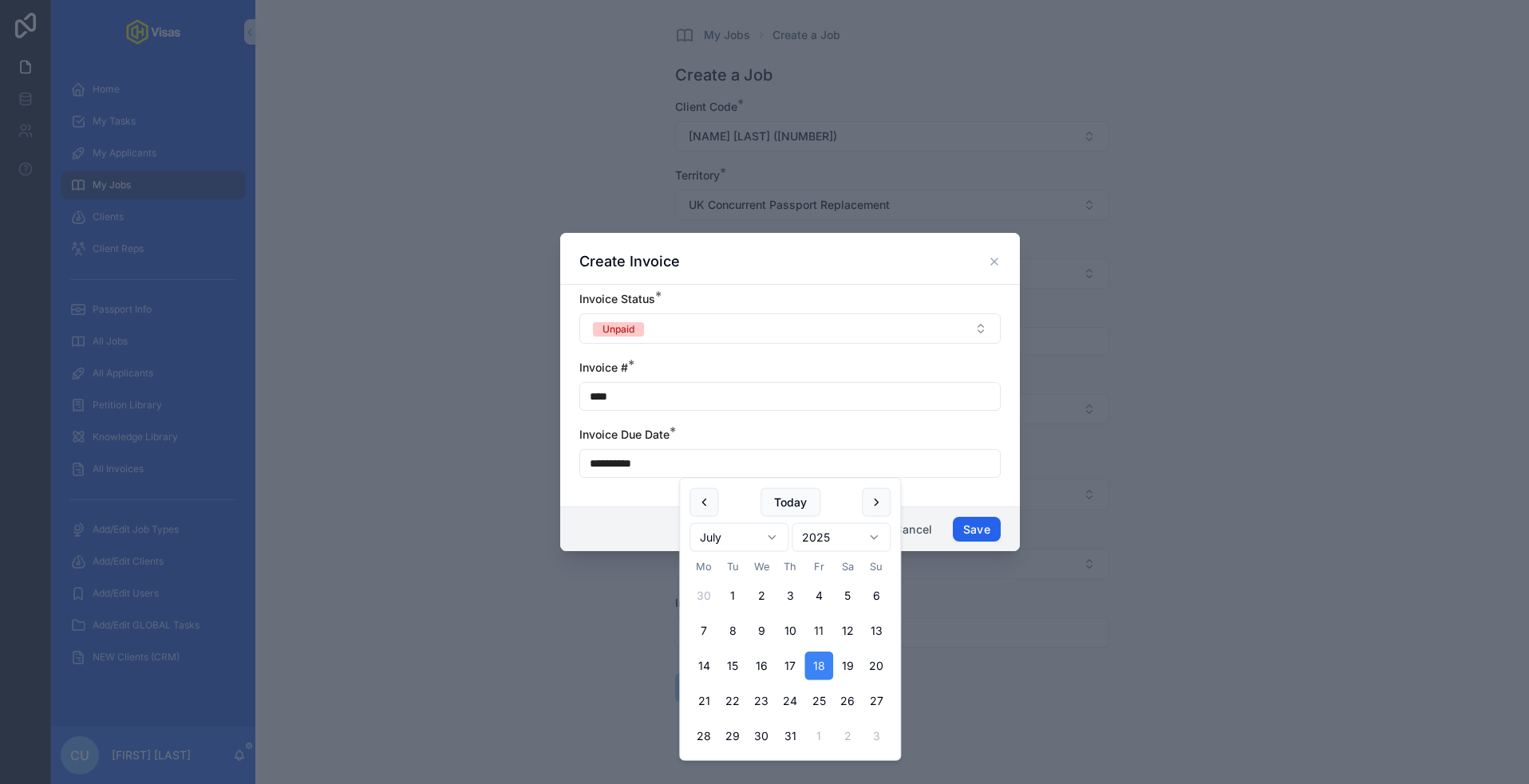 click on "Save" at bounding box center (977, 530) 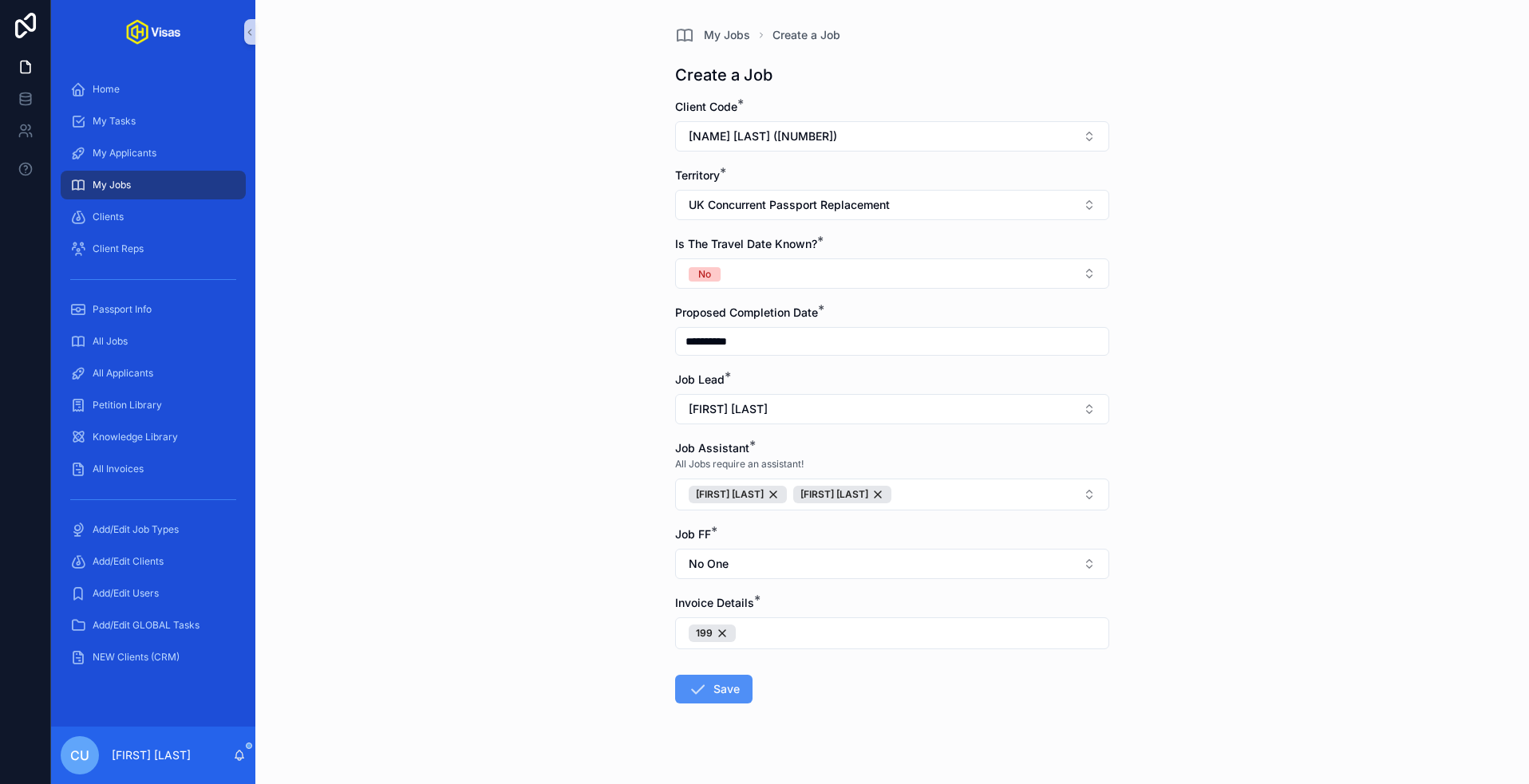 click at bounding box center [697, 689] 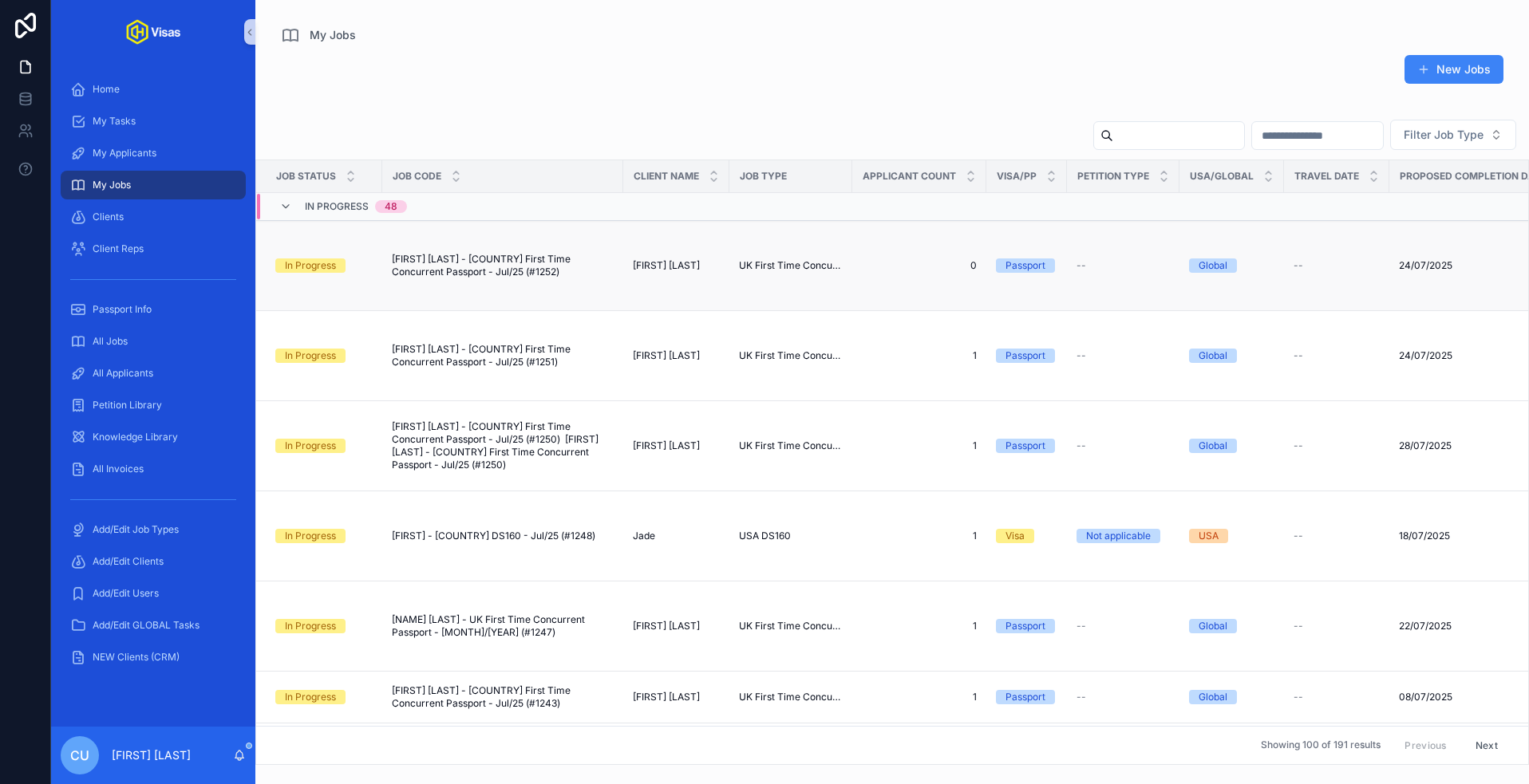 click on "[FIRST] [LAST] - [COUNTRY] First Time Concurrent Passport - Jul/25 (#1252)" at bounding box center (503, 266) 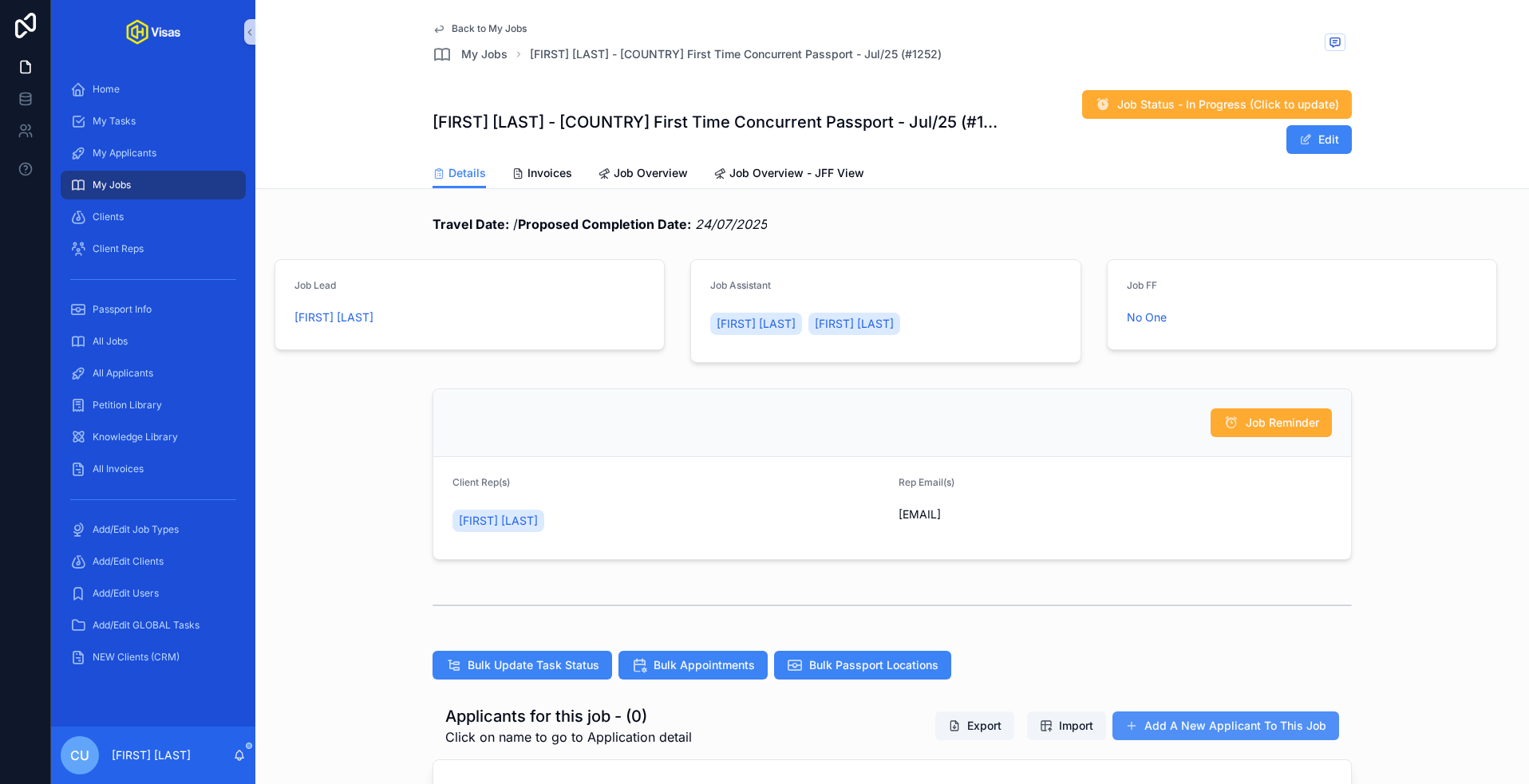 click on "Add A New Applicant To This Job" at bounding box center [1226, 726] 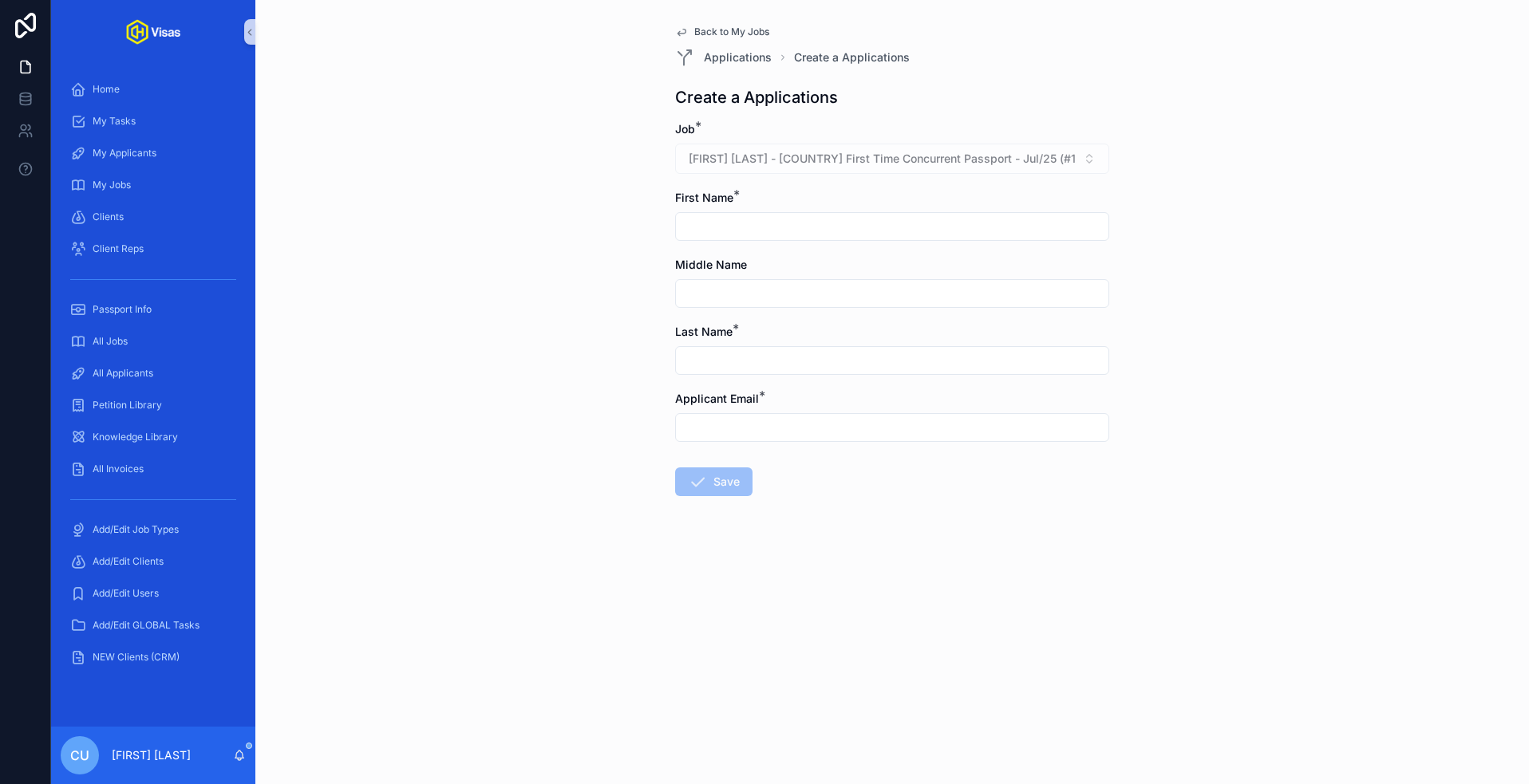 click at bounding box center [892, 227] 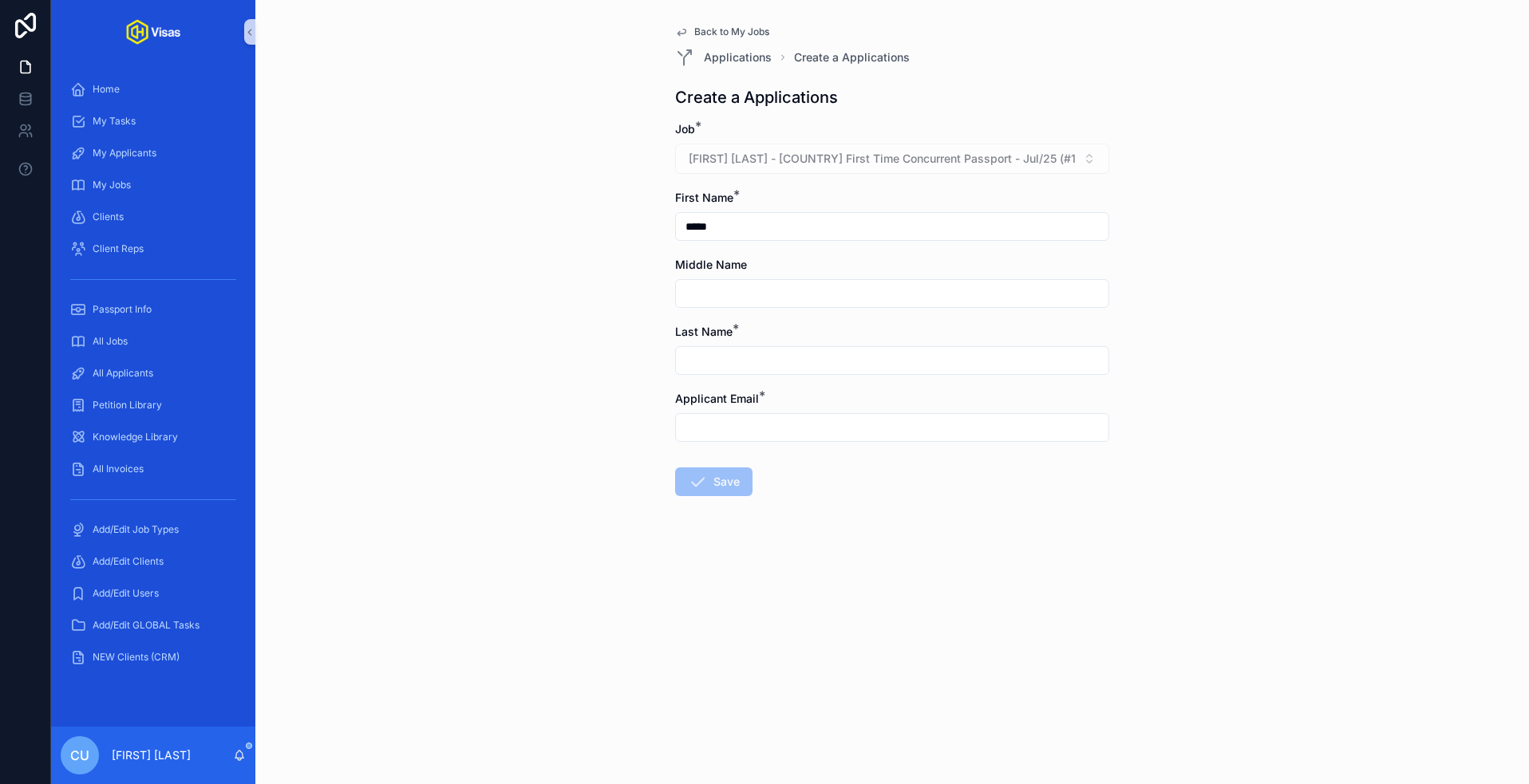 type on "*****" 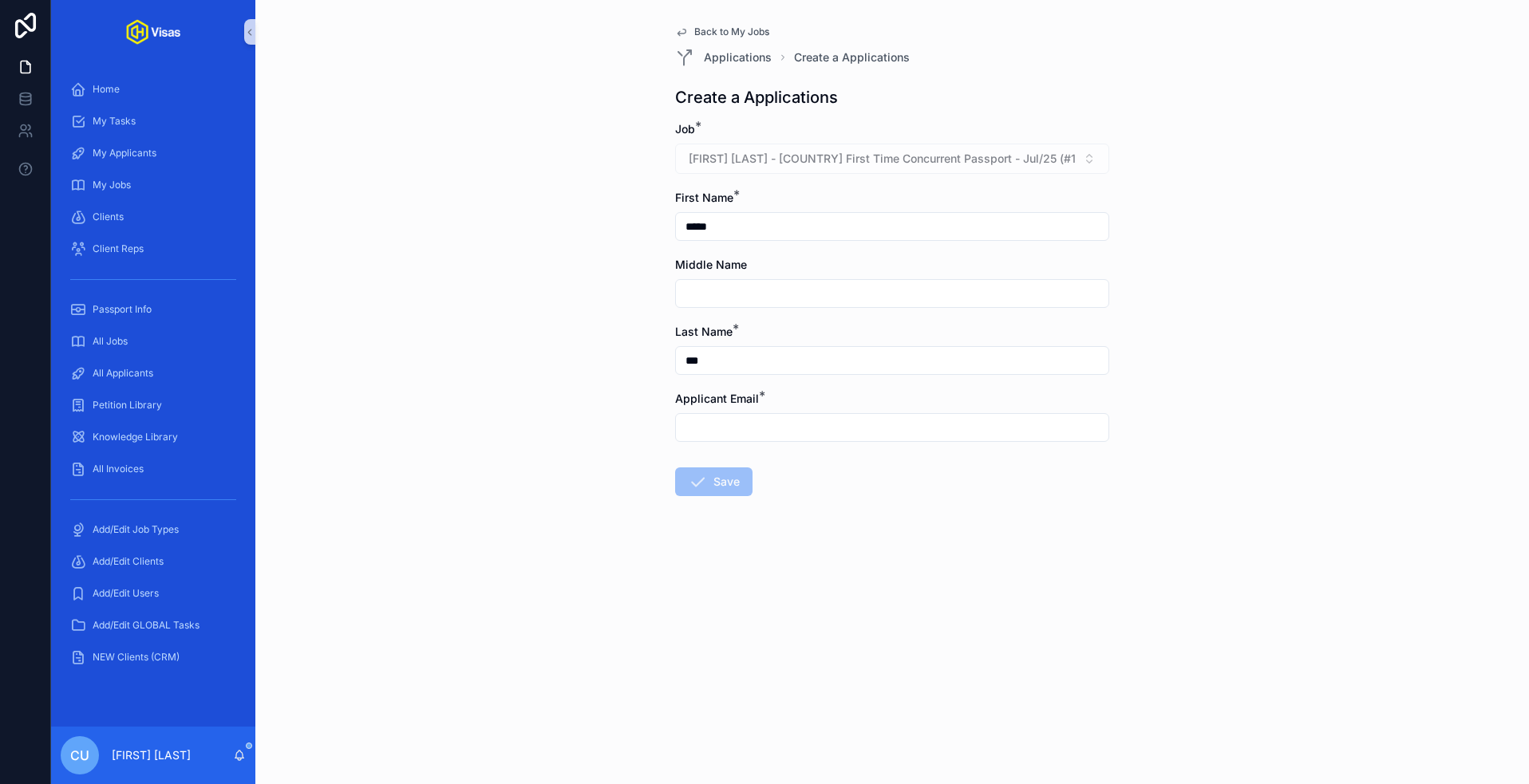 type on "***" 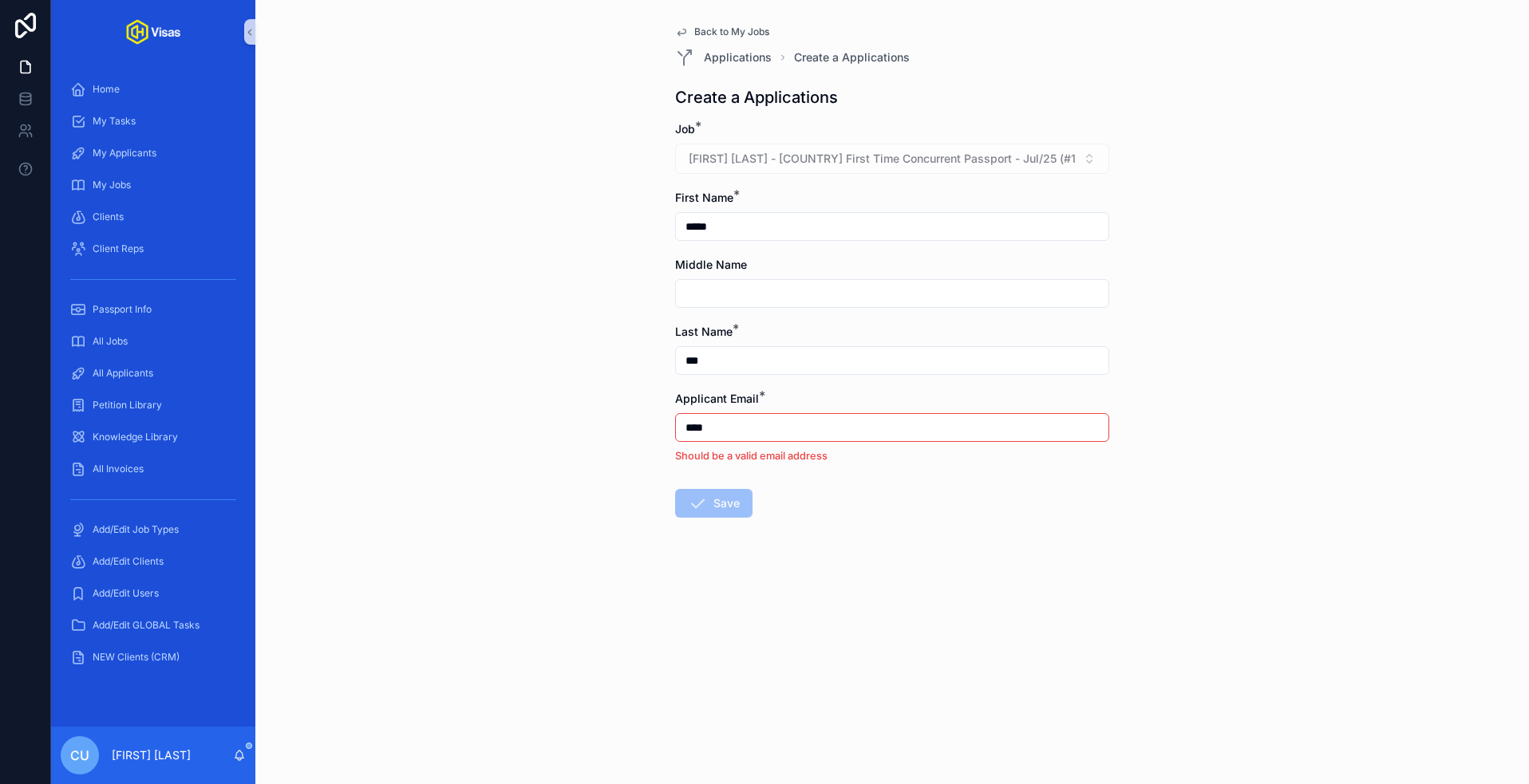 type on "*****" 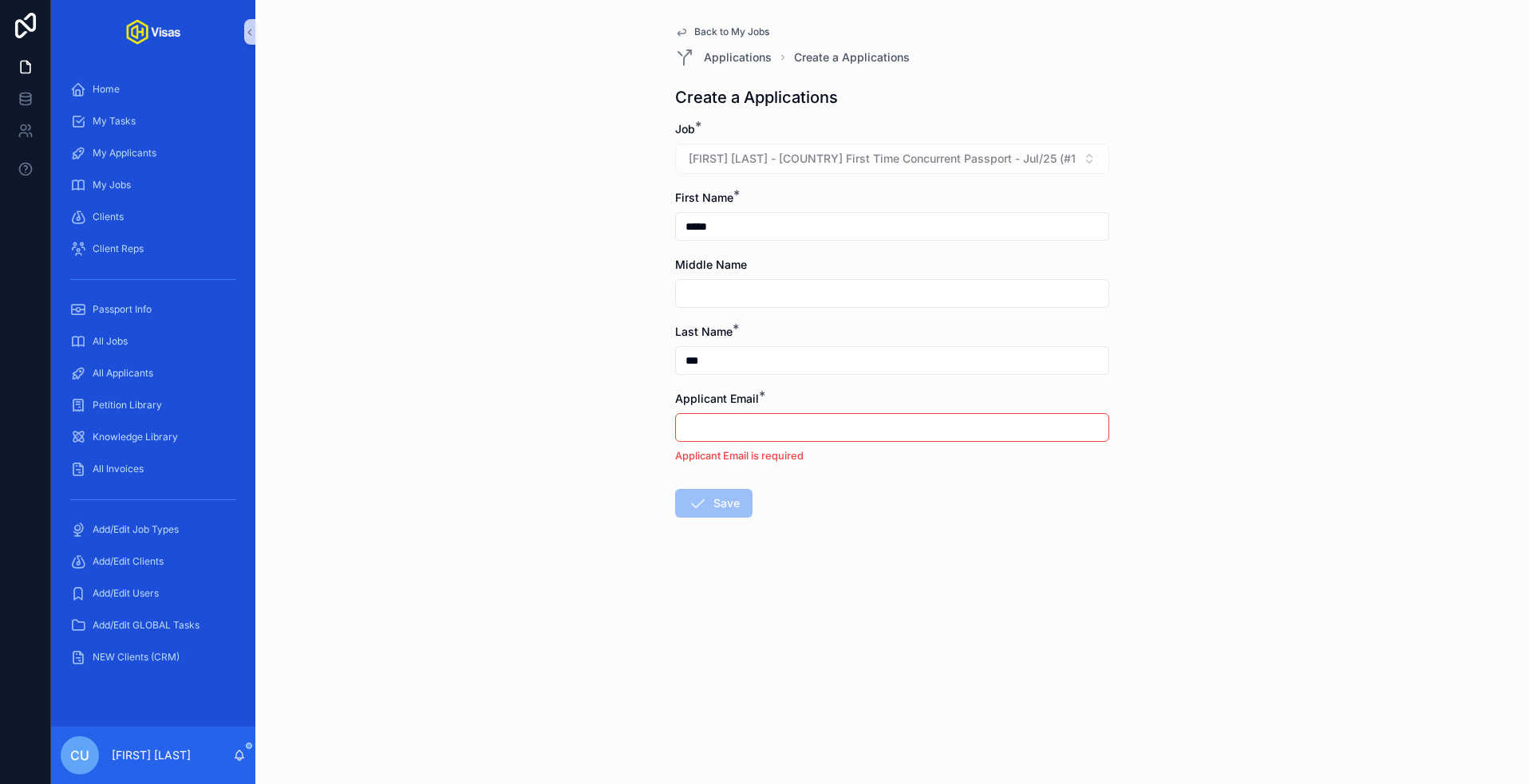 paste on "**********" 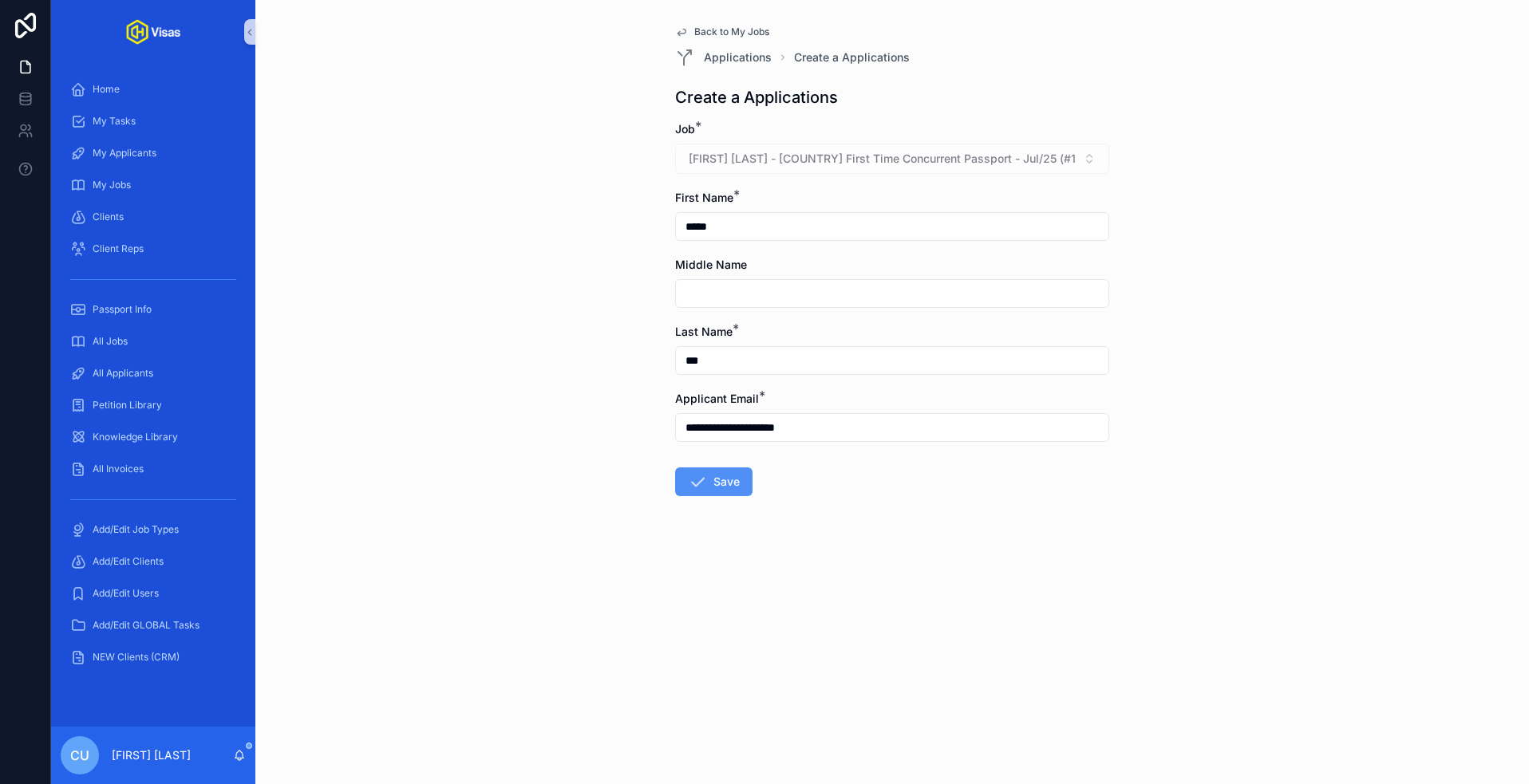 type on "**********" 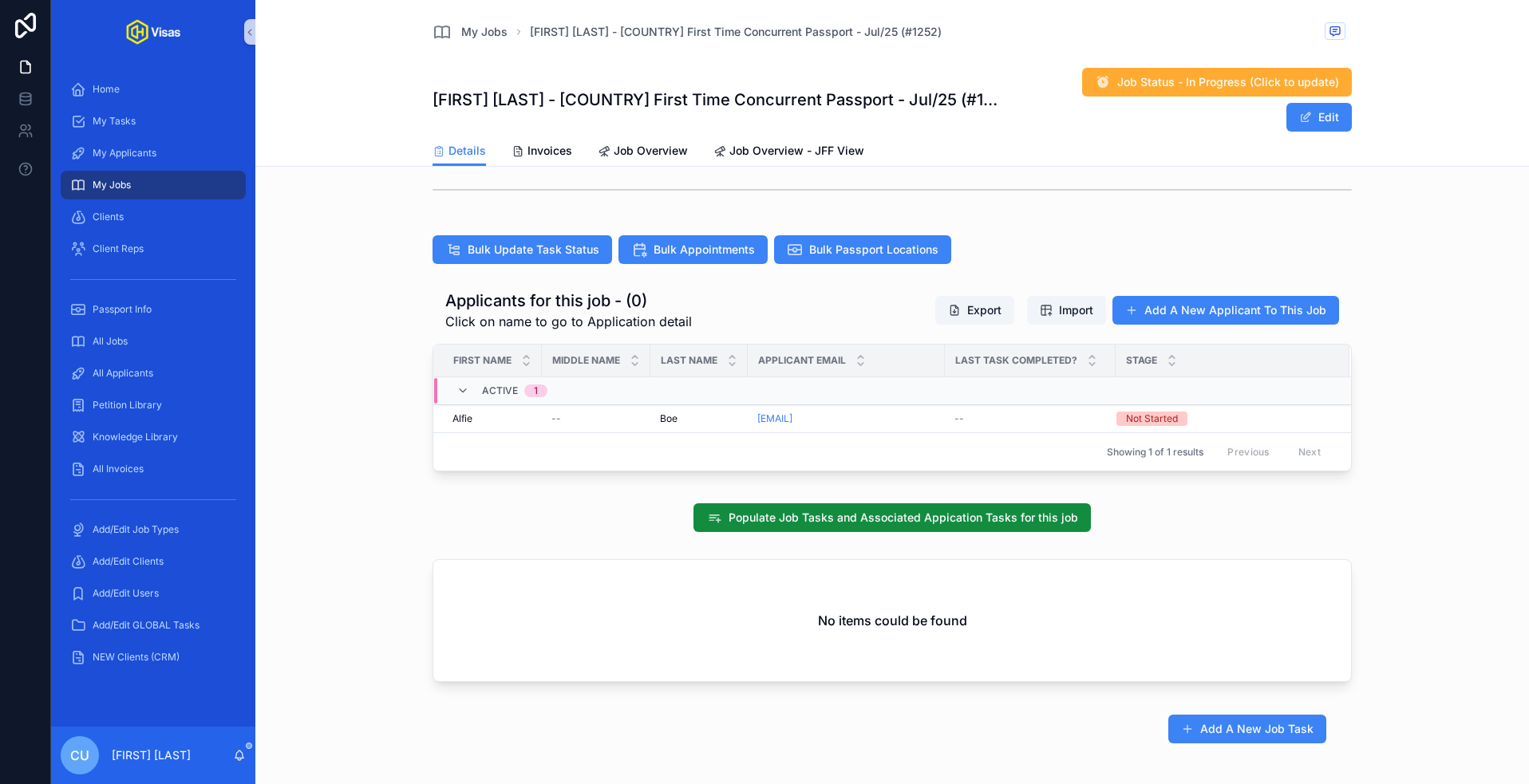 scroll, scrollTop: 426, scrollLeft: 0, axis: vertical 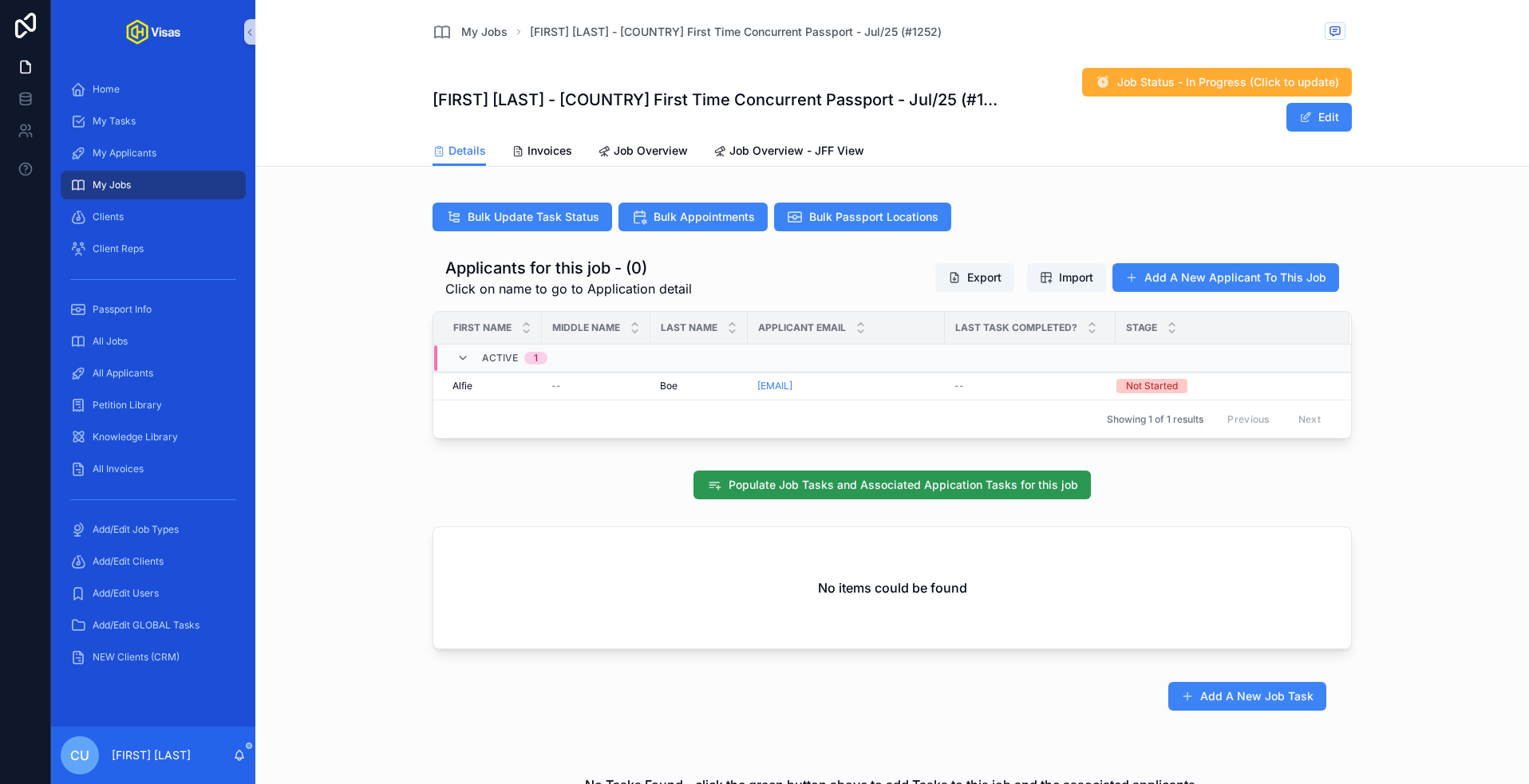 click on "Populate Job Tasks and Associated Appication Tasks for this job" at bounding box center [892, 485] 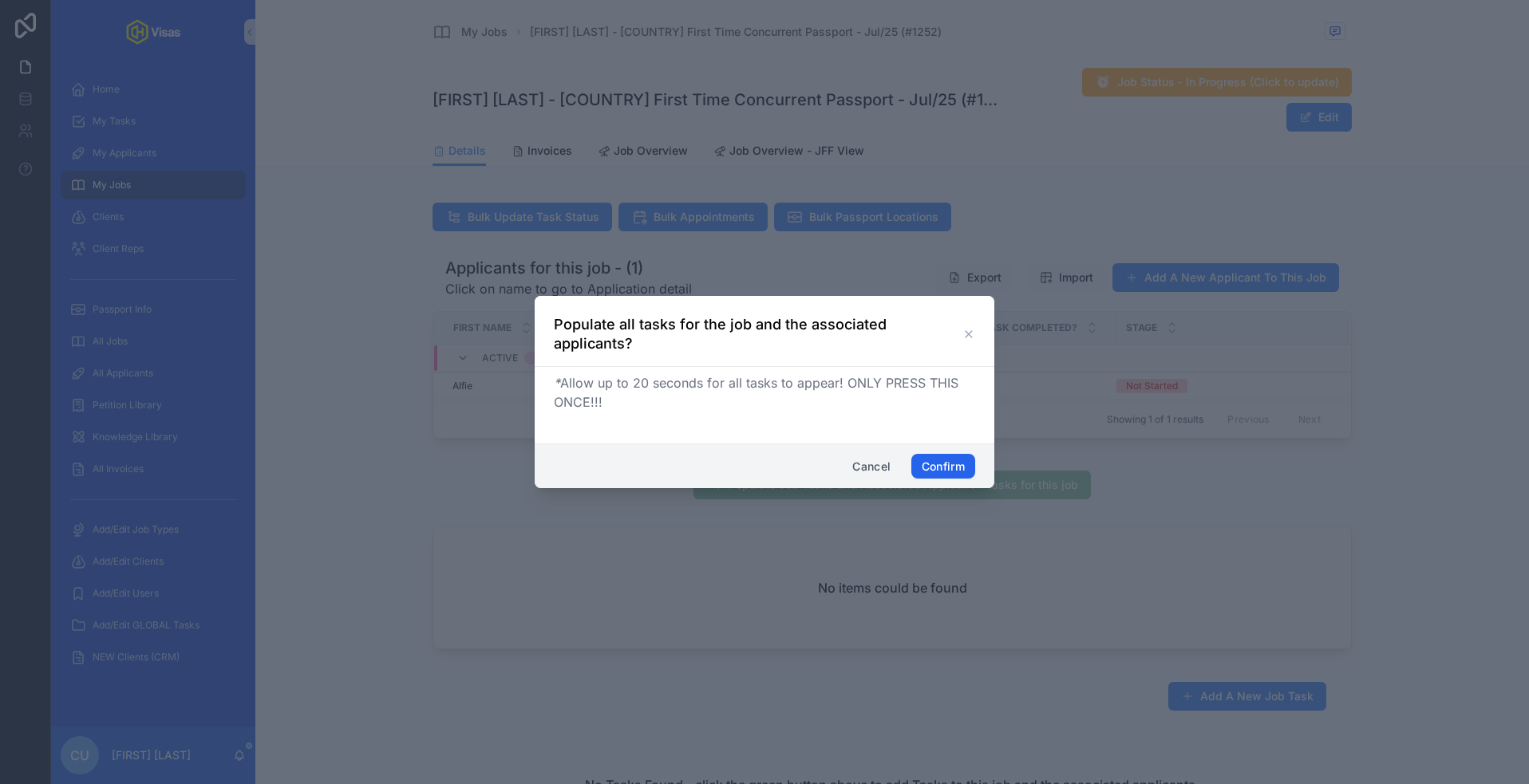 click on "Confirm" at bounding box center (943, 467) 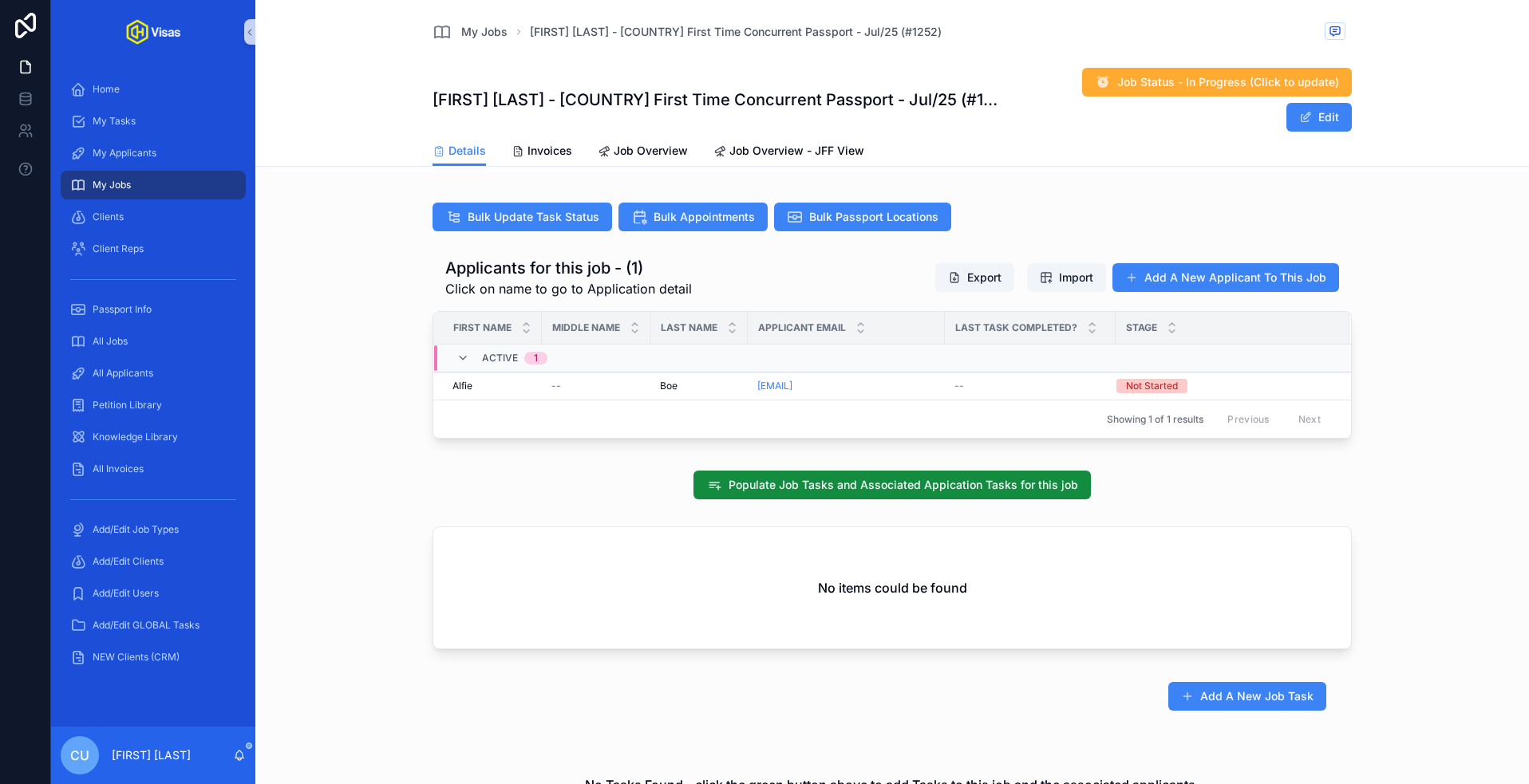 click on "My Jobs" at bounding box center (153, 185) 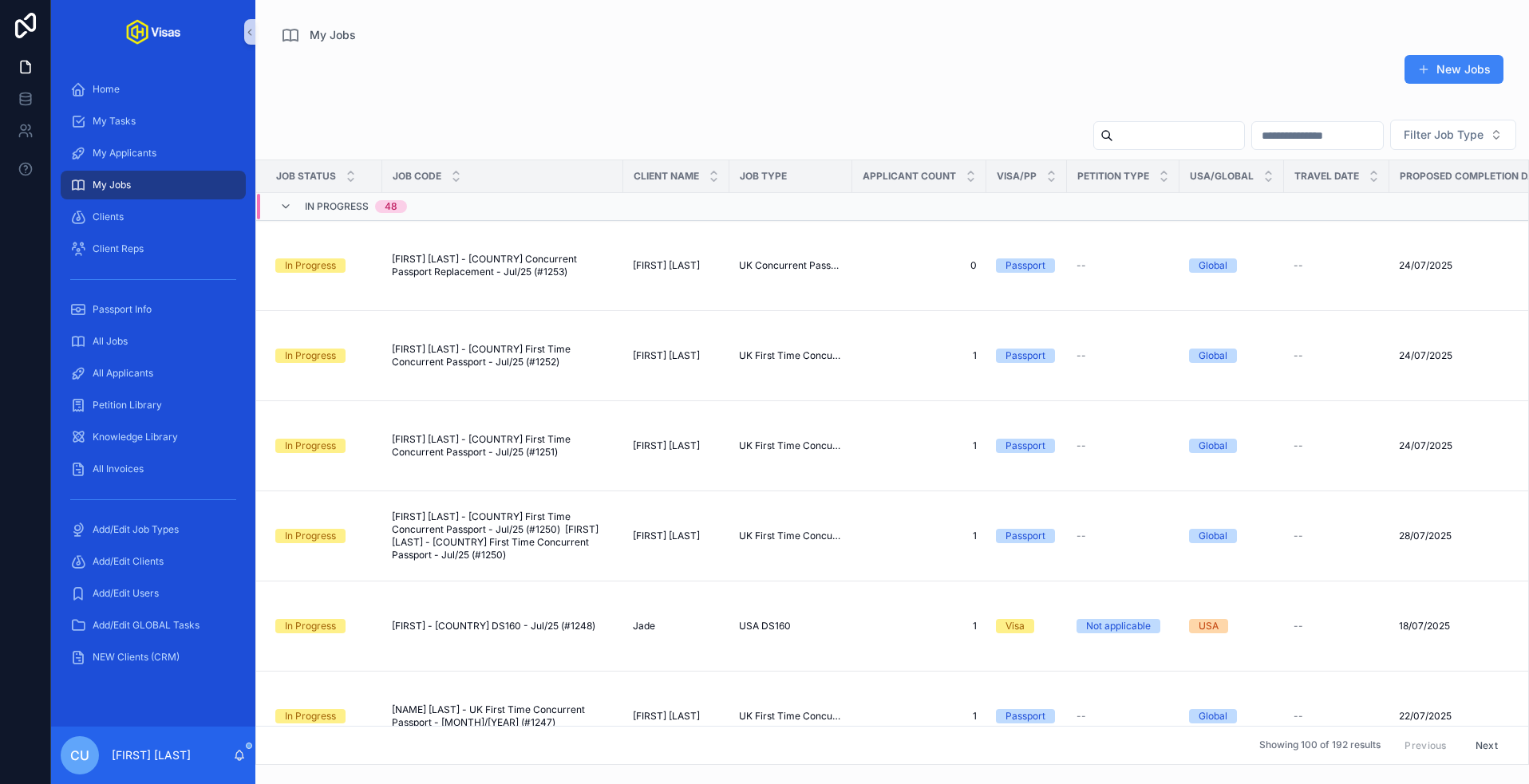 scroll, scrollTop: 0, scrollLeft: 0, axis: both 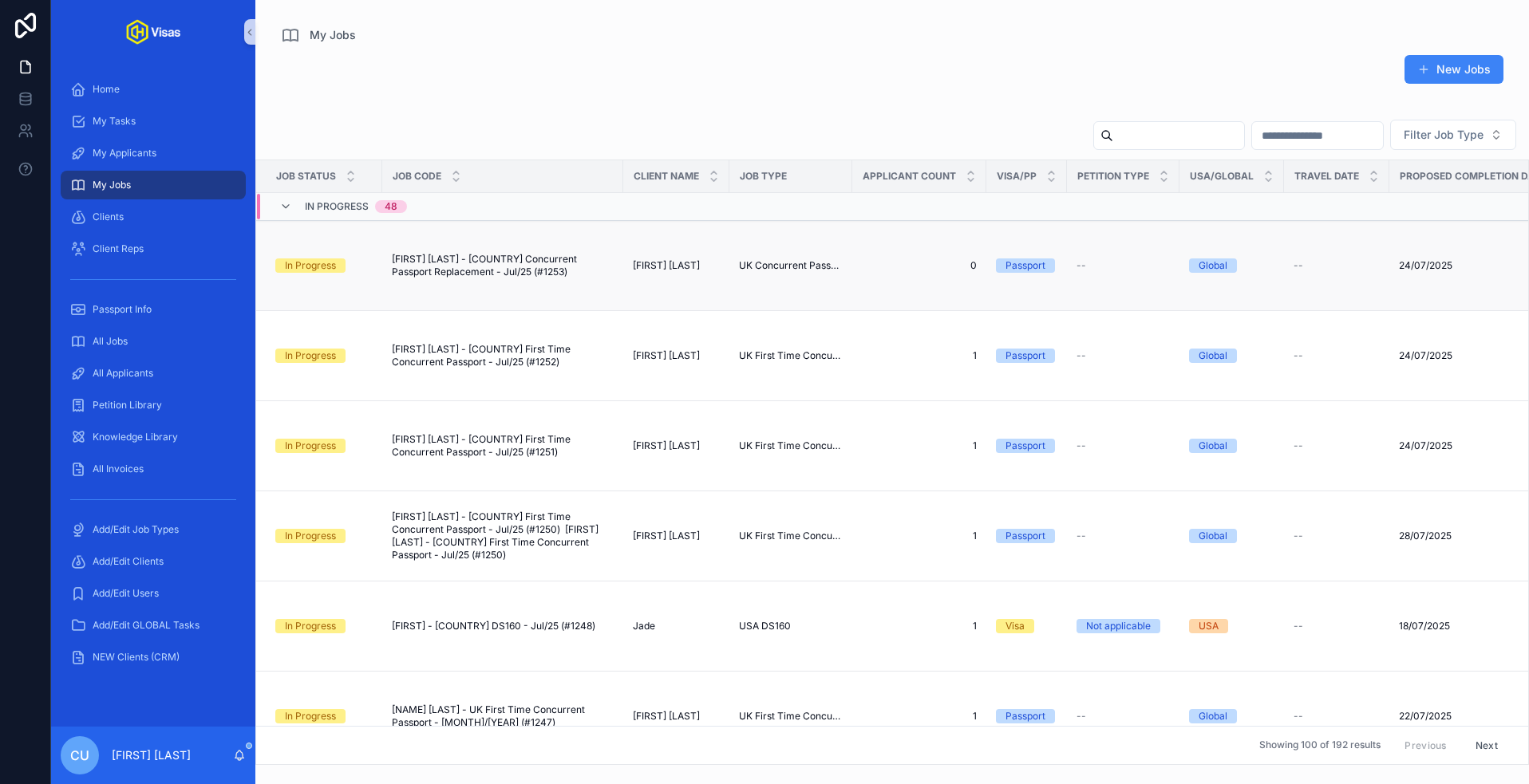 click on "[FIRST] [LAST] - [COUNTRY] Concurrent Passport Replacement - Jul/25 (#1253)" at bounding box center (503, 266) 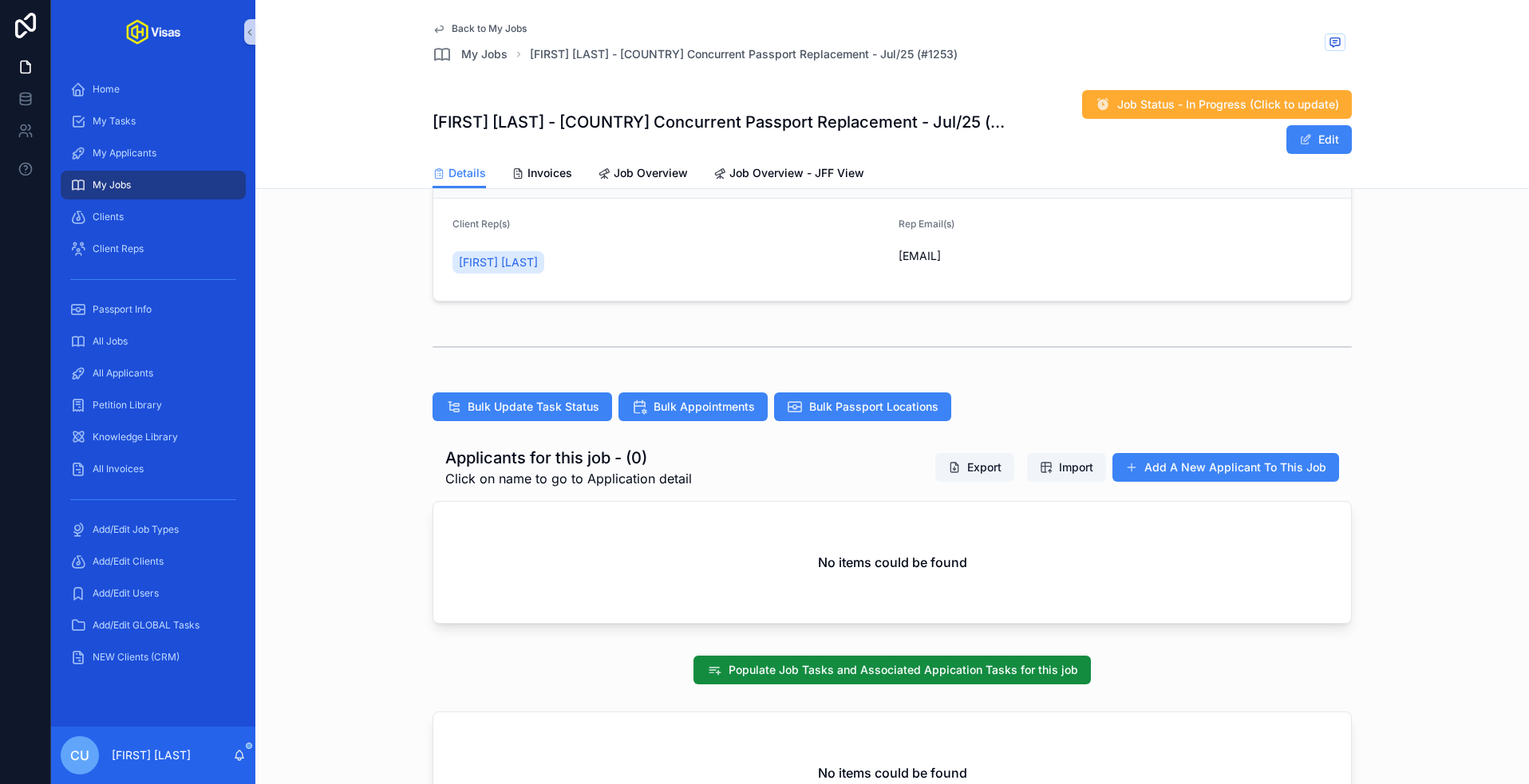 scroll, scrollTop: 259, scrollLeft: 0, axis: vertical 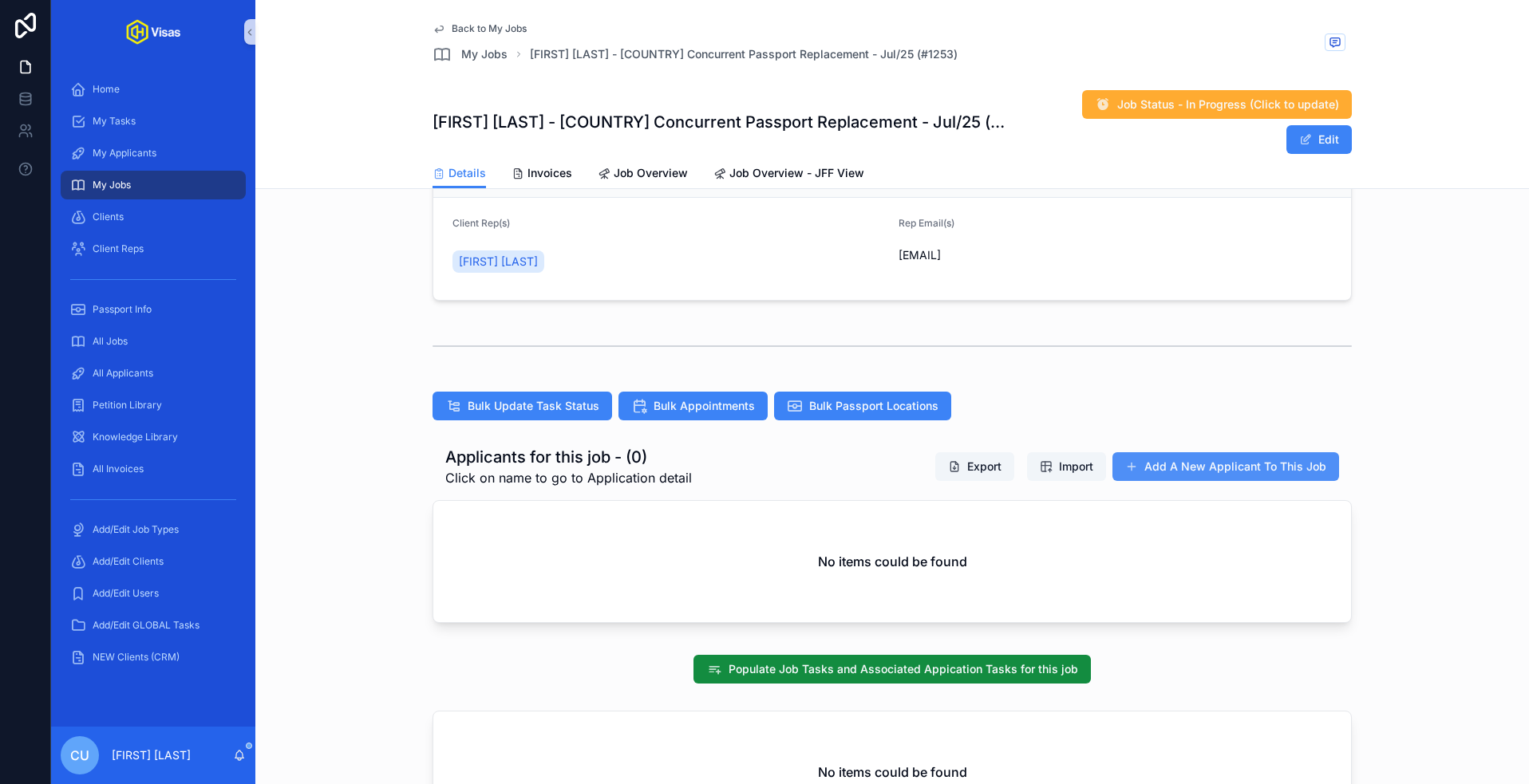 click on "Add A New Applicant To This Job" at bounding box center (1226, 467) 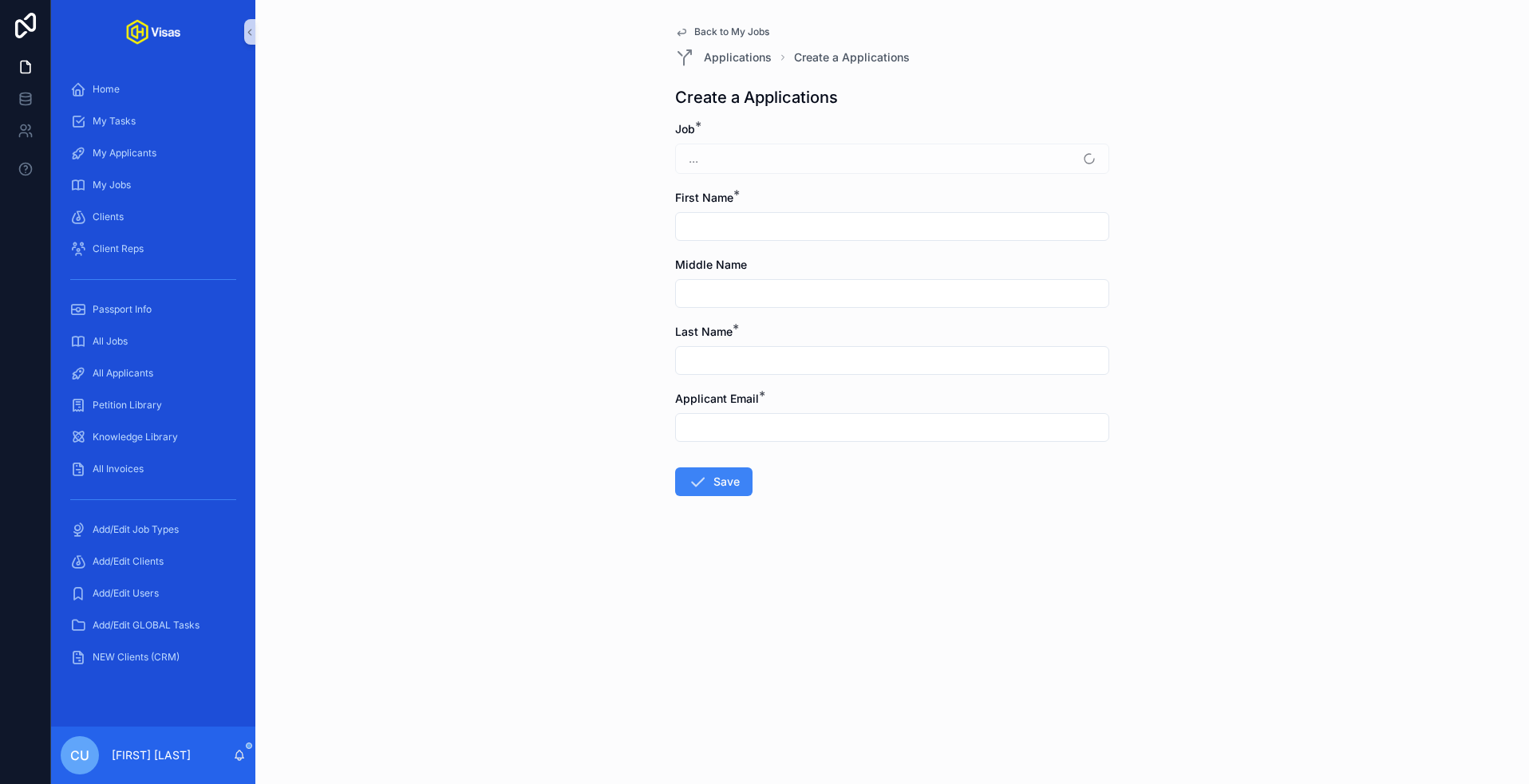 scroll, scrollTop: 0, scrollLeft: 0, axis: both 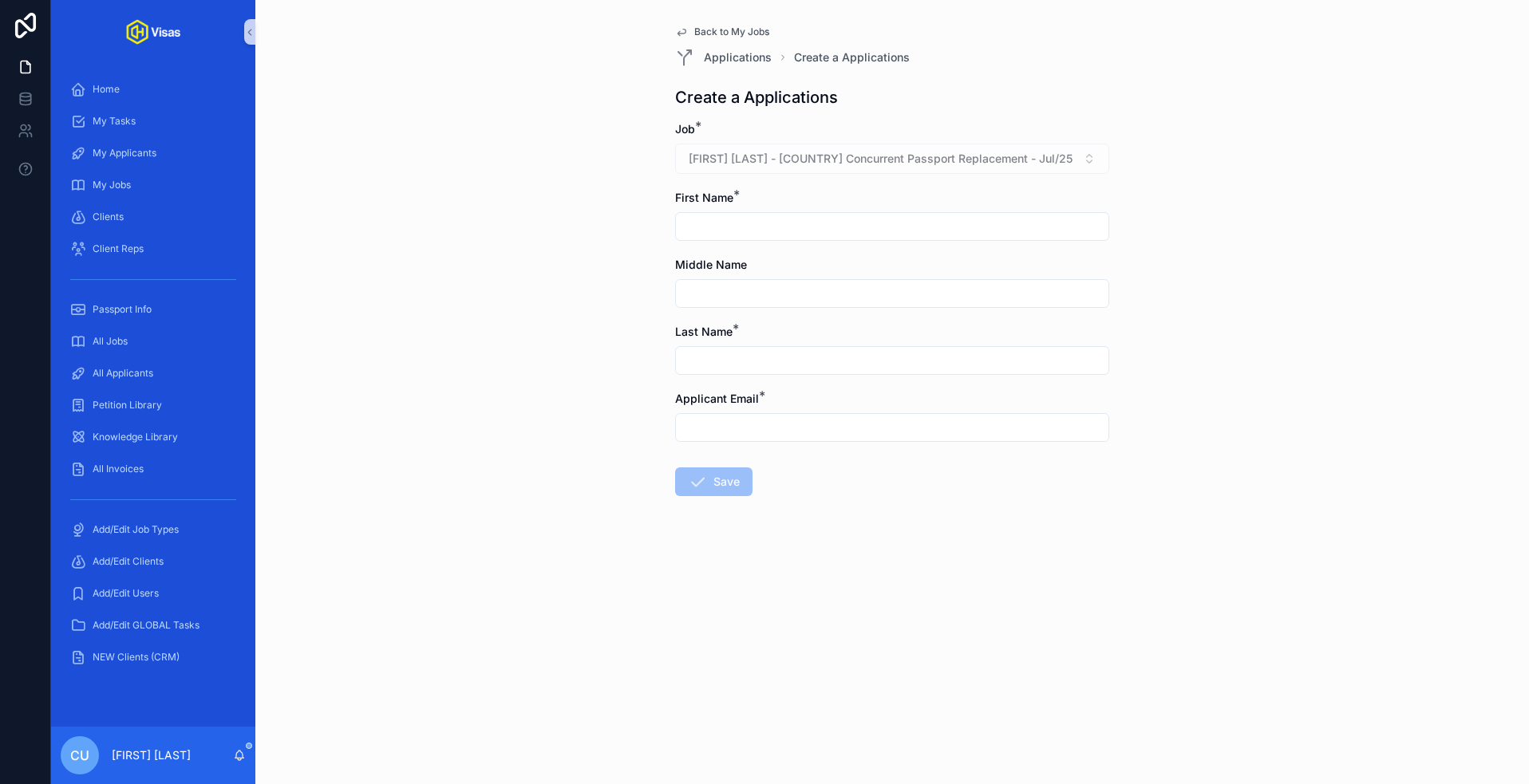 click at bounding box center (892, 227) 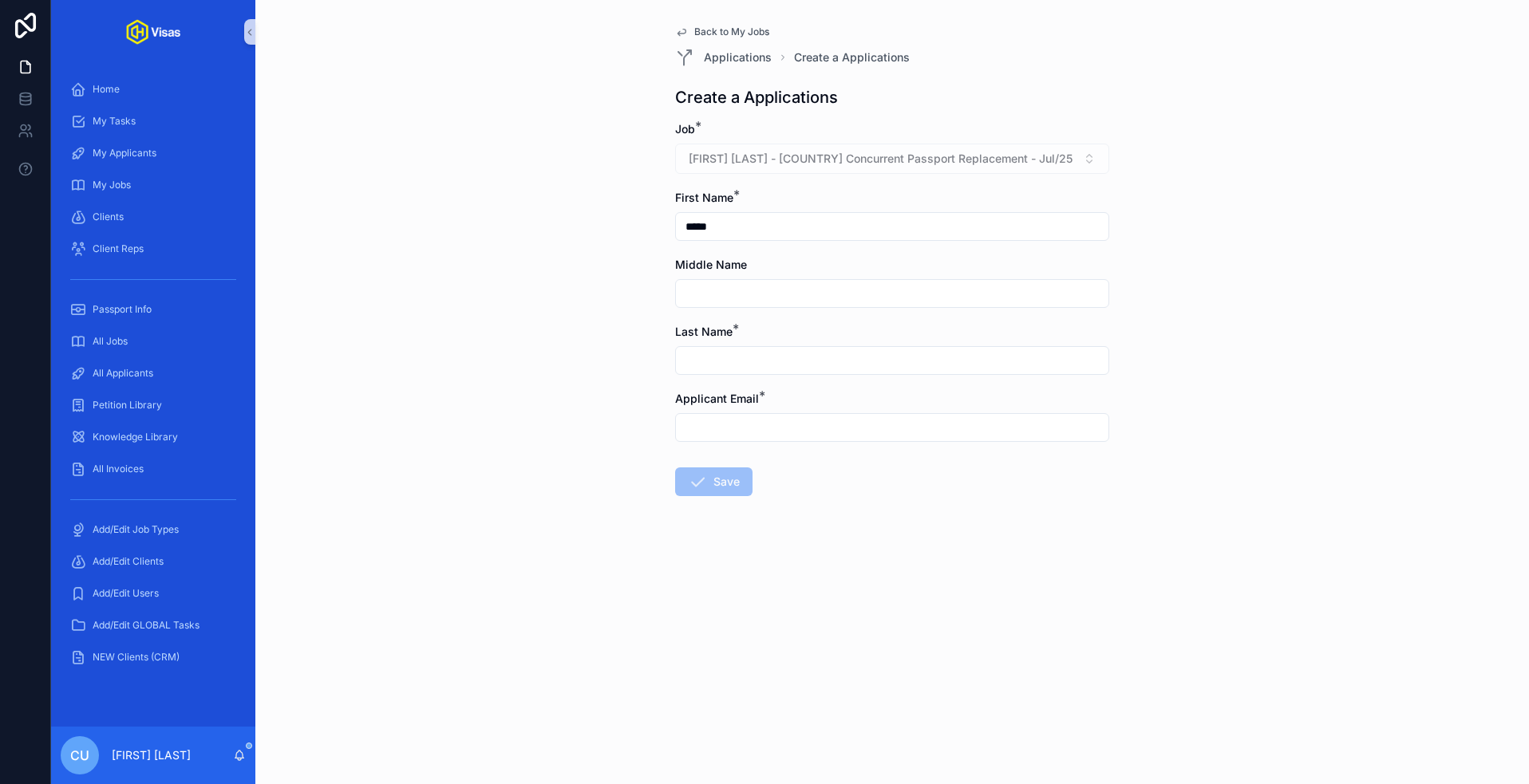 type on "*****" 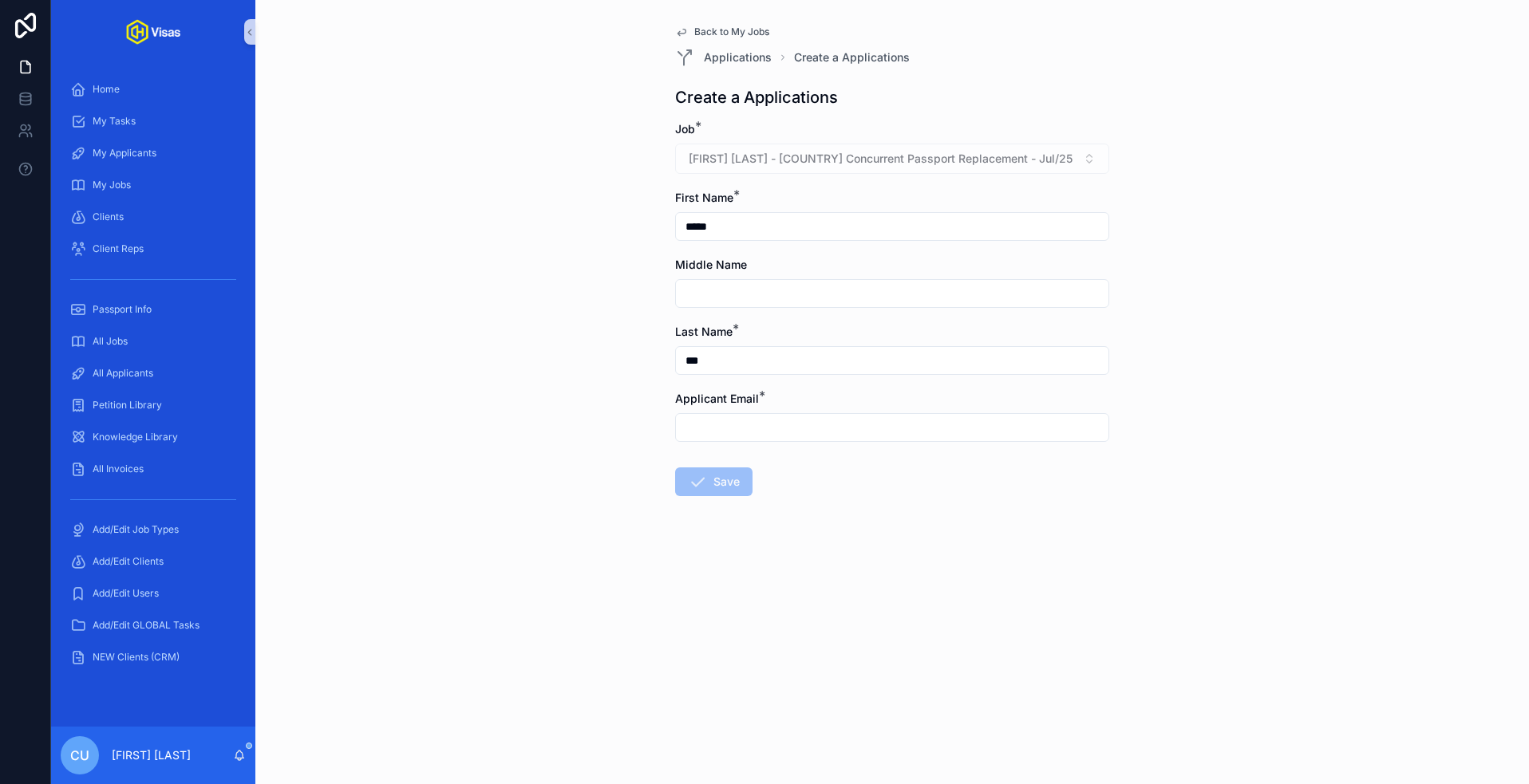 type on "***" 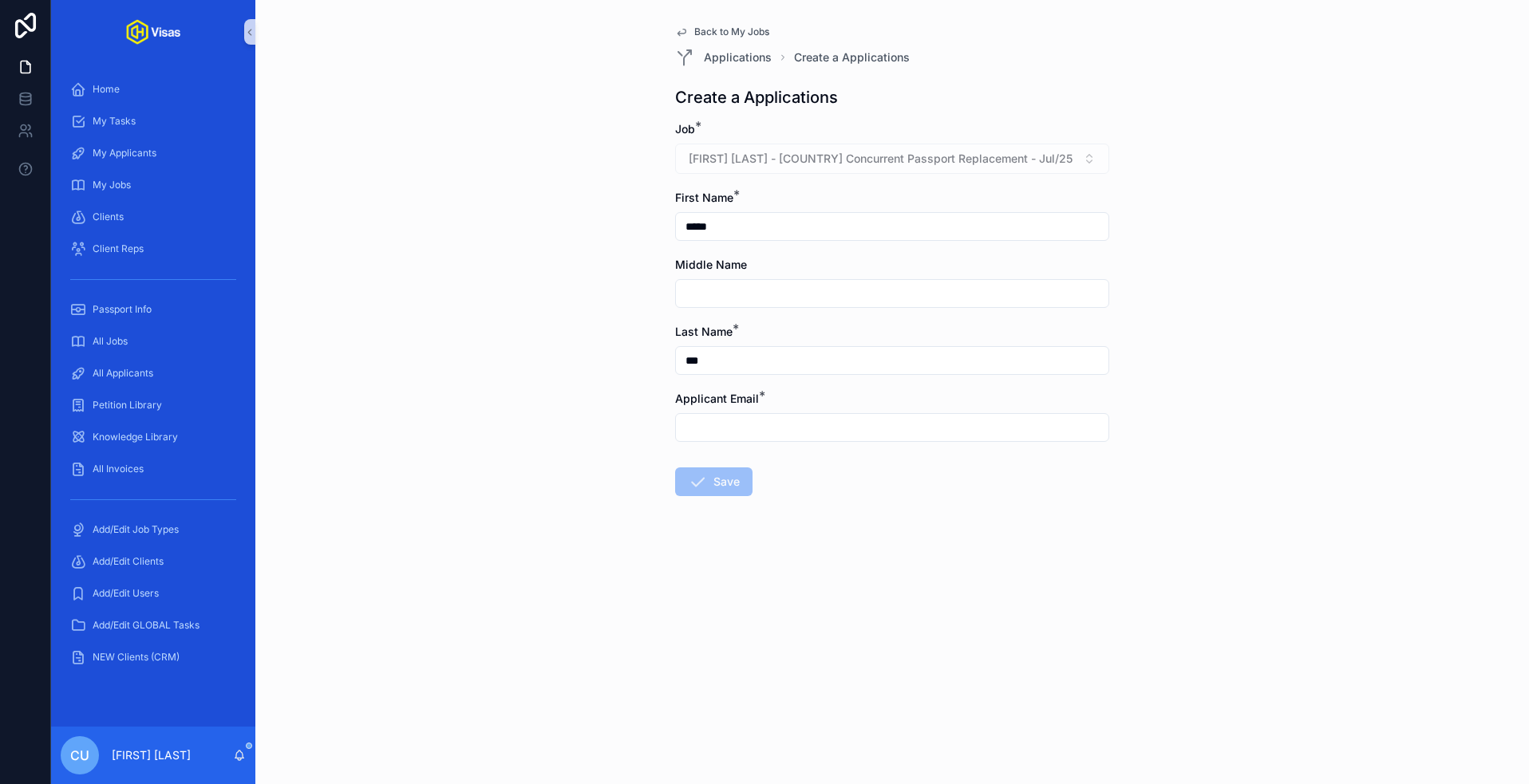 paste on "**********" 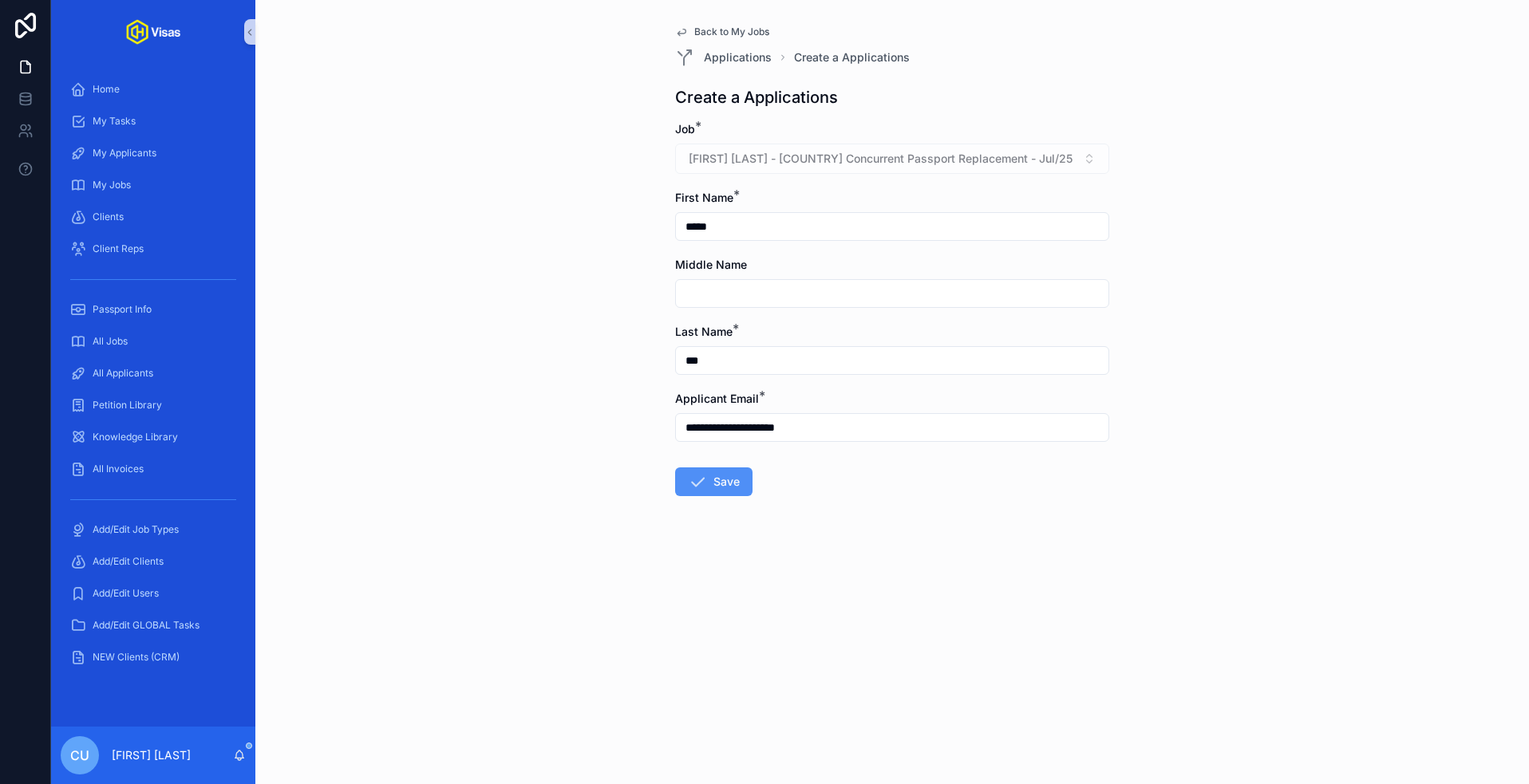 type on "**********" 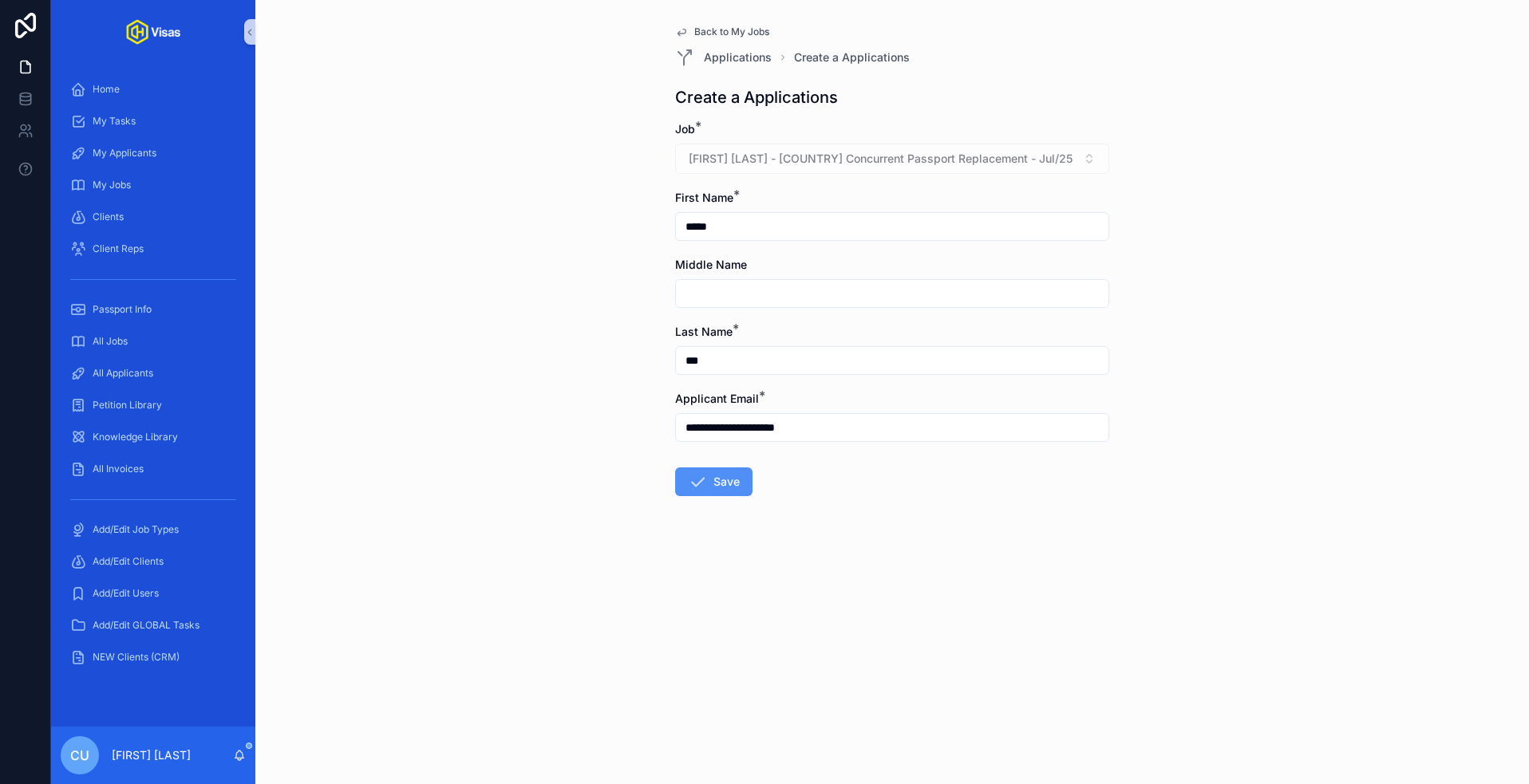 click on "Save" at bounding box center (713, 482) 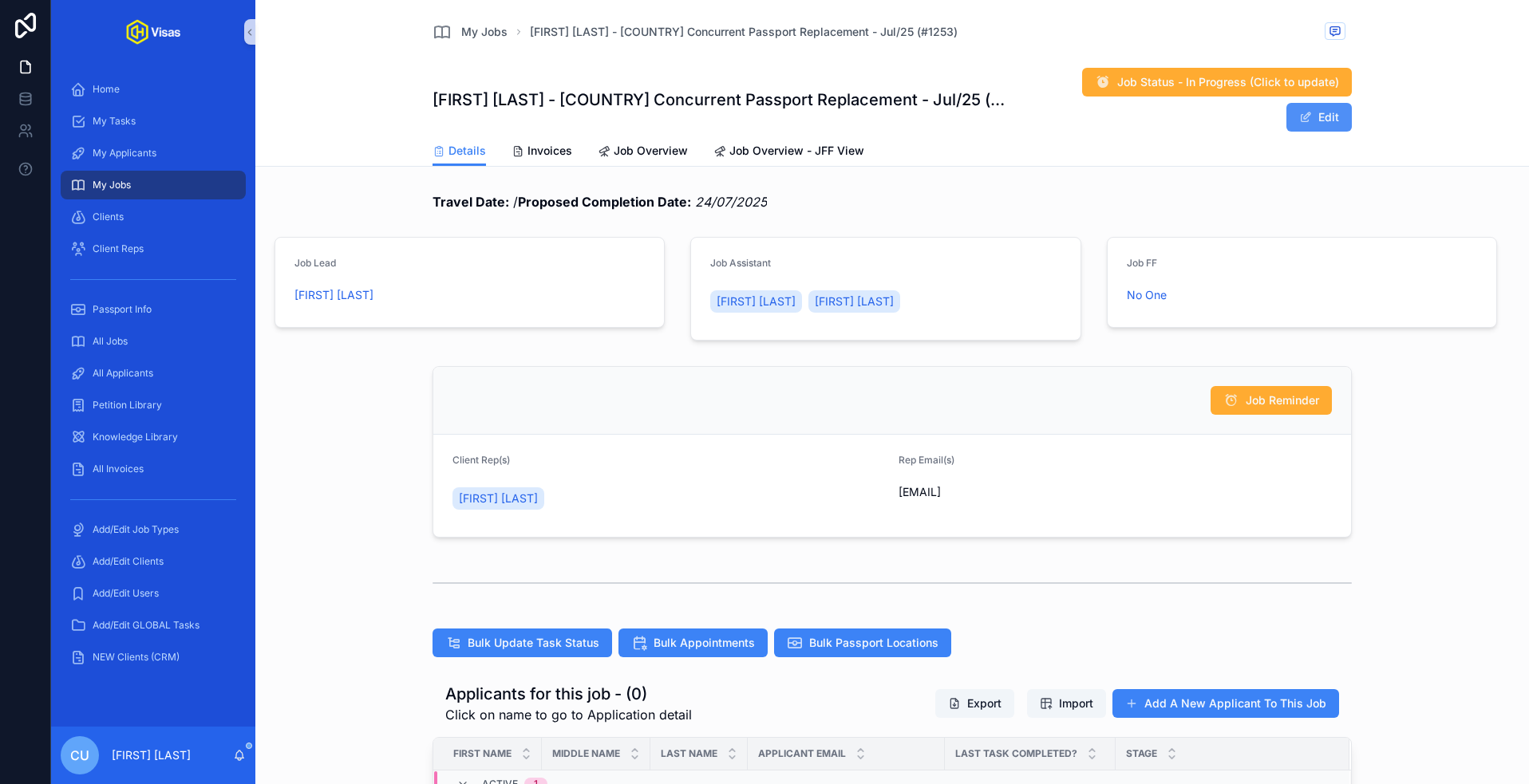 click on "Edit" at bounding box center (1319, 117) 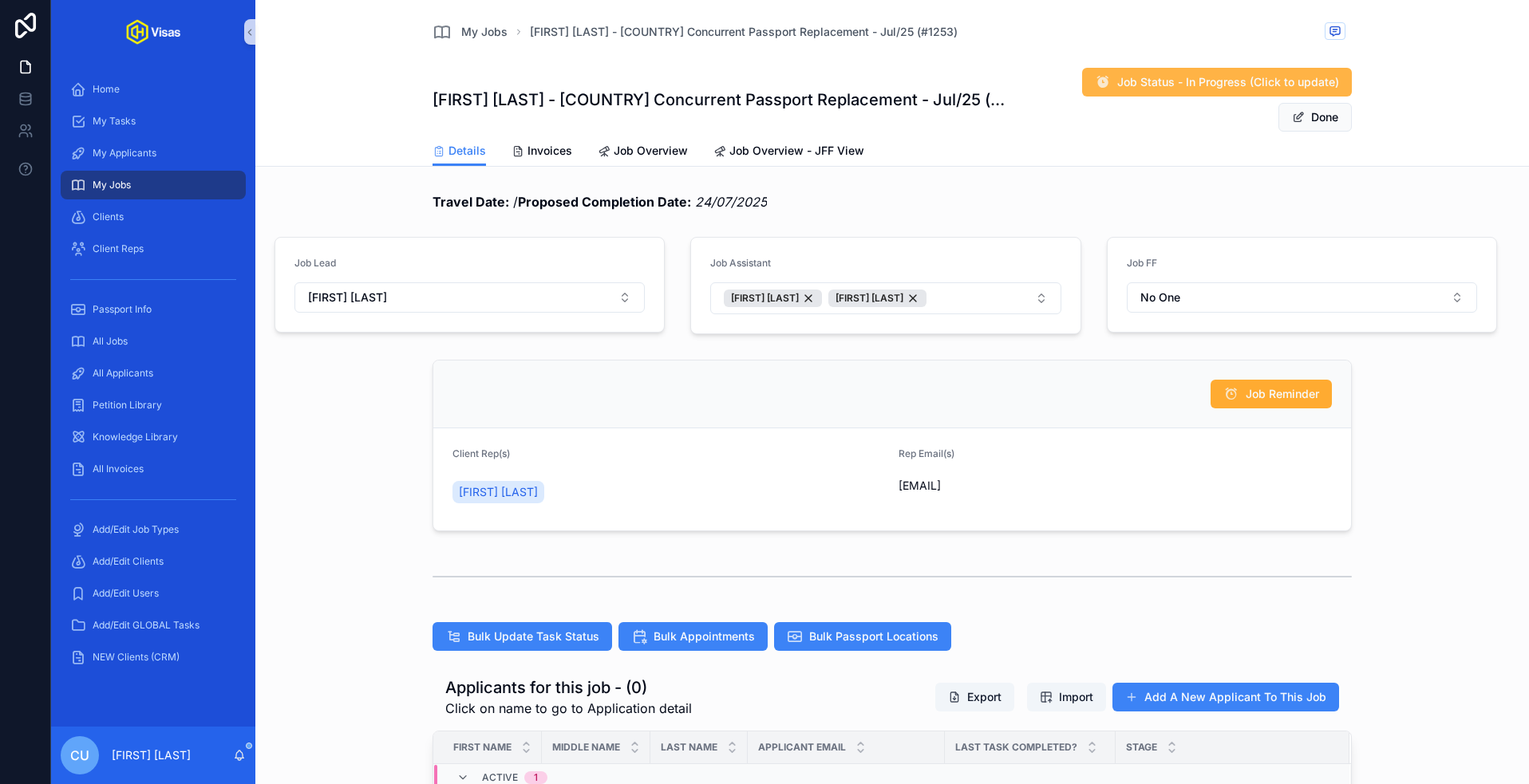 click on "Job Status - In Progress (Click to update)" at bounding box center [1228, 82] 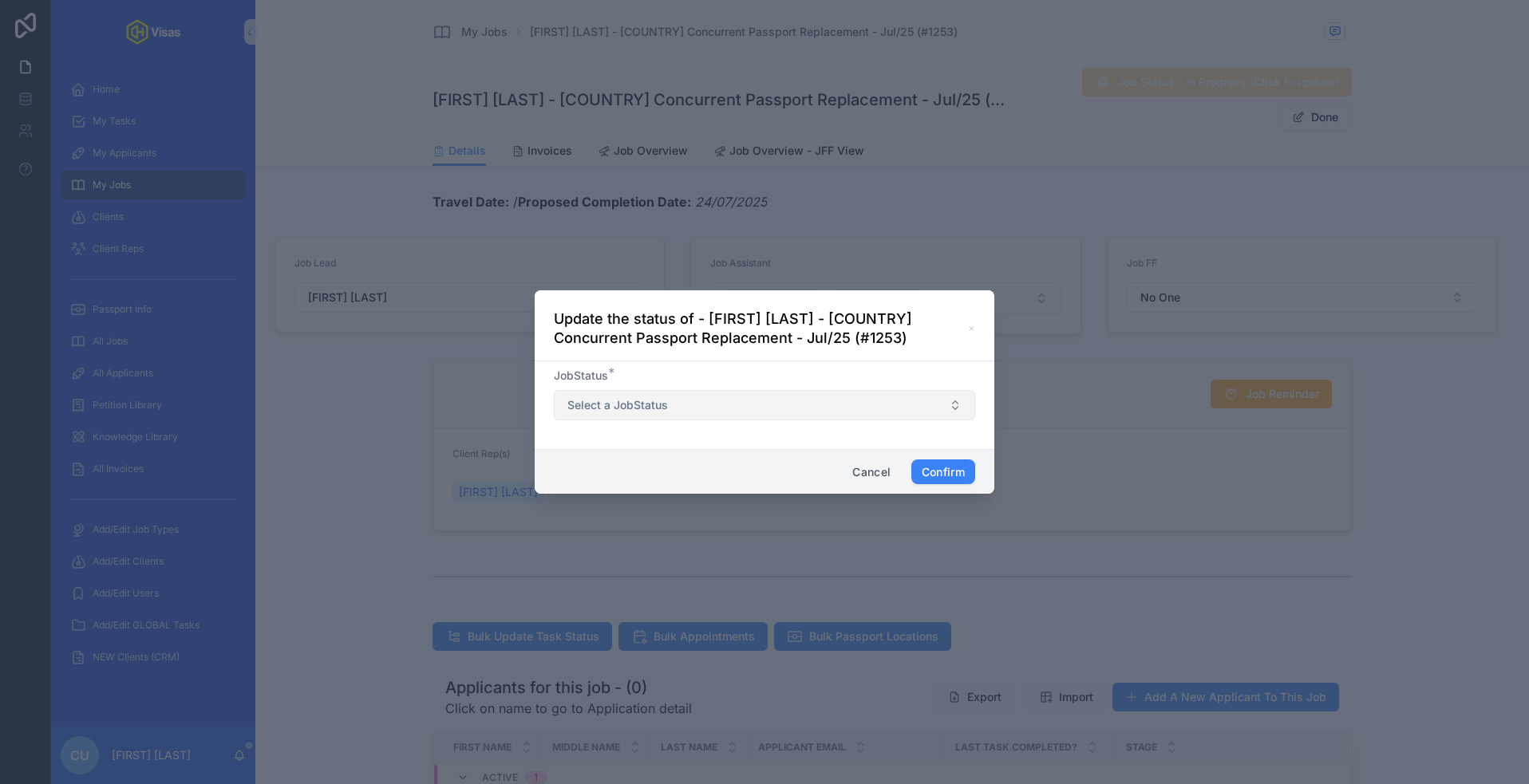 click on "Select a JobStatus" at bounding box center [764, 405] 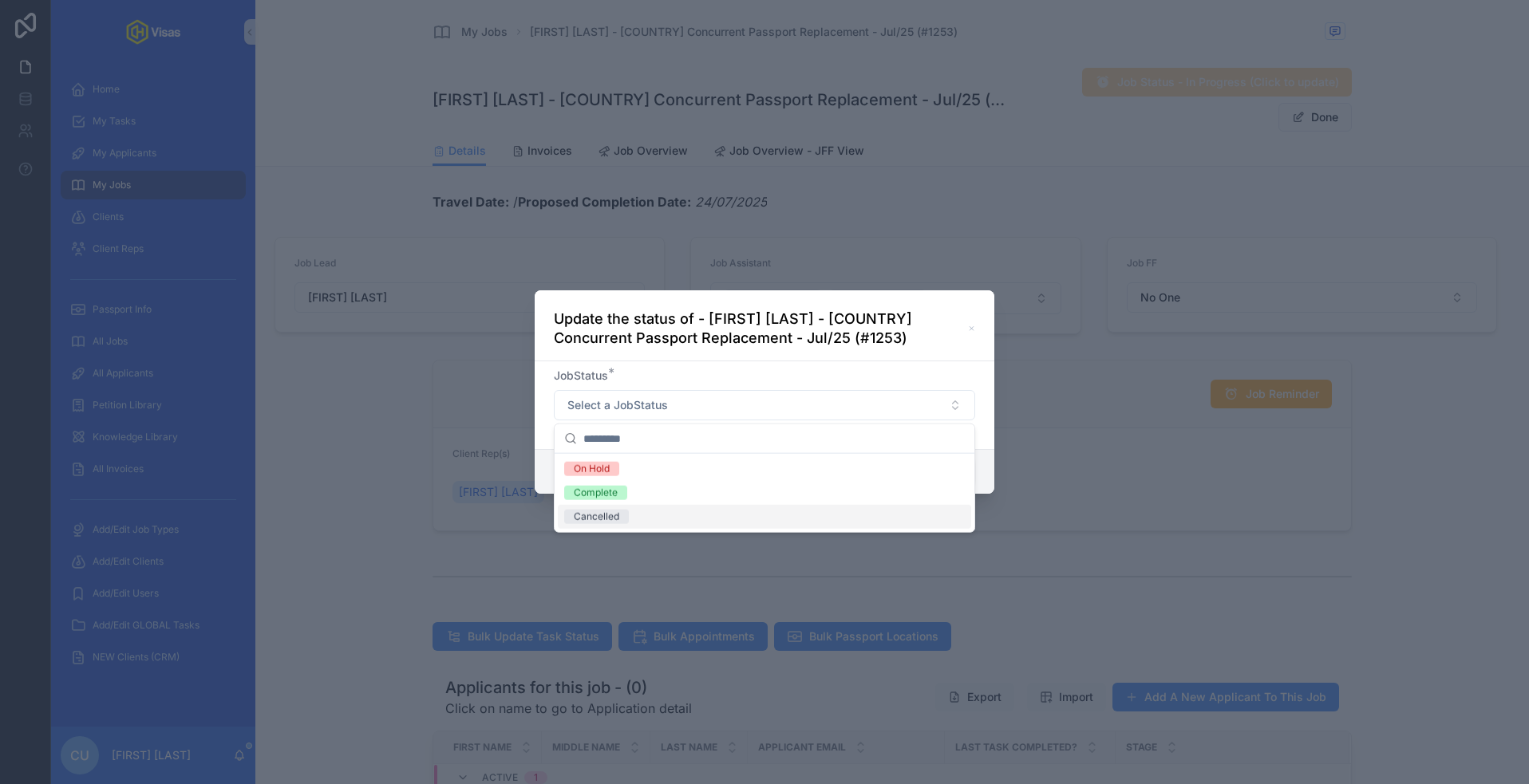 click on "Cancelled" at bounding box center [764, 517] 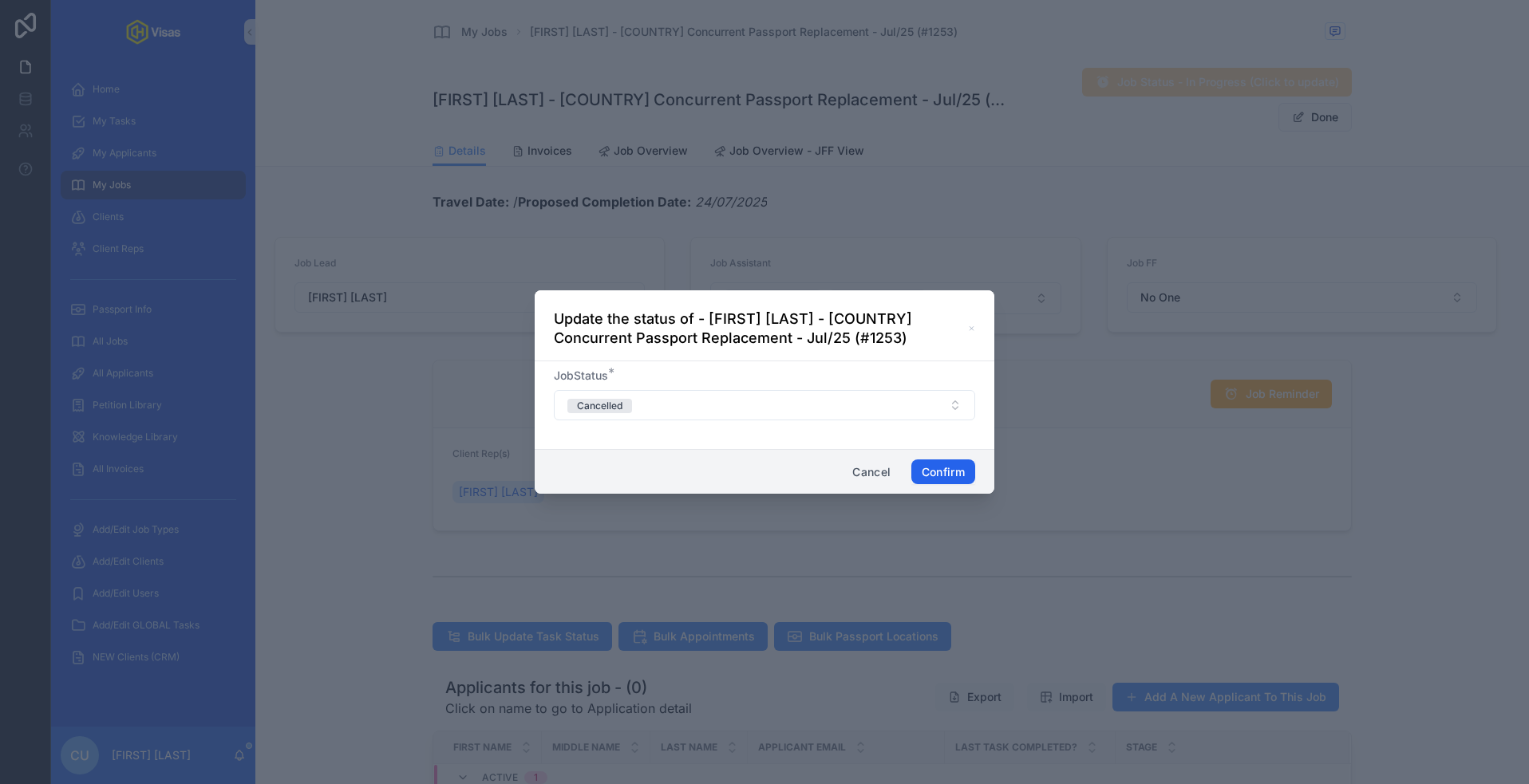 click on "Confirm" at bounding box center [943, 472] 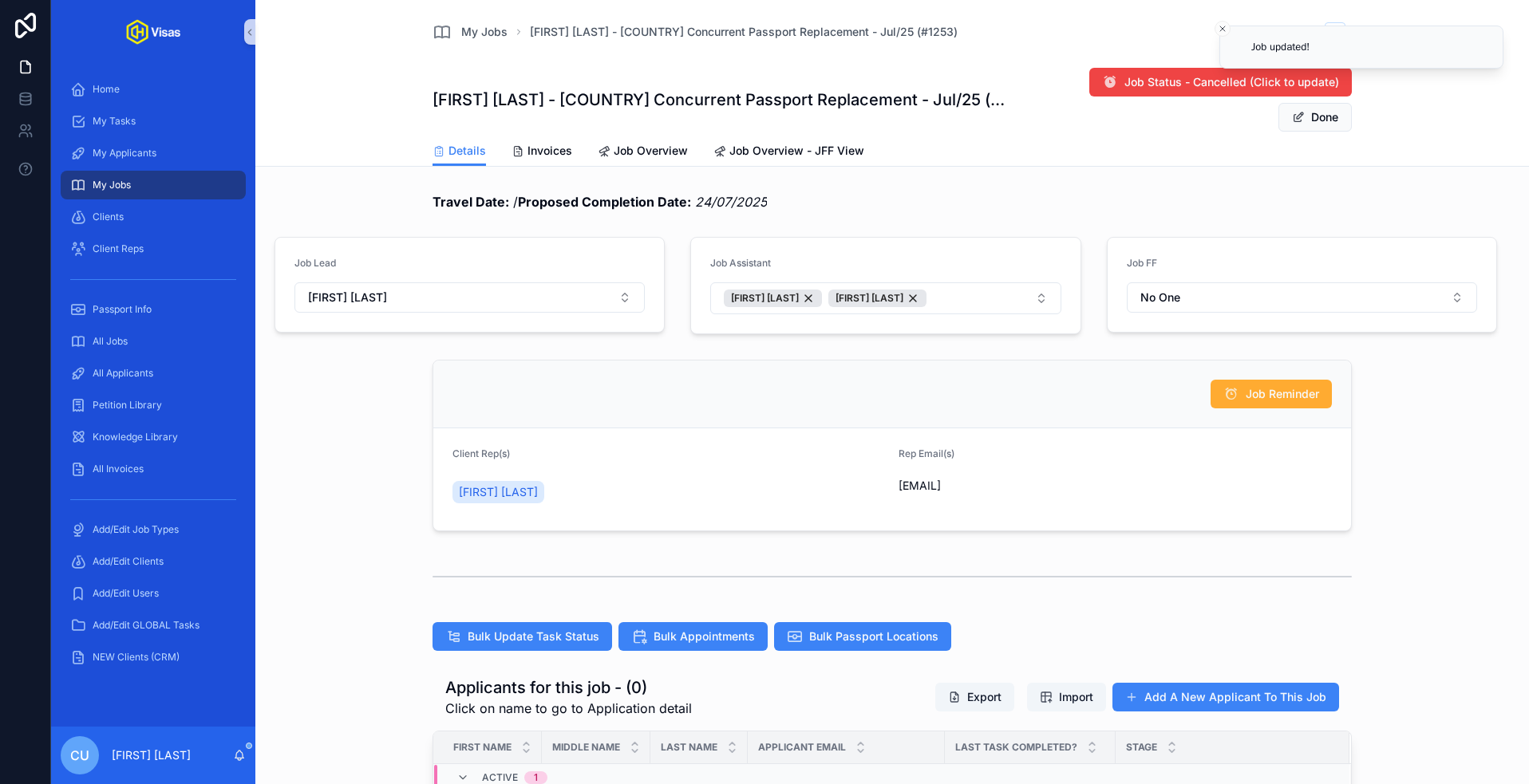 click on "My Jobs" at bounding box center (153, 185) 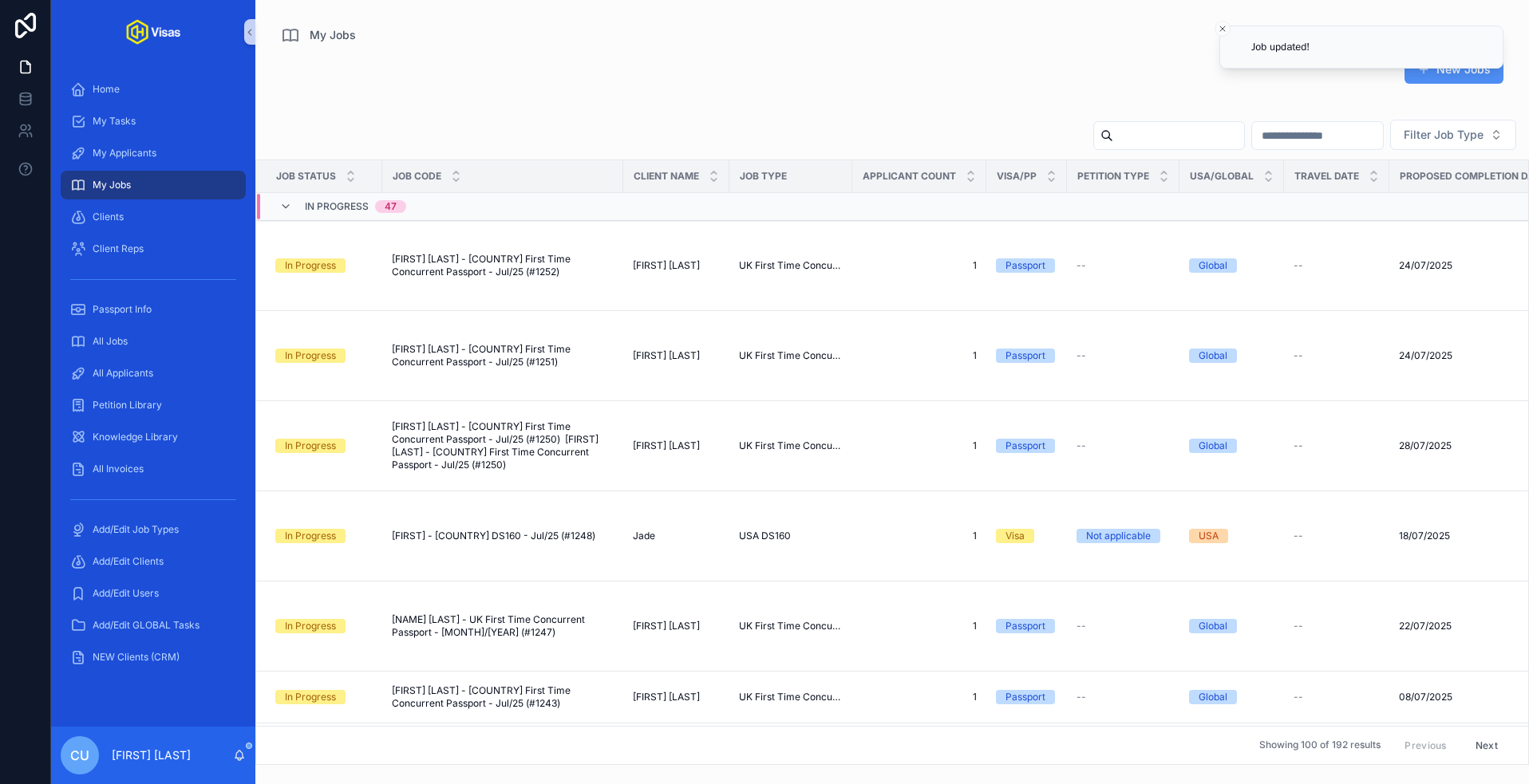 click on "New Jobs" at bounding box center [1454, 69] 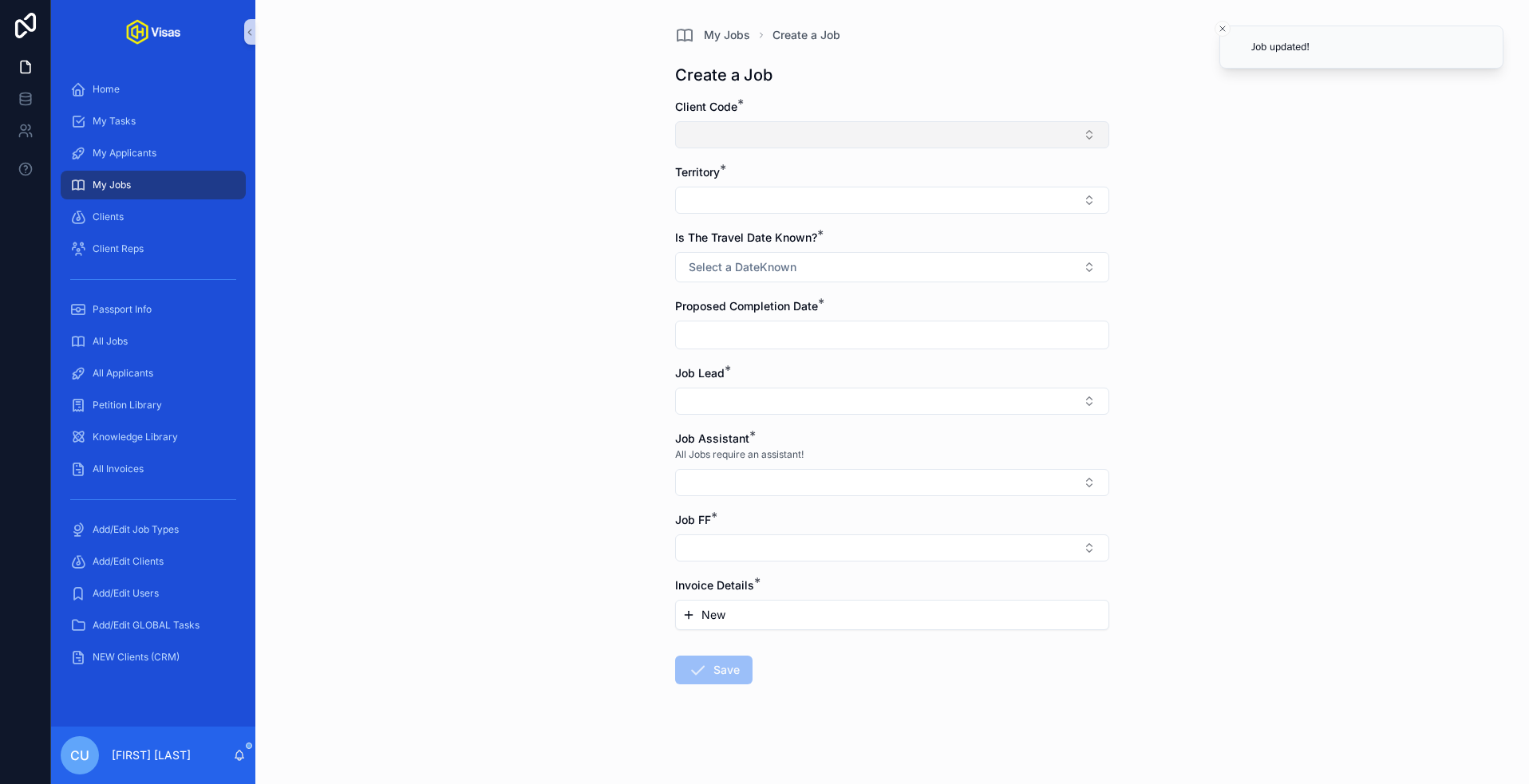 click at bounding box center (892, 135) 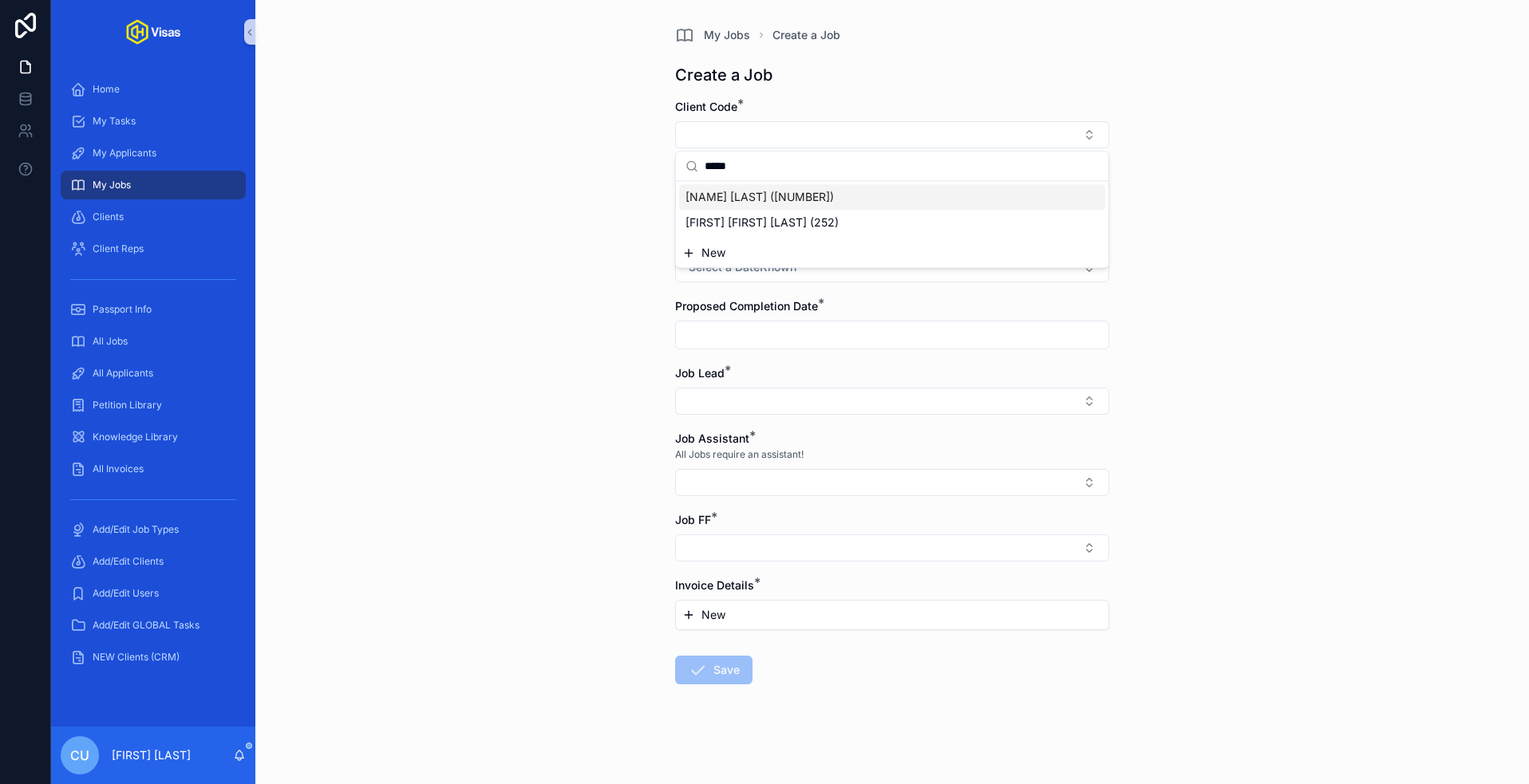 type on "*****" 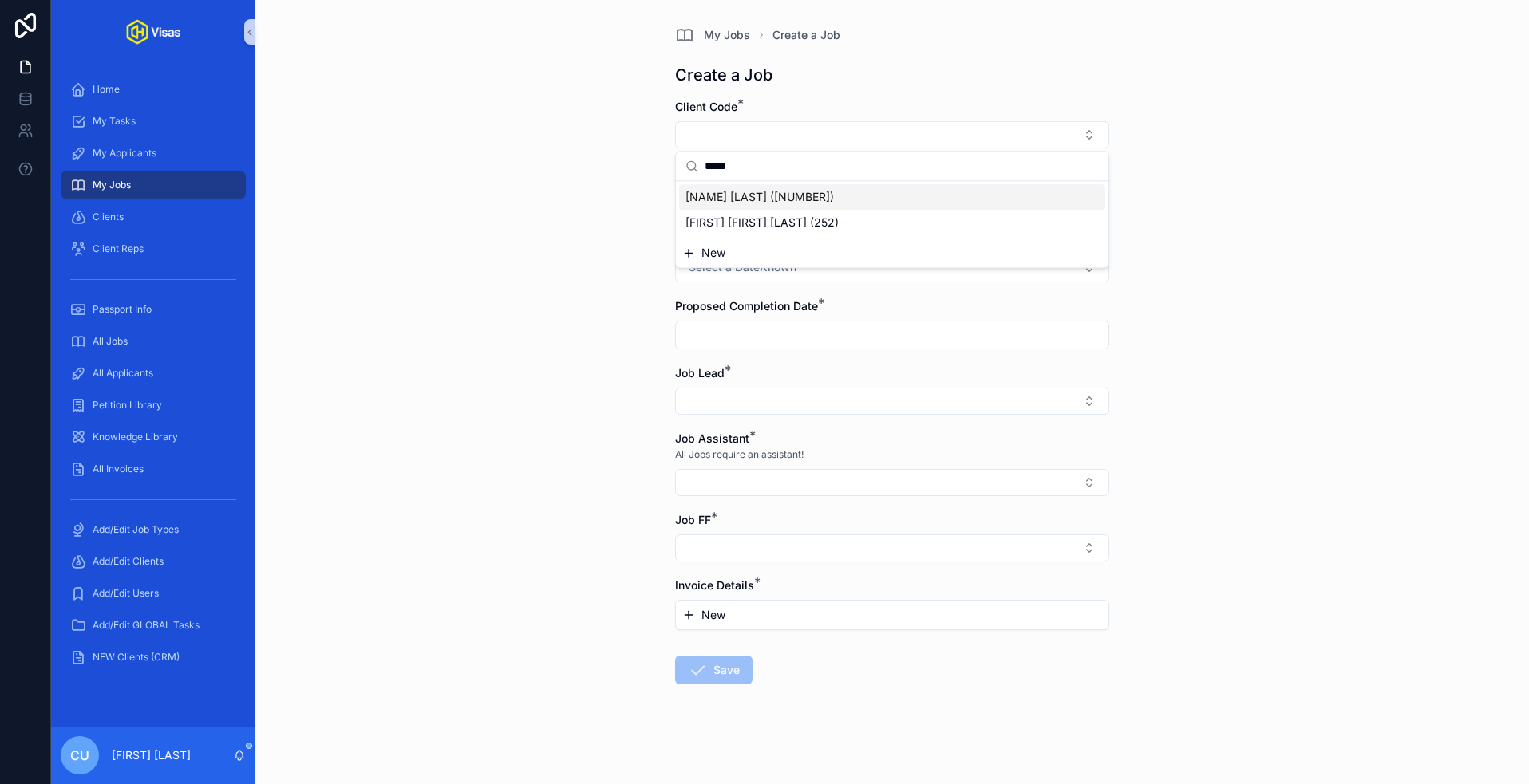 click on "[NAME] [LAST] ([NUMBER])" at bounding box center (760, 197) 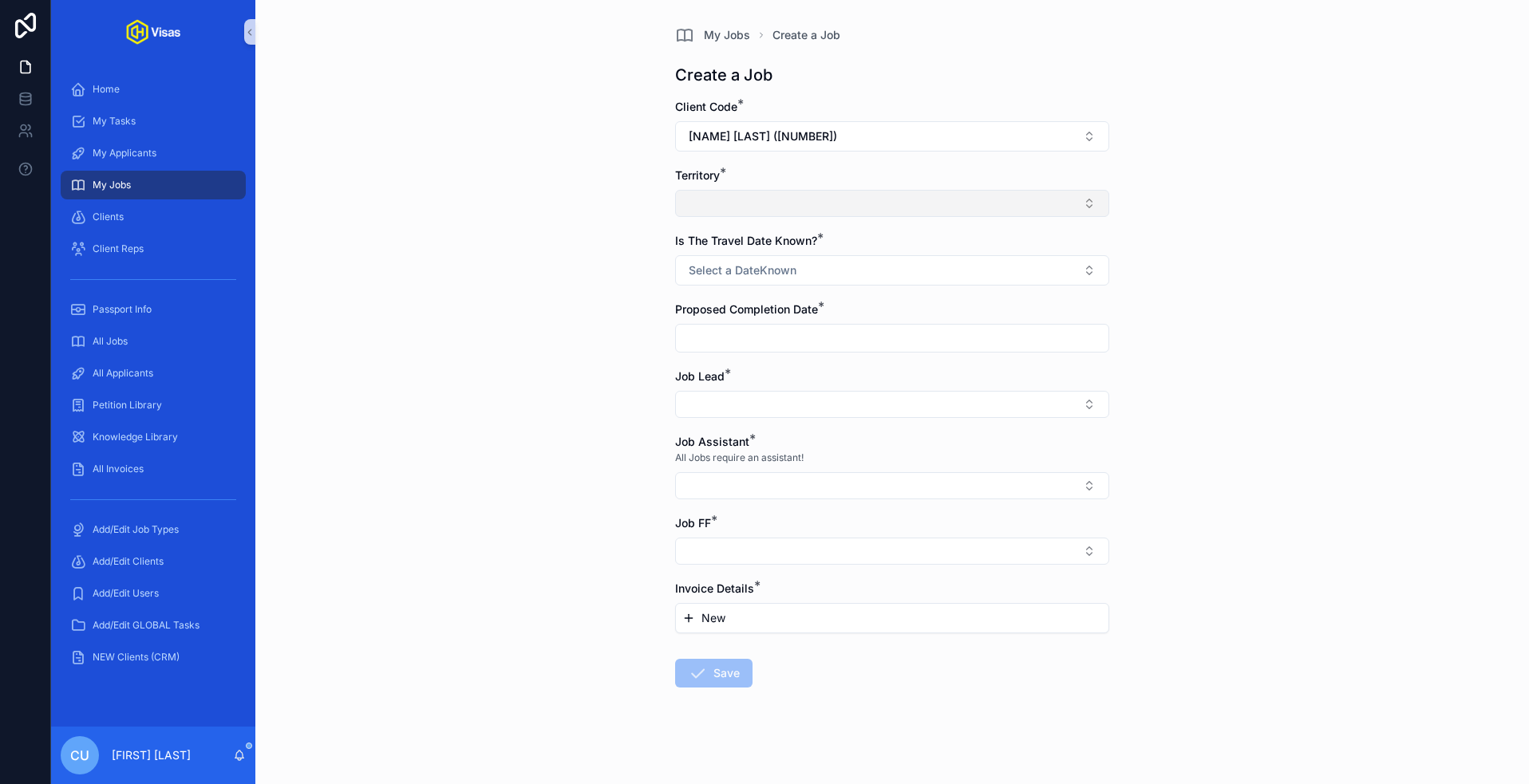 click at bounding box center [892, 203] 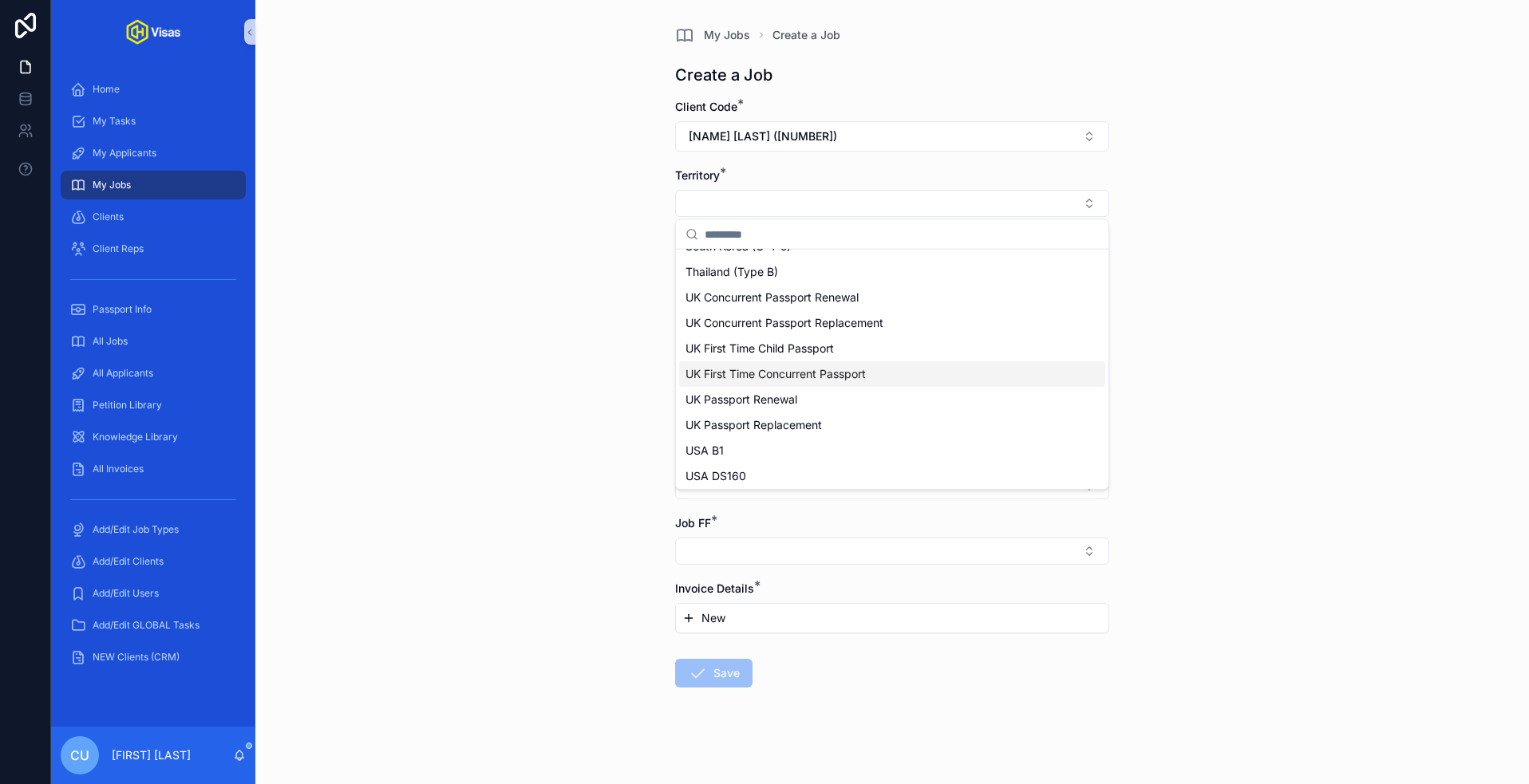 scroll, scrollTop: 448, scrollLeft: 0, axis: vertical 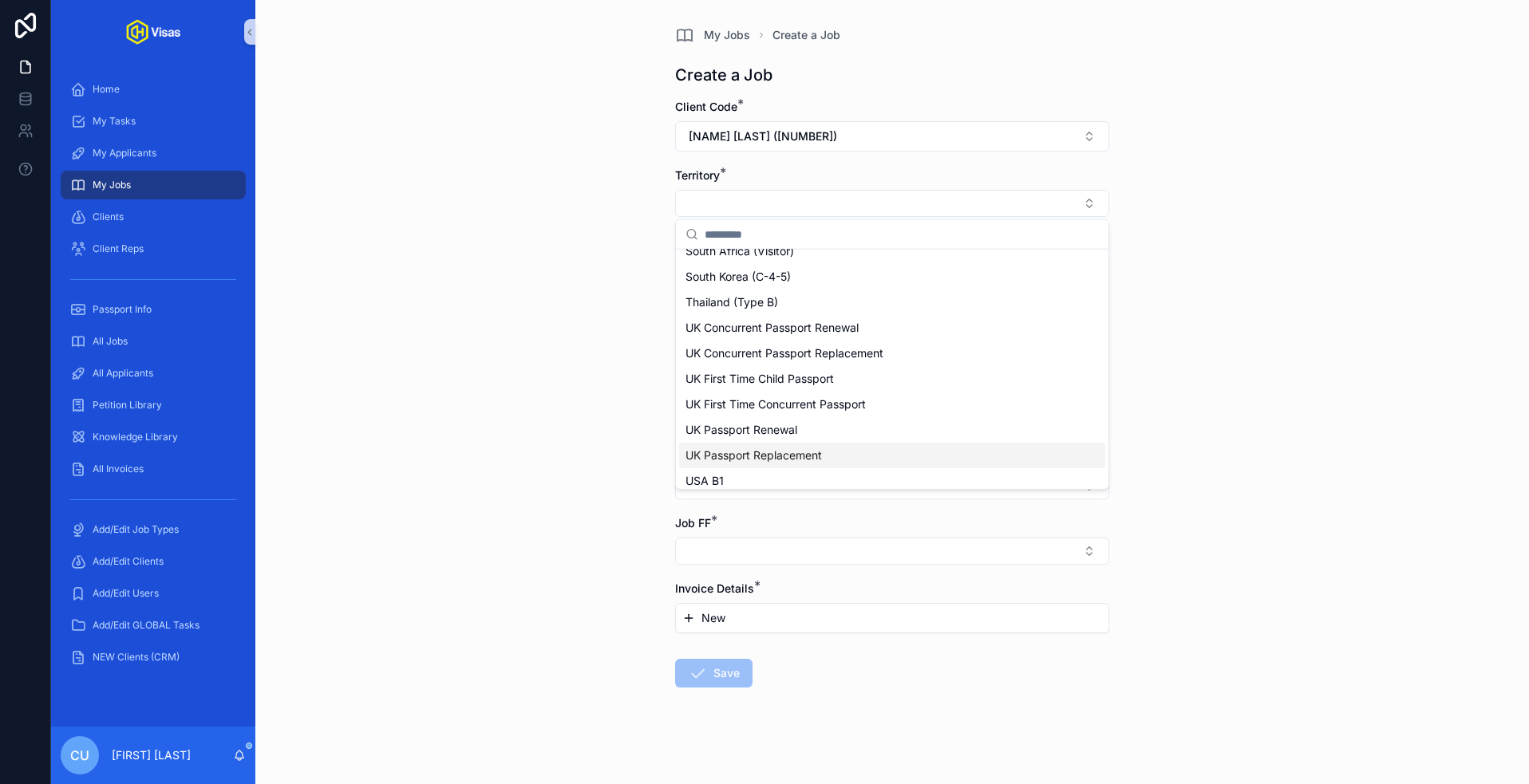 click on "UK Passport Replacement" at bounding box center [753, 455] 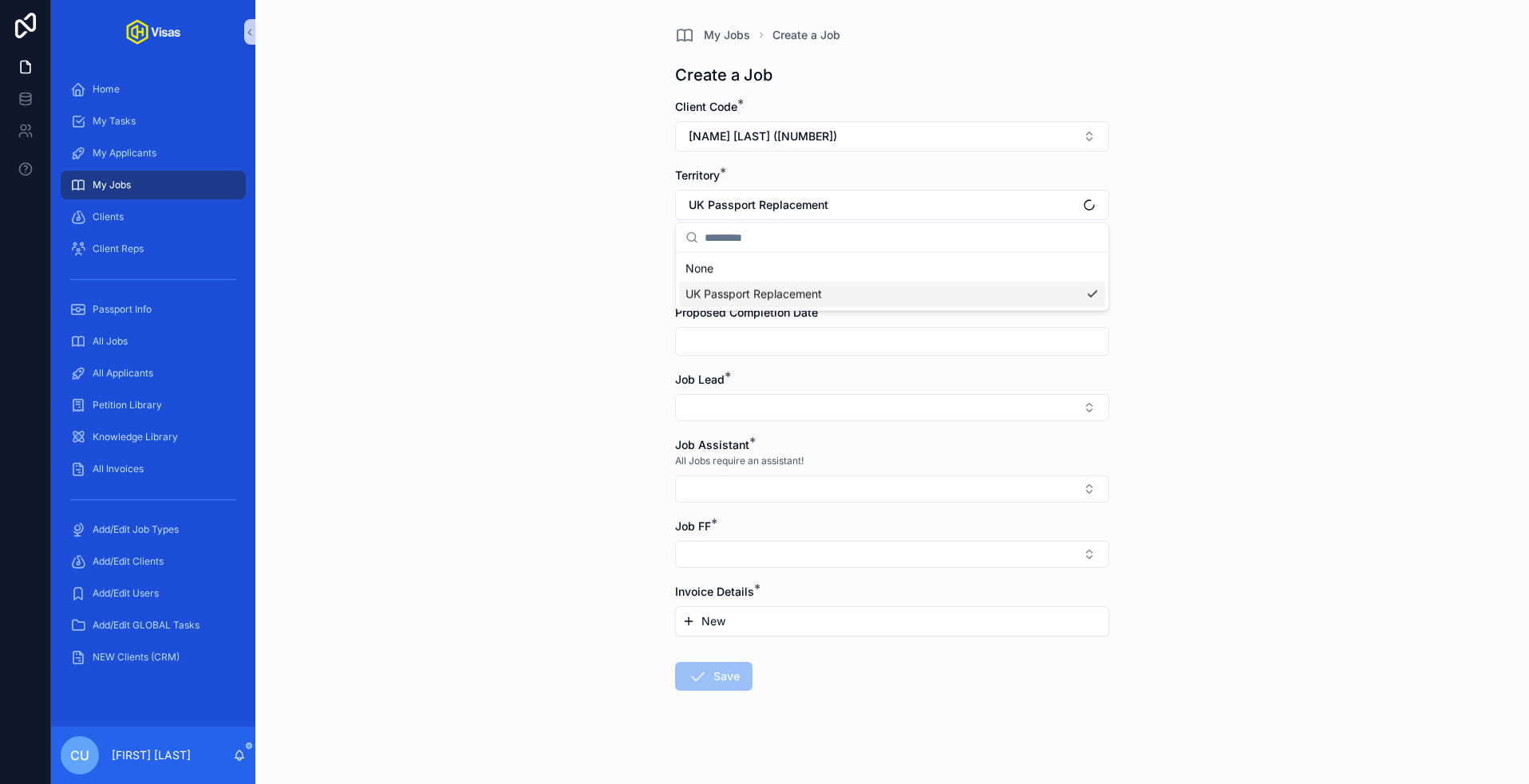 scroll, scrollTop: 0, scrollLeft: 0, axis: both 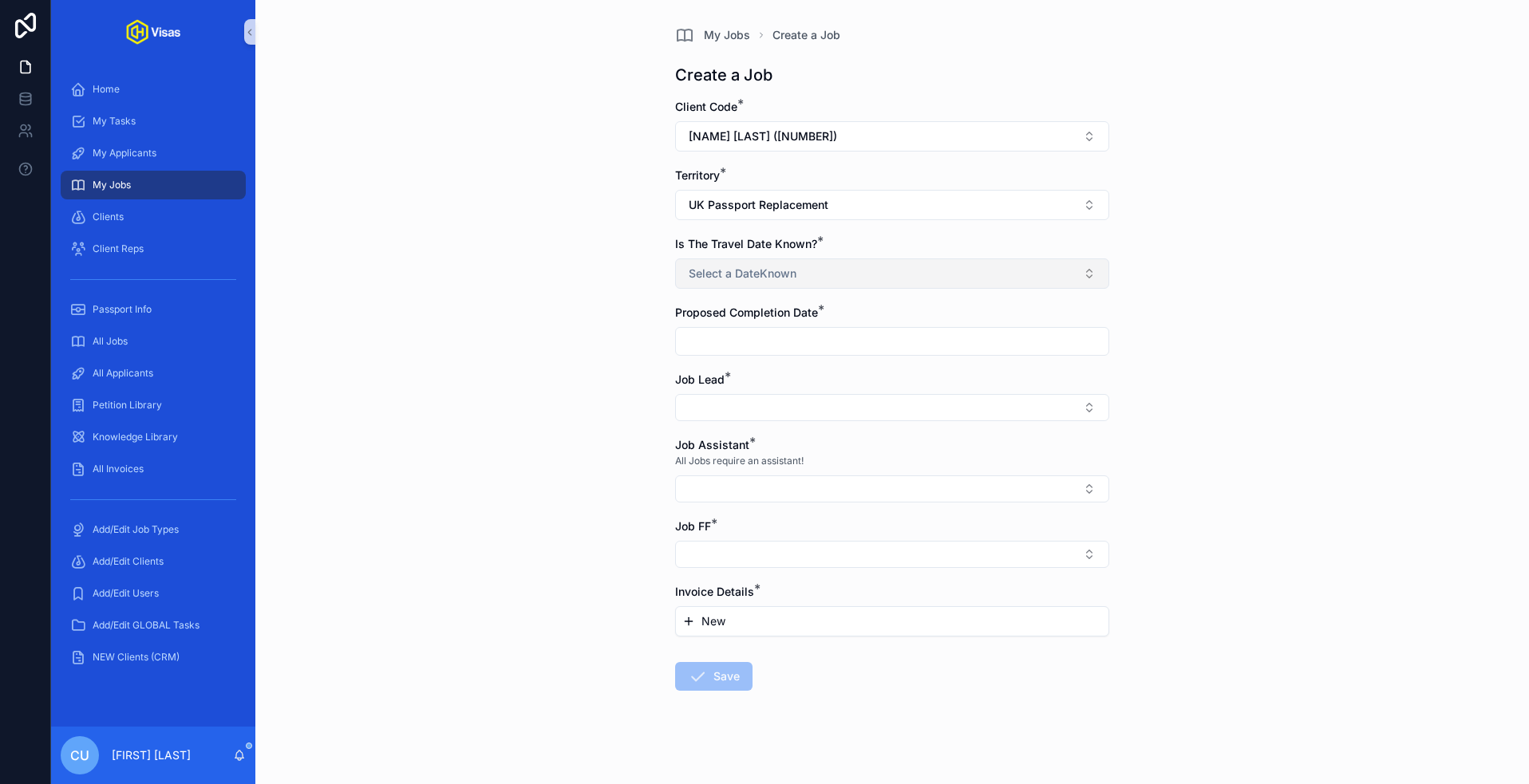 click on "Select a DateKnown" at bounding box center [742, 274] 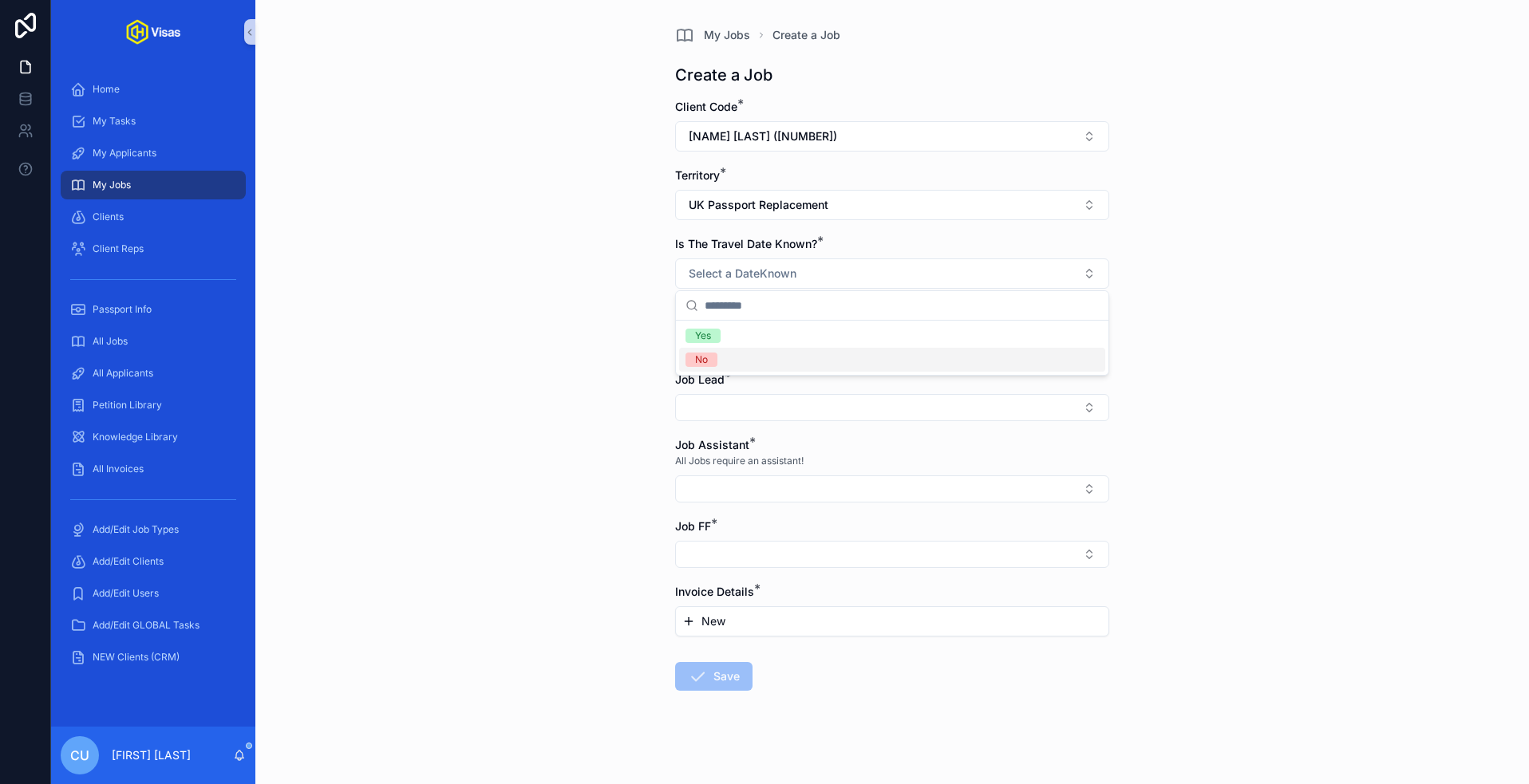 click on "No" at bounding box center (892, 360) 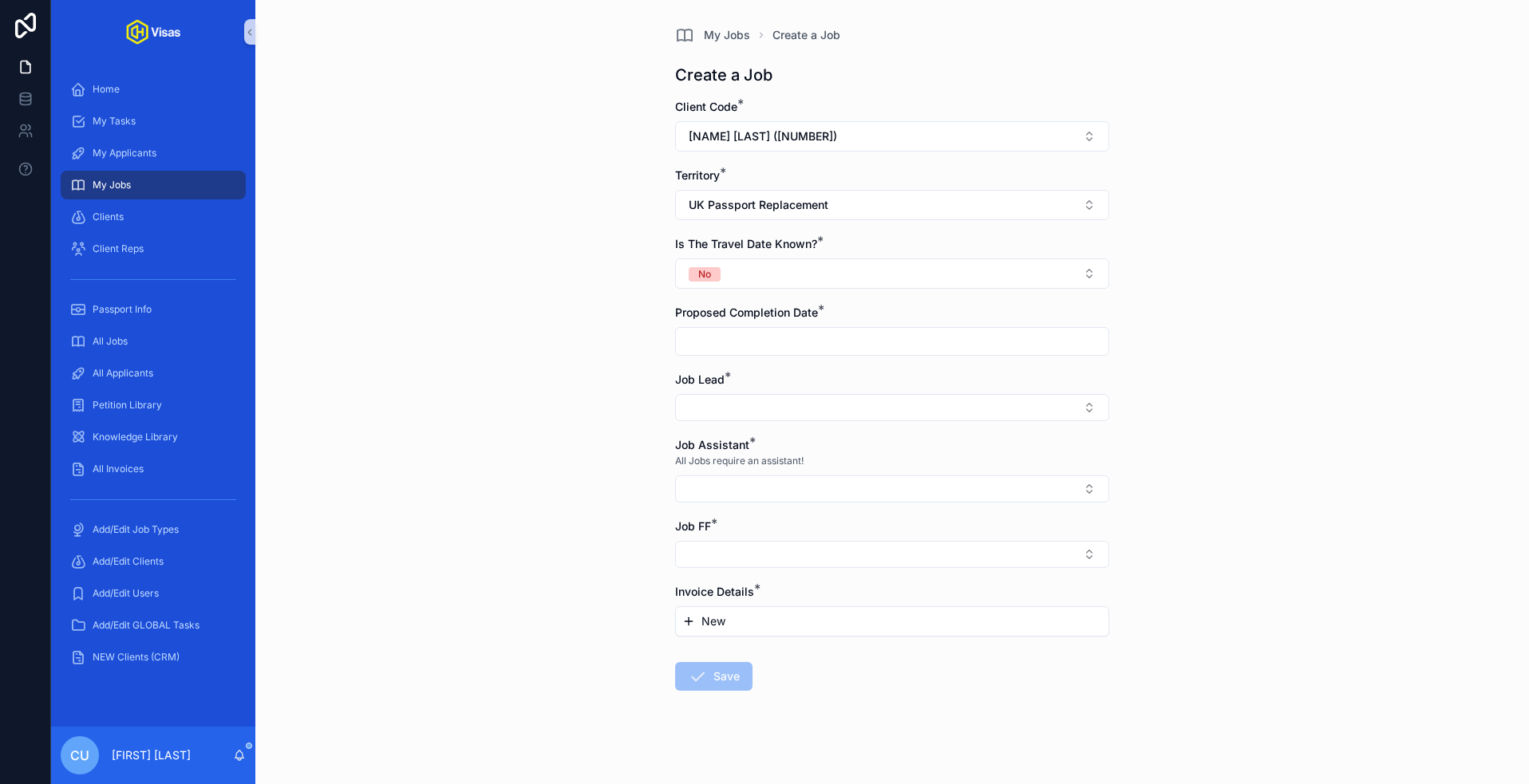 click at bounding box center (892, 341) 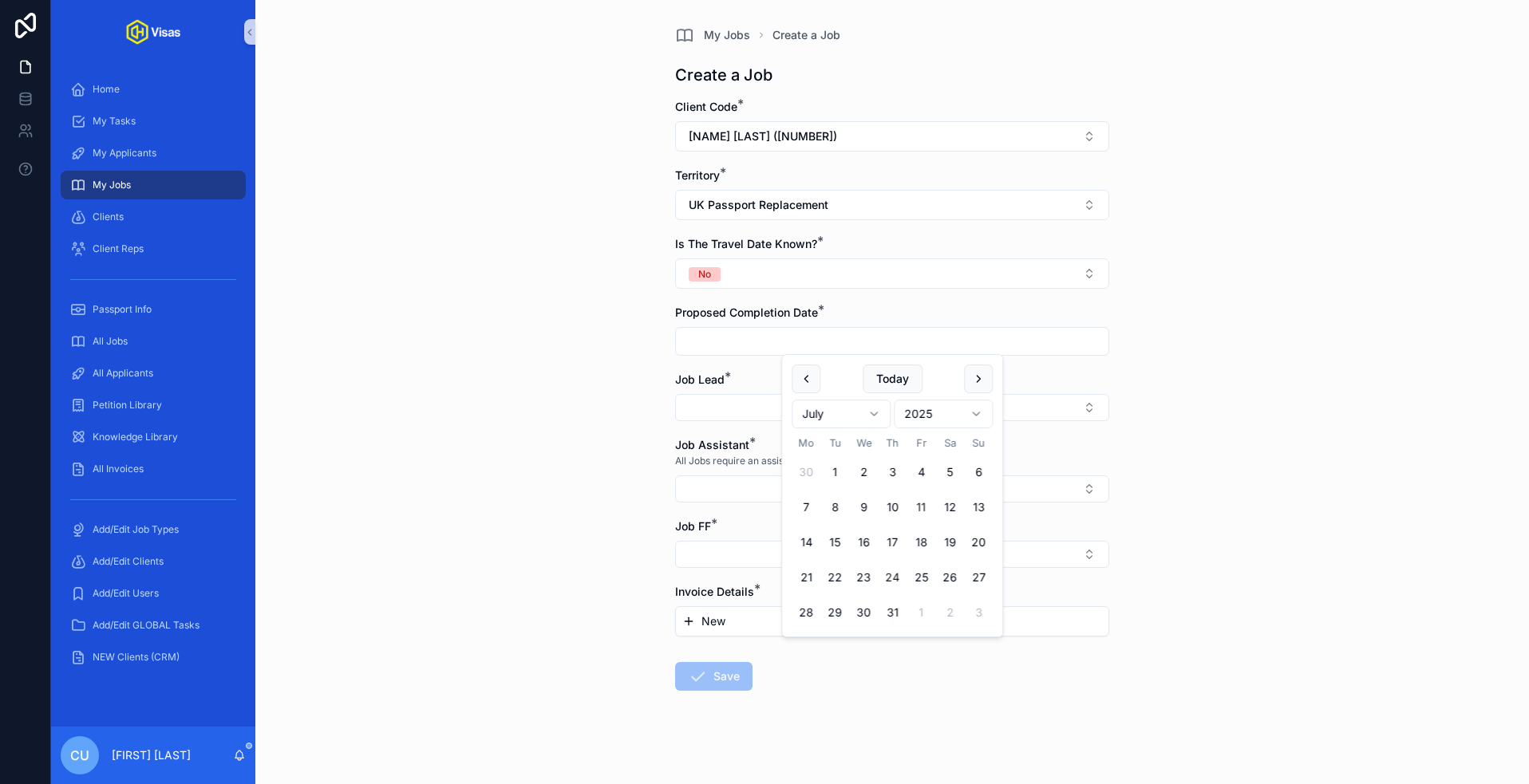 click on "24" at bounding box center [892, 577] 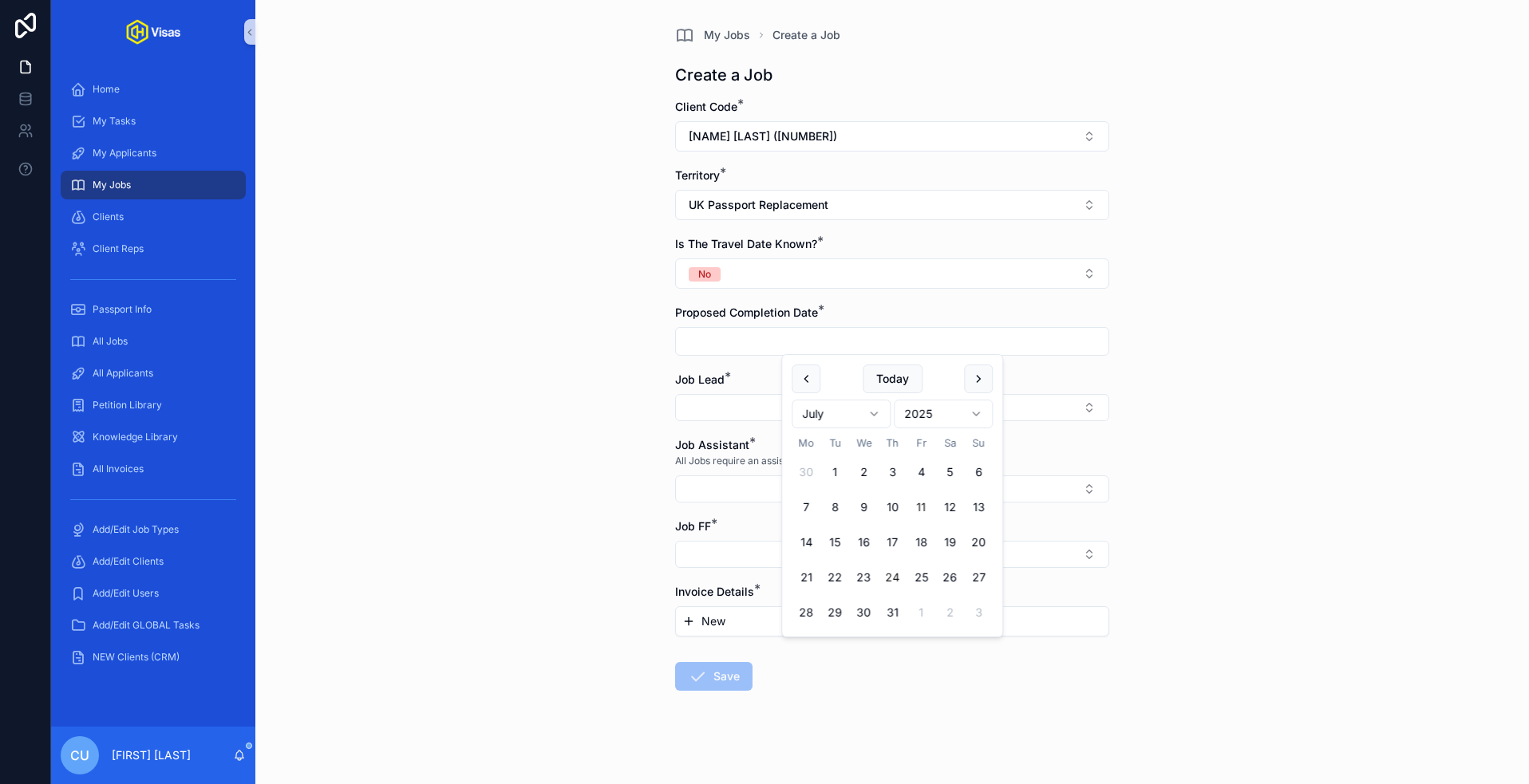 type on "**********" 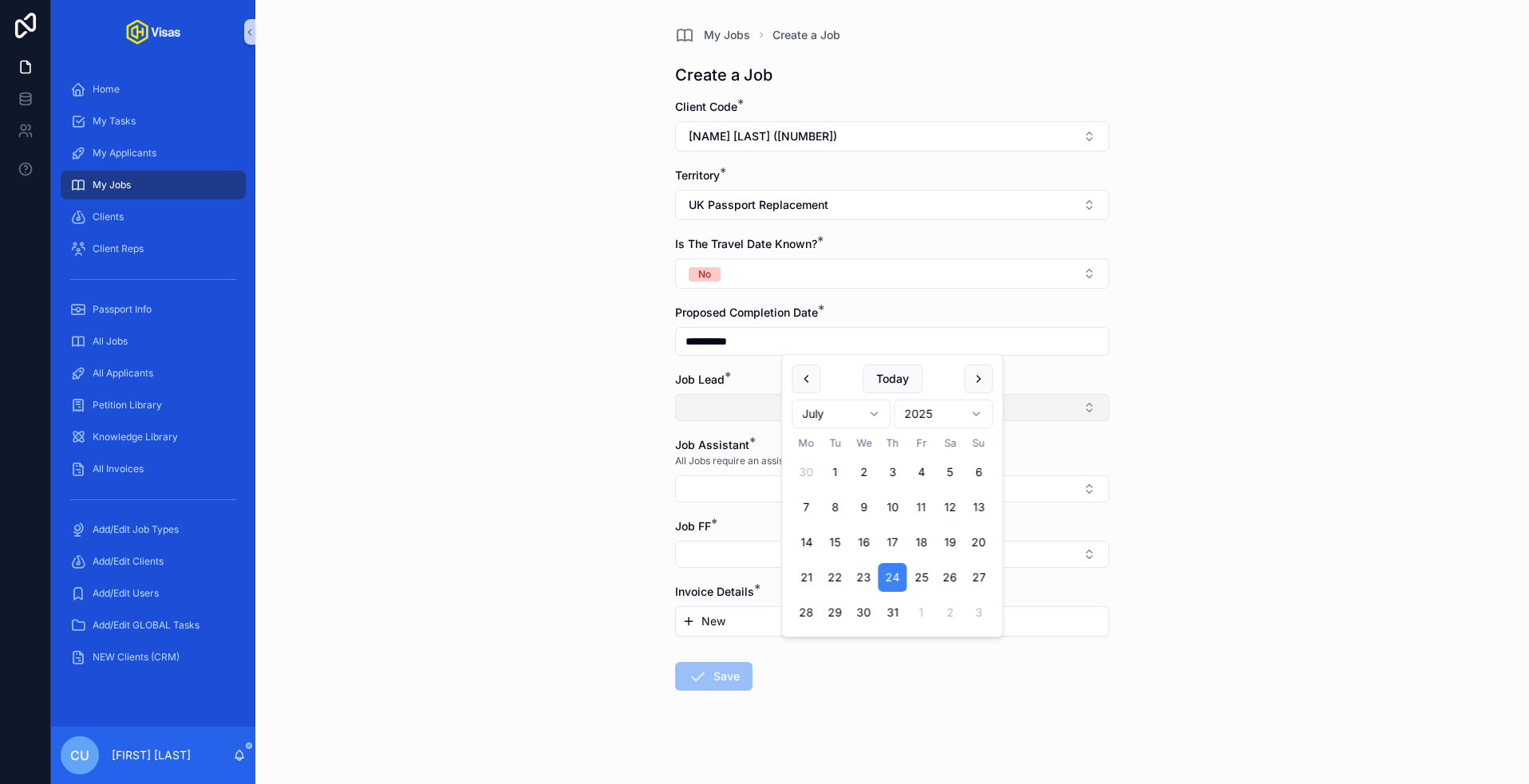 click at bounding box center (892, 408) 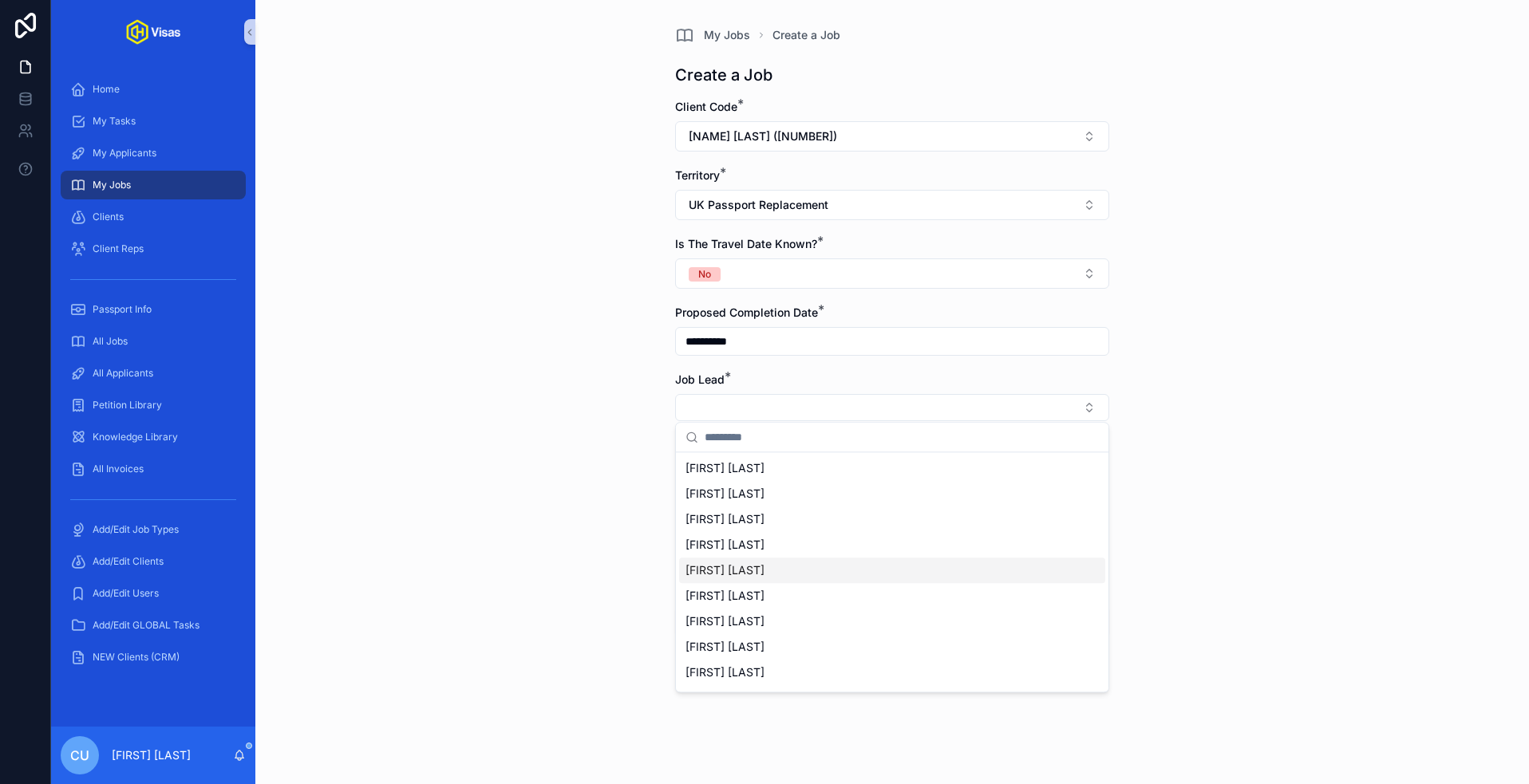 click on "[FIRST] [LAST]" at bounding box center [892, 570] 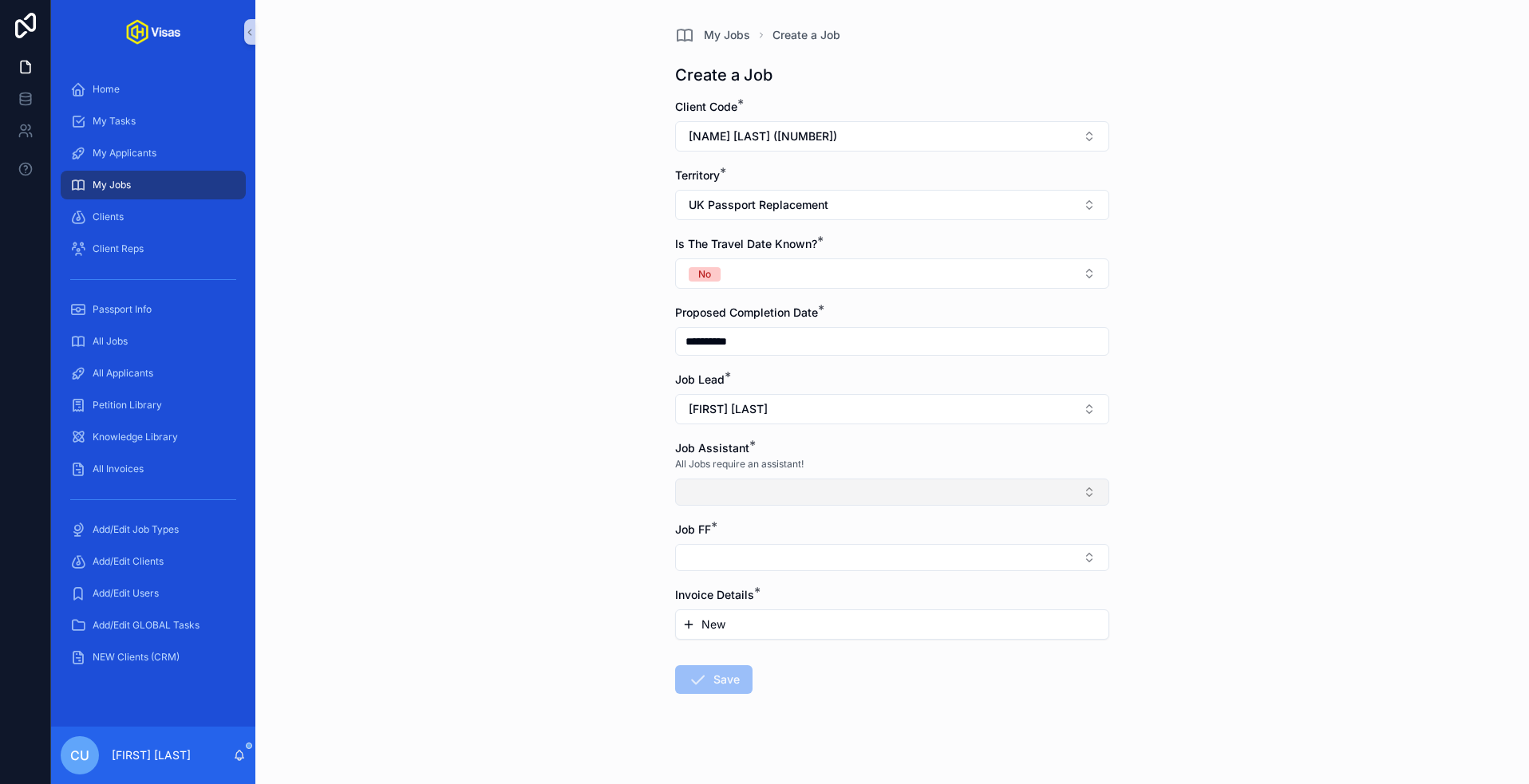 click at bounding box center (892, 492) 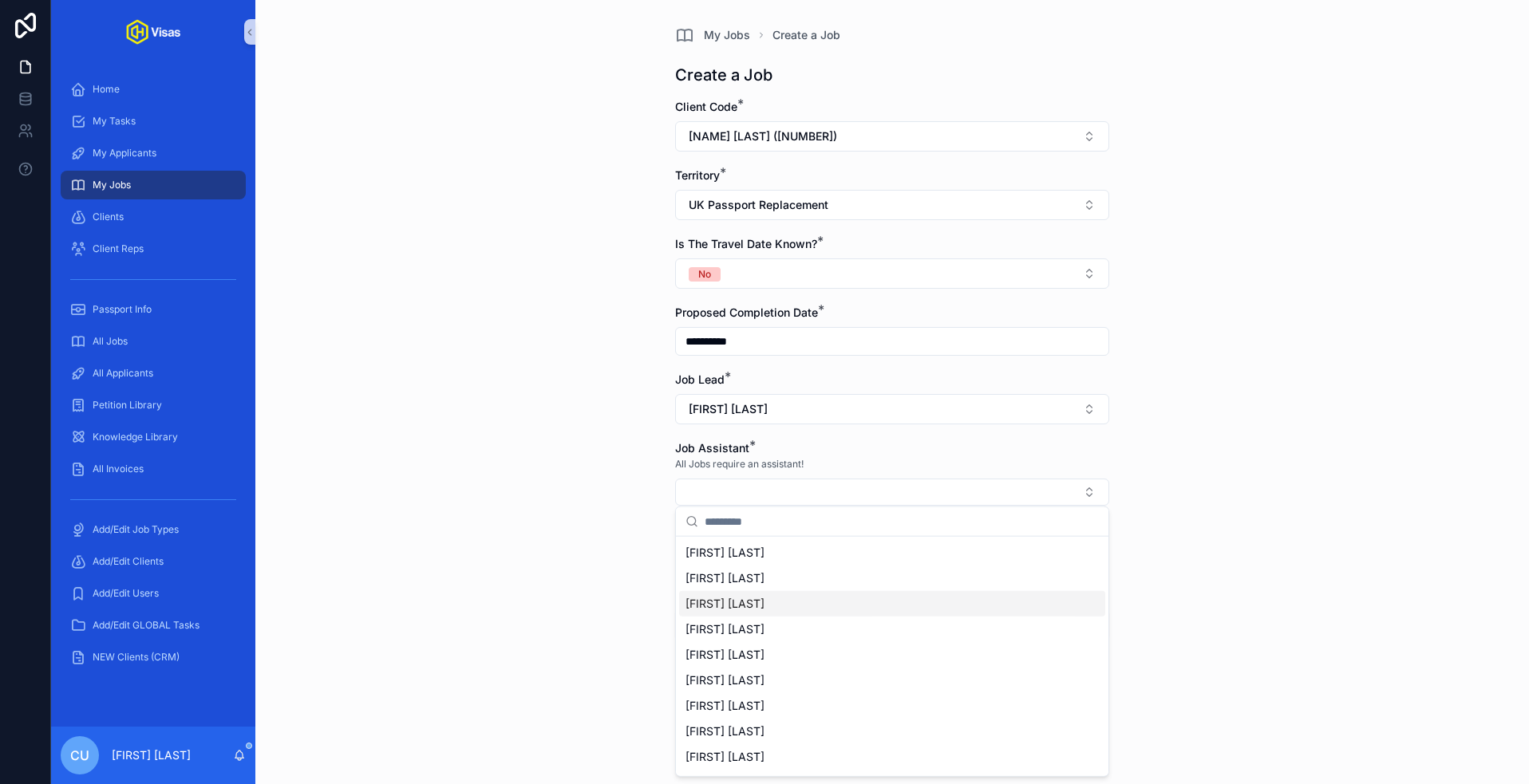 click on "[FIRST] [LAST]" at bounding box center (892, 604) 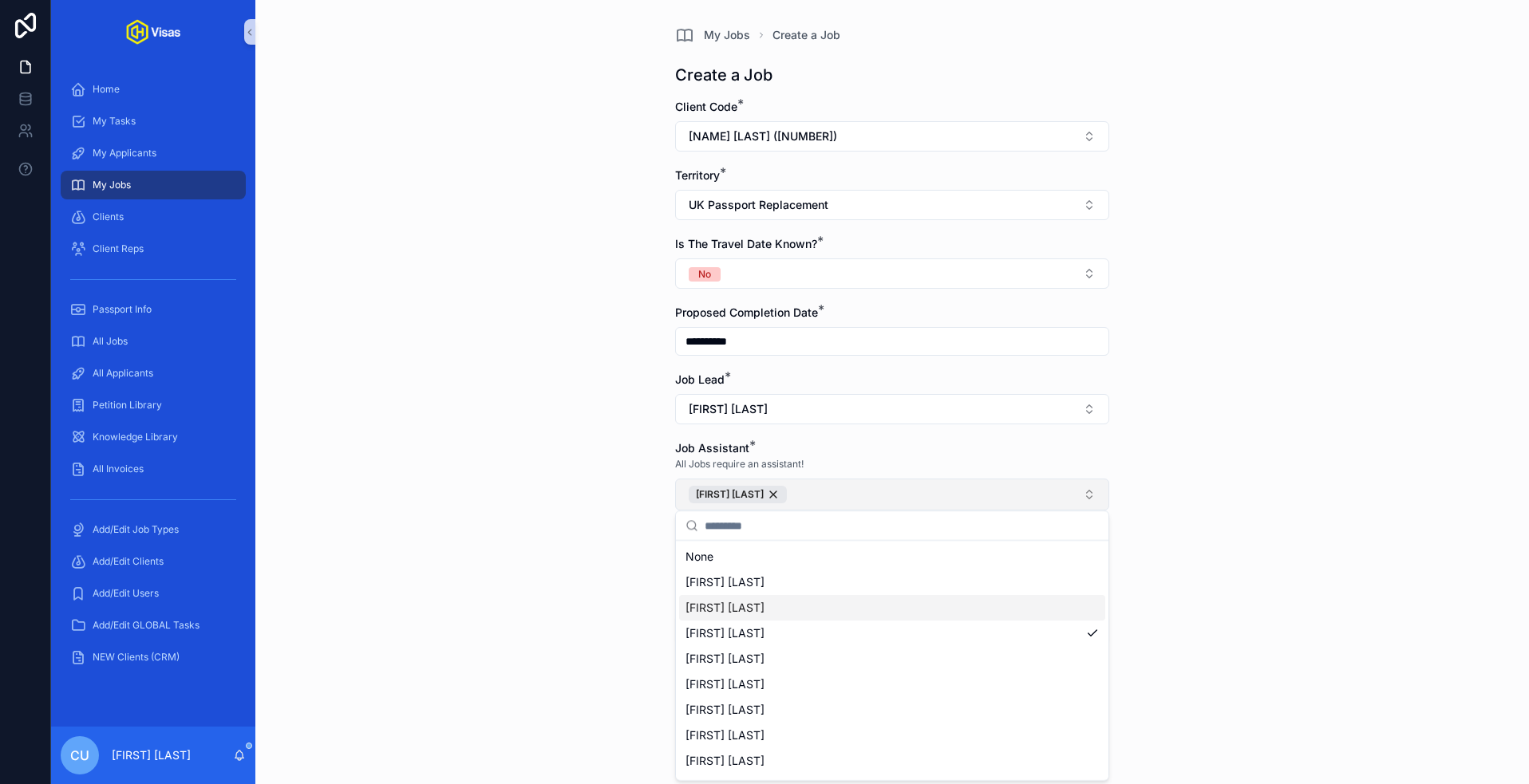 click on "[FIRST] [LAST]" at bounding box center [892, 494] 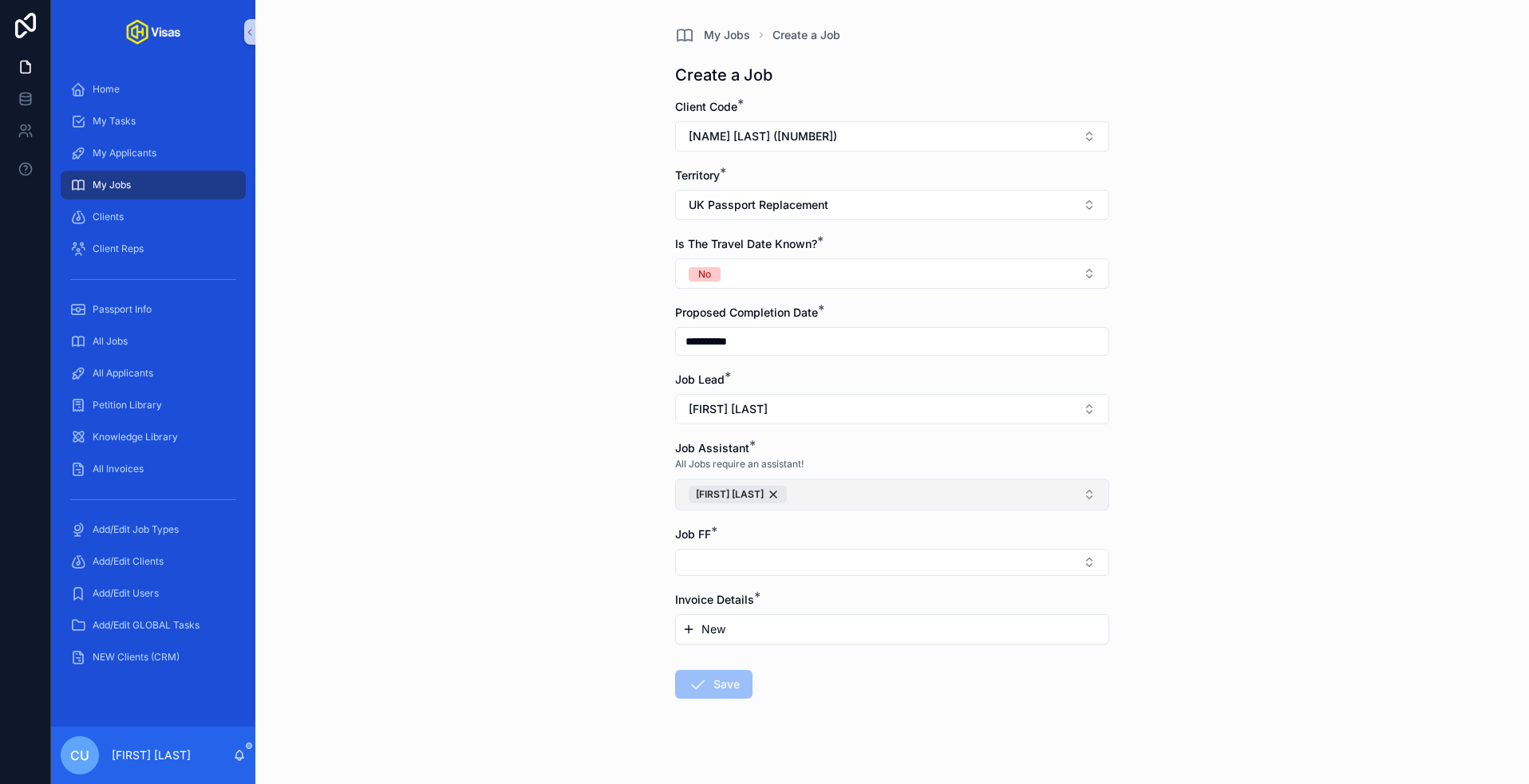 click on "[FIRST] [LAST]" at bounding box center (892, 494) 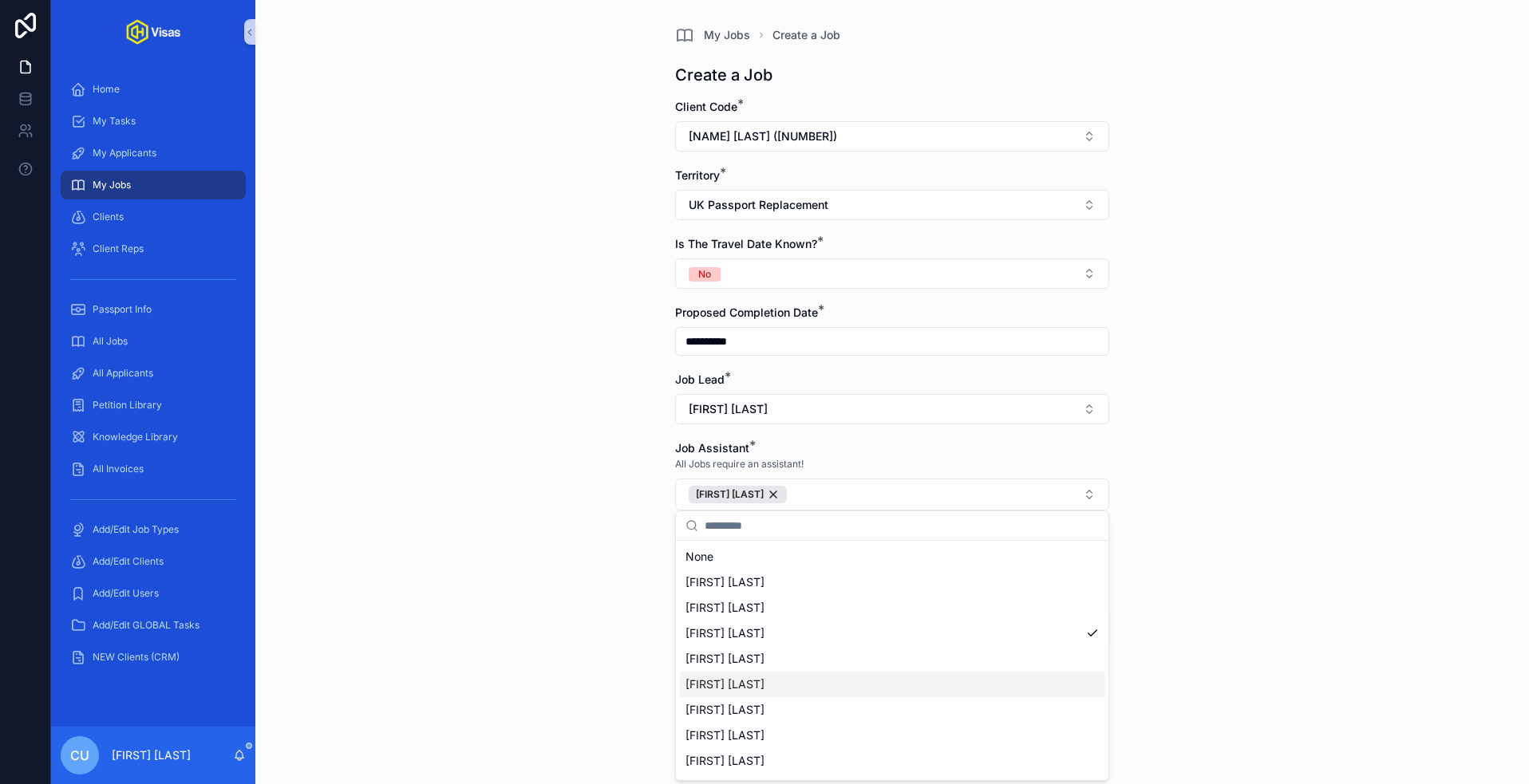 click on "[FIRST] [LAST]" at bounding box center (725, 684) 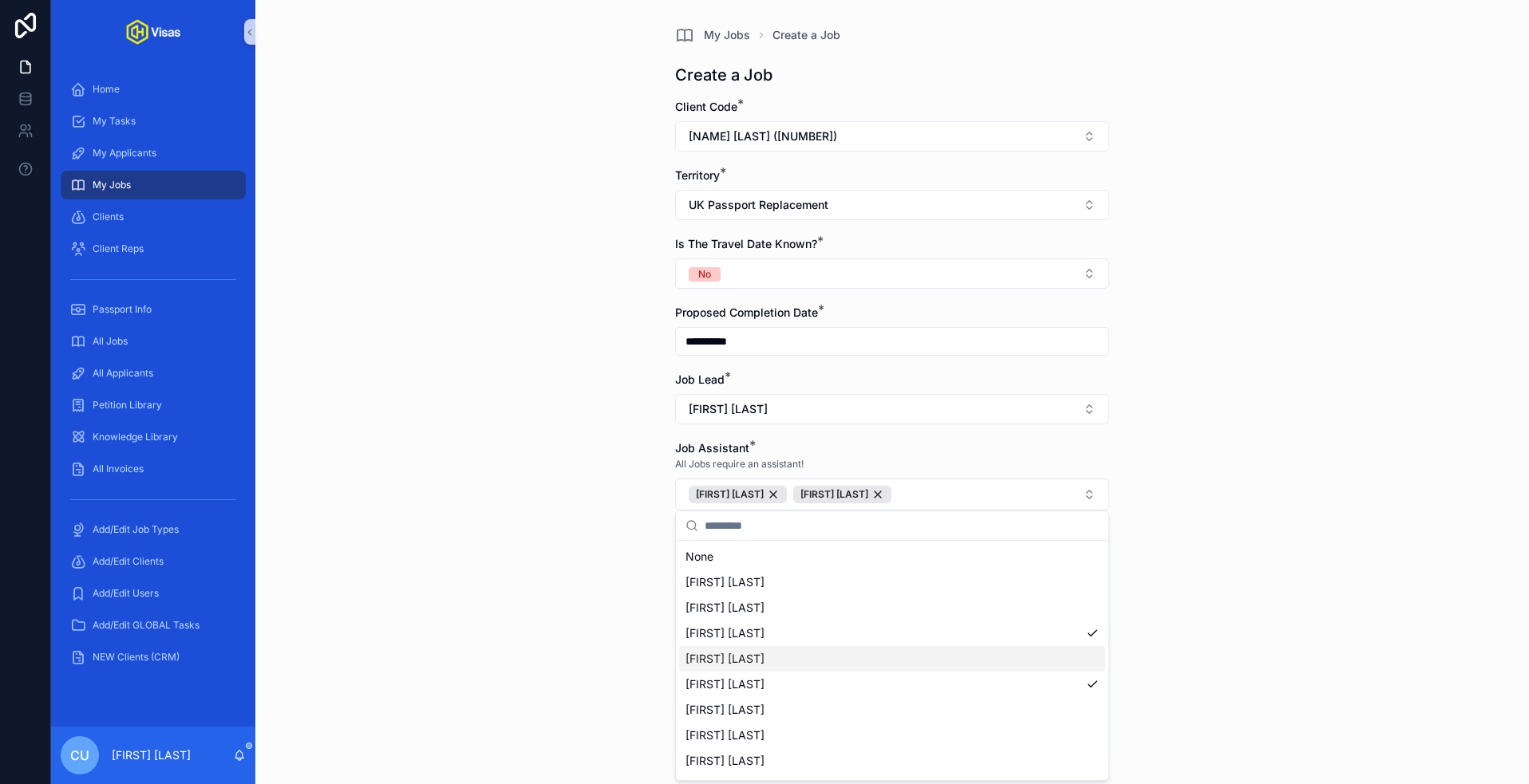 click on "**********" at bounding box center (892, 392) 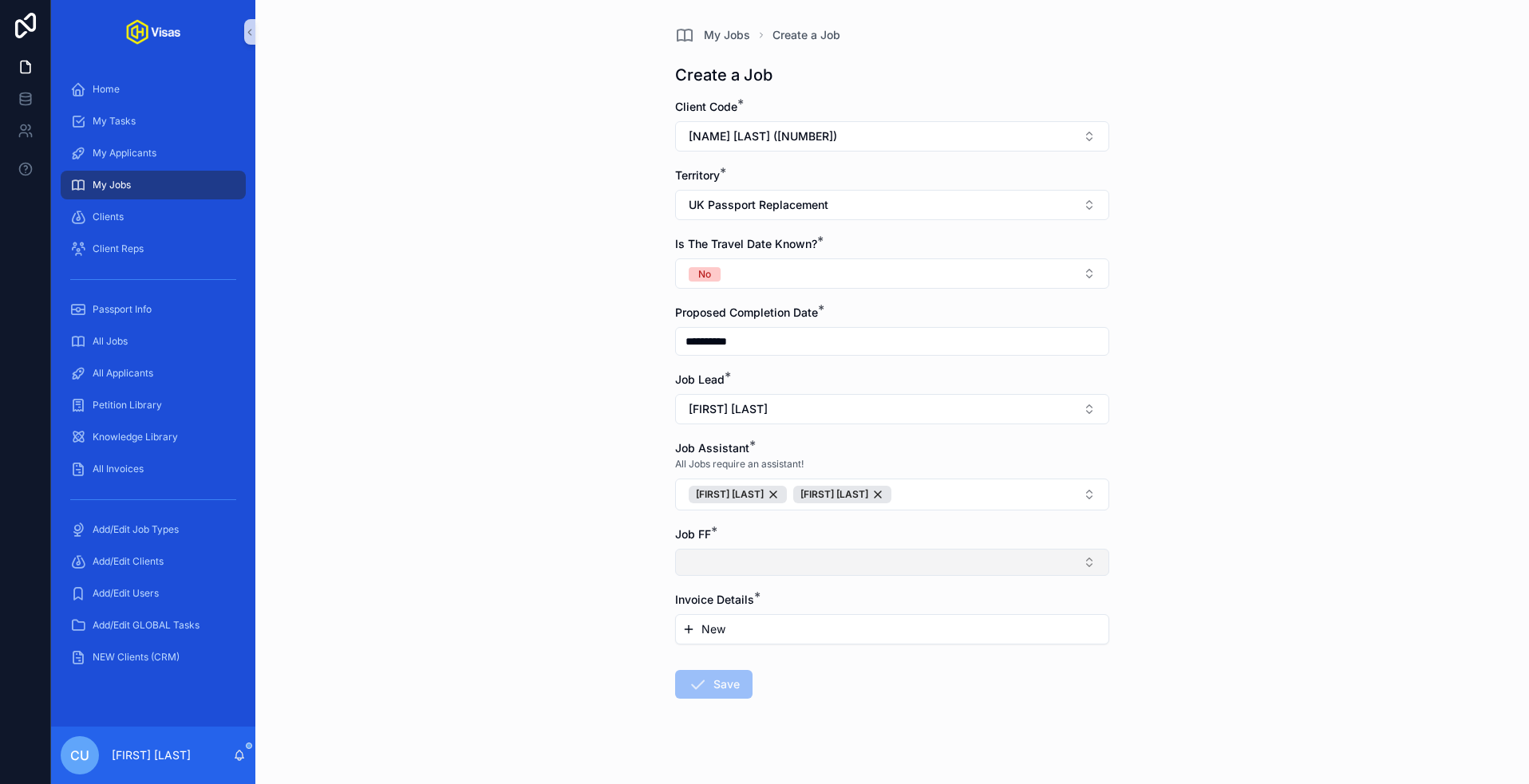 click at bounding box center [892, 562] 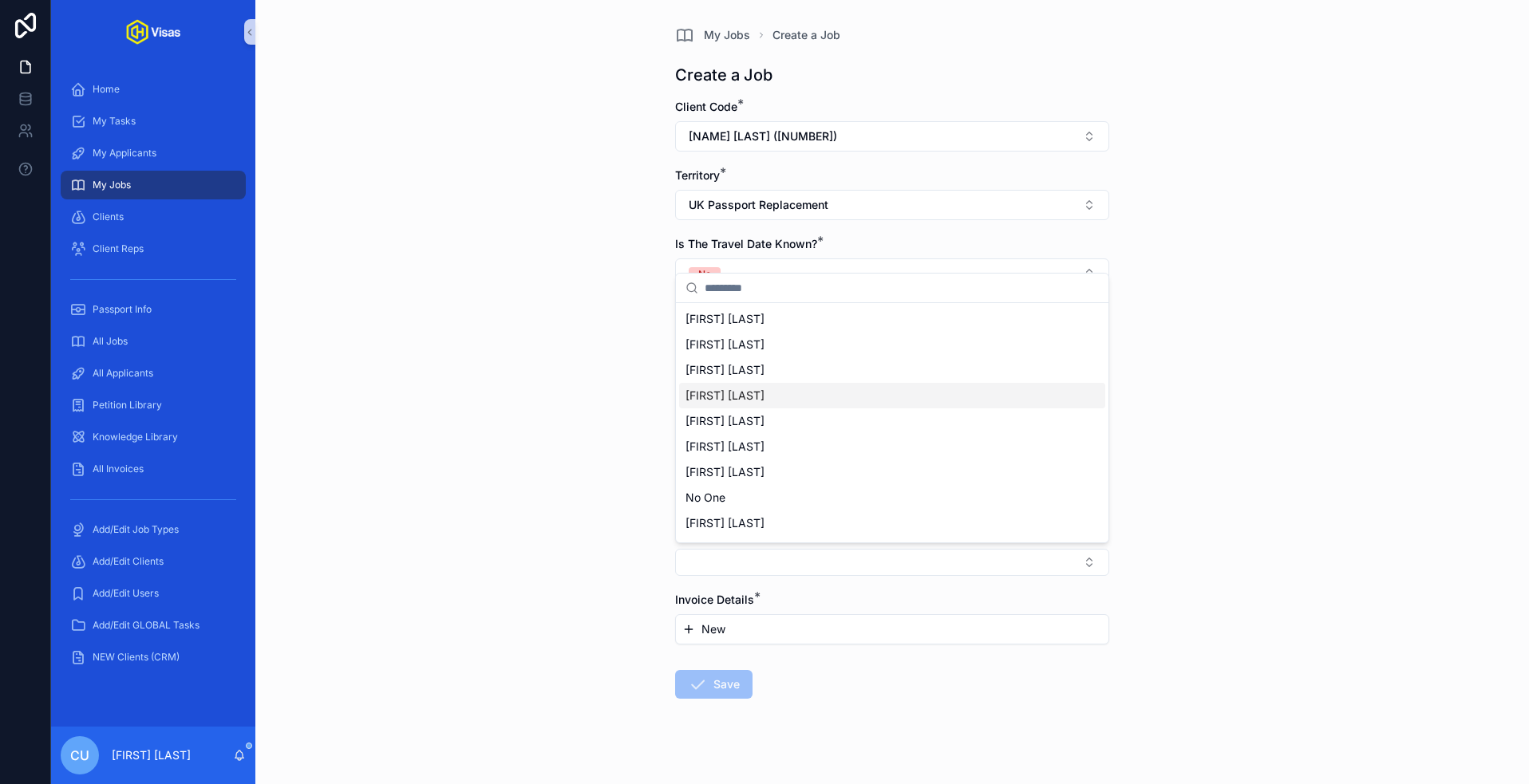 scroll, scrollTop: 73, scrollLeft: 0, axis: vertical 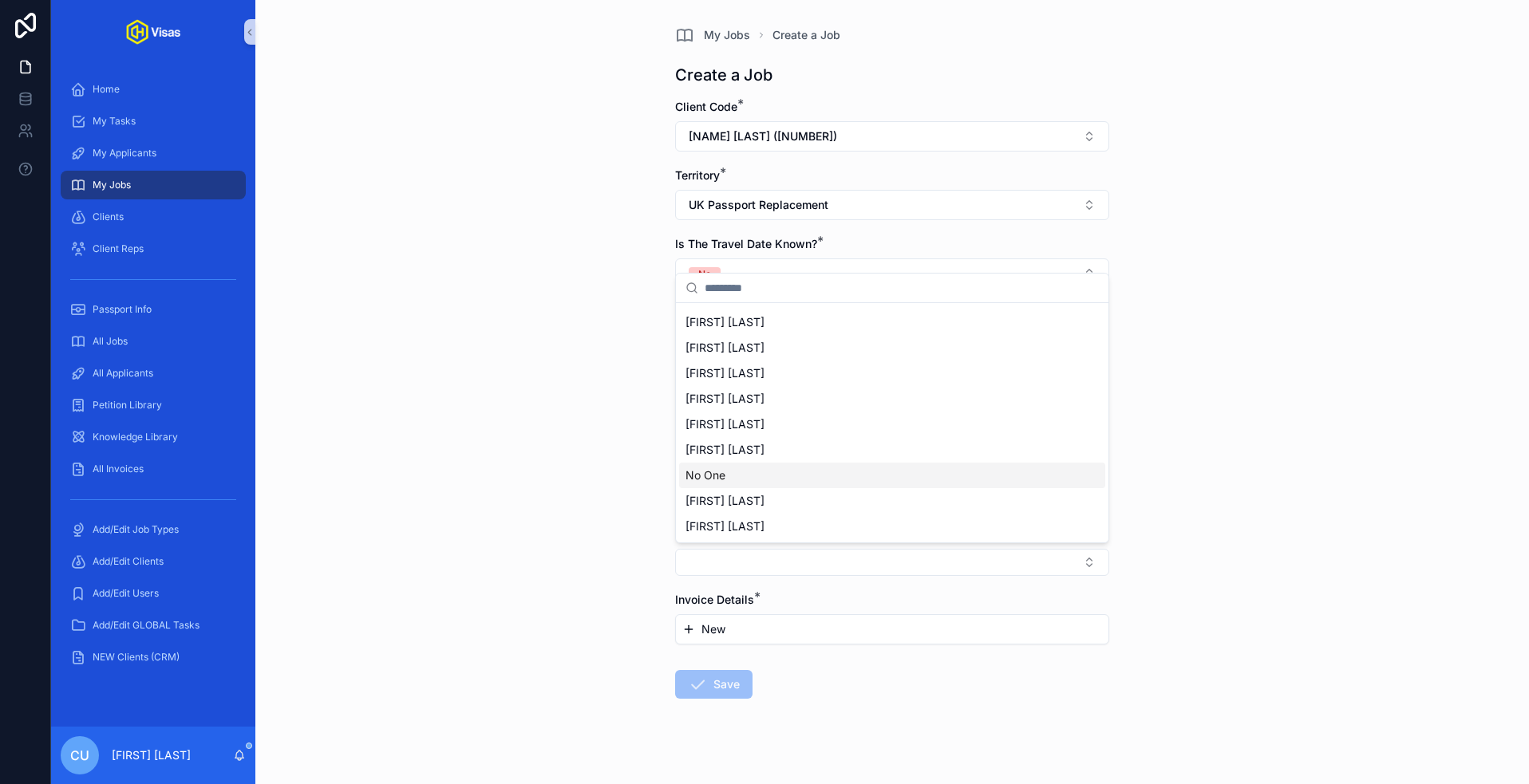 click on "No One" at bounding box center (892, 475) 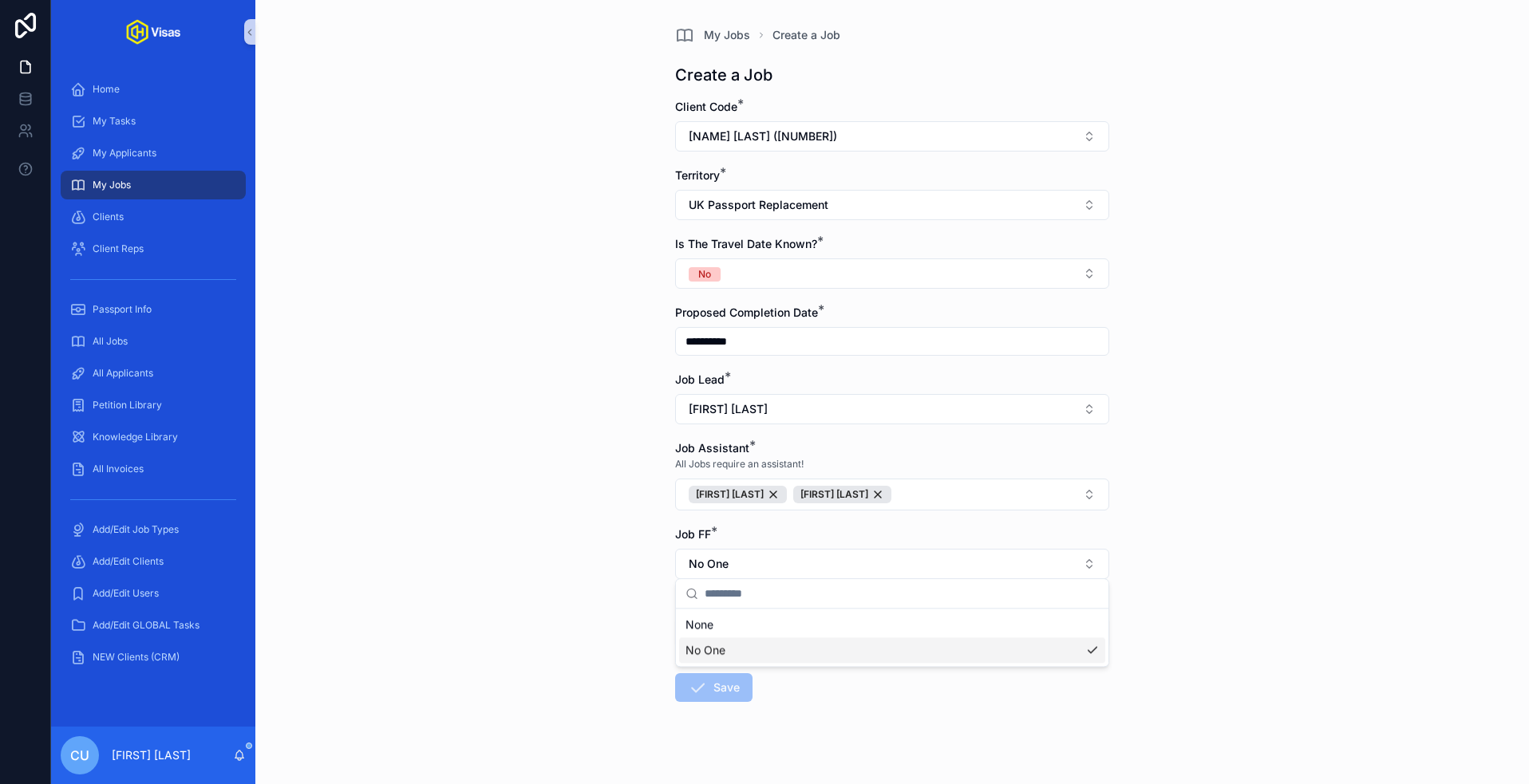 scroll, scrollTop: 0, scrollLeft: 0, axis: both 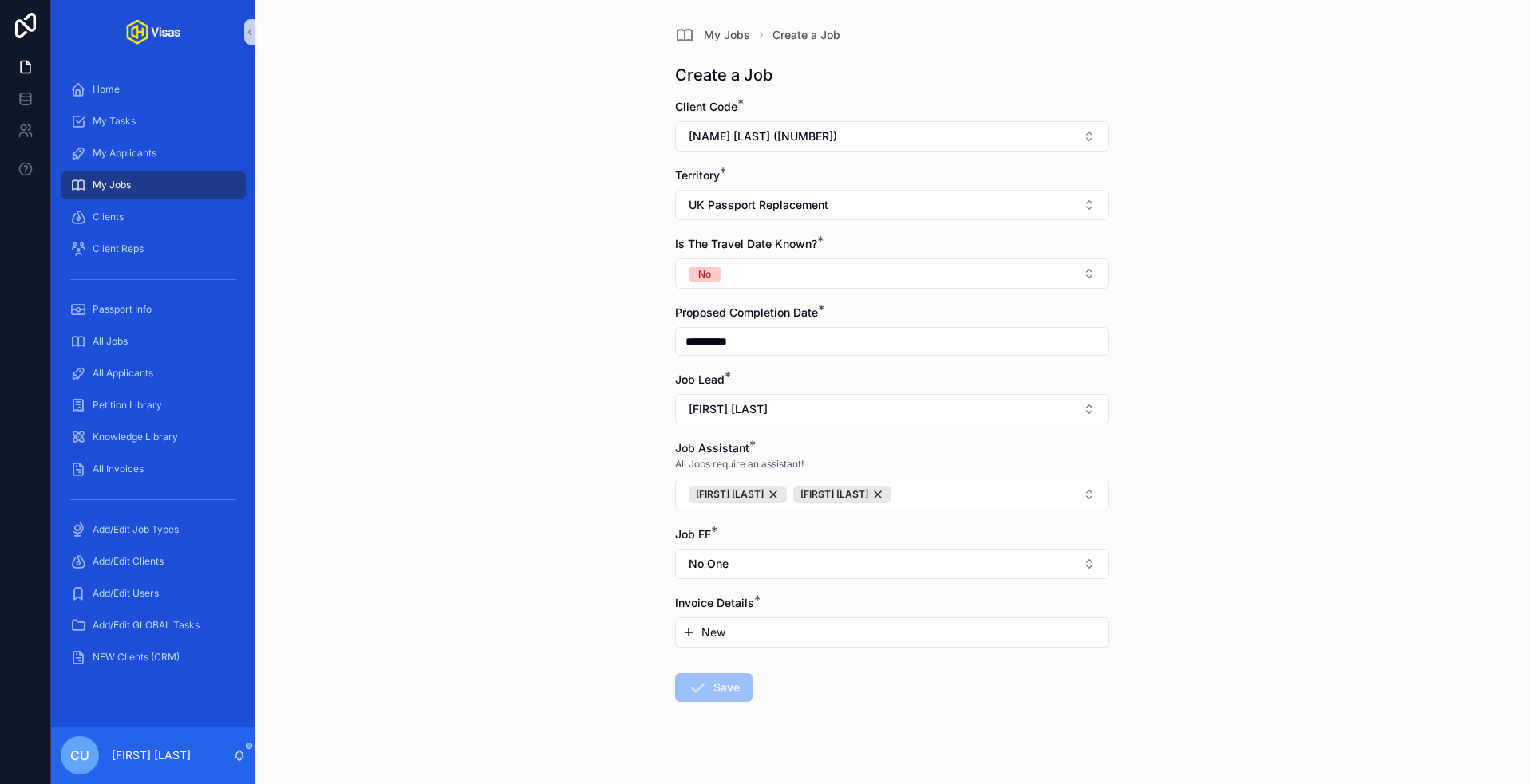 click on "**********" at bounding box center (892, 392) 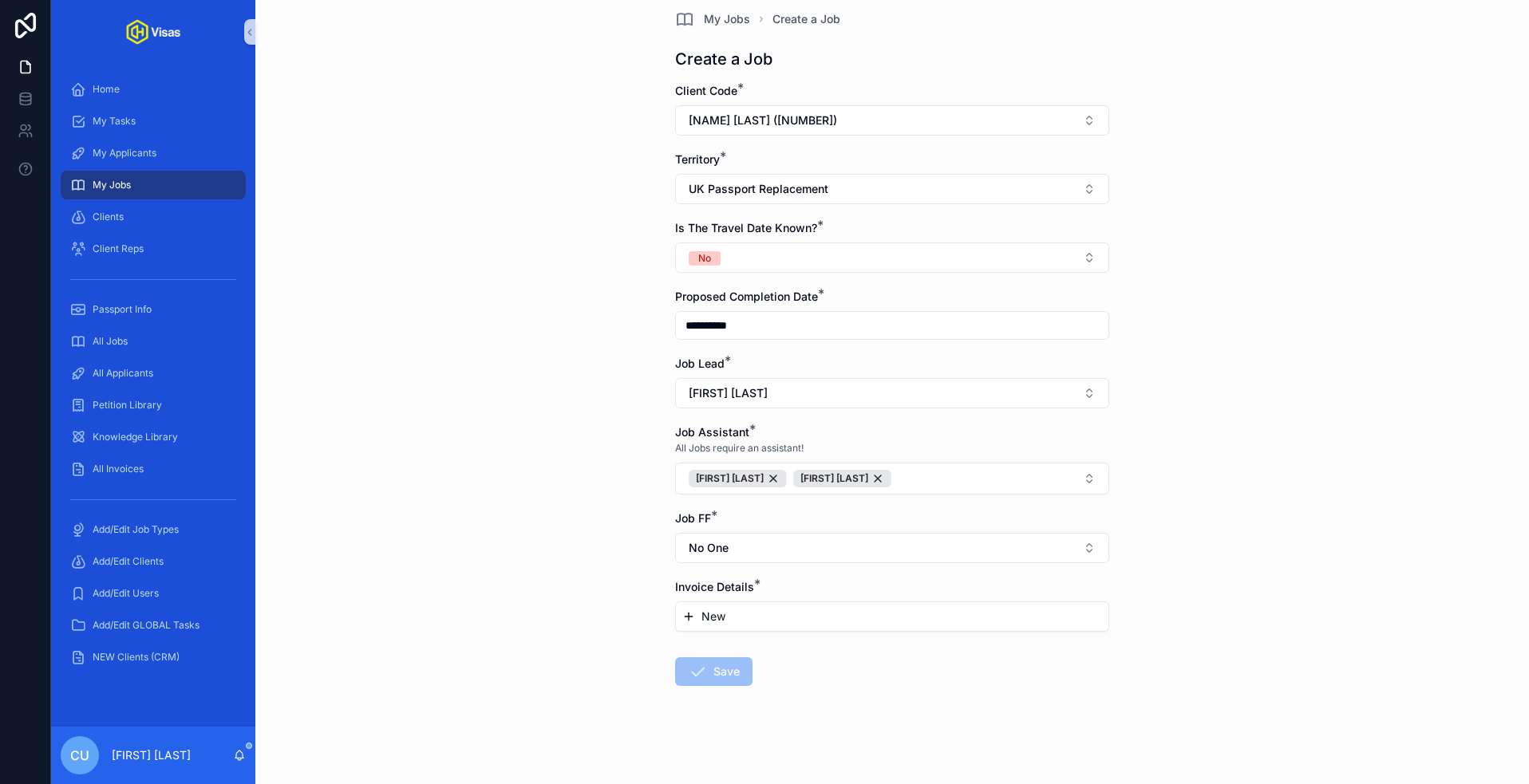 click on "New" at bounding box center (892, 617) 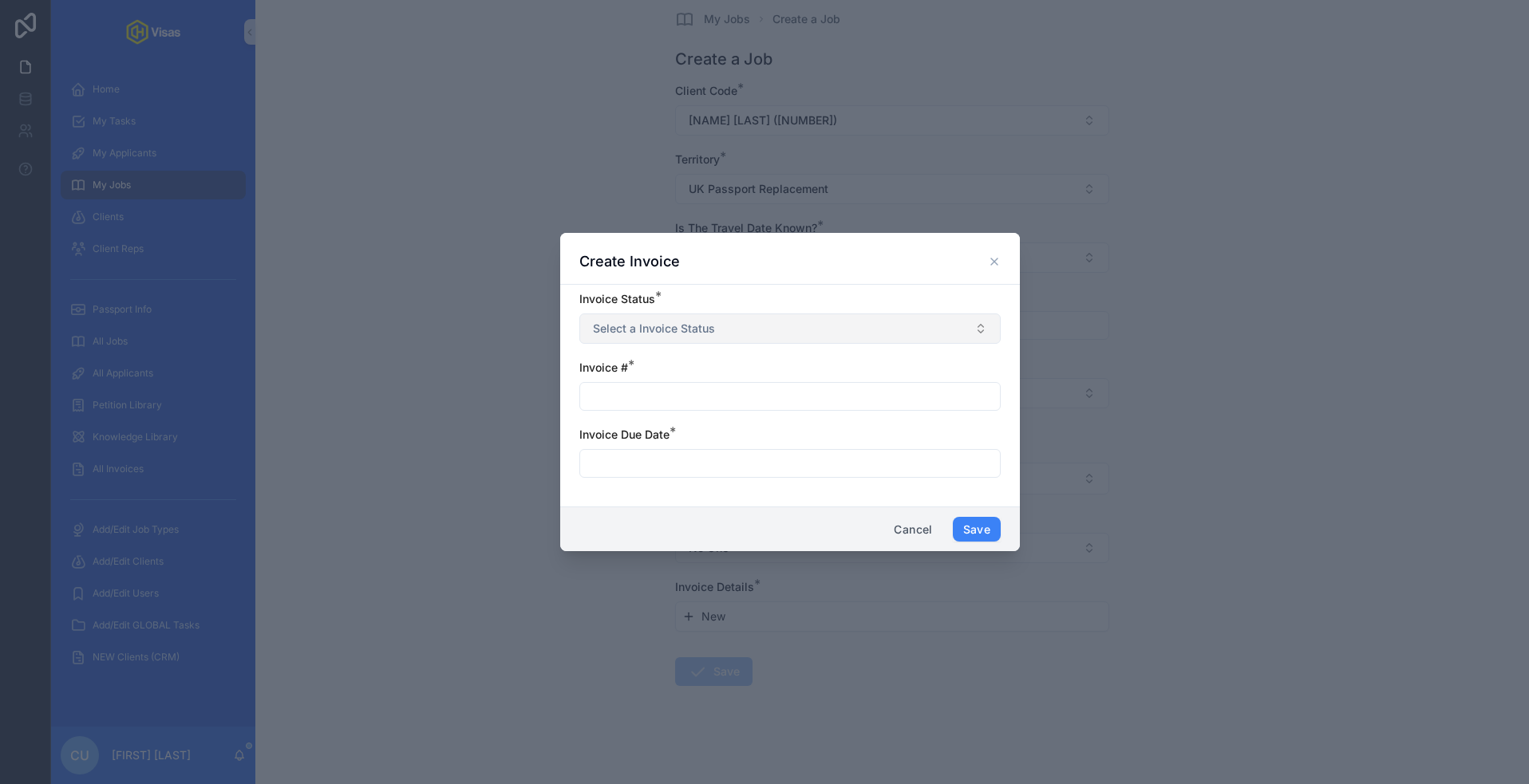click on "Select a Invoice Status" at bounding box center (654, 329) 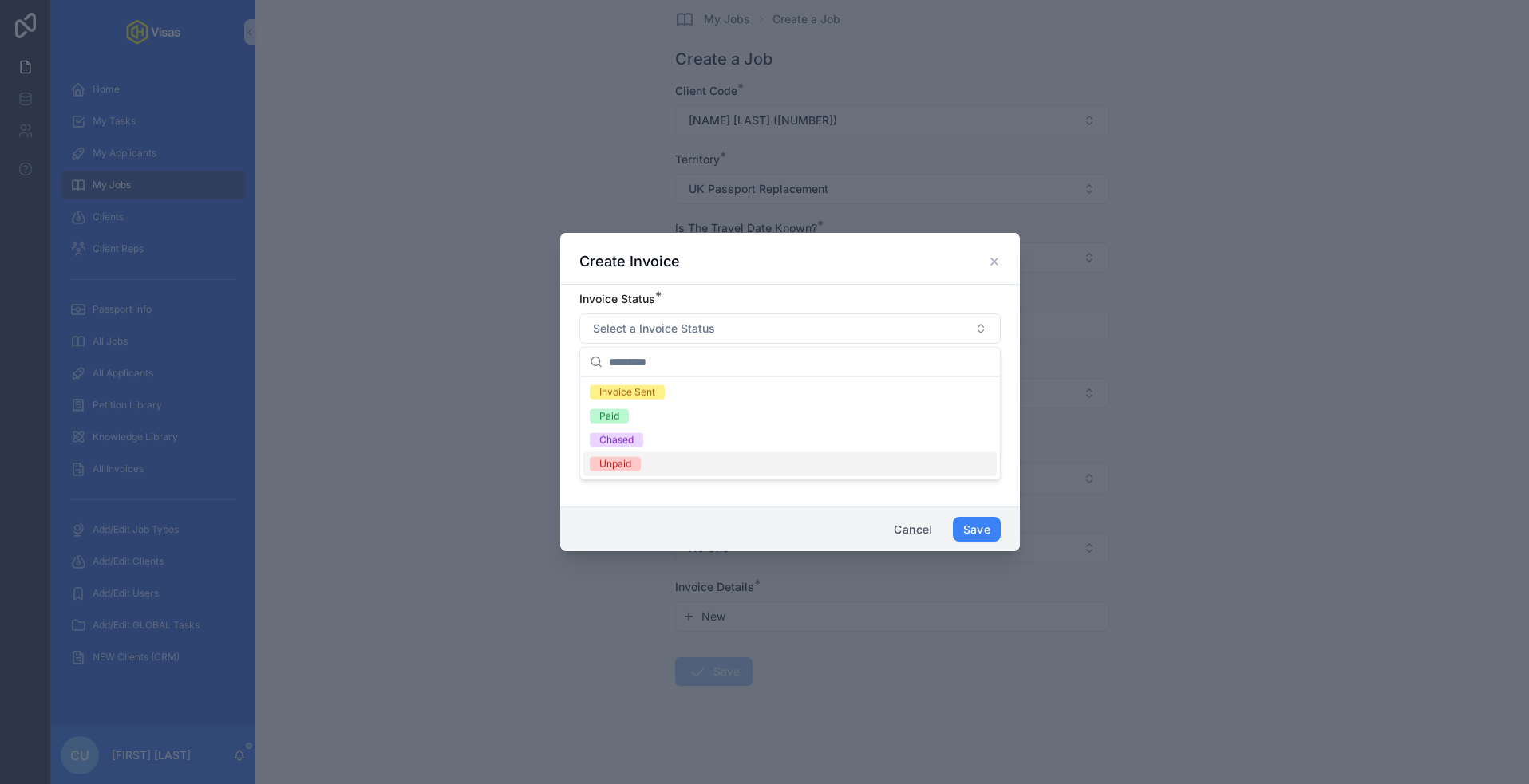 click on "Unpaid" at bounding box center (790, 464) 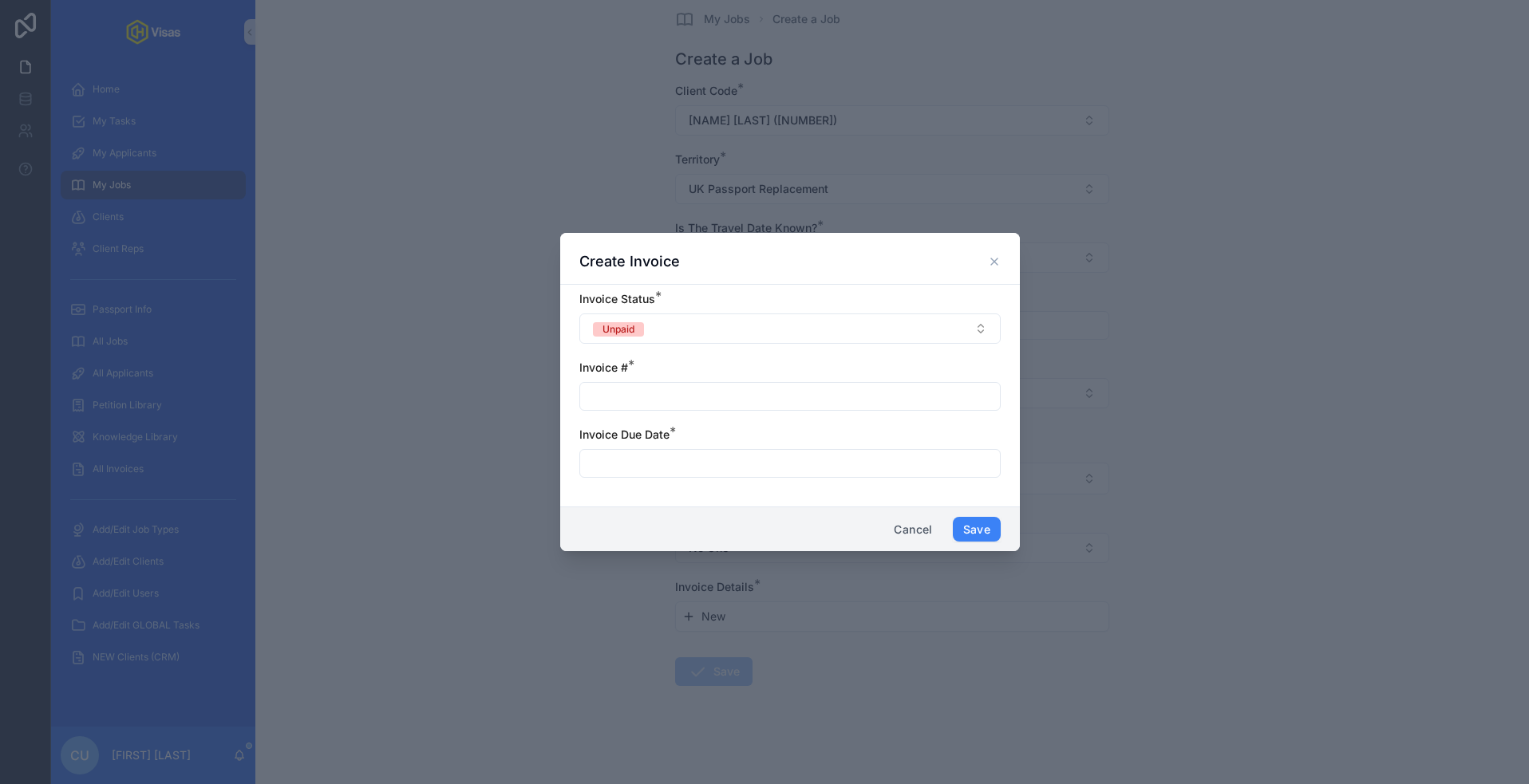 click at bounding box center [790, 396] 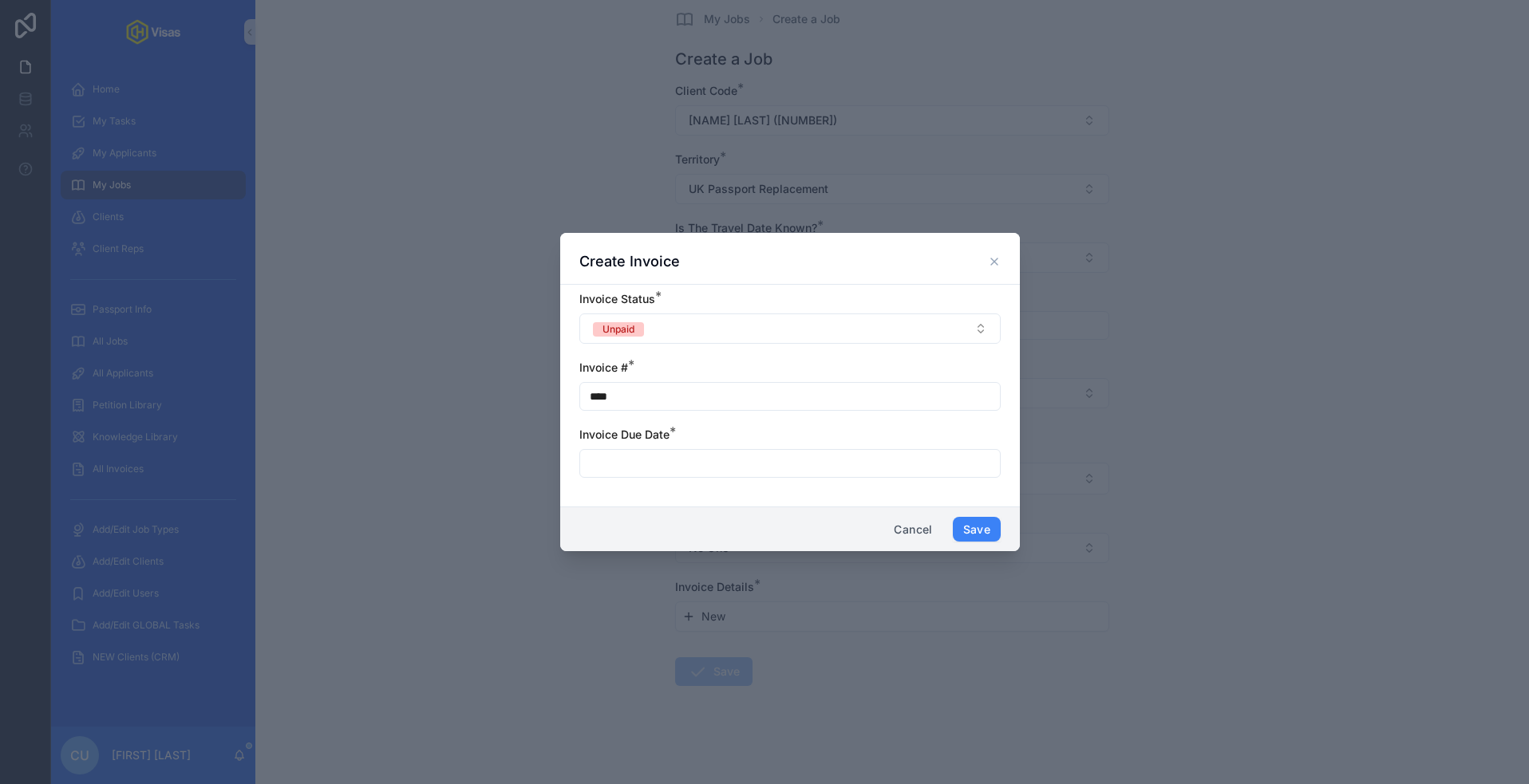 type on "****" 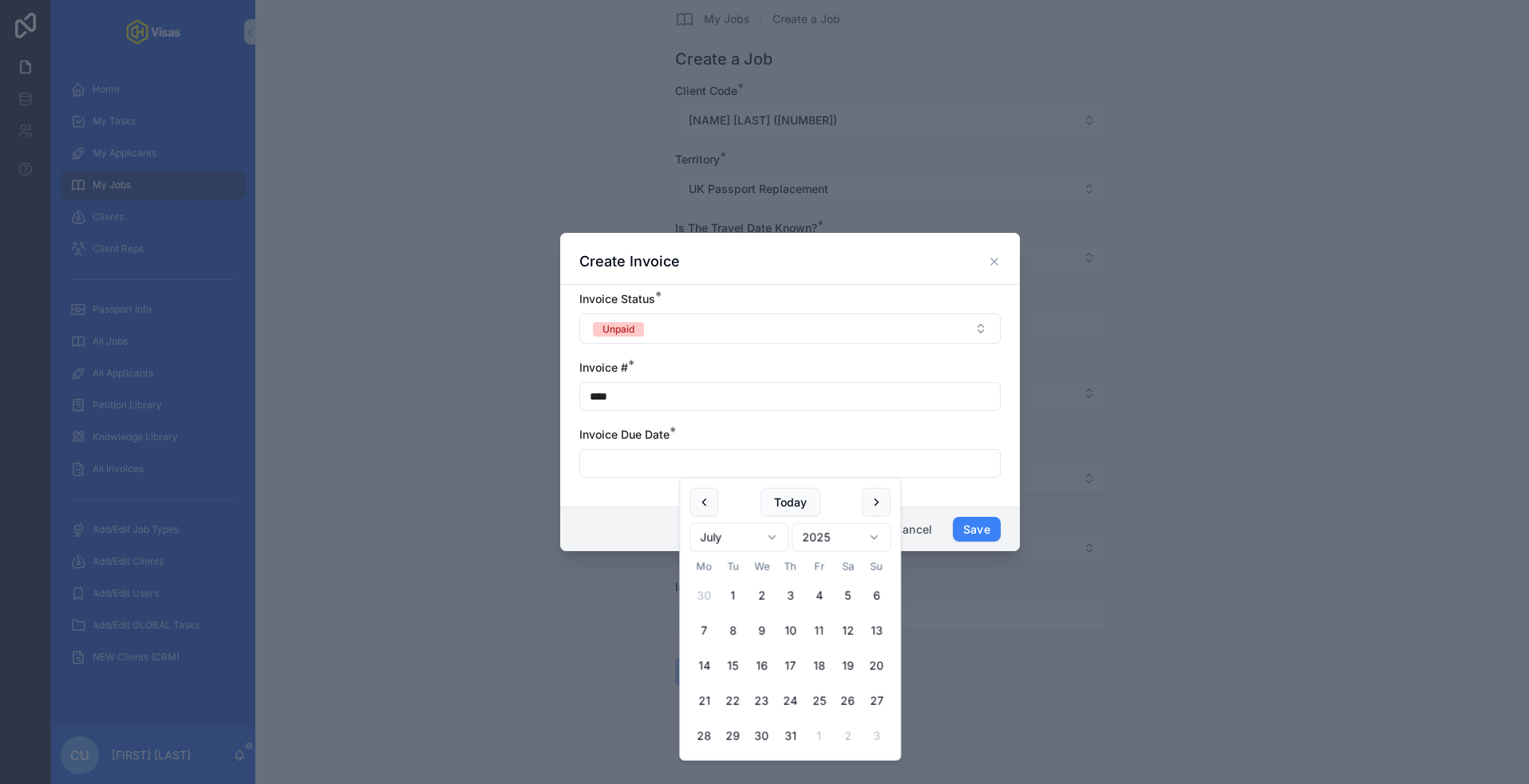 click at bounding box center [790, 463] 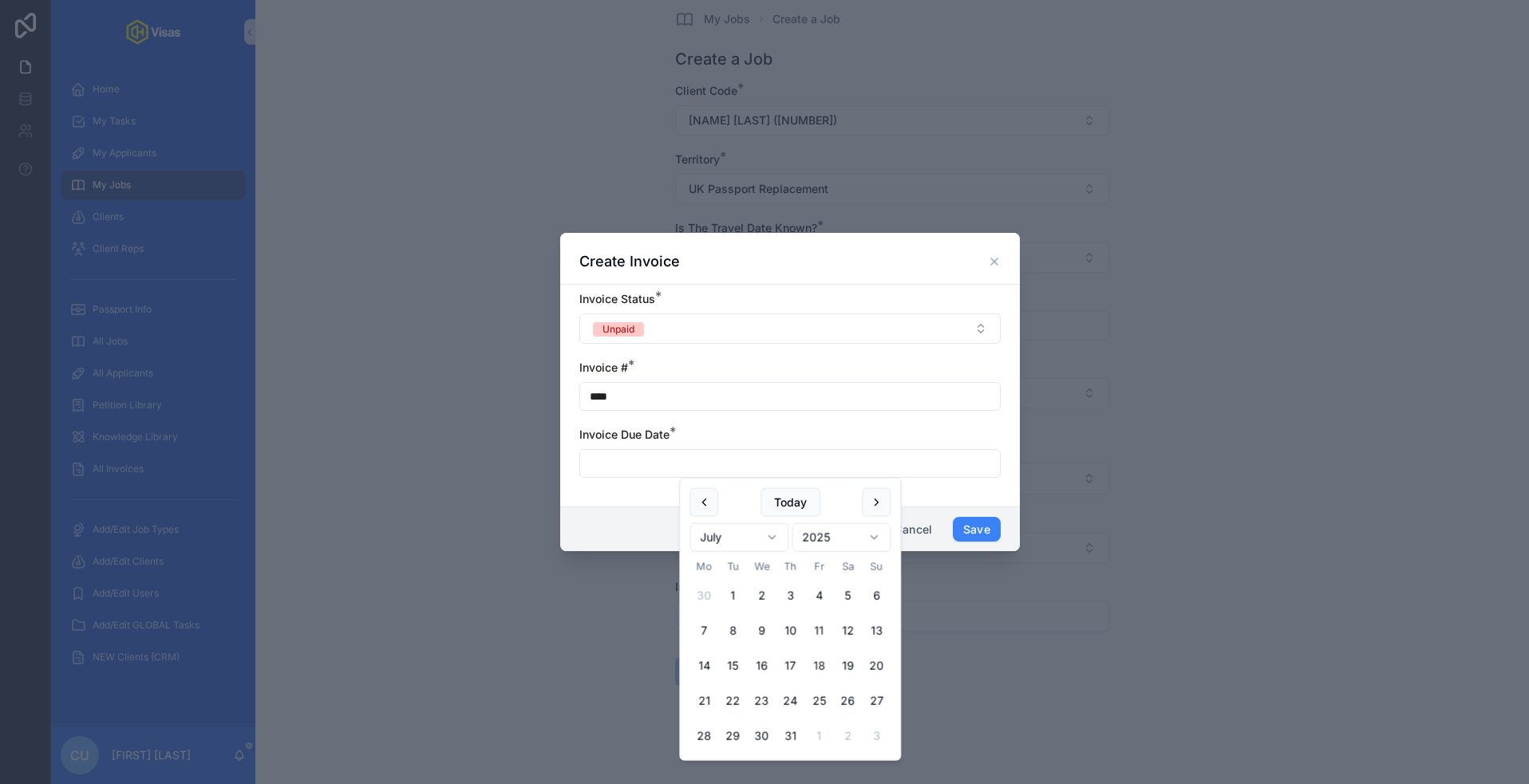 click on "18" at bounding box center [819, 666] 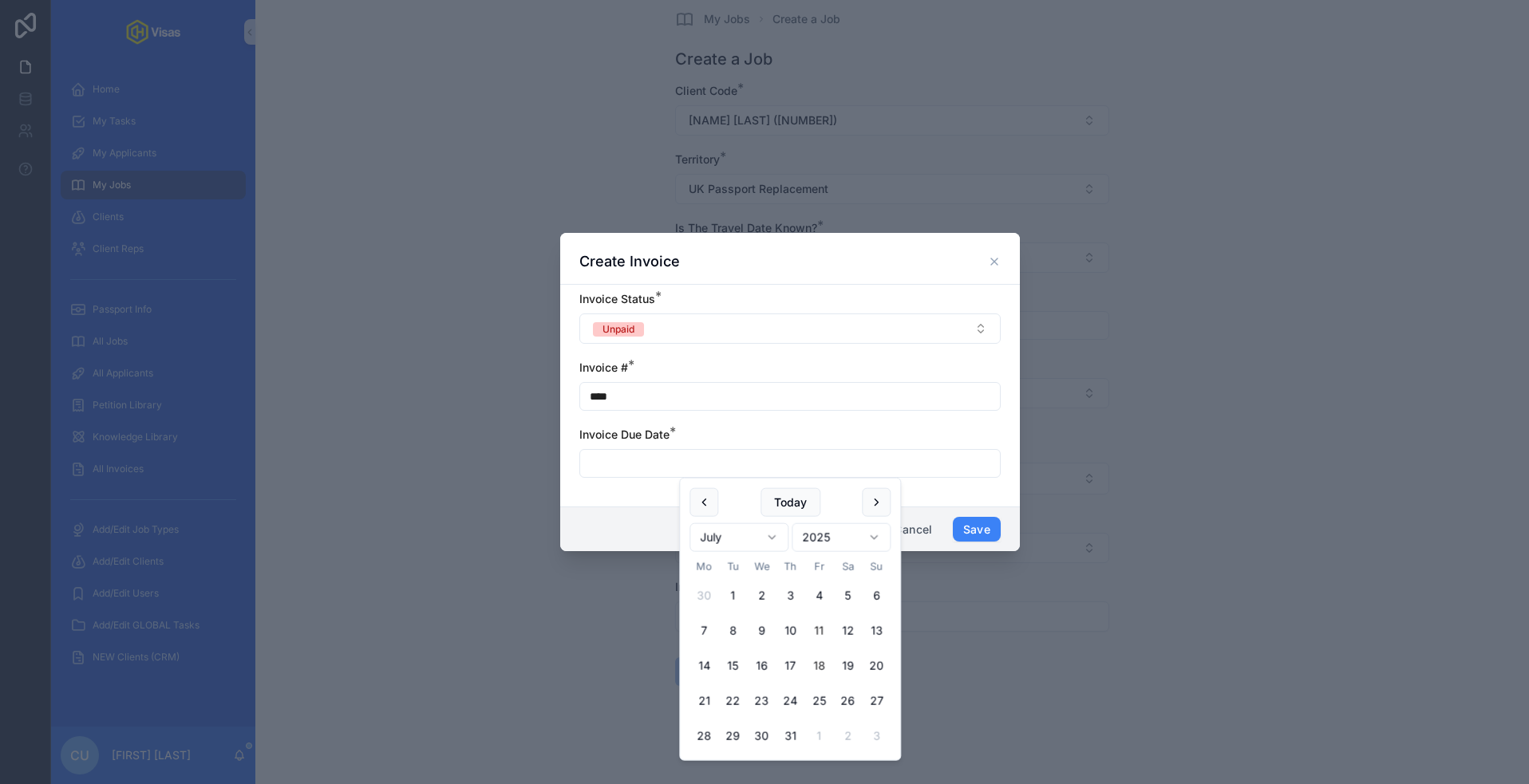type on "**********" 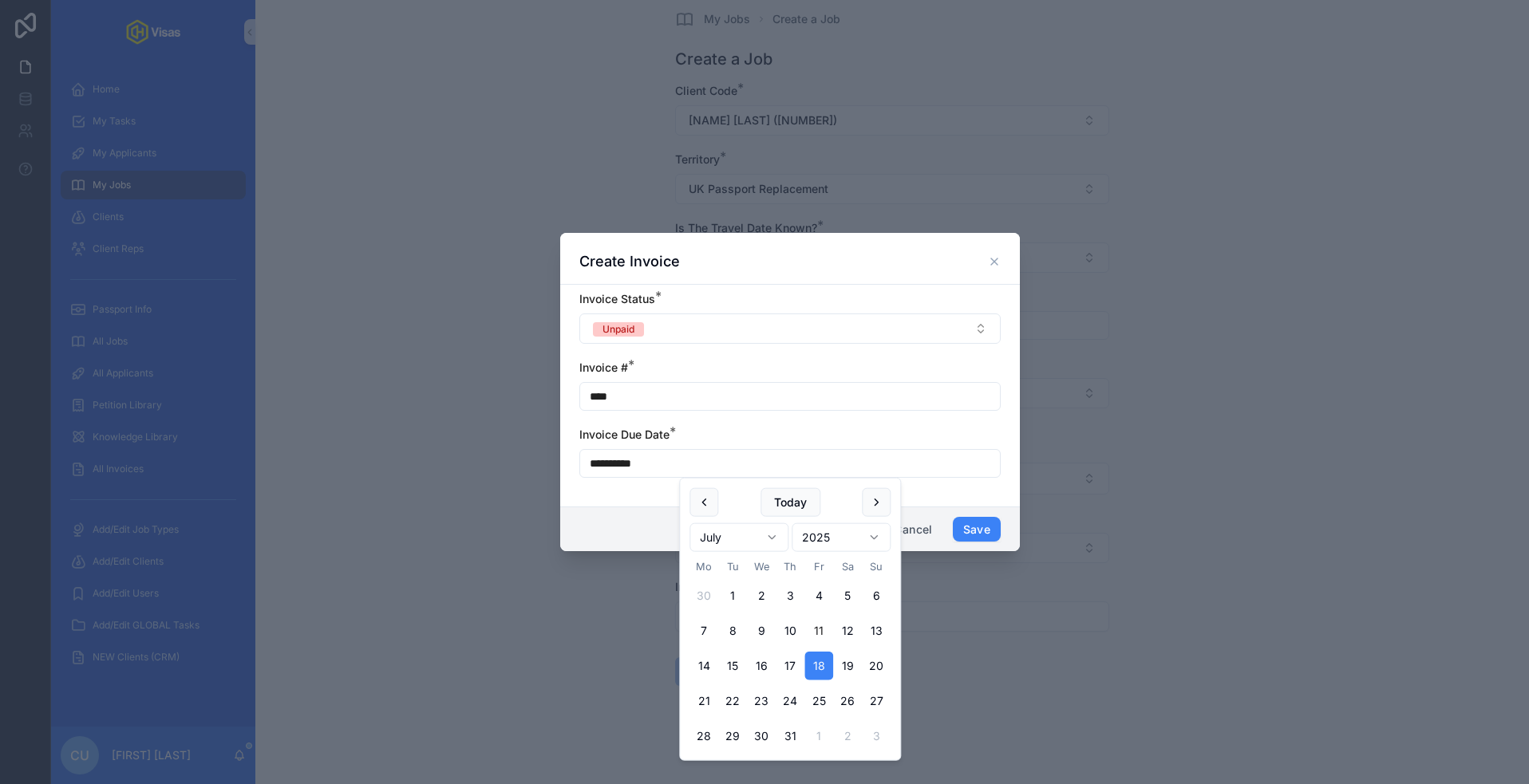 click on "Invoice Due Date *" at bounding box center (790, 435) 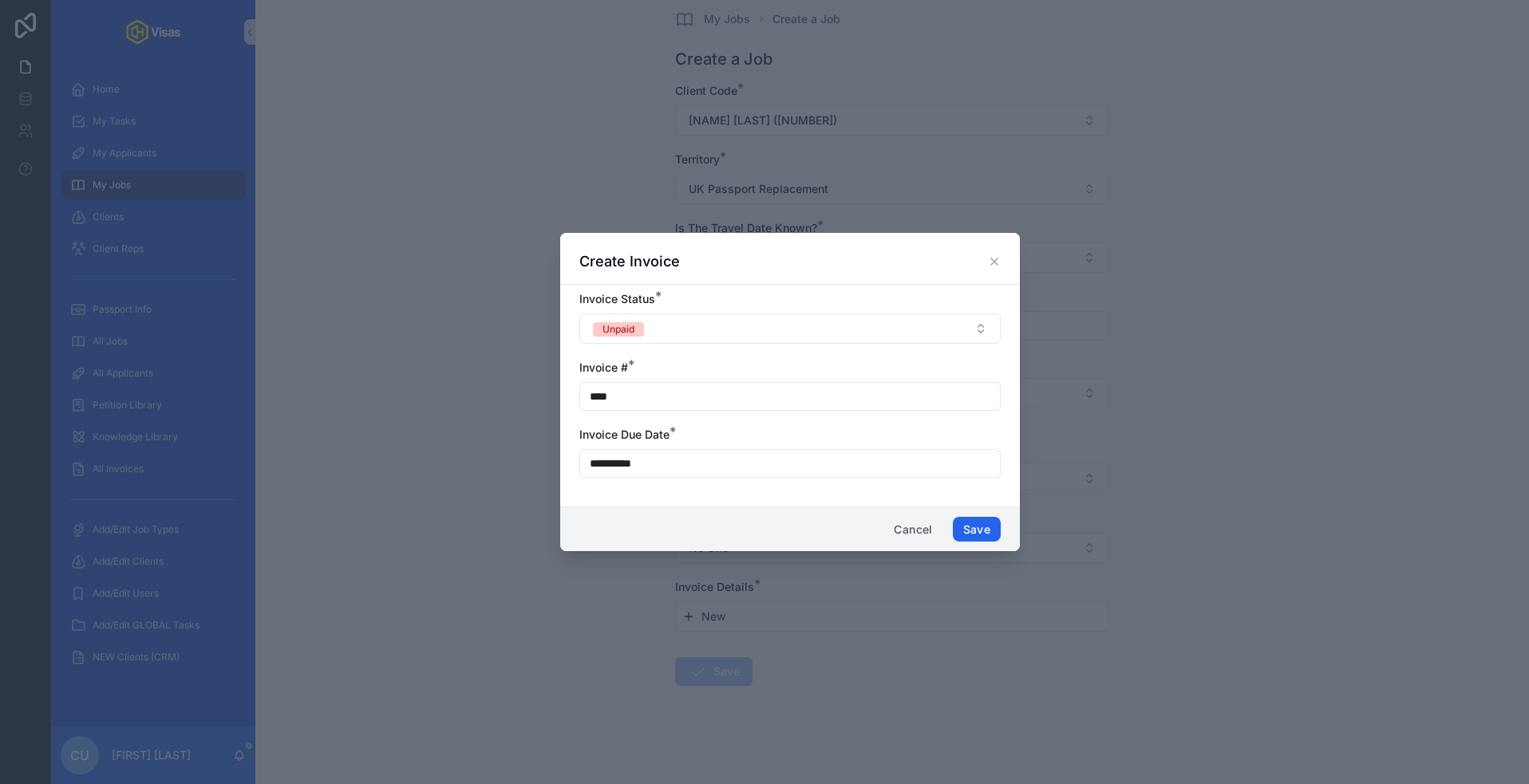 click on "Save" at bounding box center (977, 530) 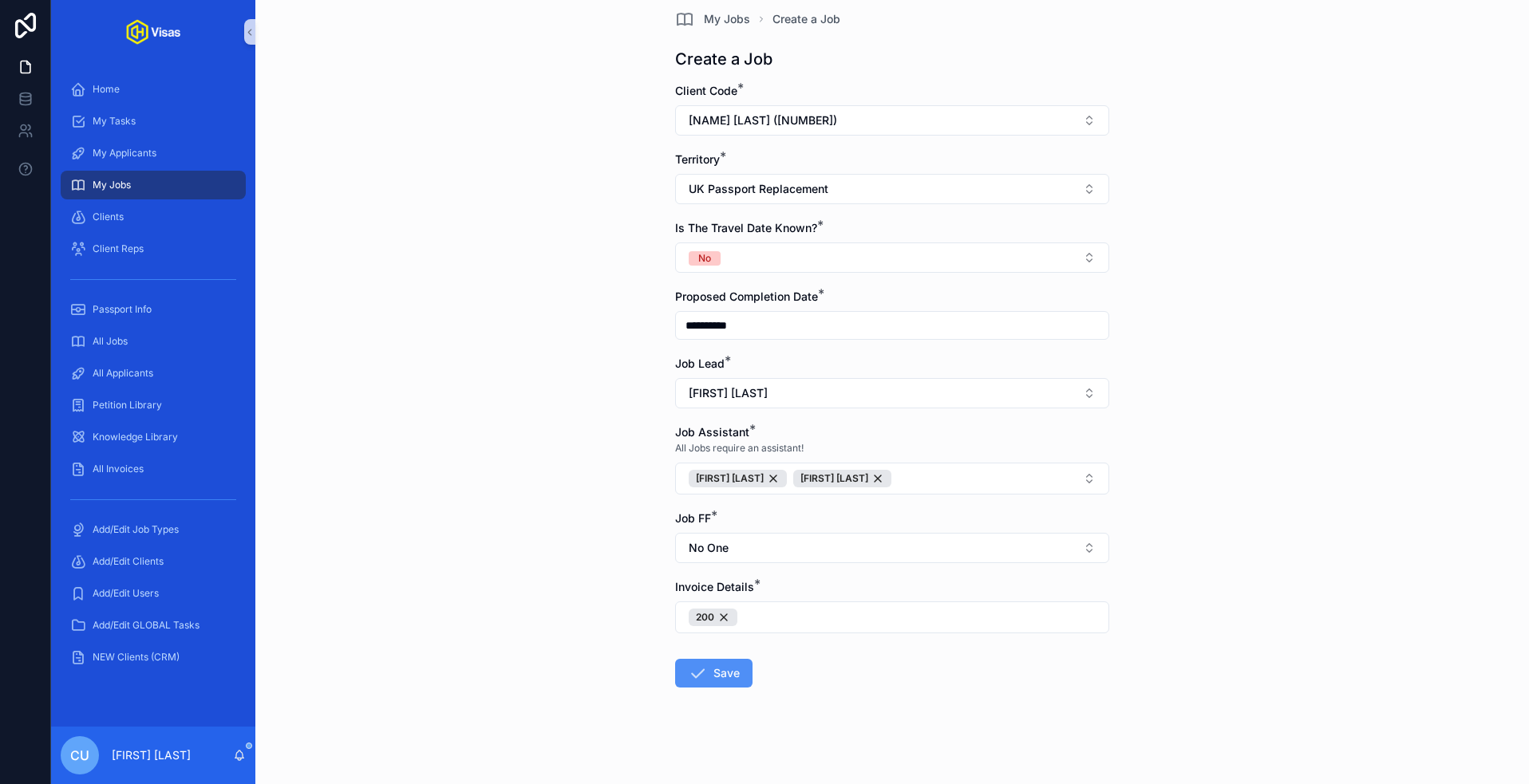 click on "Save" at bounding box center (713, 673) 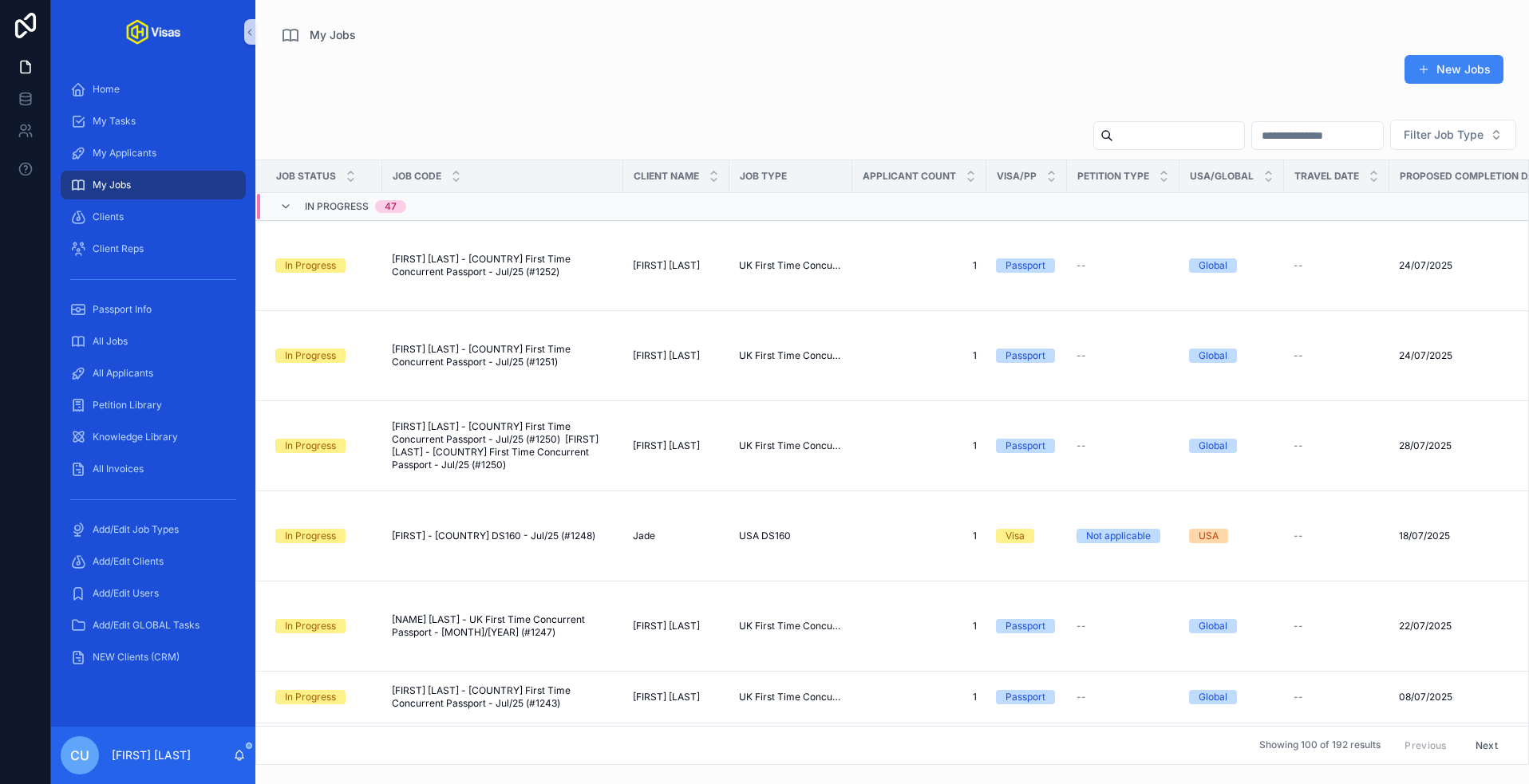 scroll, scrollTop: 0, scrollLeft: 0, axis: both 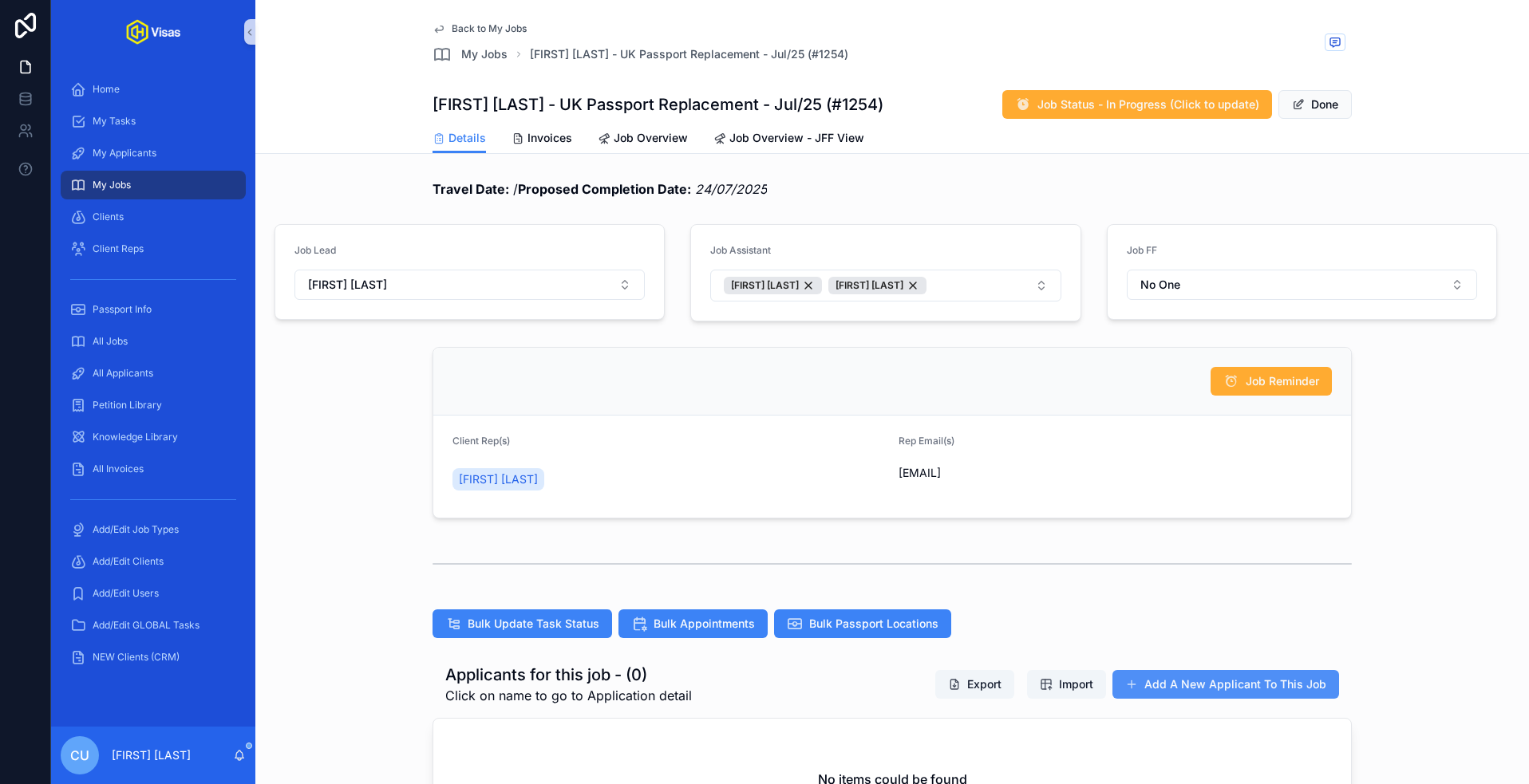 click on "Add A New Applicant To This Job" at bounding box center (1226, 684) 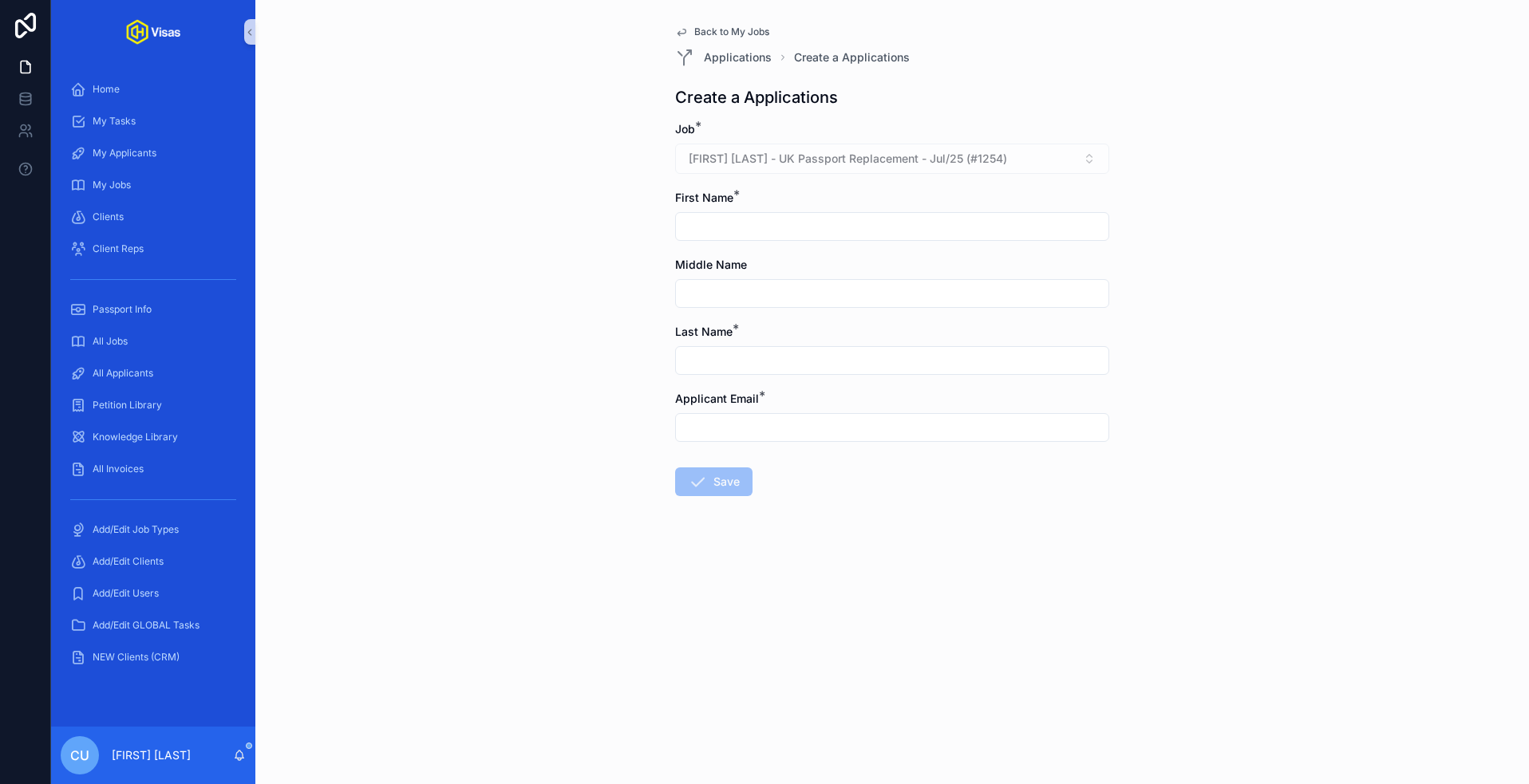 click at bounding box center [892, 227] 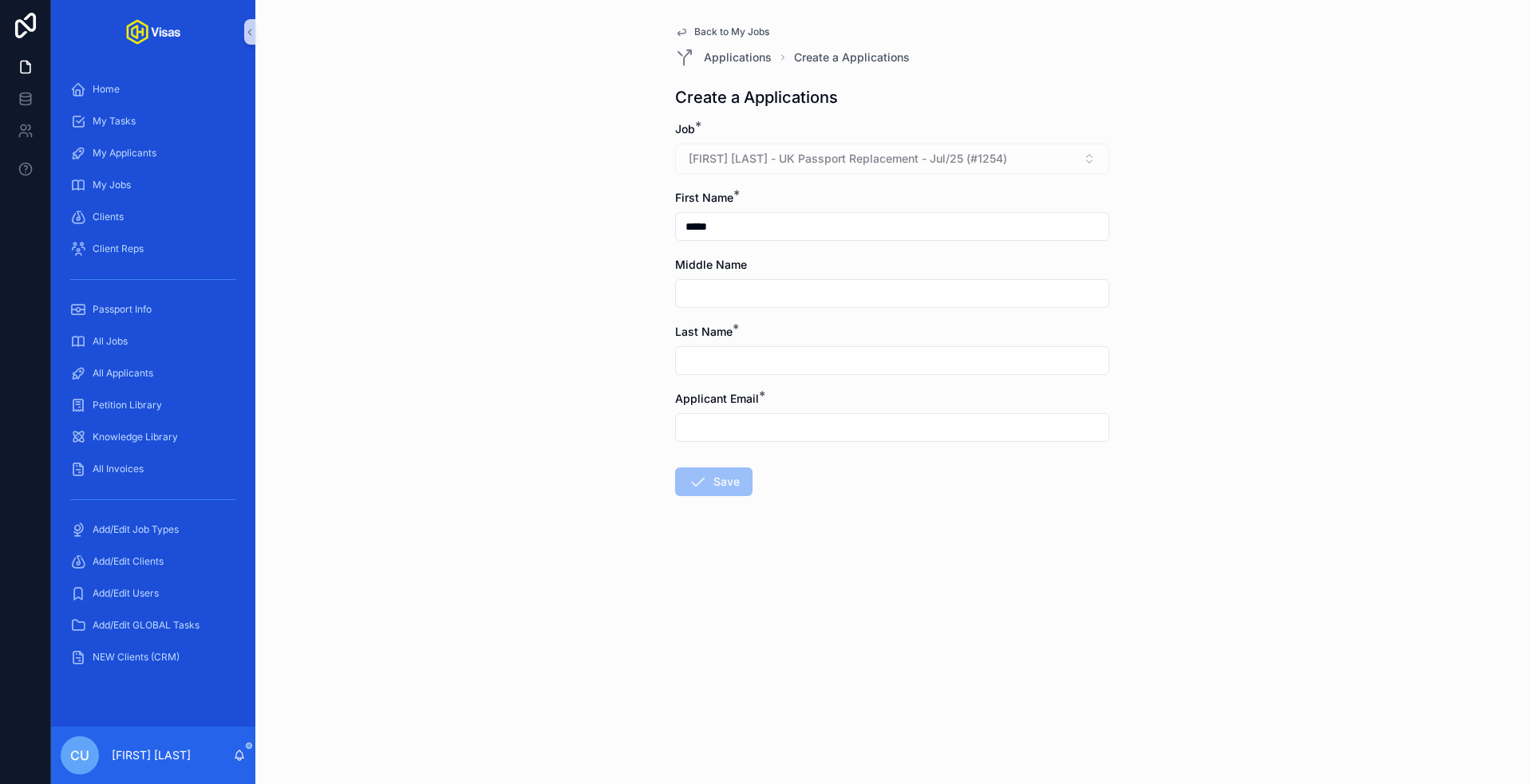 type on "*****" 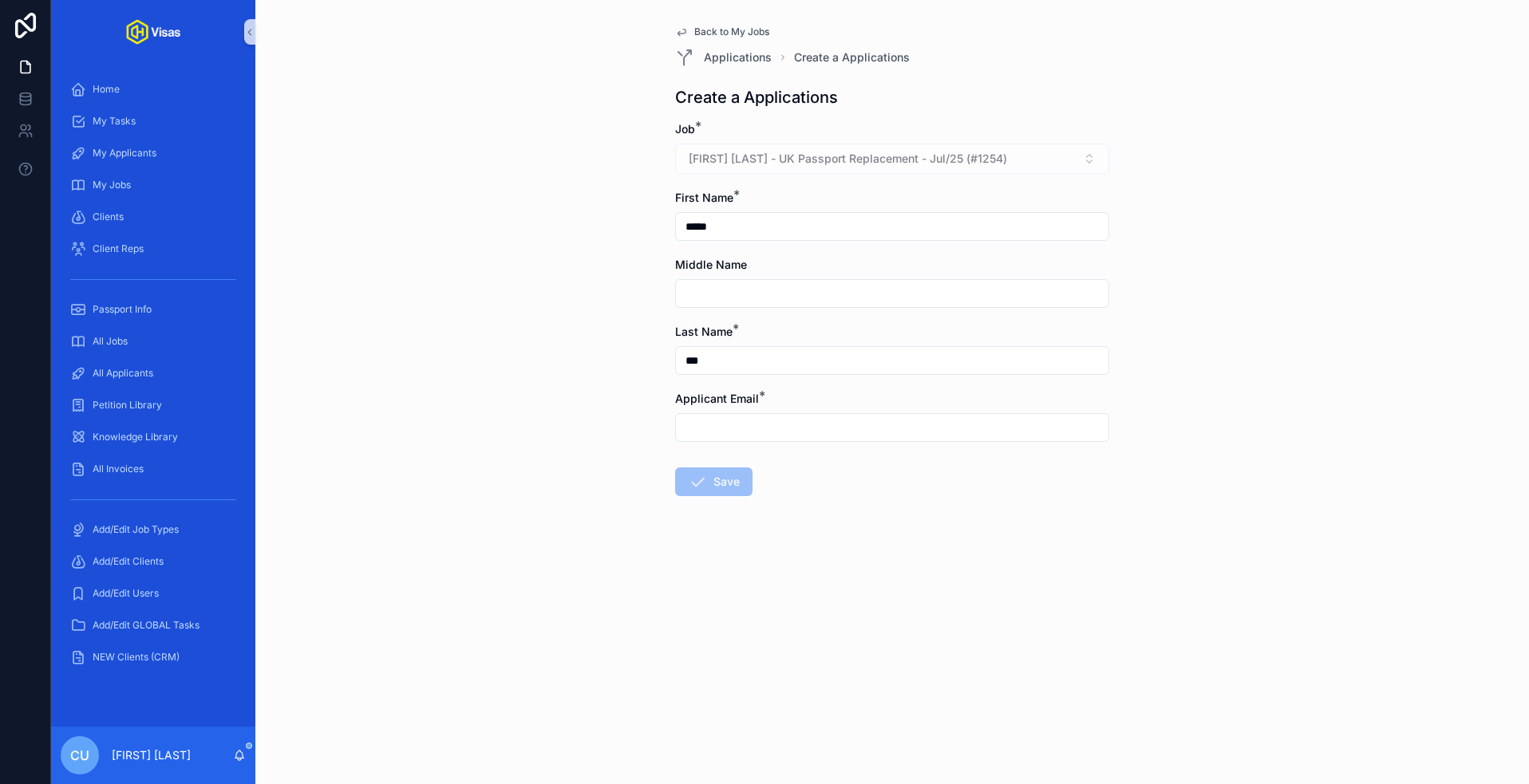 type on "***" 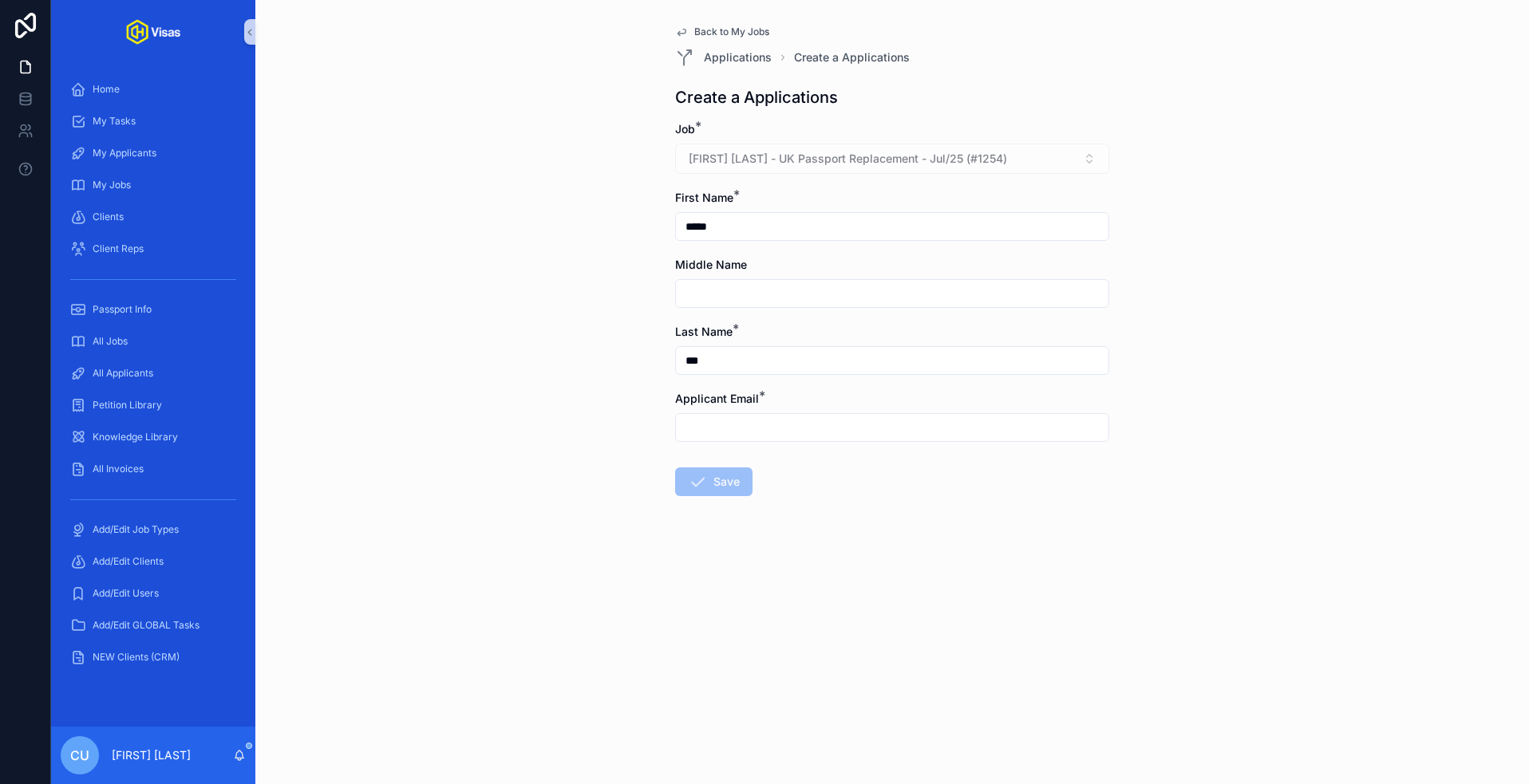 paste on "**********" 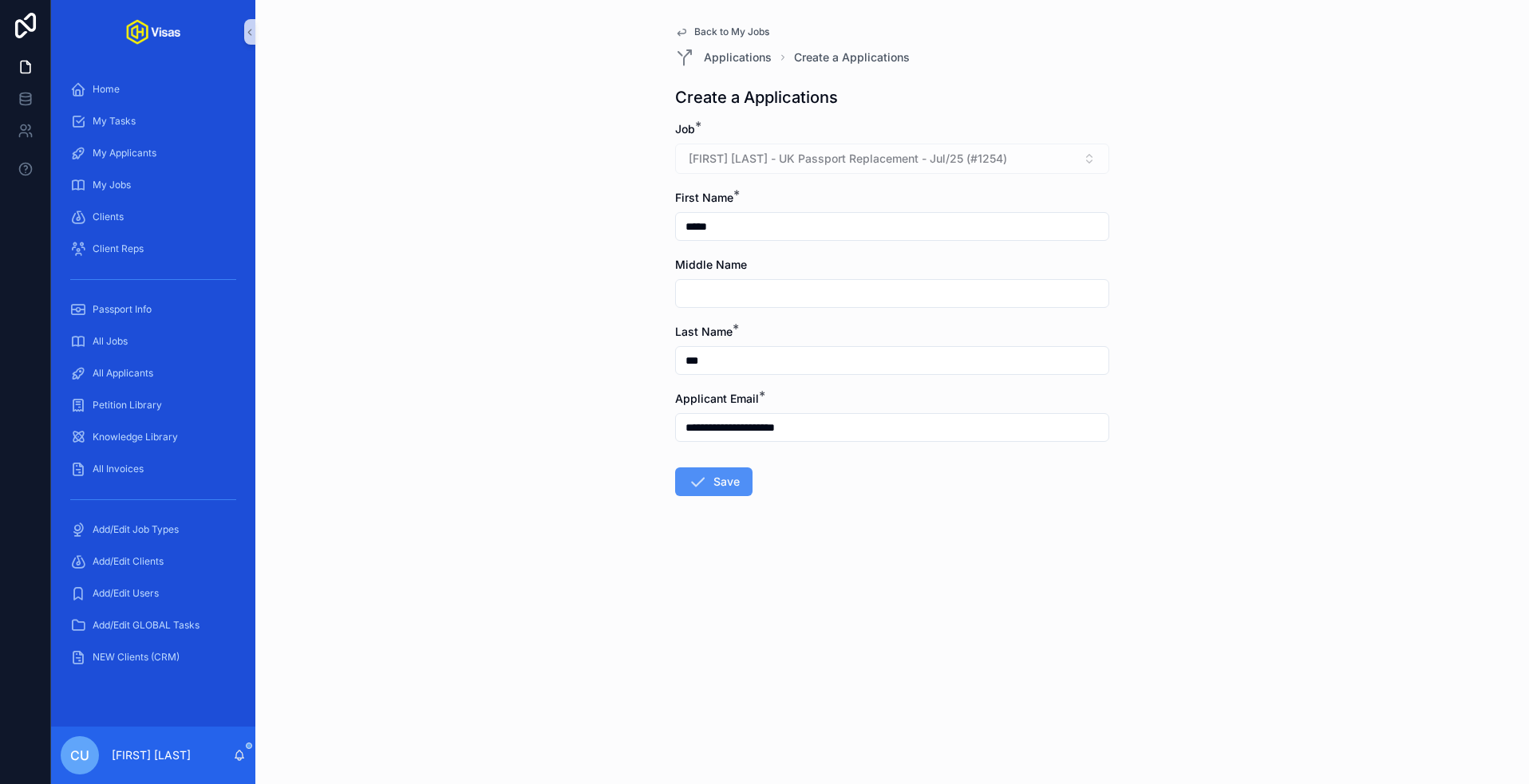 type on "**********" 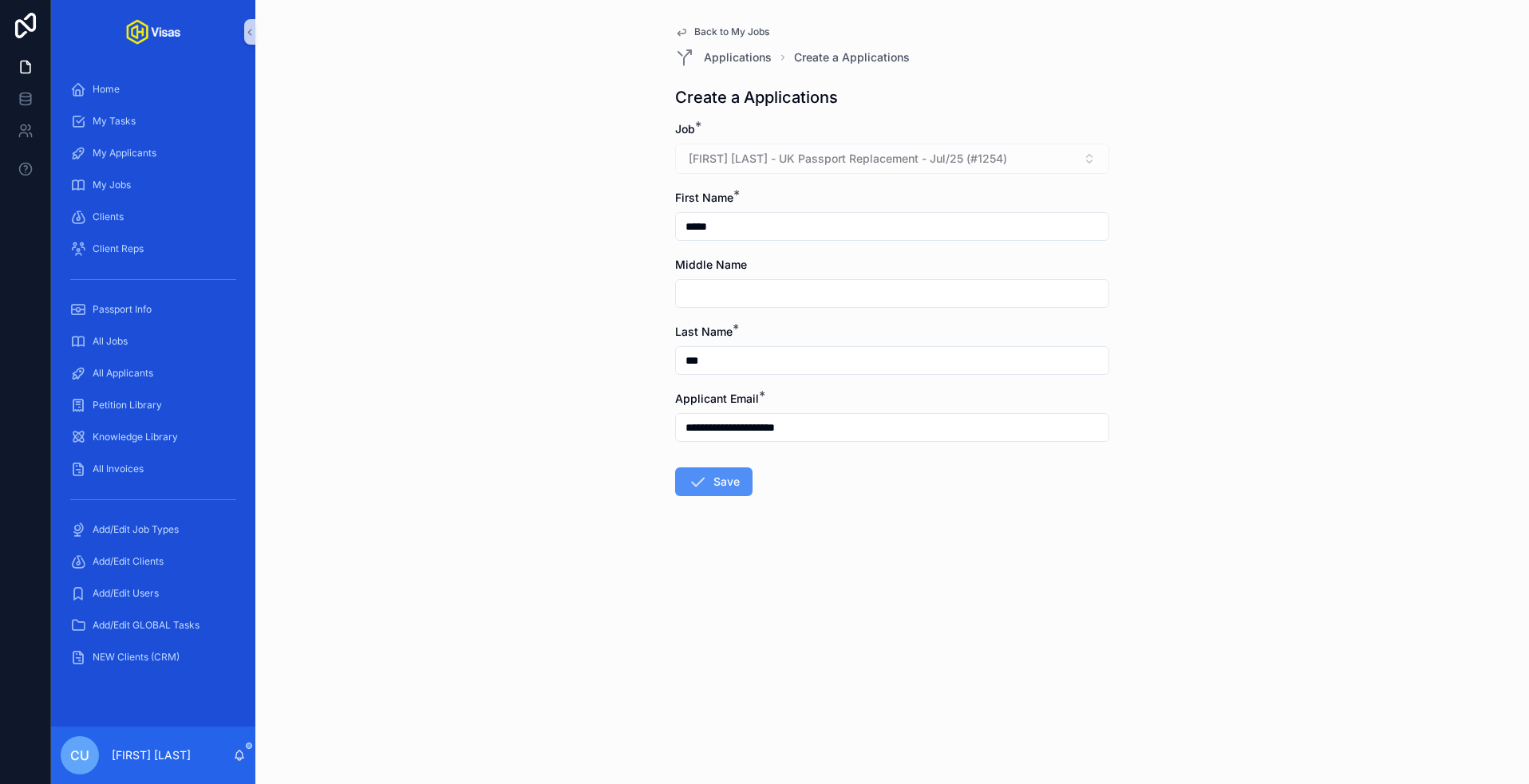 click at bounding box center (697, 482) 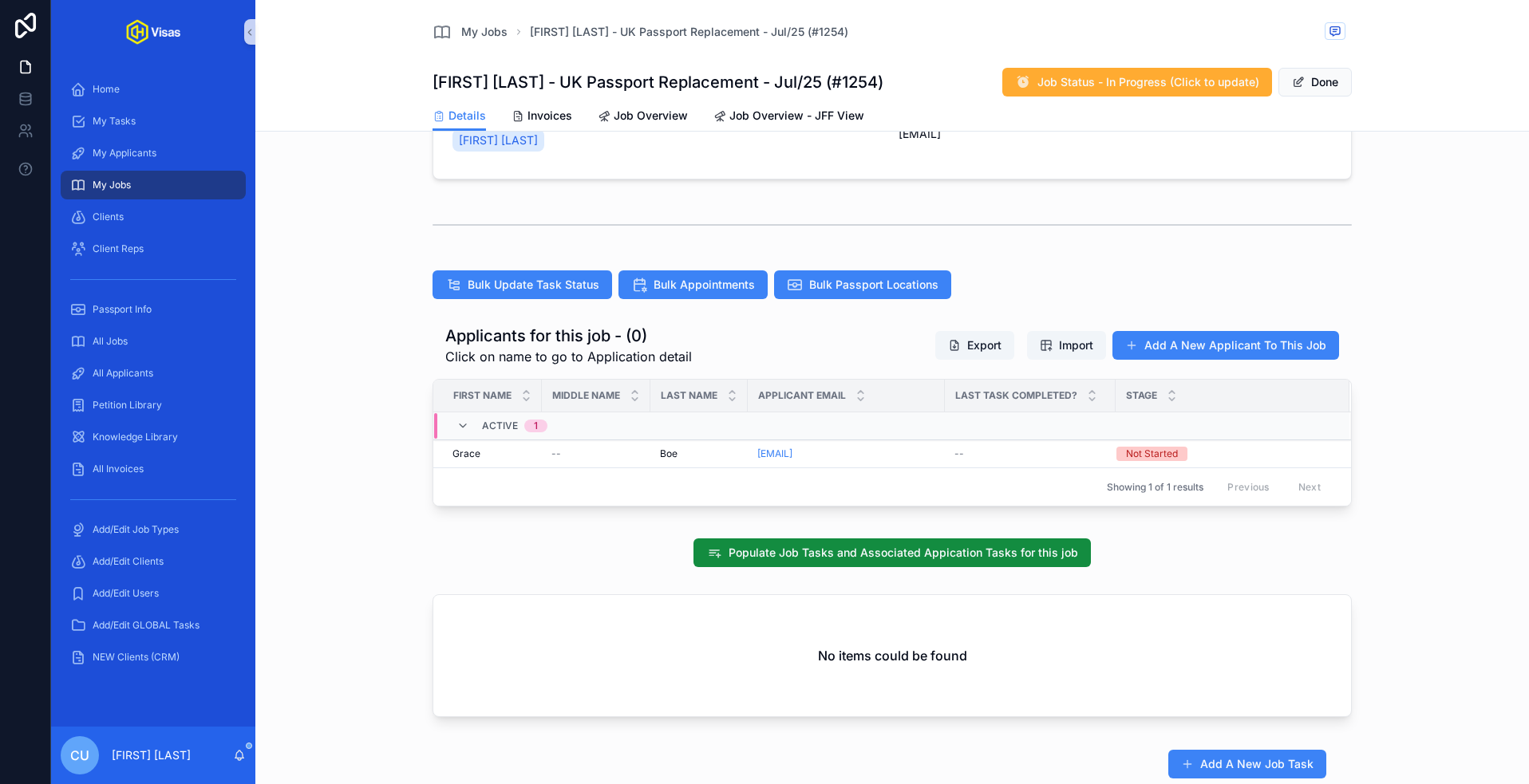 scroll, scrollTop: 485, scrollLeft: 0, axis: vertical 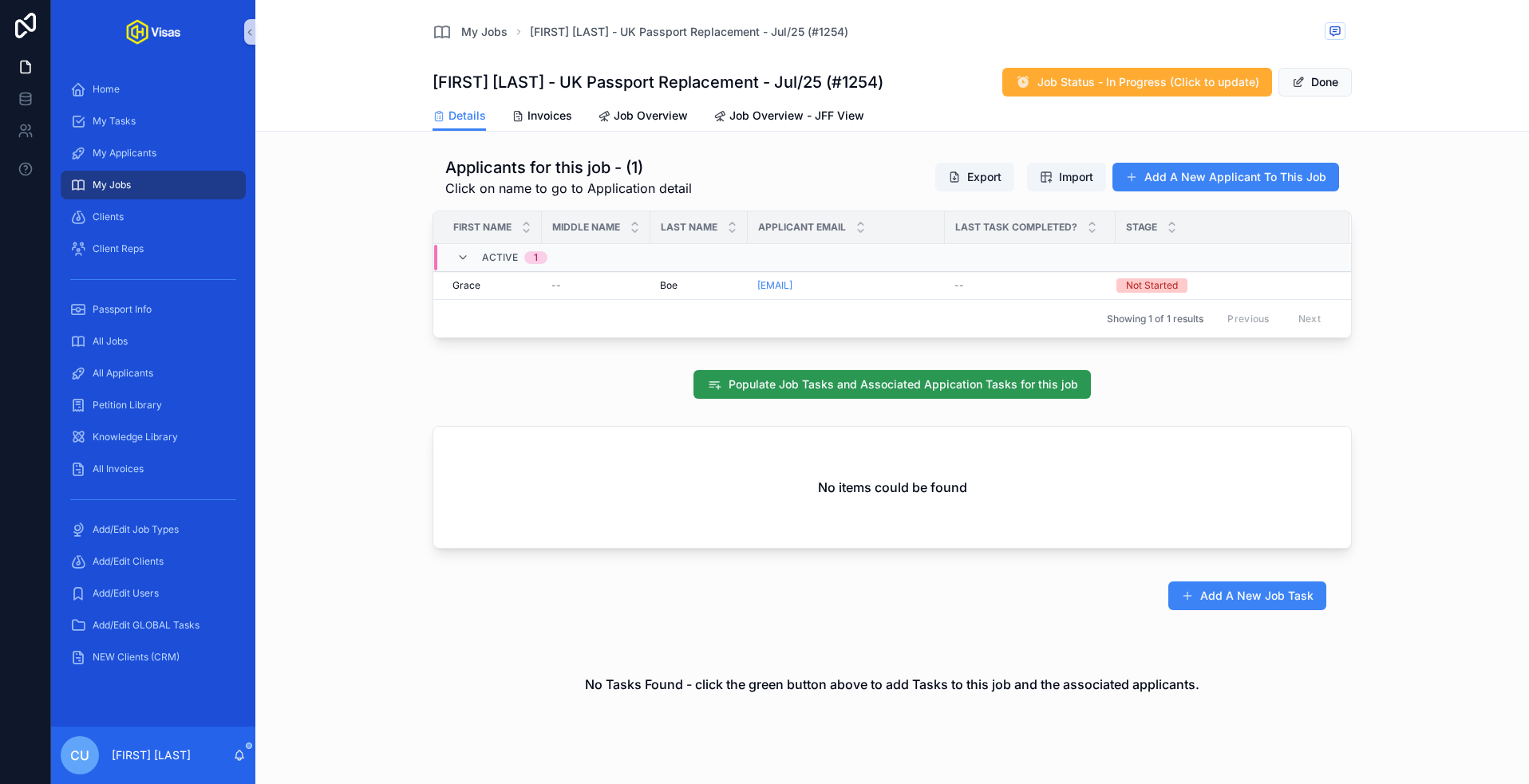 click on "Populate Job Tasks and Associated Appication Tasks for this job" at bounding box center [903, 384] 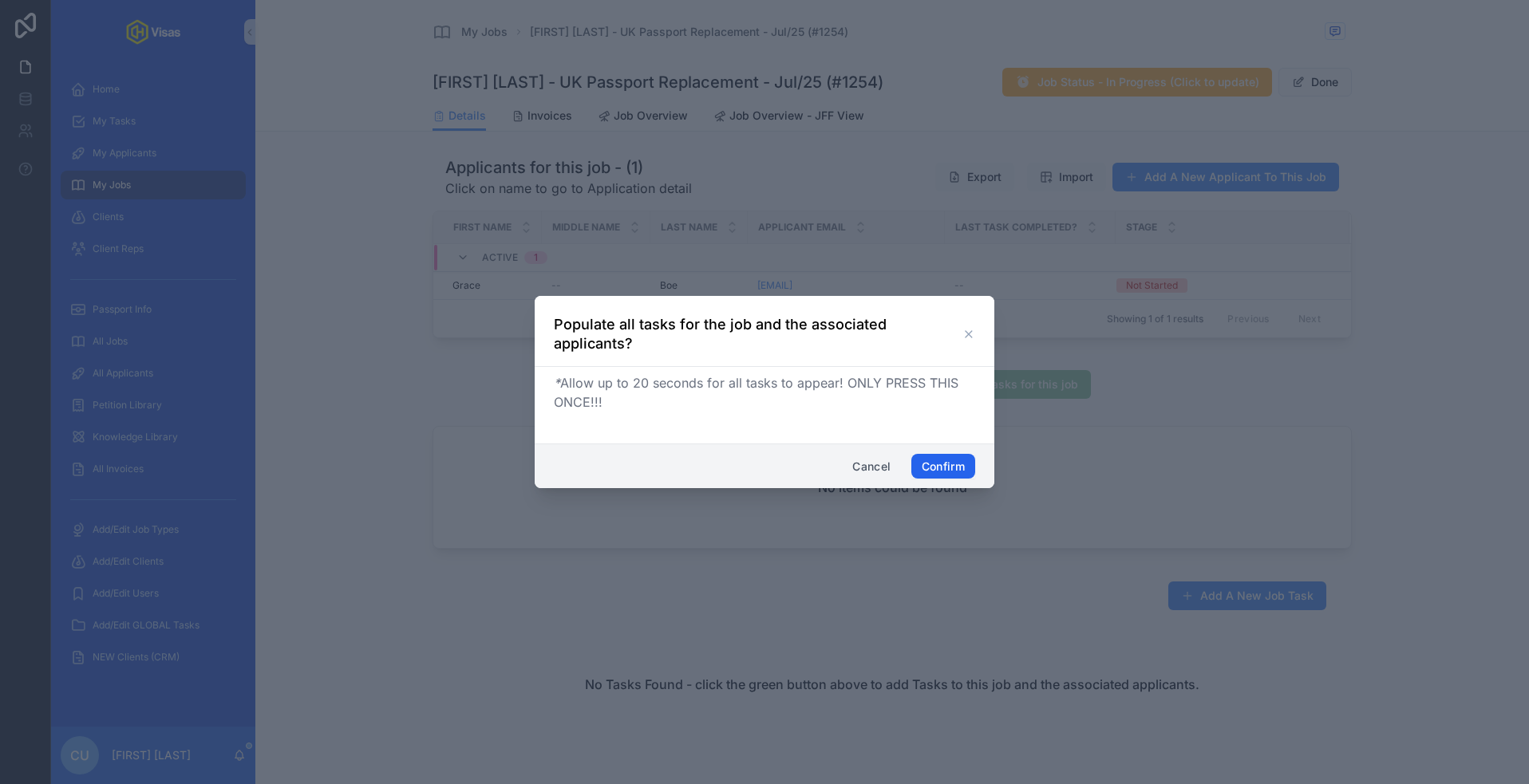 click on "Confirm" at bounding box center [943, 467] 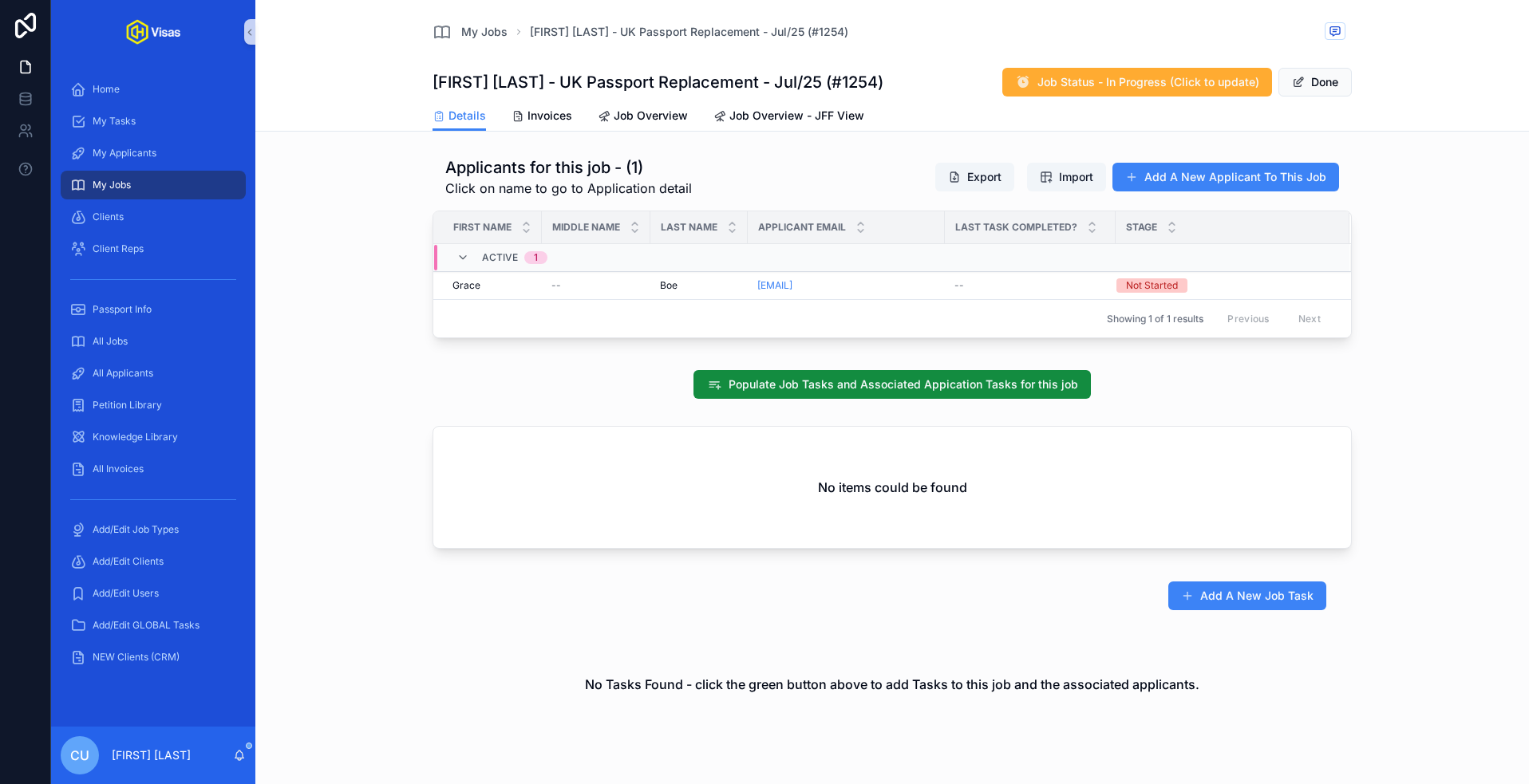 click on "My Jobs" at bounding box center (153, 185) 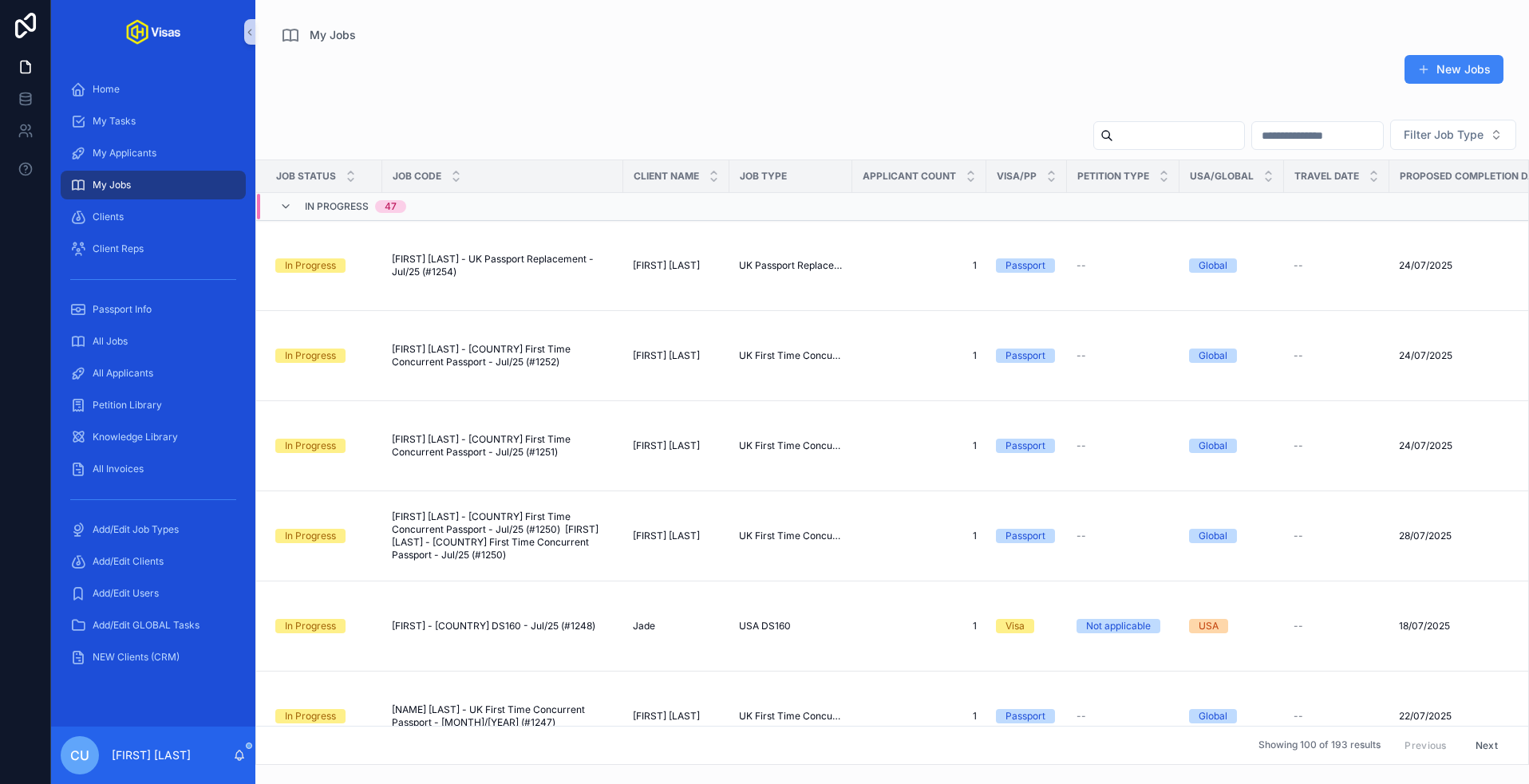 scroll, scrollTop: 0, scrollLeft: 0, axis: both 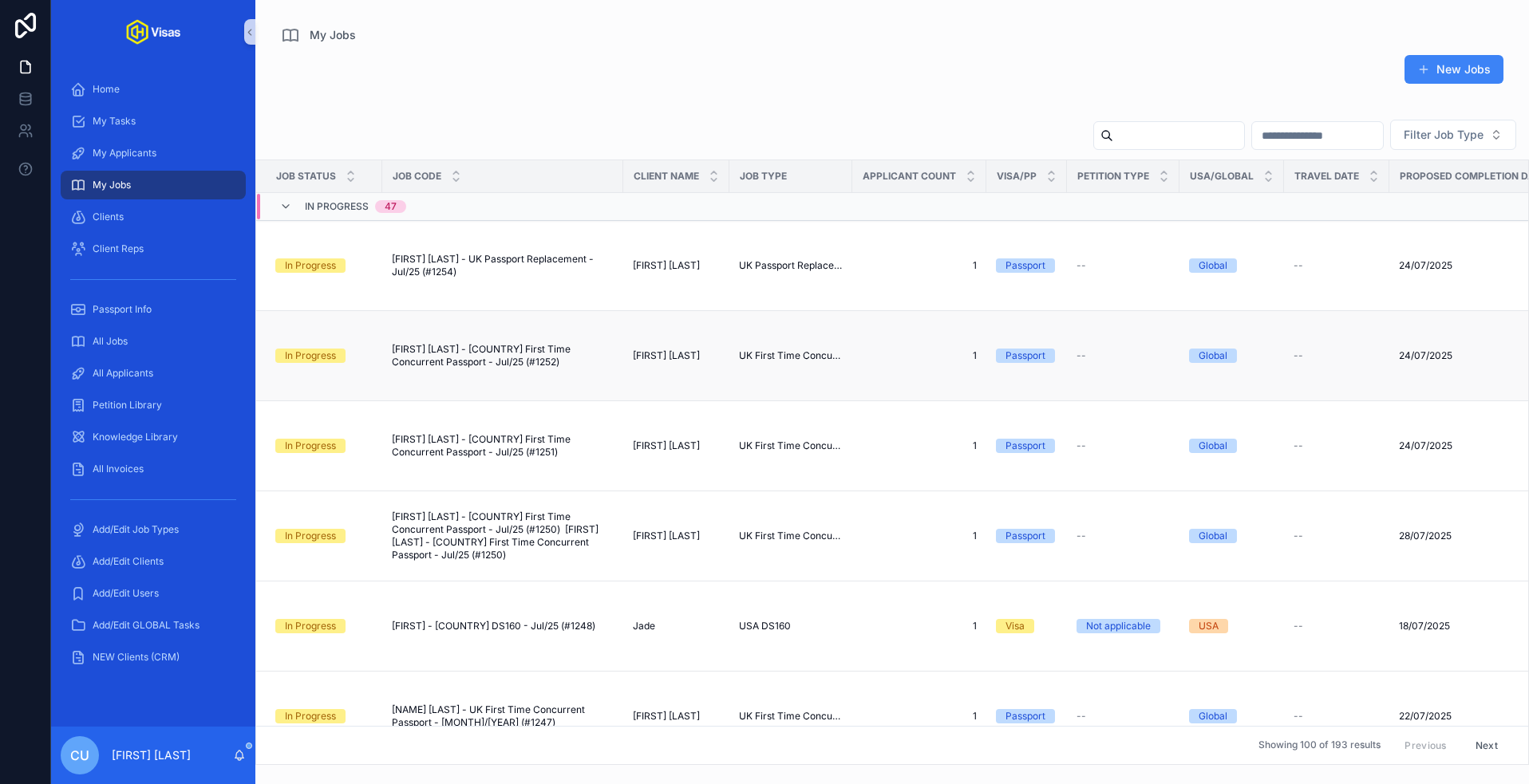 click on "[FIRST] [LAST] - [COUNTRY] First Time Concurrent Passport - Jul/25 (#1252)" at bounding box center (503, 356) 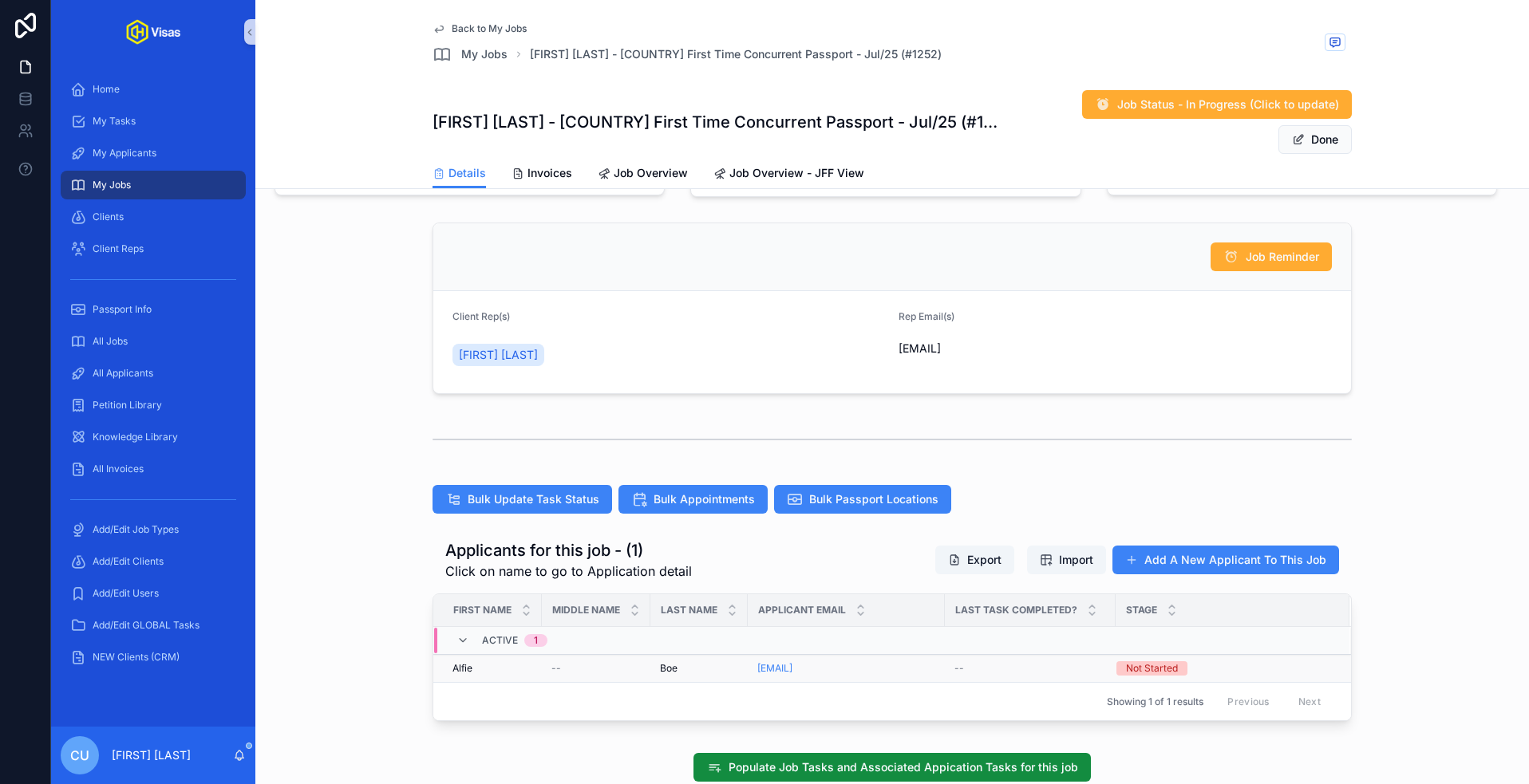 scroll, scrollTop: 174, scrollLeft: 0, axis: vertical 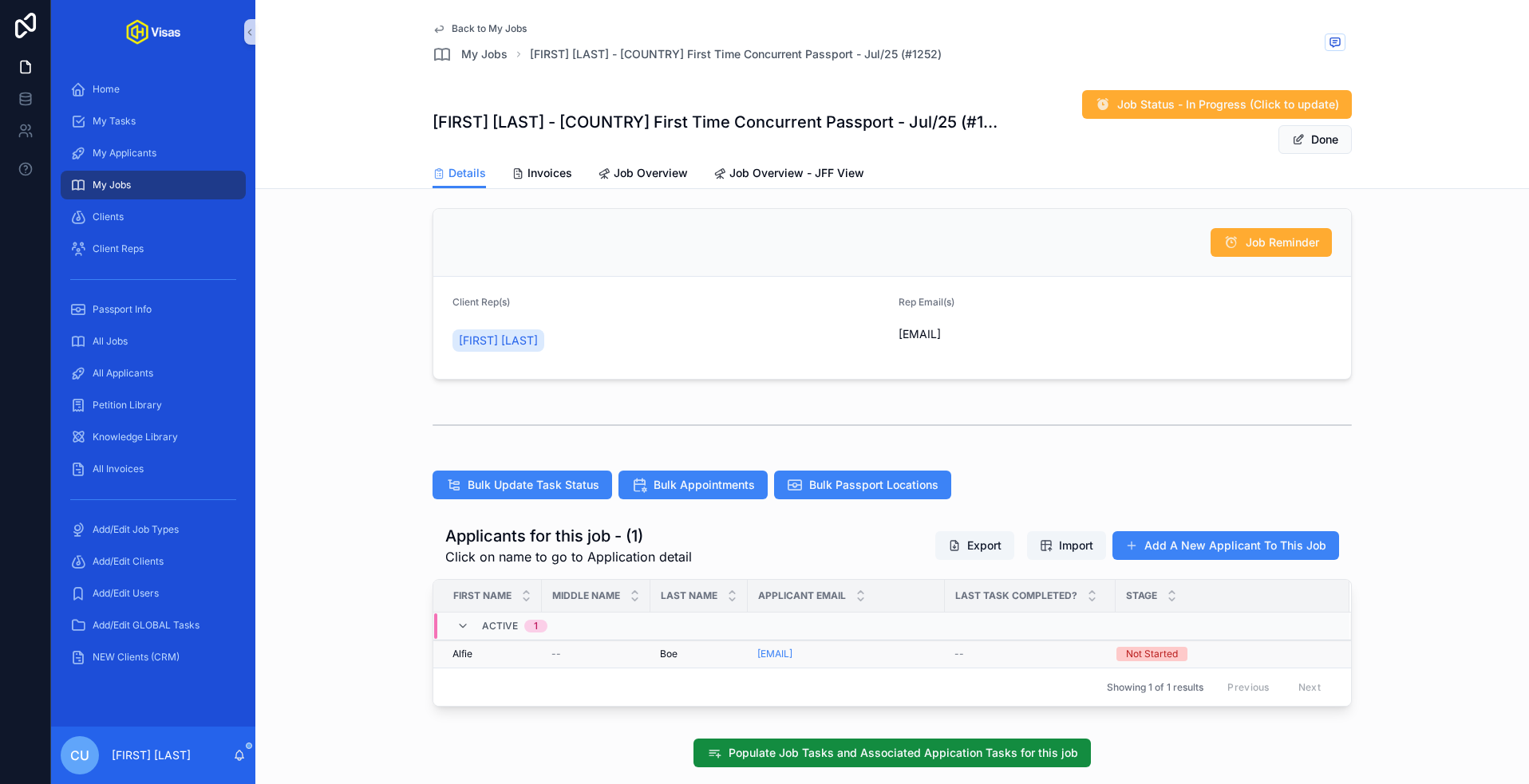 click on "--" at bounding box center (596, 654) 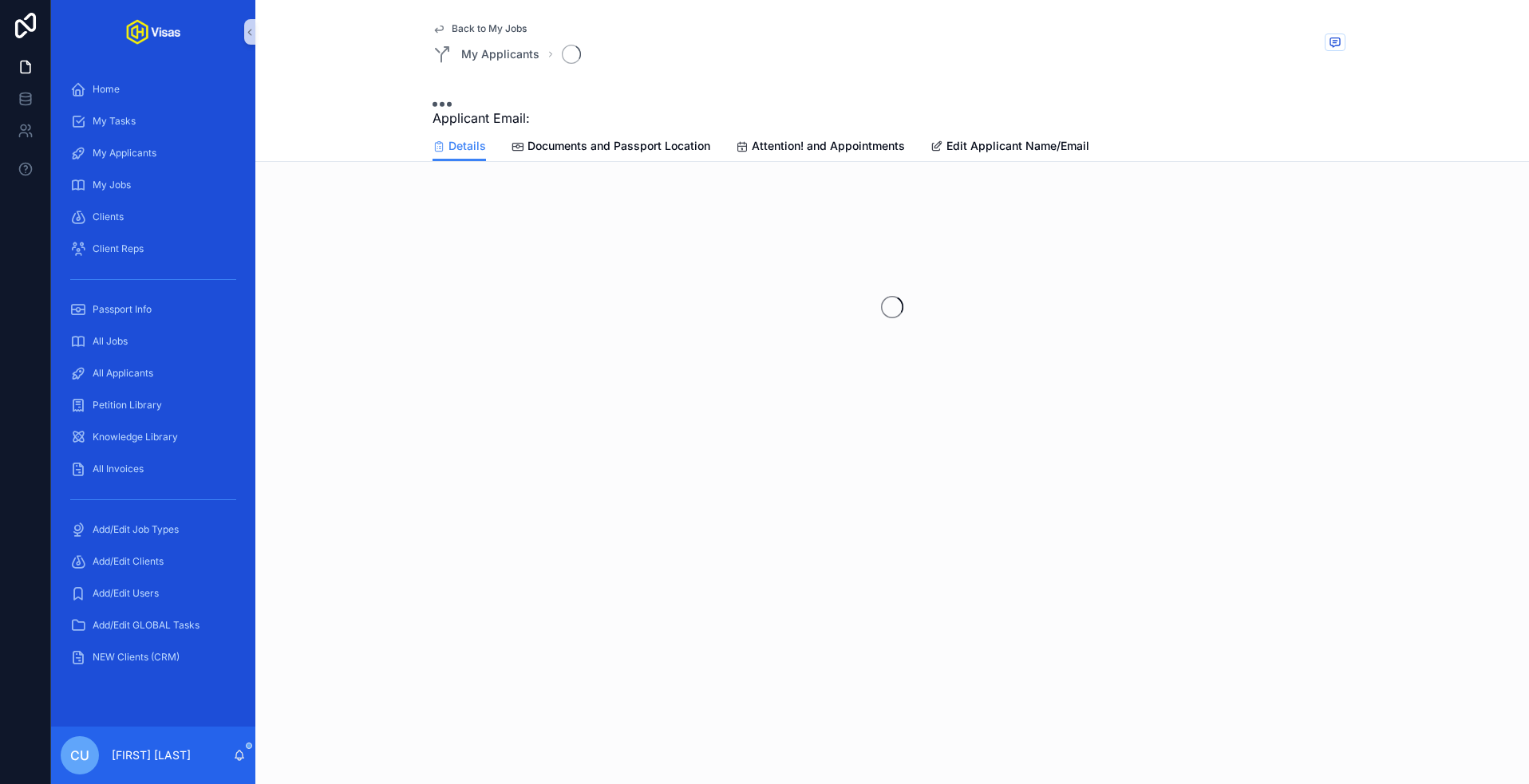 scroll, scrollTop: 0, scrollLeft: 0, axis: both 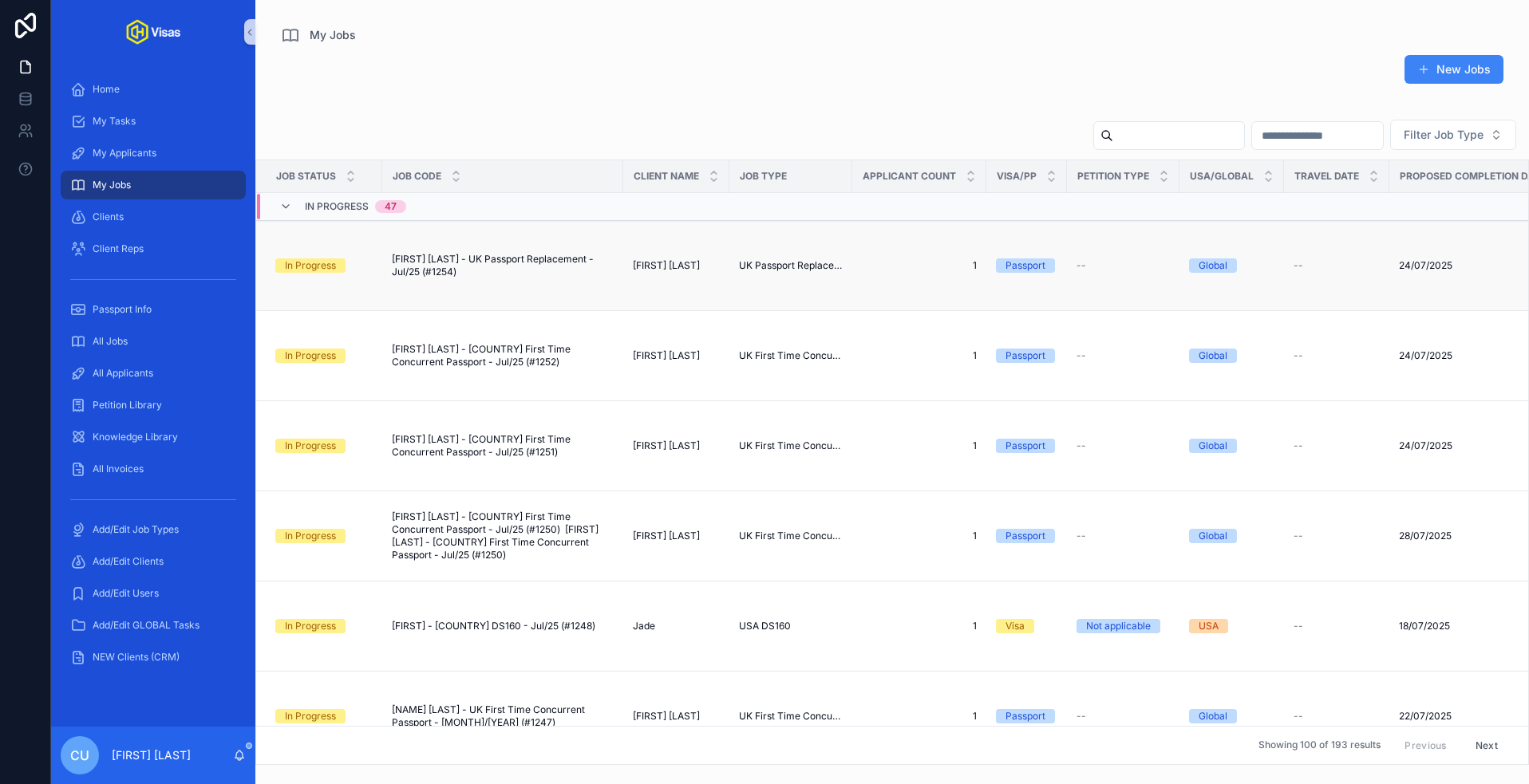 click on "[FIRST] [LAST] - UK Passport Replacement - Jul/25 (#1254)" at bounding box center (503, 266) 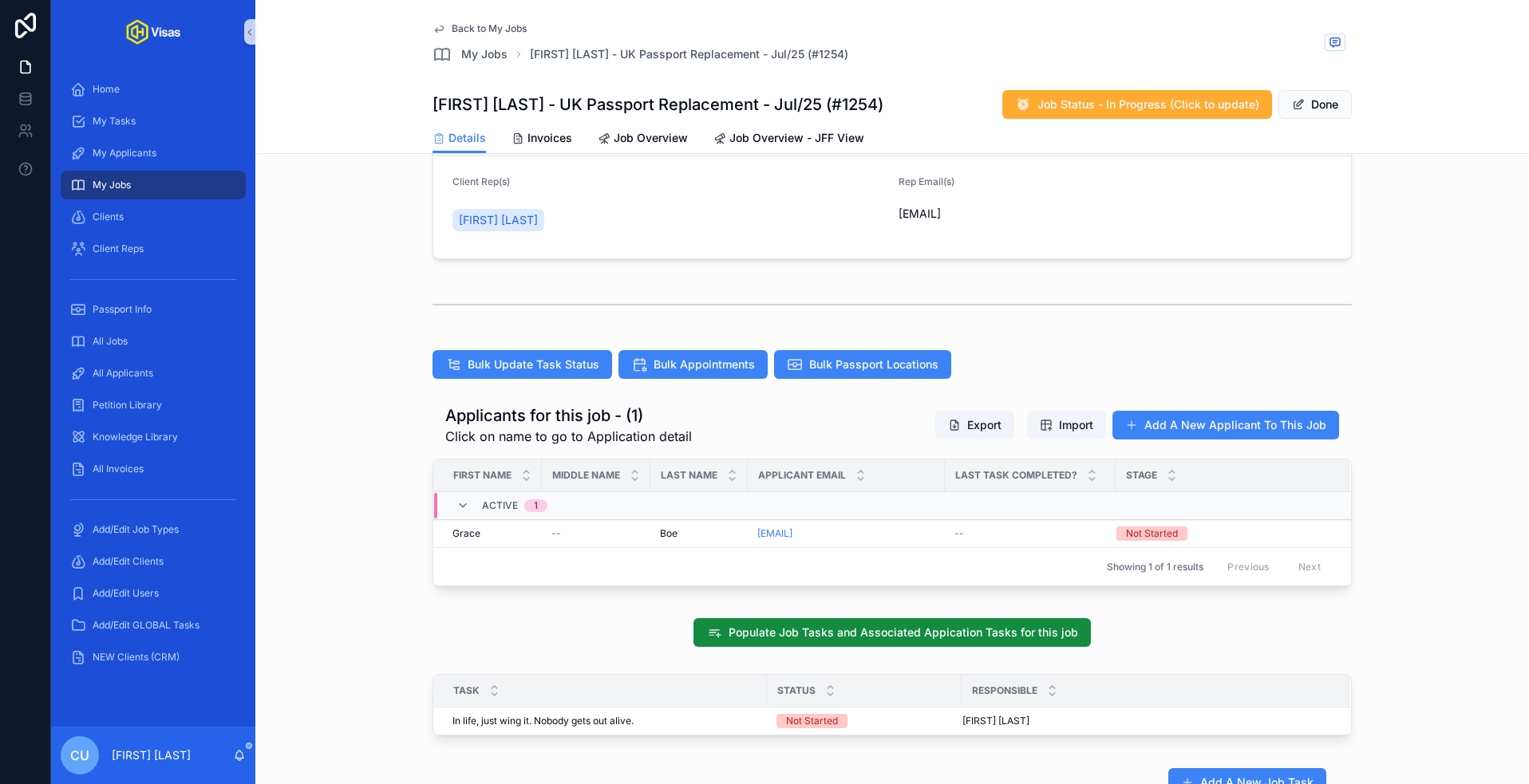 scroll, scrollTop: 510, scrollLeft: 0, axis: vertical 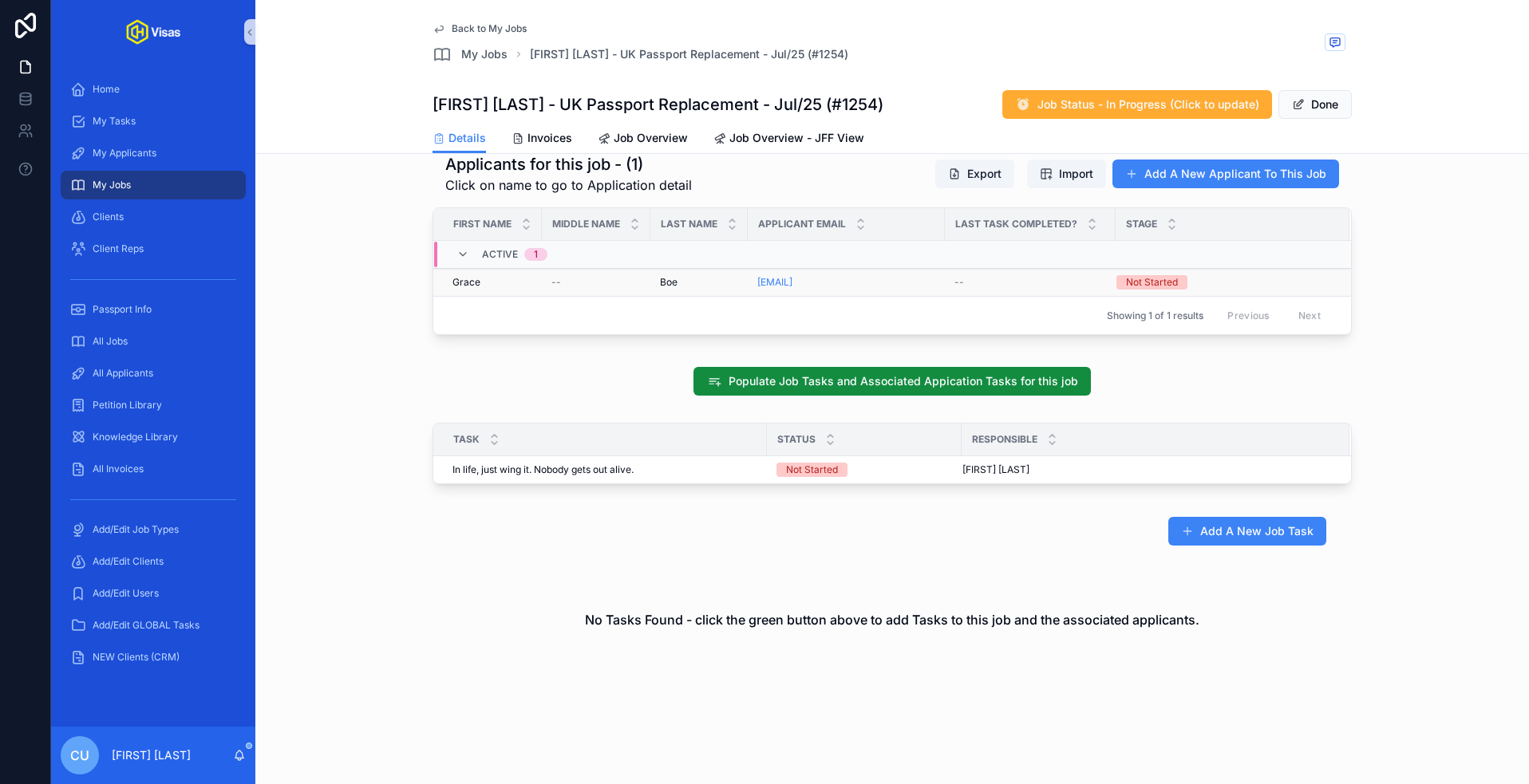 click on "--" at bounding box center [596, 282] 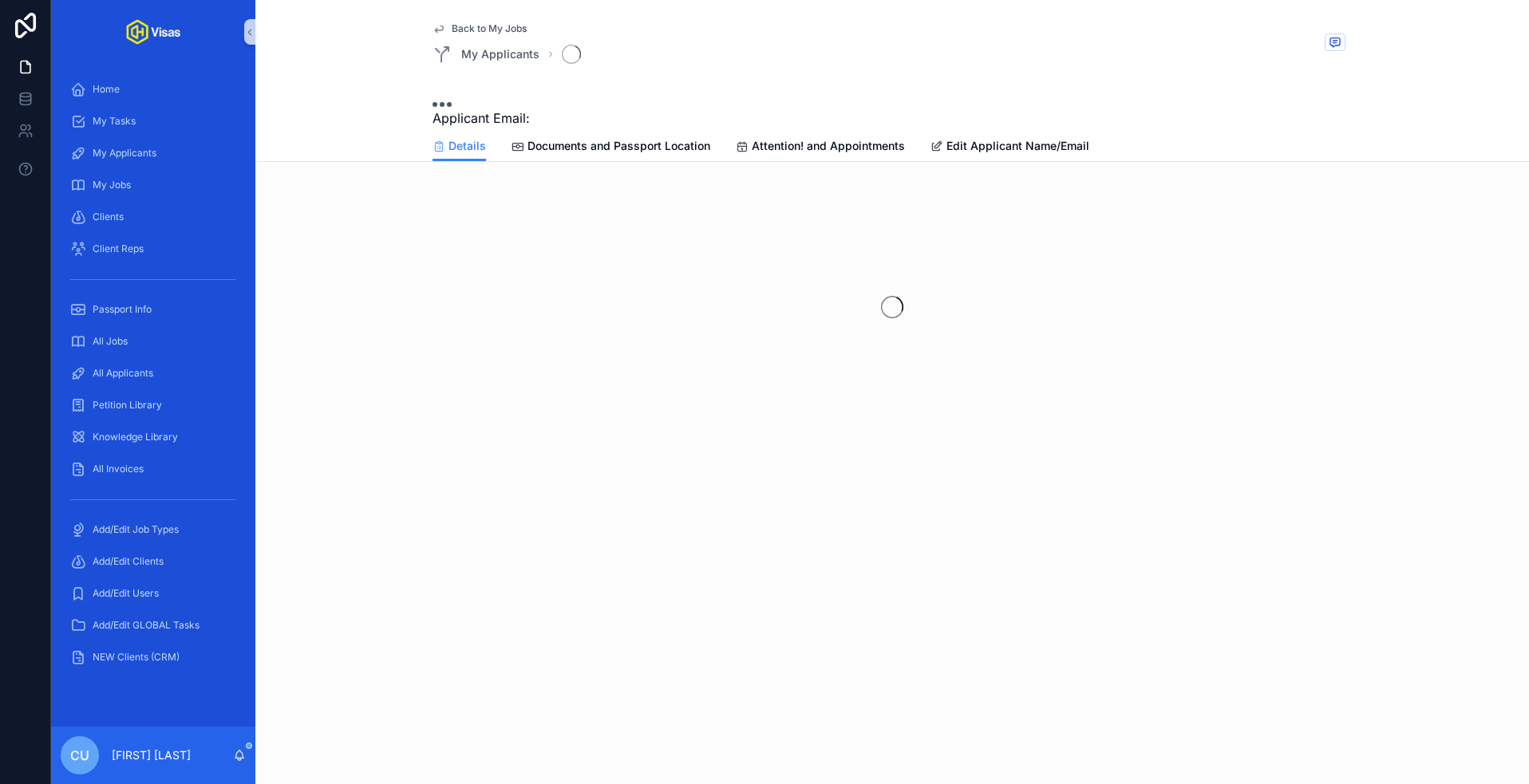 scroll, scrollTop: 0, scrollLeft: 0, axis: both 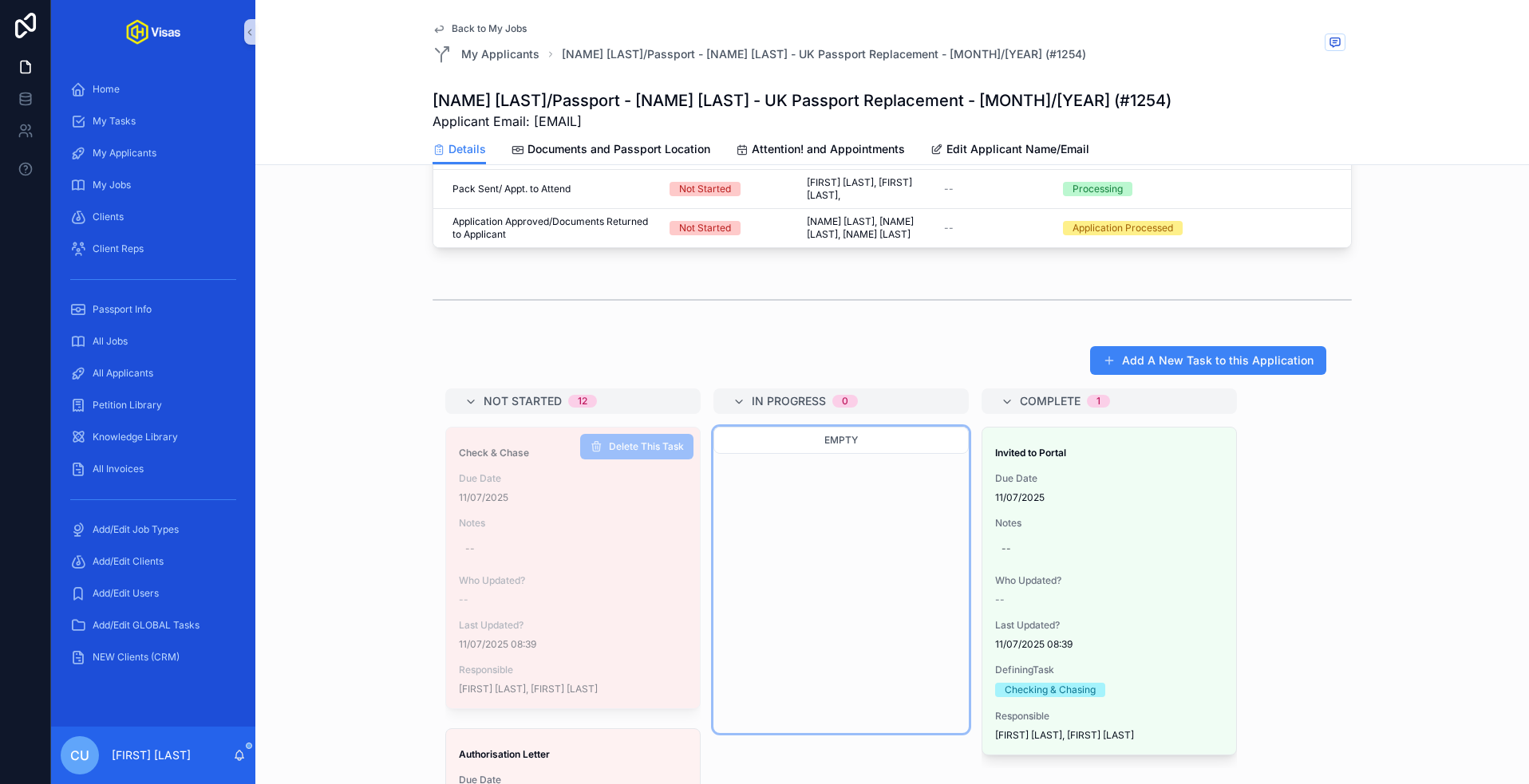 drag, startPoint x: 499, startPoint y: 517, endPoint x: 508, endPoint y: 517, distance: 9 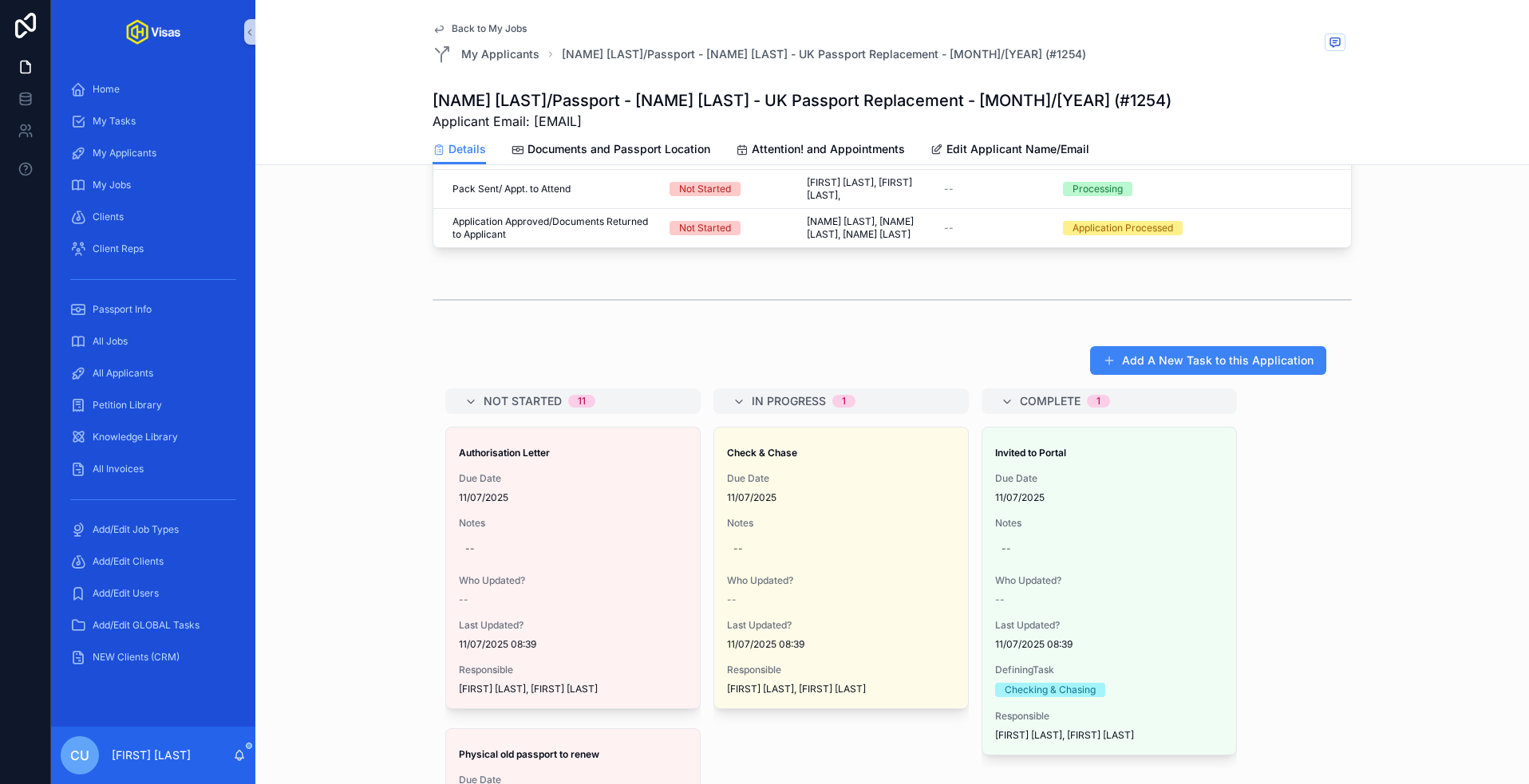 click on "Back to My Jobs" at bounding box center (489, 29) 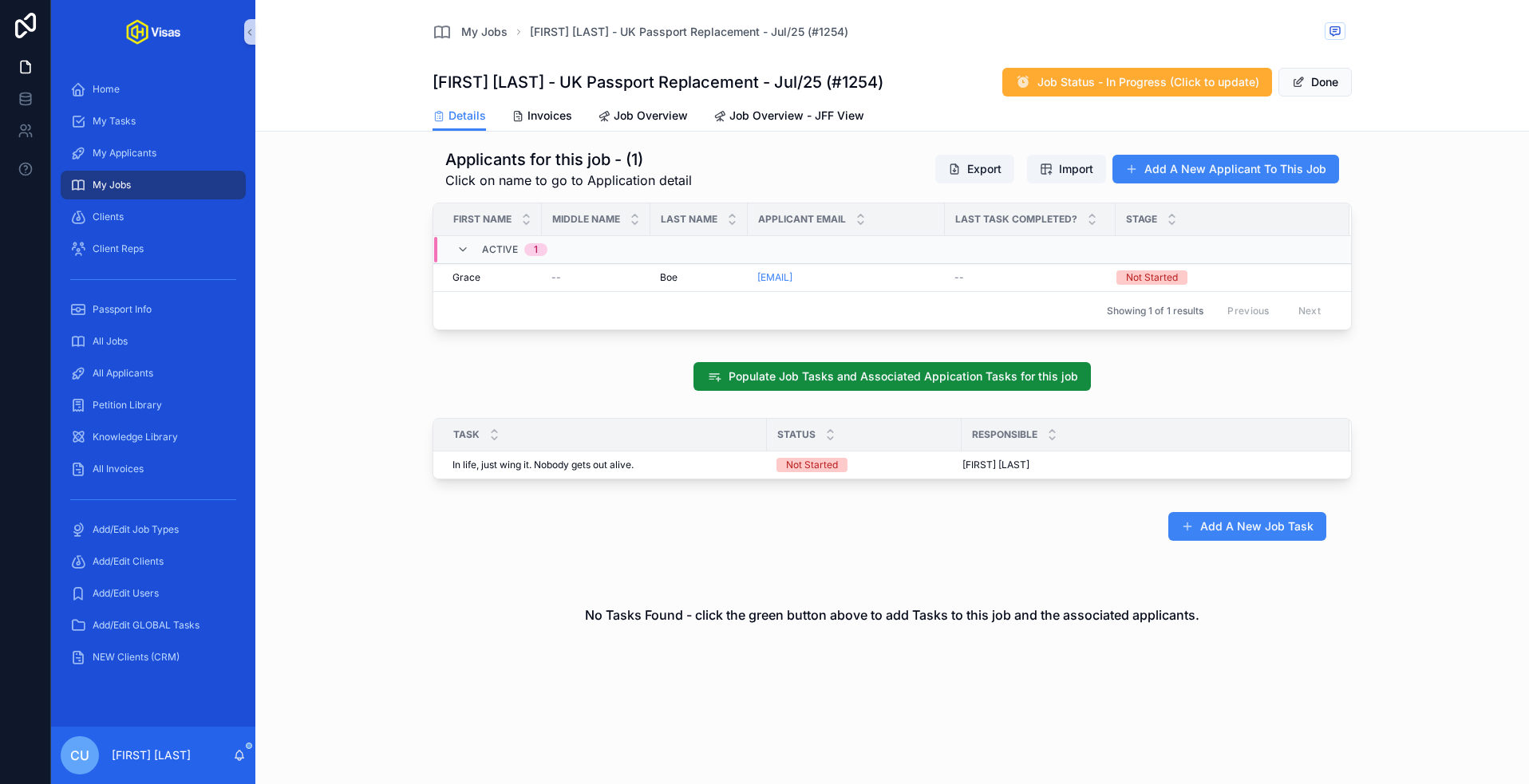 scroll, scrollTop: 488, scrollLeft: 0, axis: vertical 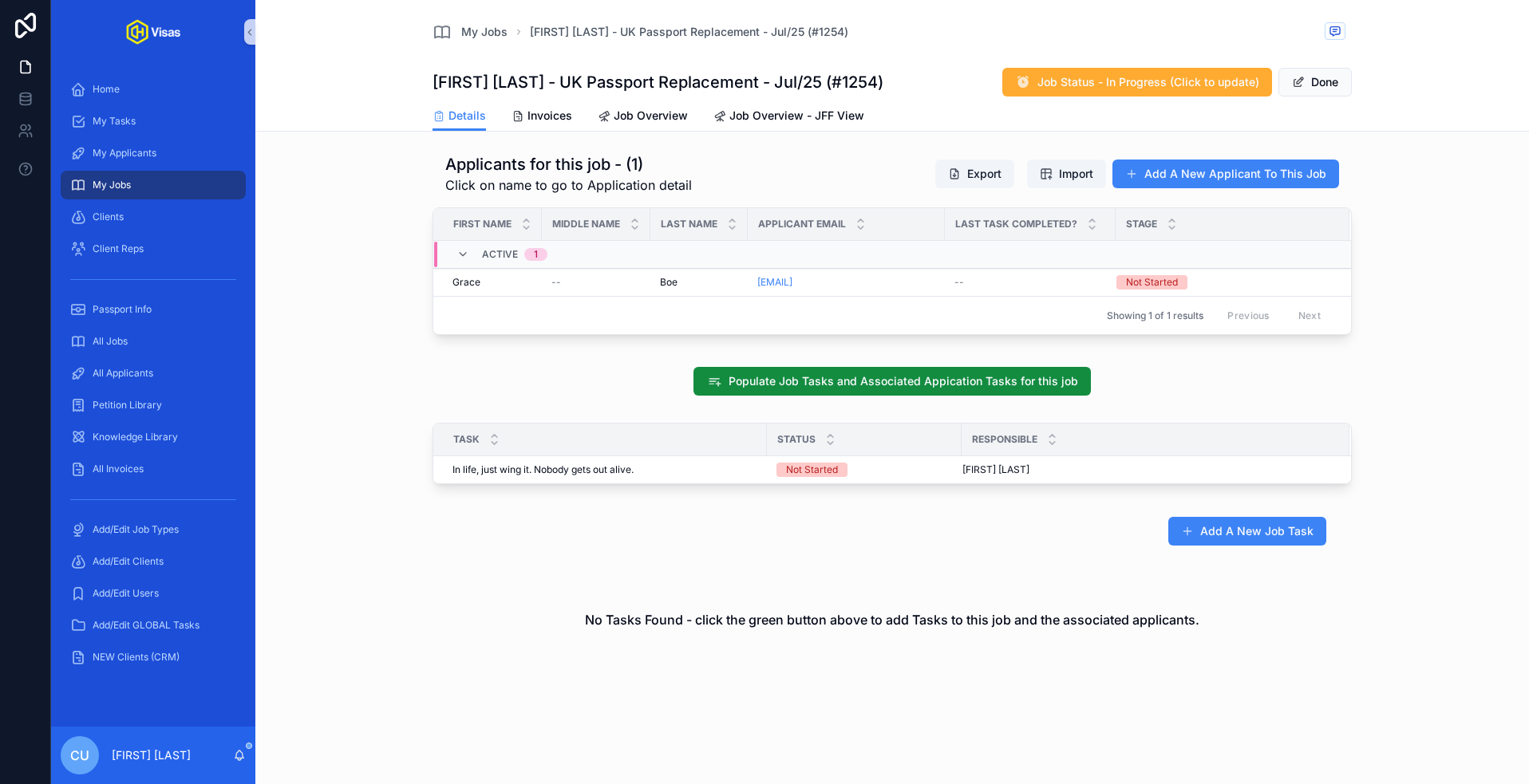 click on "My Jobs" at bounding box center (112, 185) 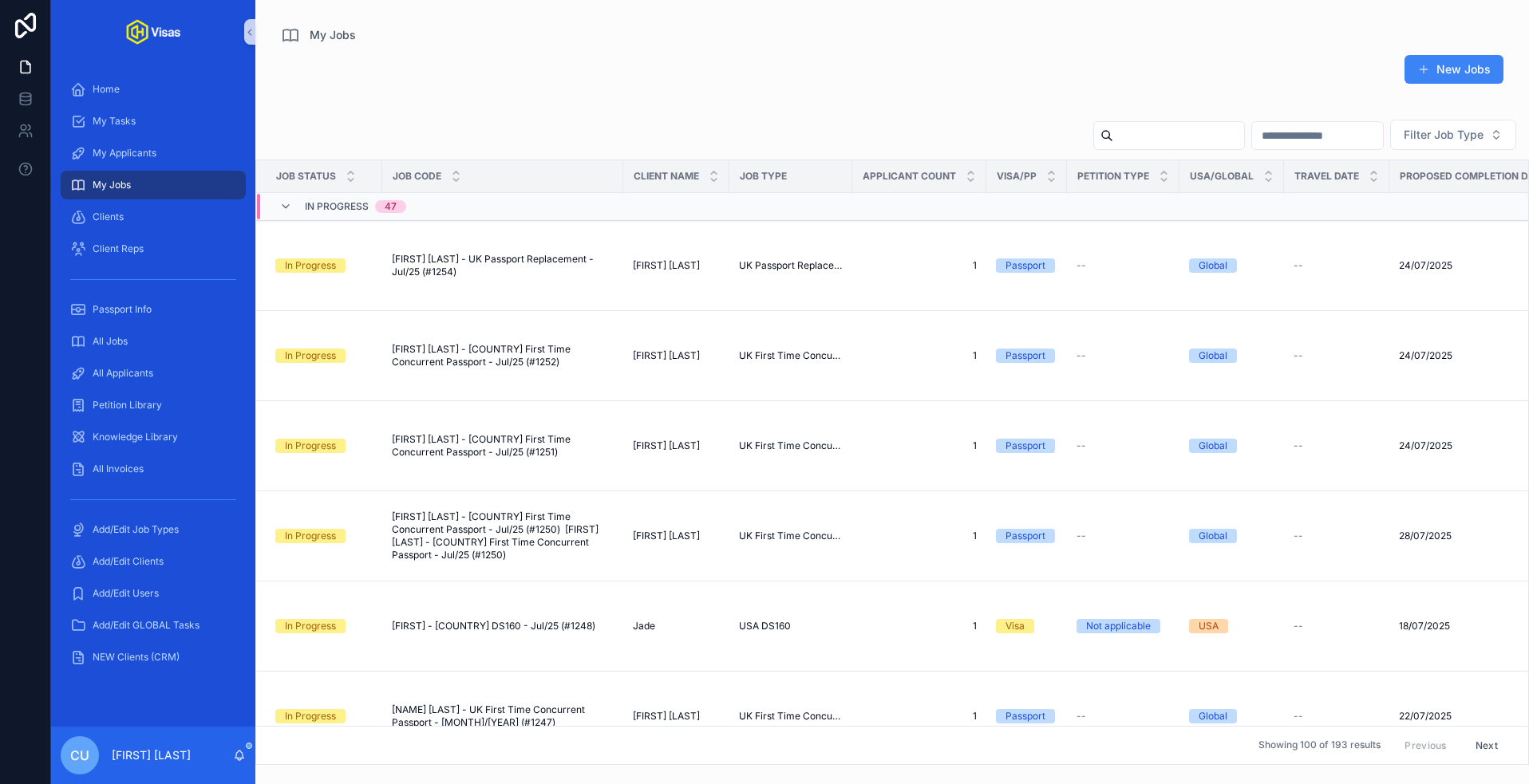 scroll, scrollTop: 0, scrollLeft: 0, axis: both 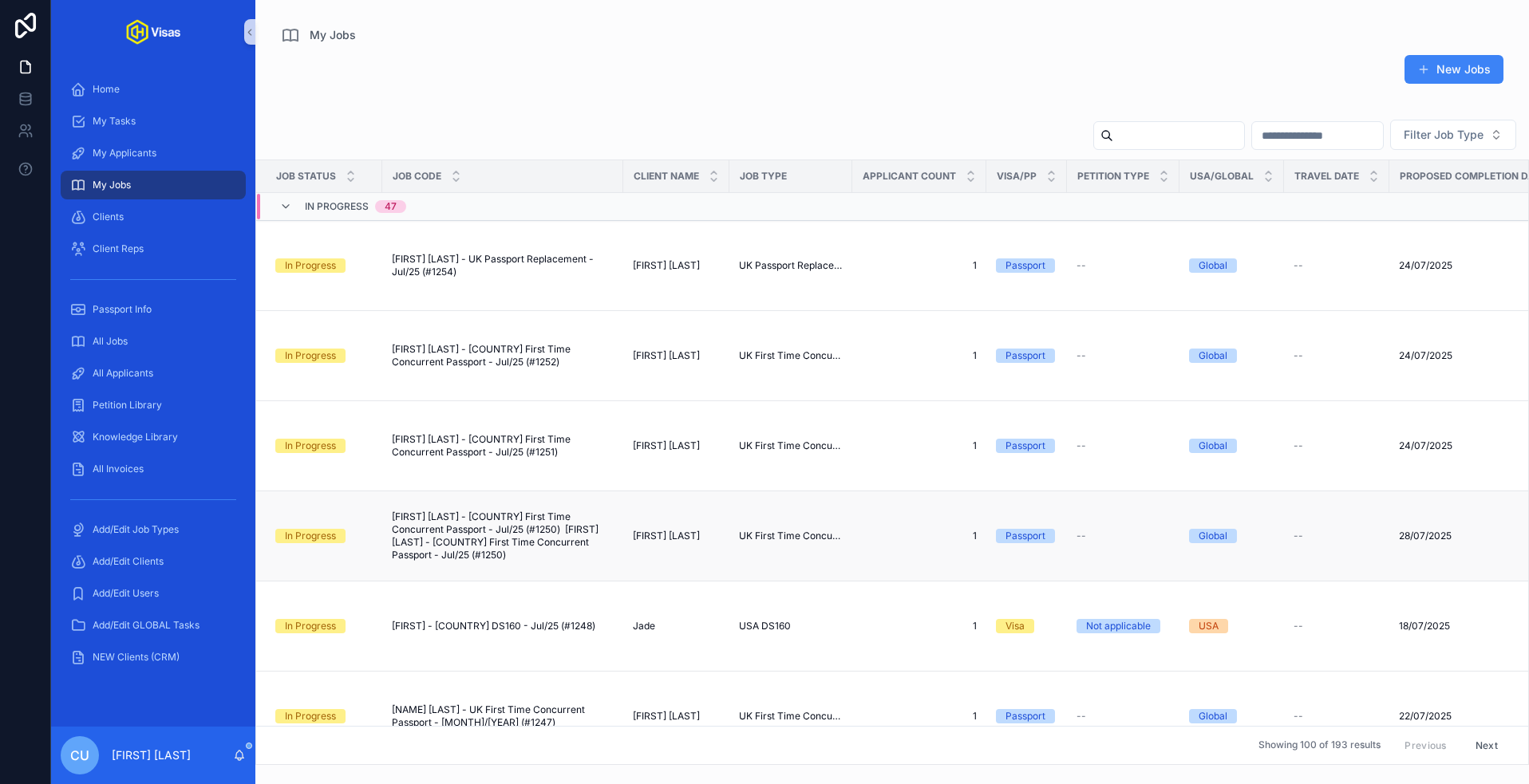 click on "[FIRST] [LAST] - [COUNTRY] First Time Concurrent Passport - Jul/25 (#1250)  [FIRST] [LAST] - [COUNTRY] First Time Concurrent Passport - Jul/25 (#1250)" at bounding box center [503, 536] 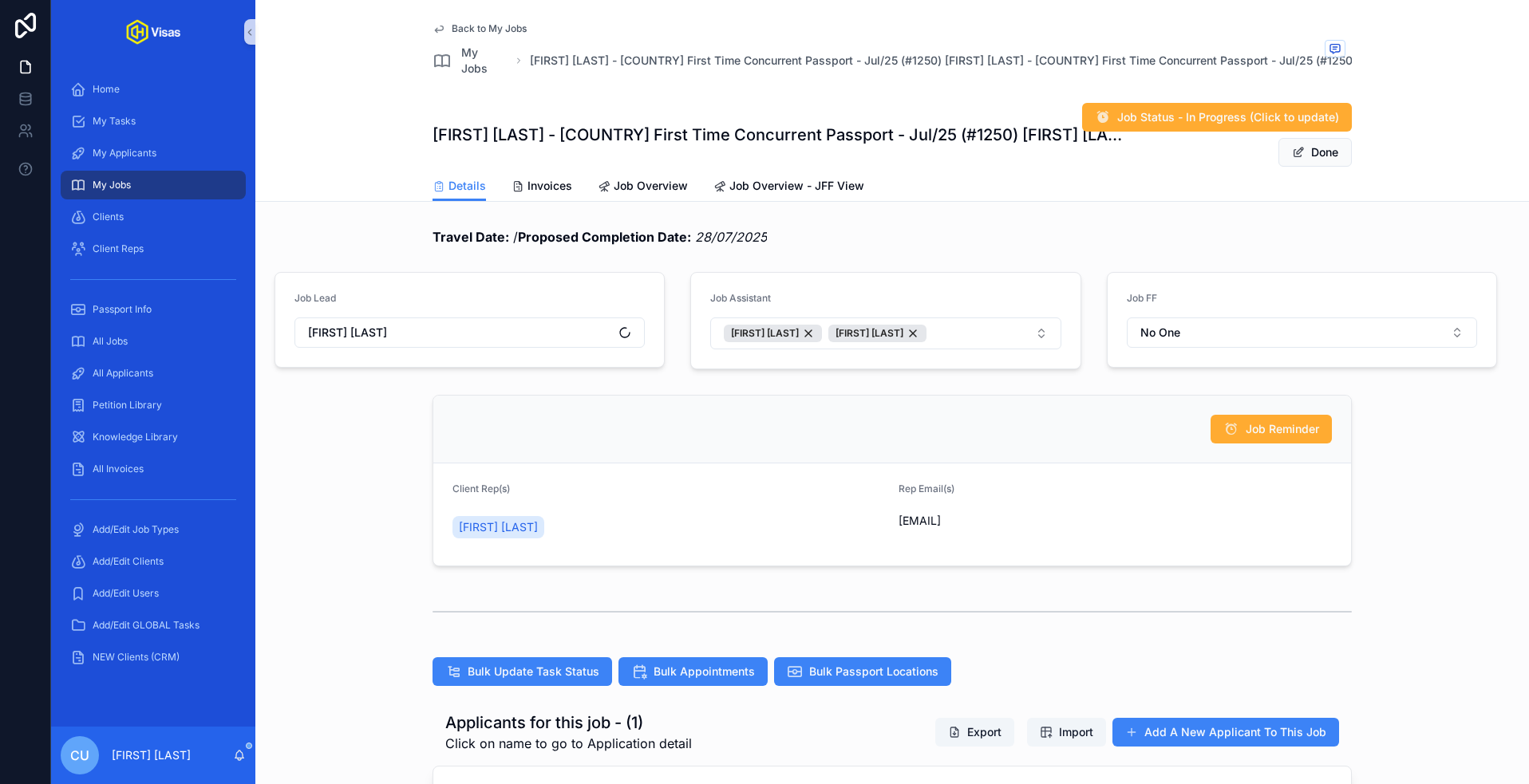 click on "[FIRST] [LAST] - [COUNTRY] First Time Concurrent Passport - Jul/25 (#1250)  [FIRST] [LAST] - [COUNTRY] First Time Concurrent Passport - Jul/25 (#1250)" at bounding box center [782, 135] 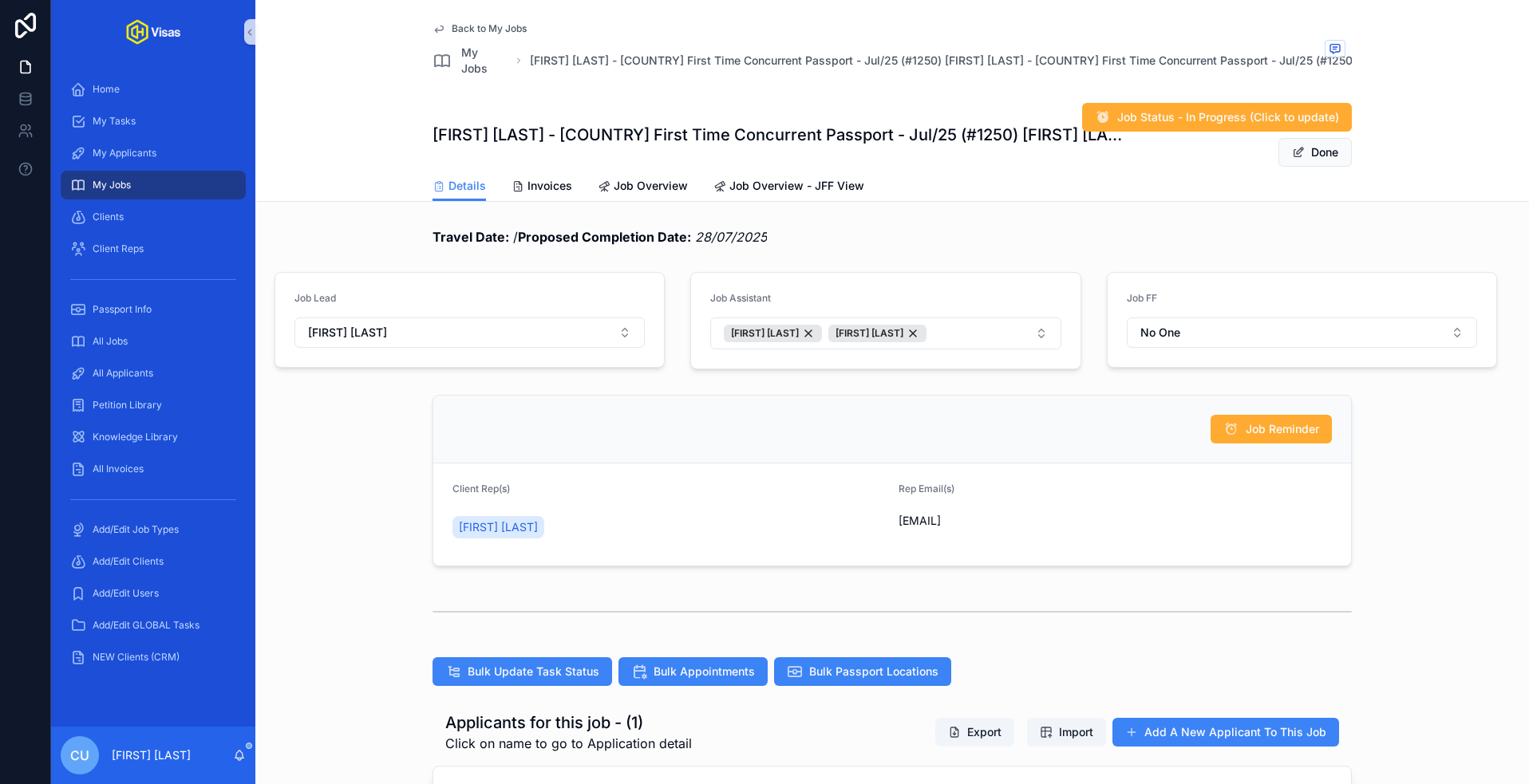 click on "[NAME] [LAST] - UK First Time Concurrent Passport - [MONTH]/[YEAR] (#1250)  Job Status - In Progress (Click to update) Done" at bounding box center (892, 135) 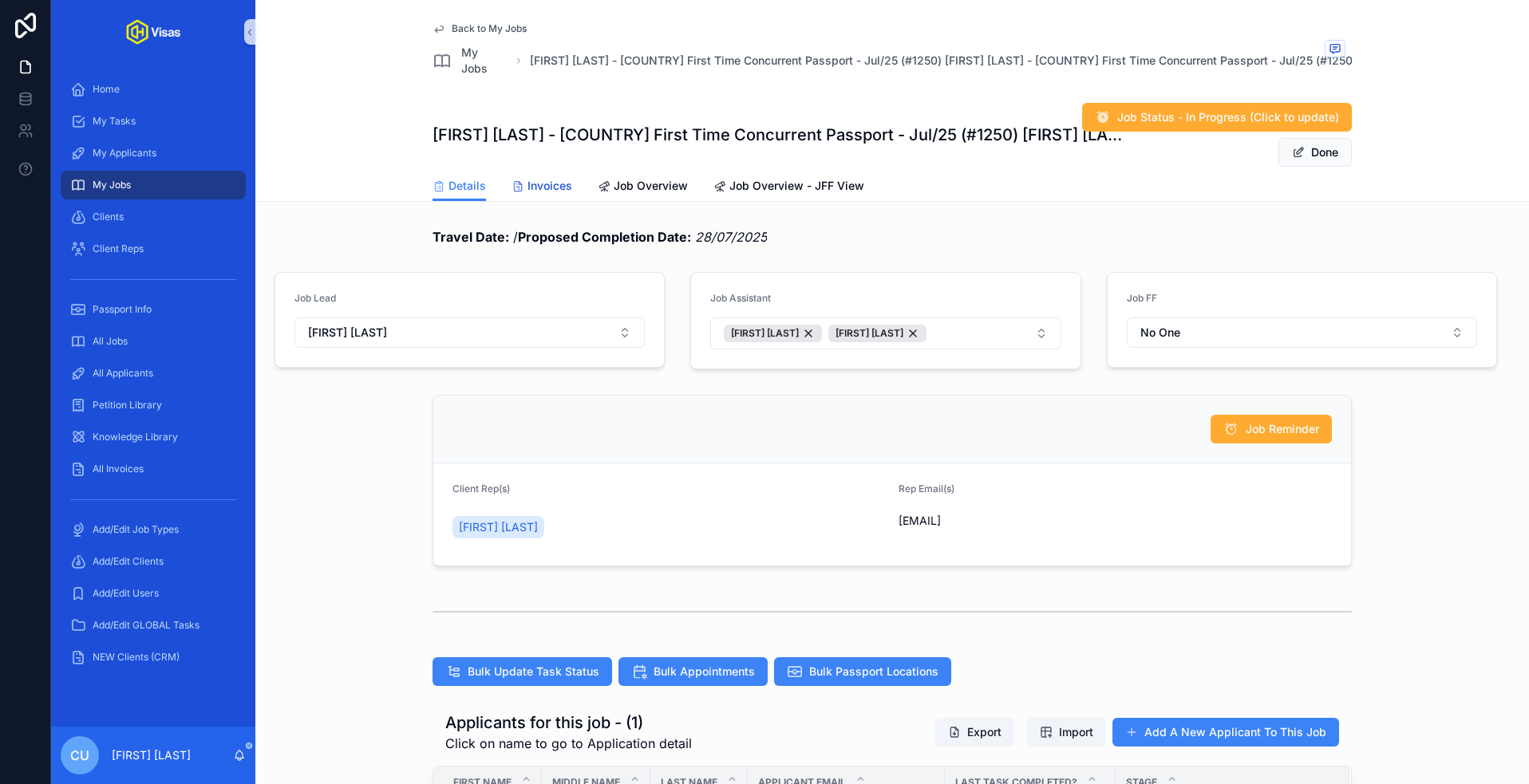 click on "Invoices" at bounding box center [550, 186] 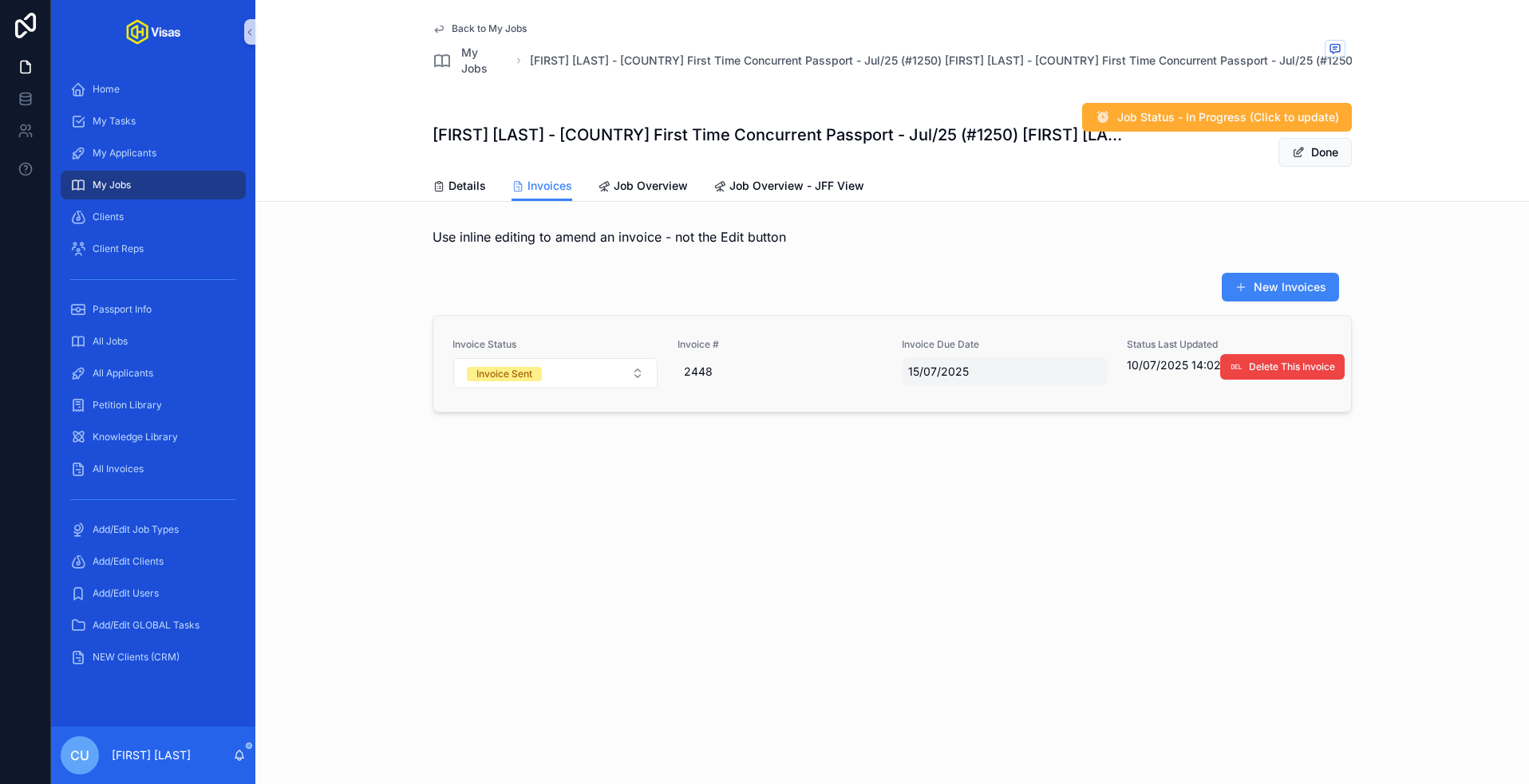 click on "15/07/2025" at bounding box center (1005, 372) 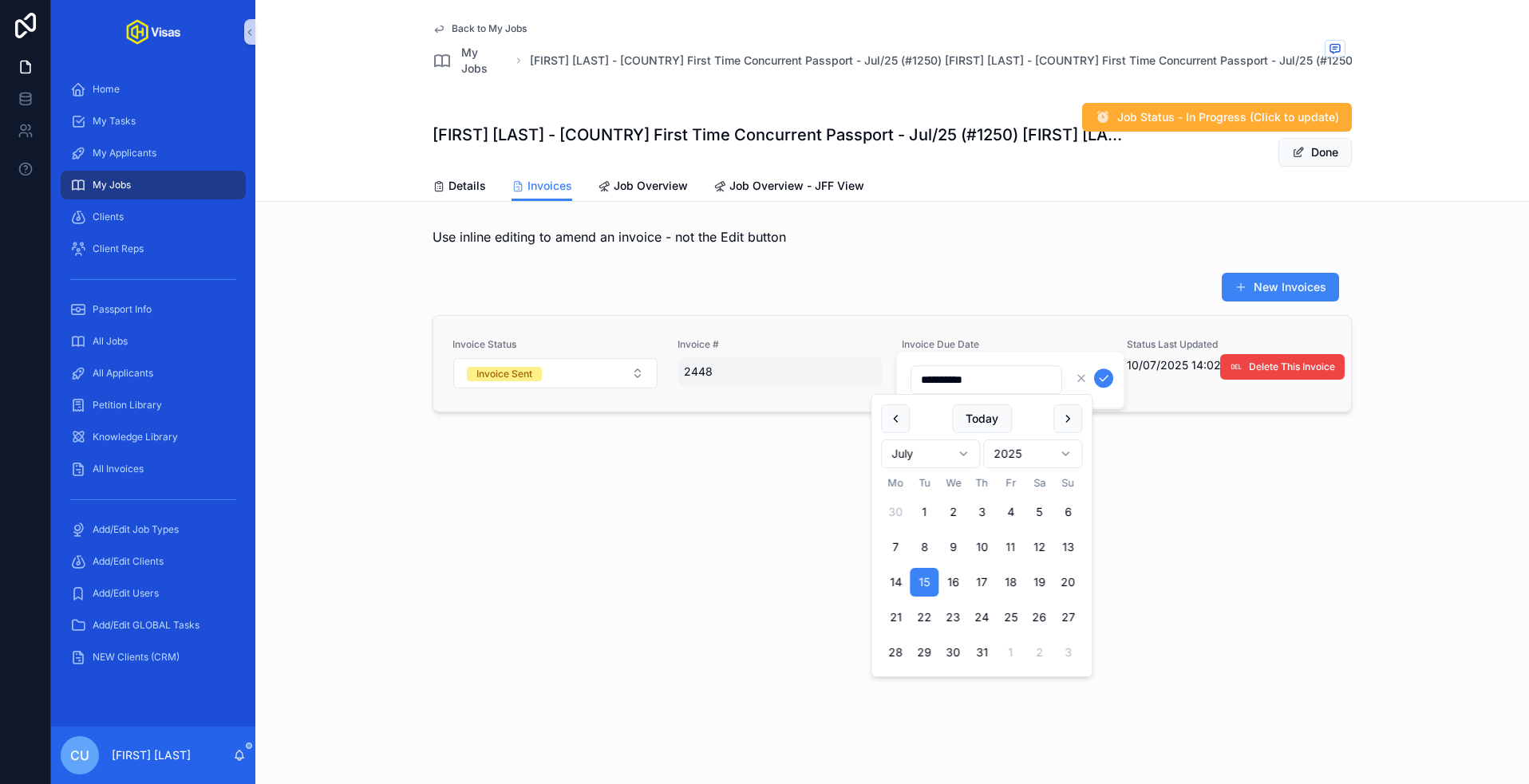 click on "2448" at bounding box center [780, 372] 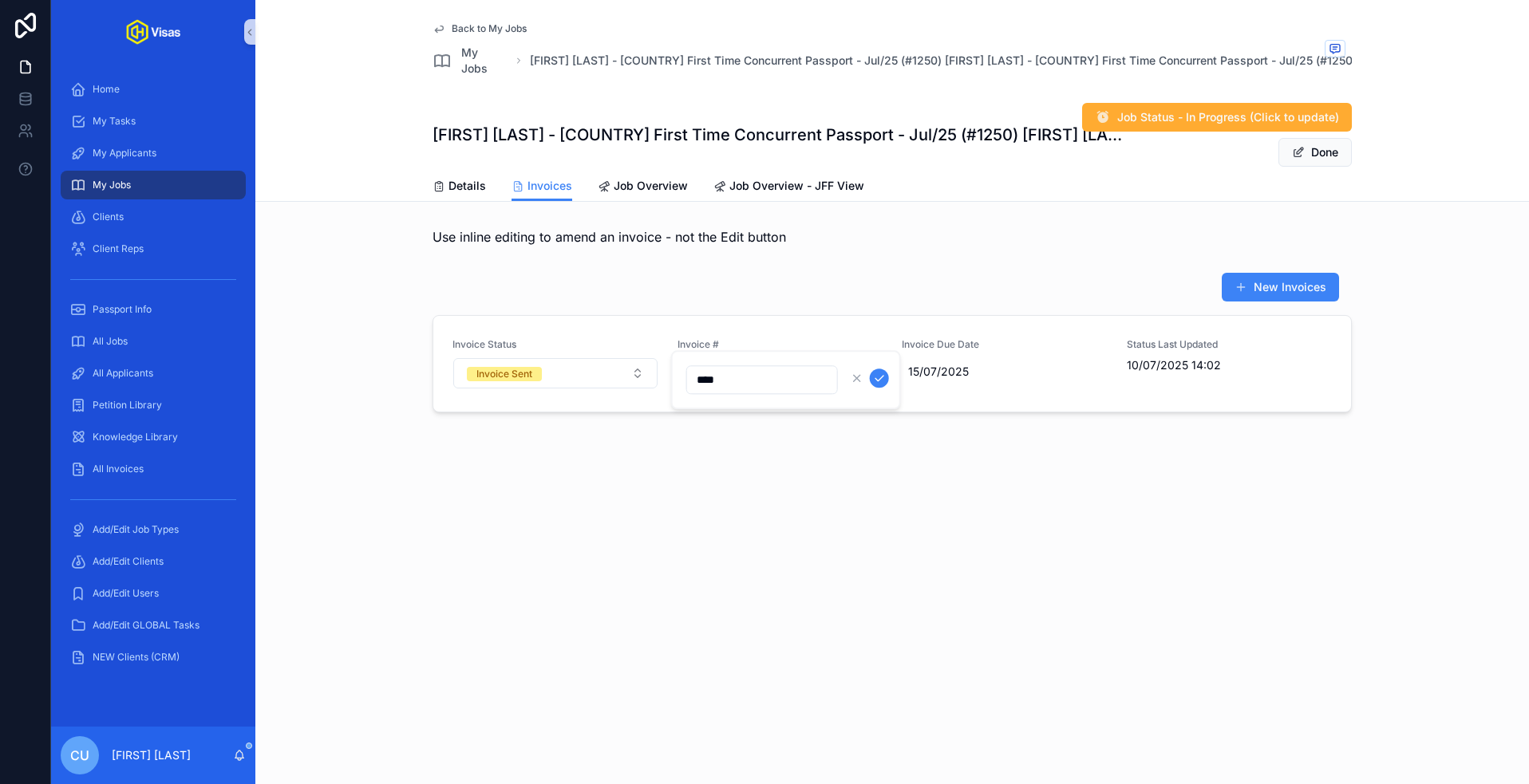 click on "****" at bounding box center [762, 380] 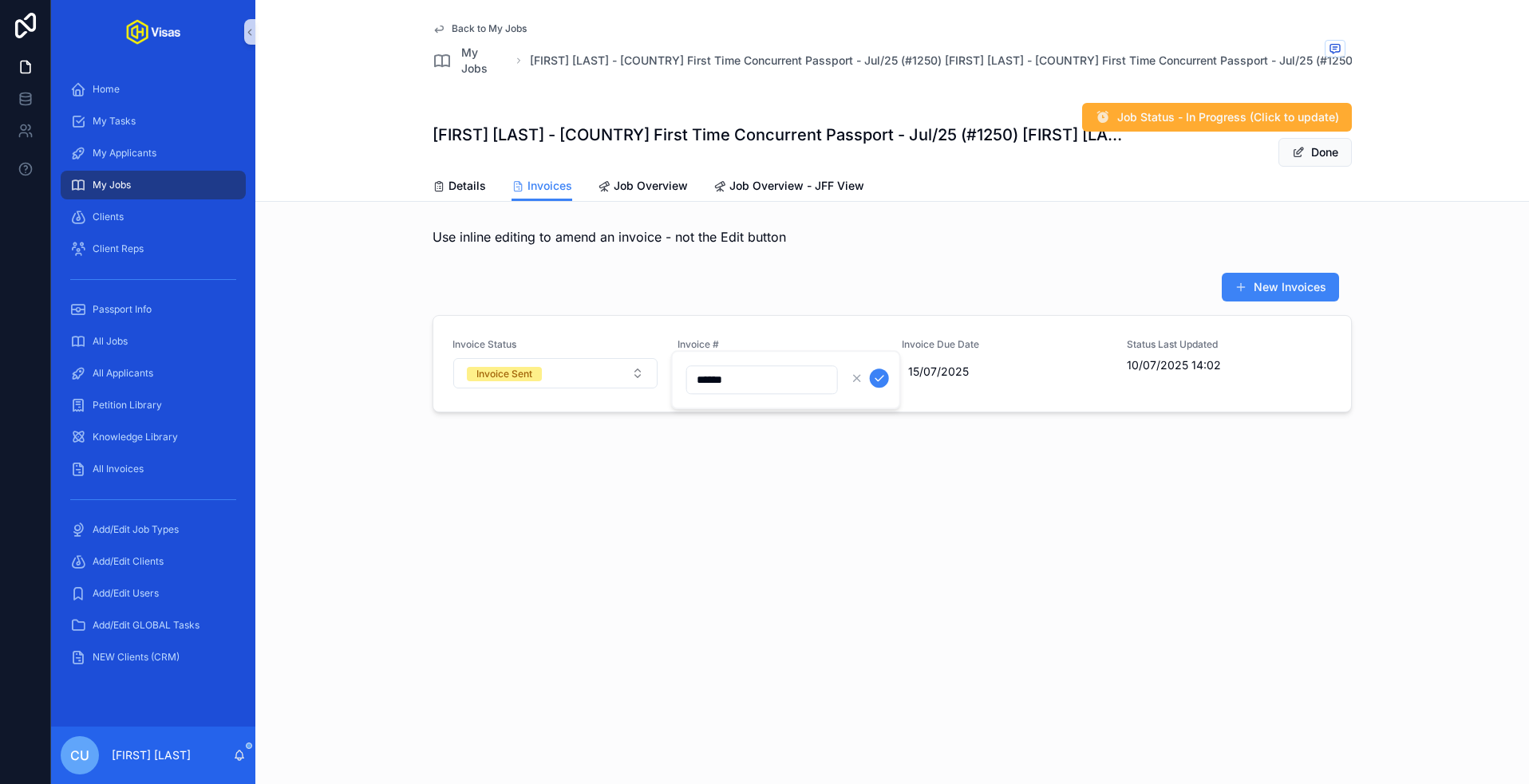 type on "******" 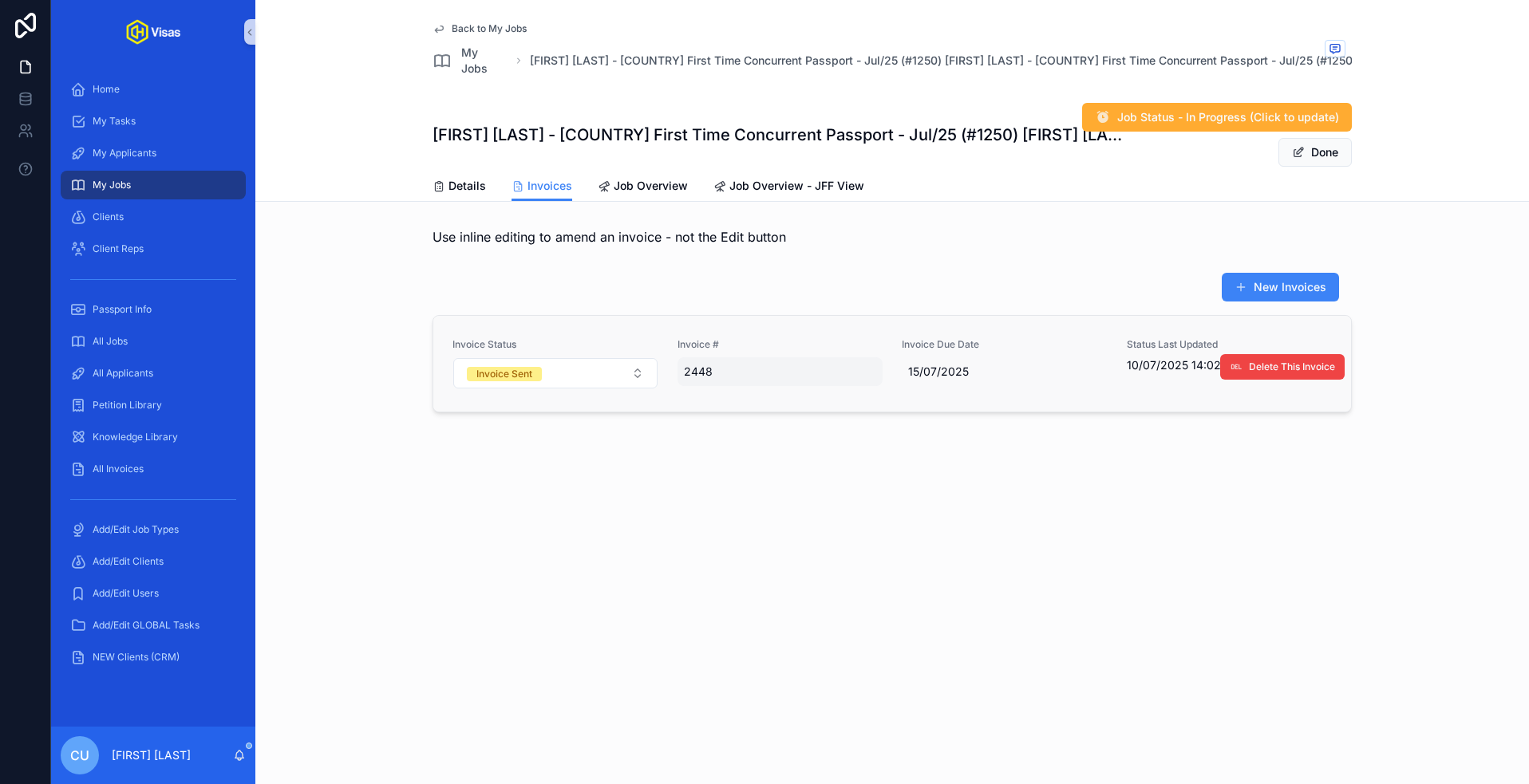 click on "2448" at bounding box center [780, 372] 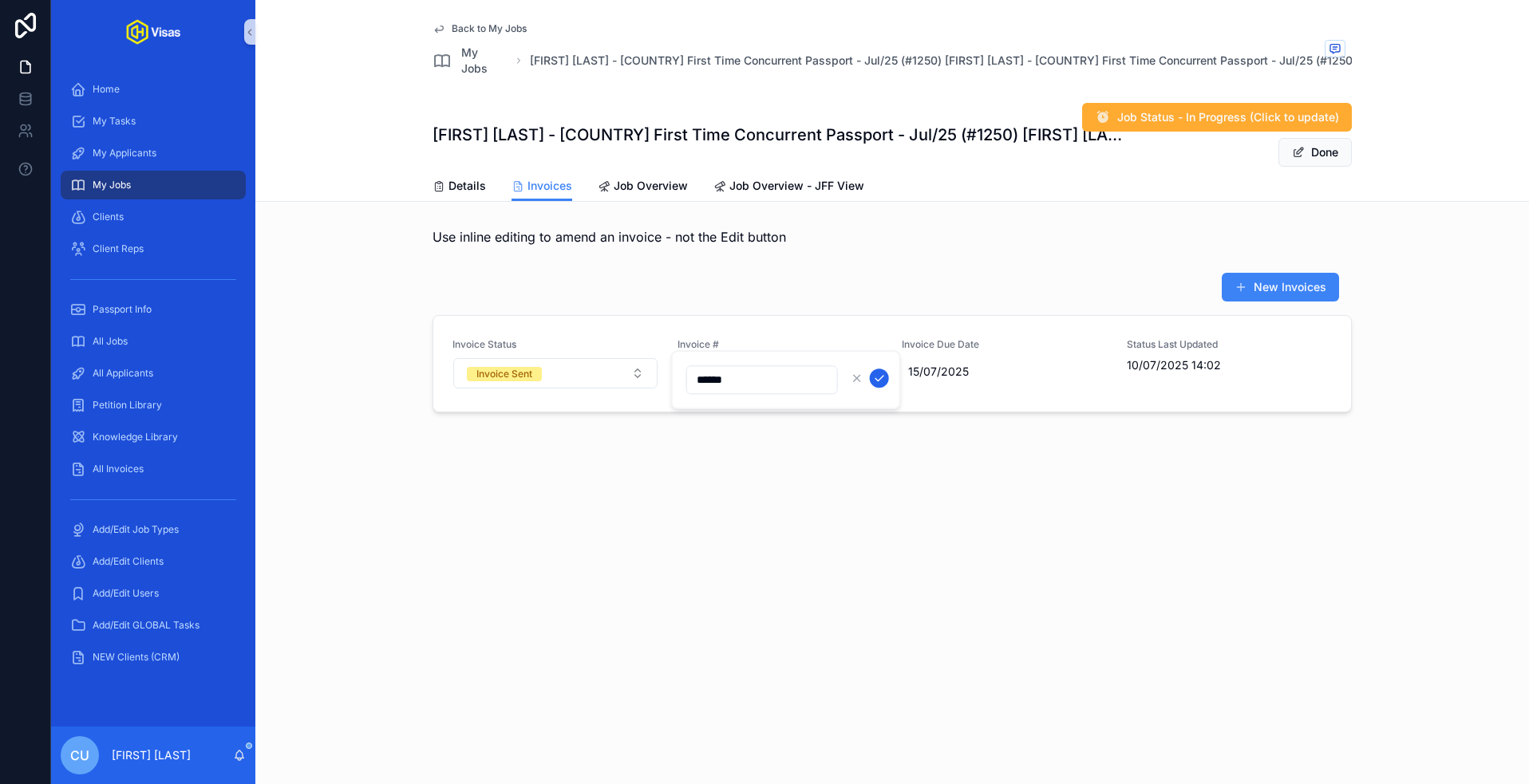 click 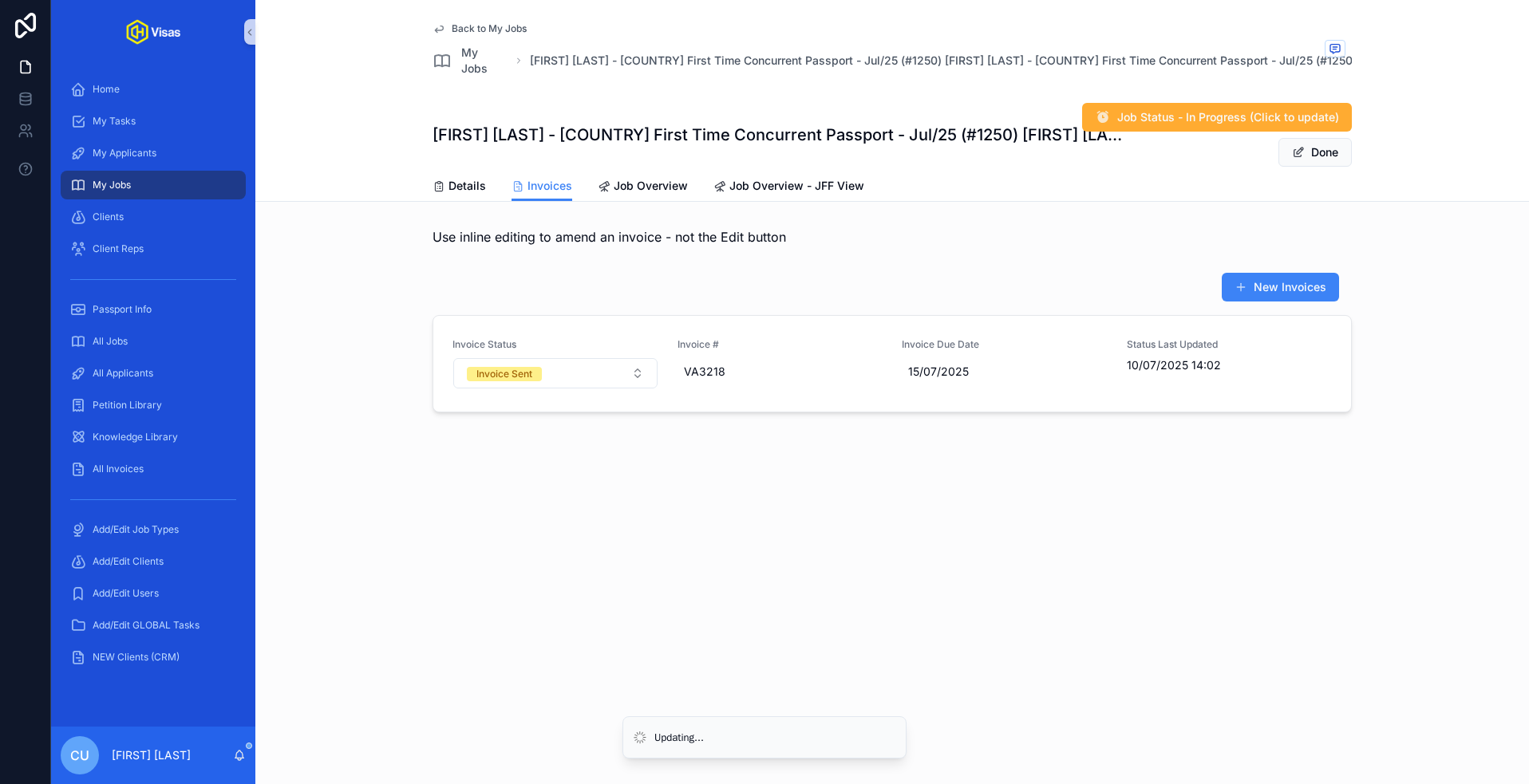 click on "Back to My Jobs My Jobs [FIRST] [LAST] [LAST] - UK First Time Concurrent Passport - Jul/25 (#1250) [FIRST] [LAST] [LAST] - UK First Time Concurrent Passport - Jul/25 (#1250) Job Status - In Progress (Click to update) Done Invoices Details Invoices Job Overview Job Overview - JFF View Use inline editing to amend an invoice - not the Edit button New Invoices Invoice Status Invoice Sent Invoice # VA3218 Invoice Due Date 15/07/2025 Status Last Updated 10/07/2025 14:02 Delete This Invoice" at bounding box center (892, 263) 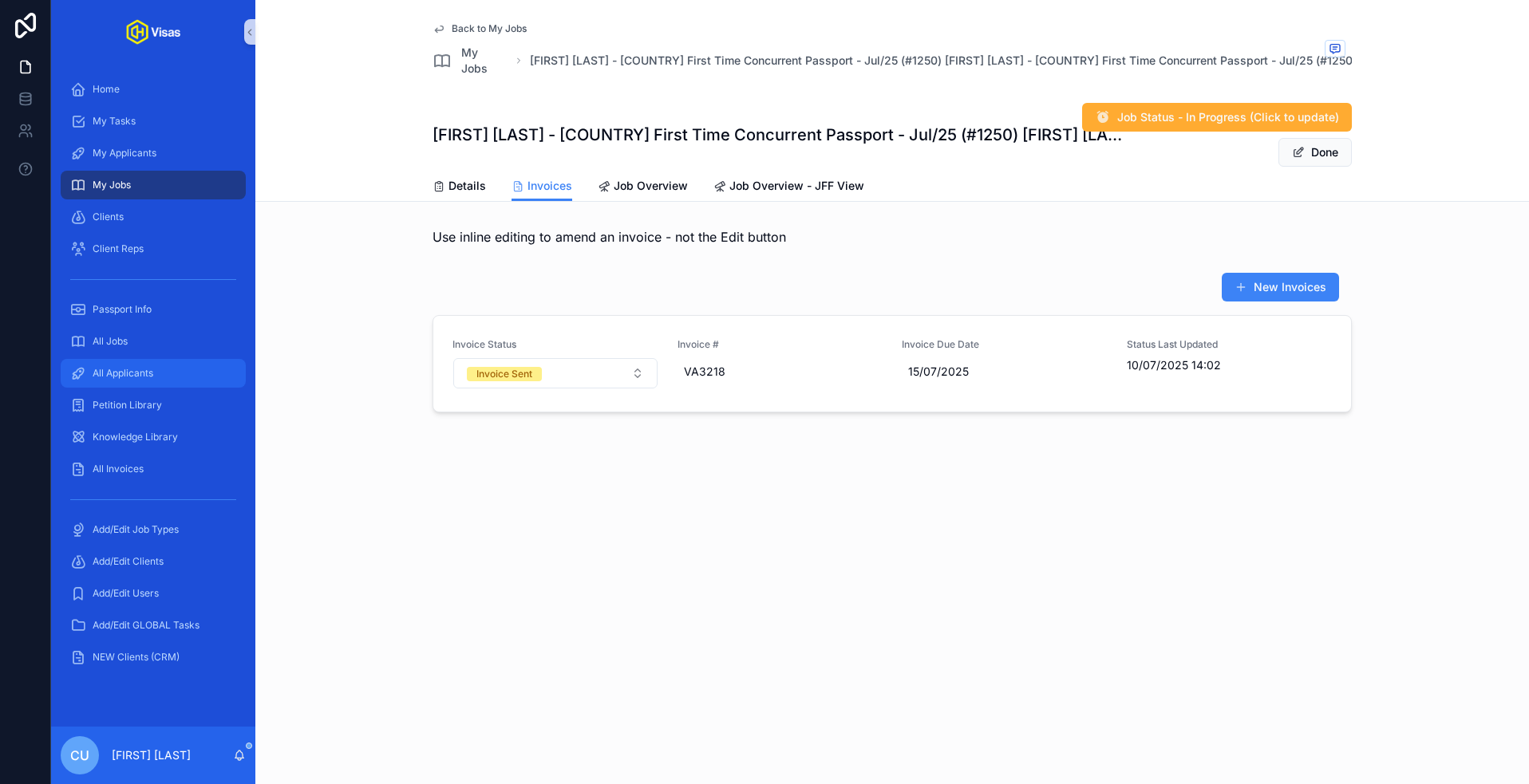 click on "All Applicants" at bounding box center [153, 373] 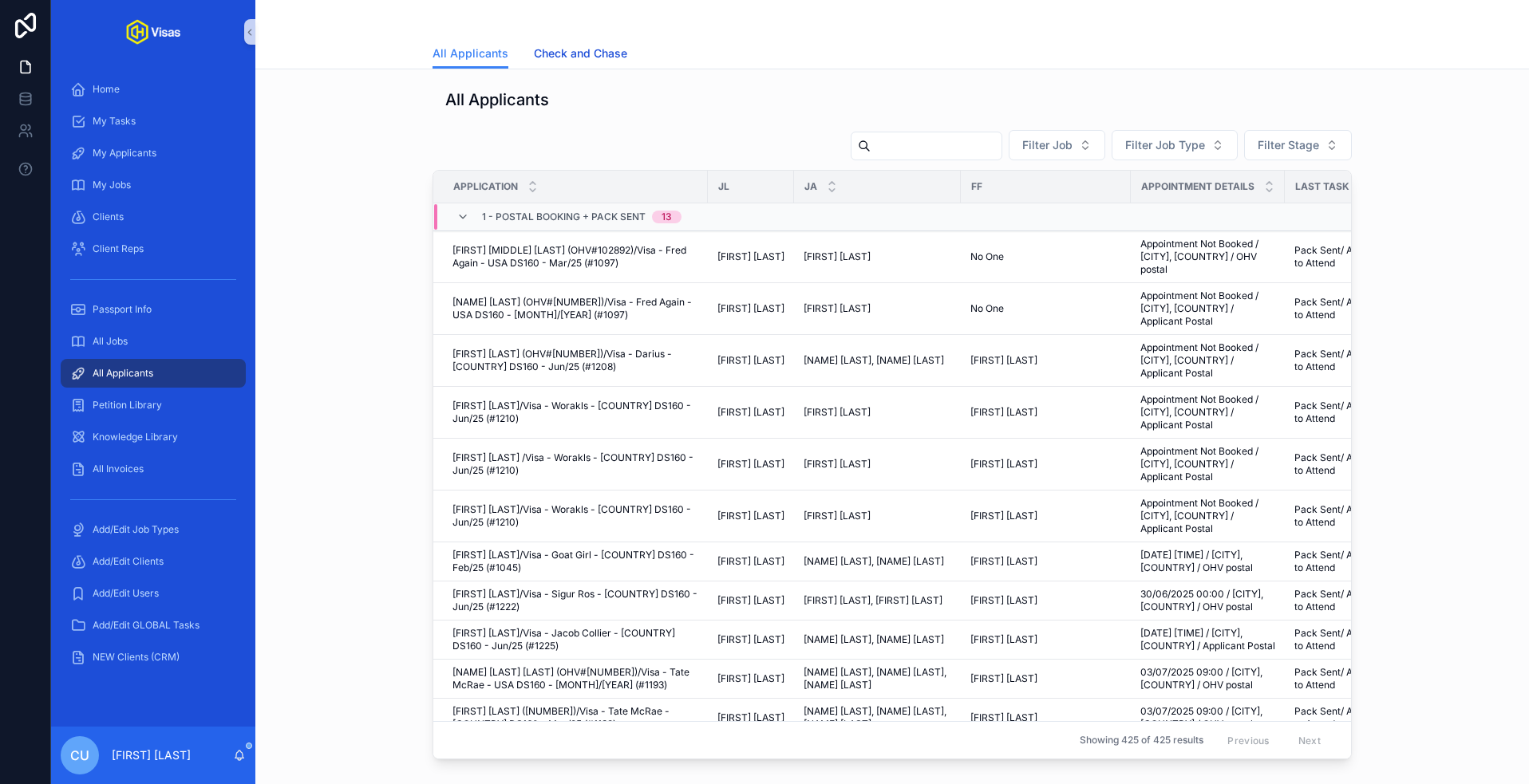 click on "Check and Chase" at bounding box center (580, 53) 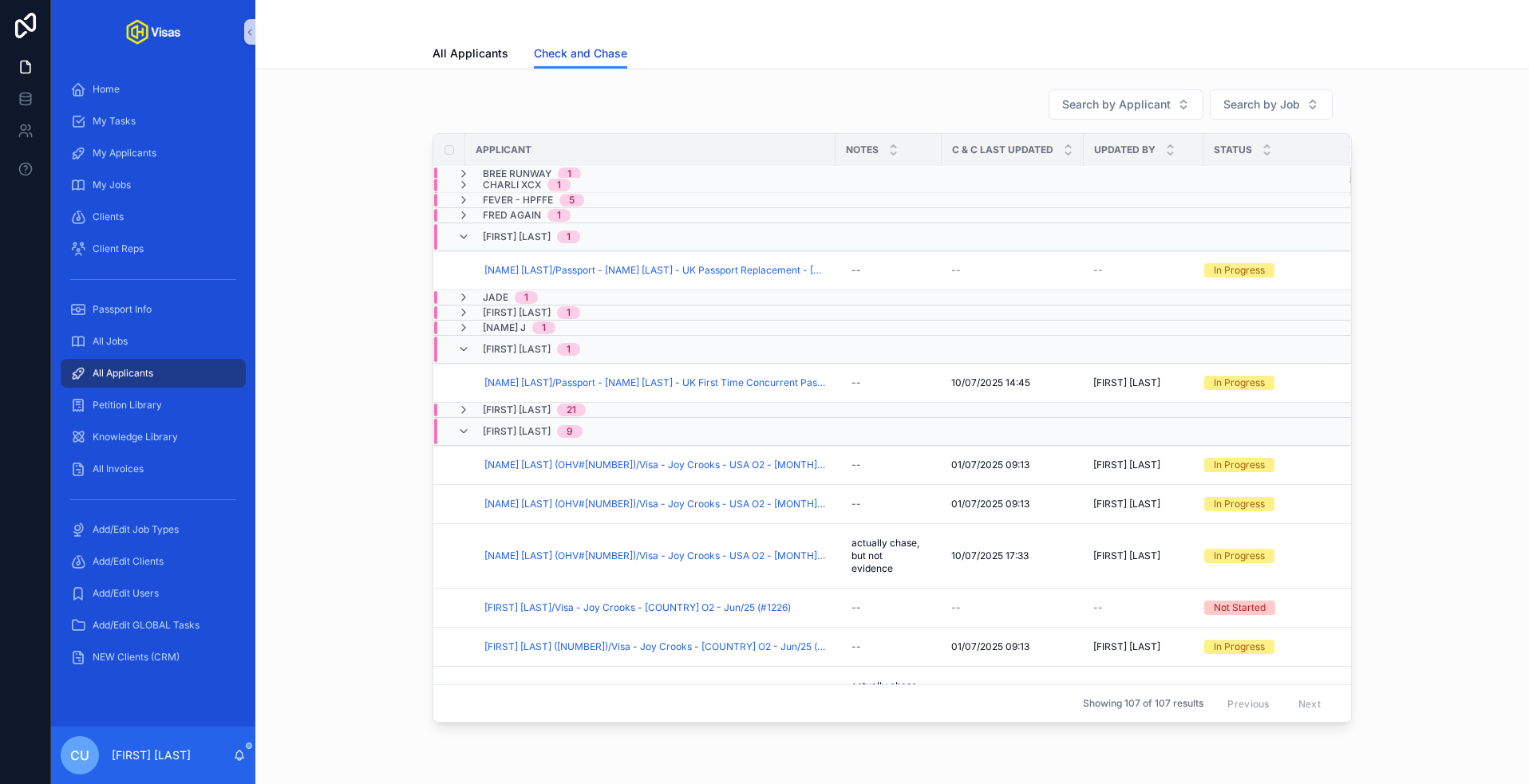 scroll, scrollTop: 223, scrollLeft: 0, axis: vertical 